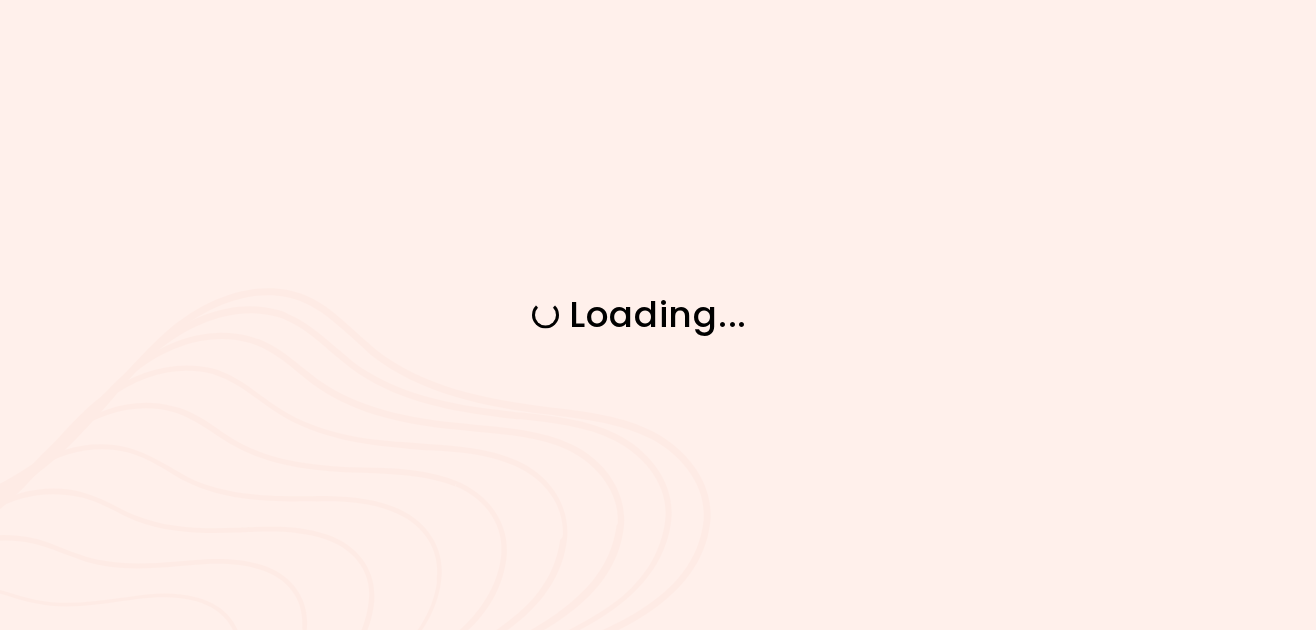 scroll, scrollTop: 0, scrollLeft: 0, axis: both 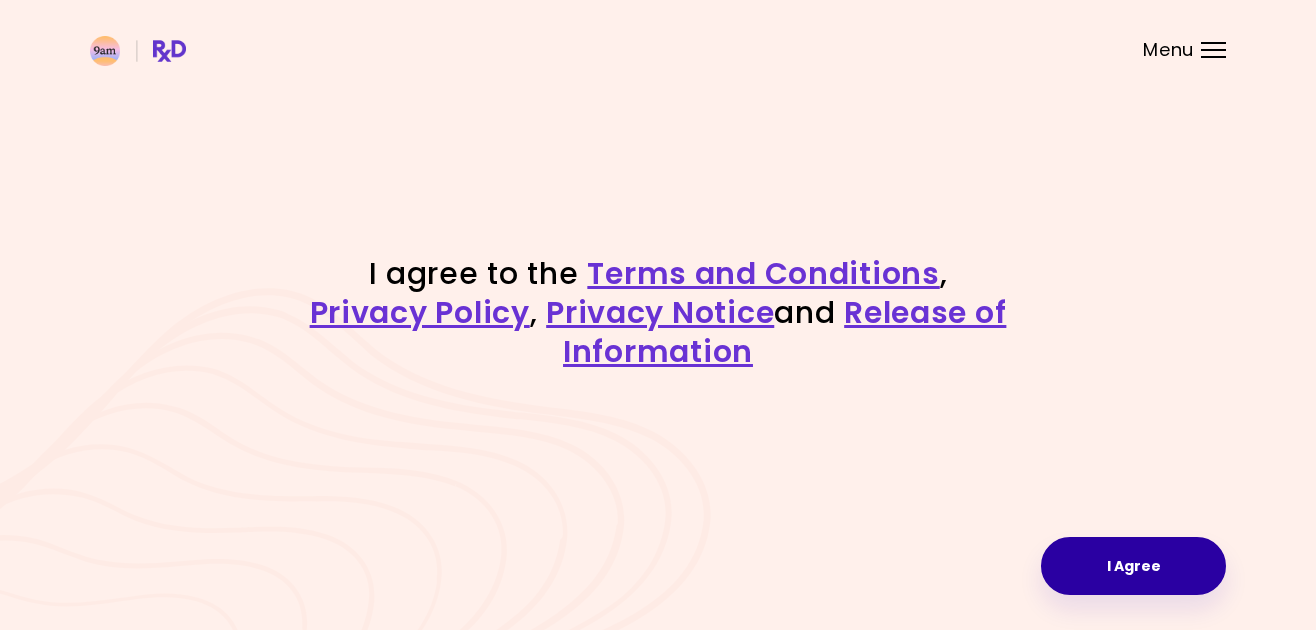 click on "I Agree" at bounding box center (1133, 566) 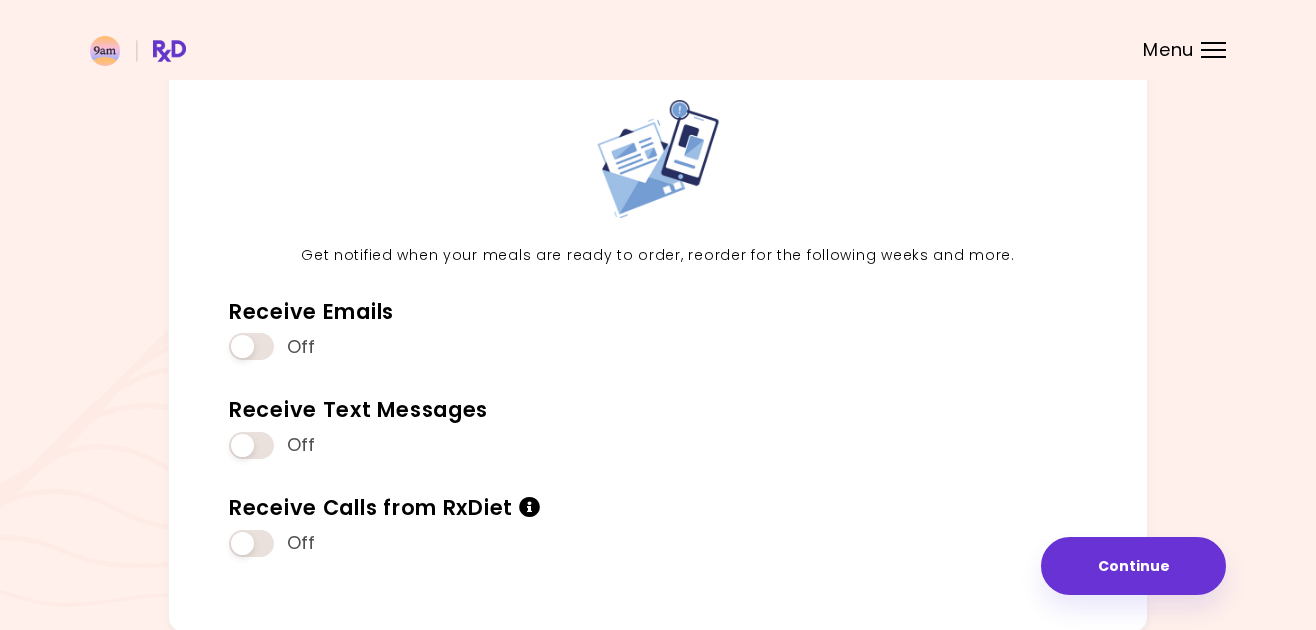 scroll, scrollTop: 145, scrollLeft: 0, axis: vertical 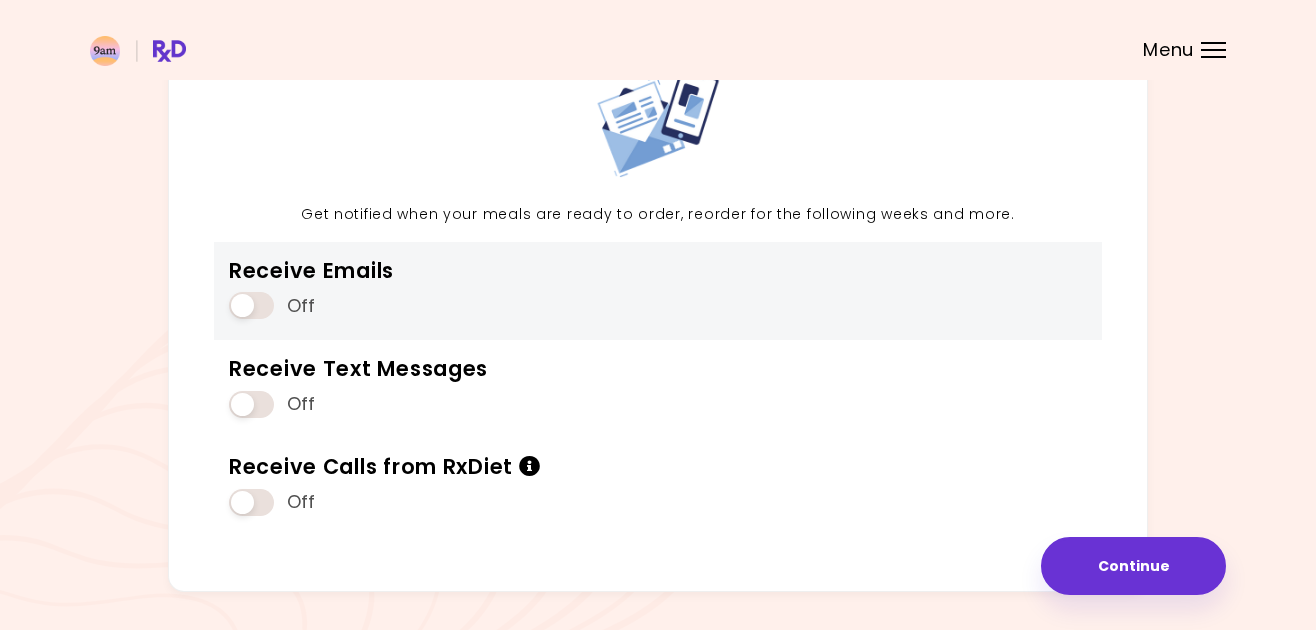 click on "Receive Emails Off" at bounding box center [658, 291] 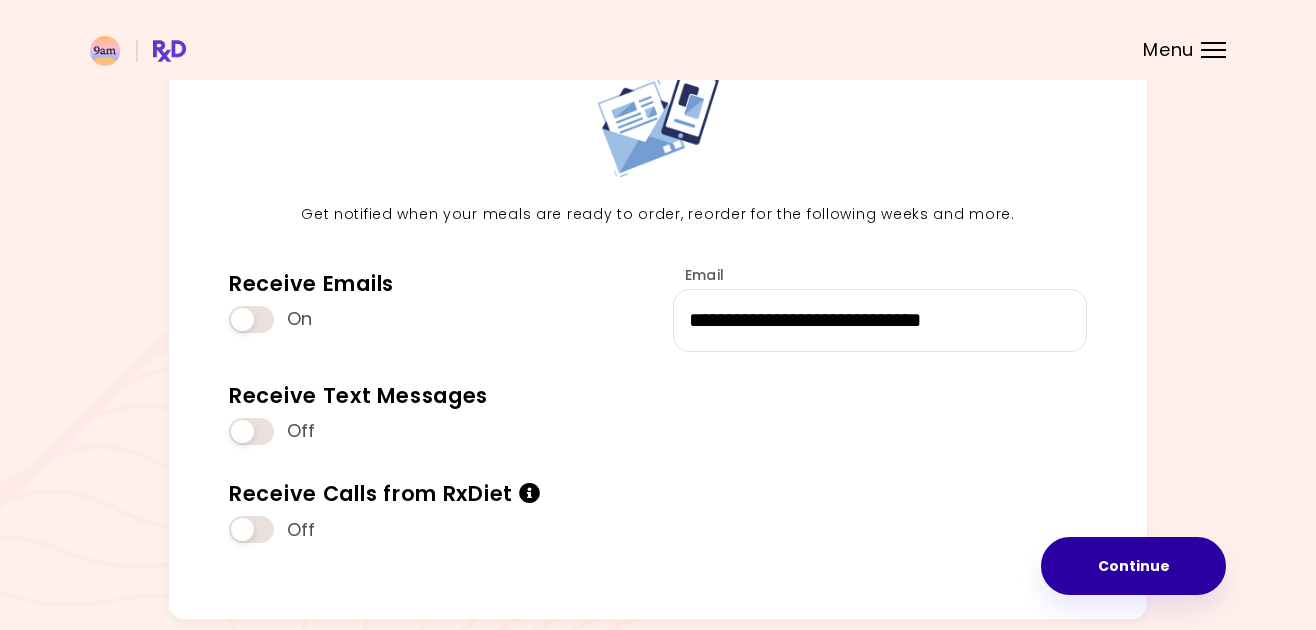 click on "Continue" at bounding box center [1133, 566] 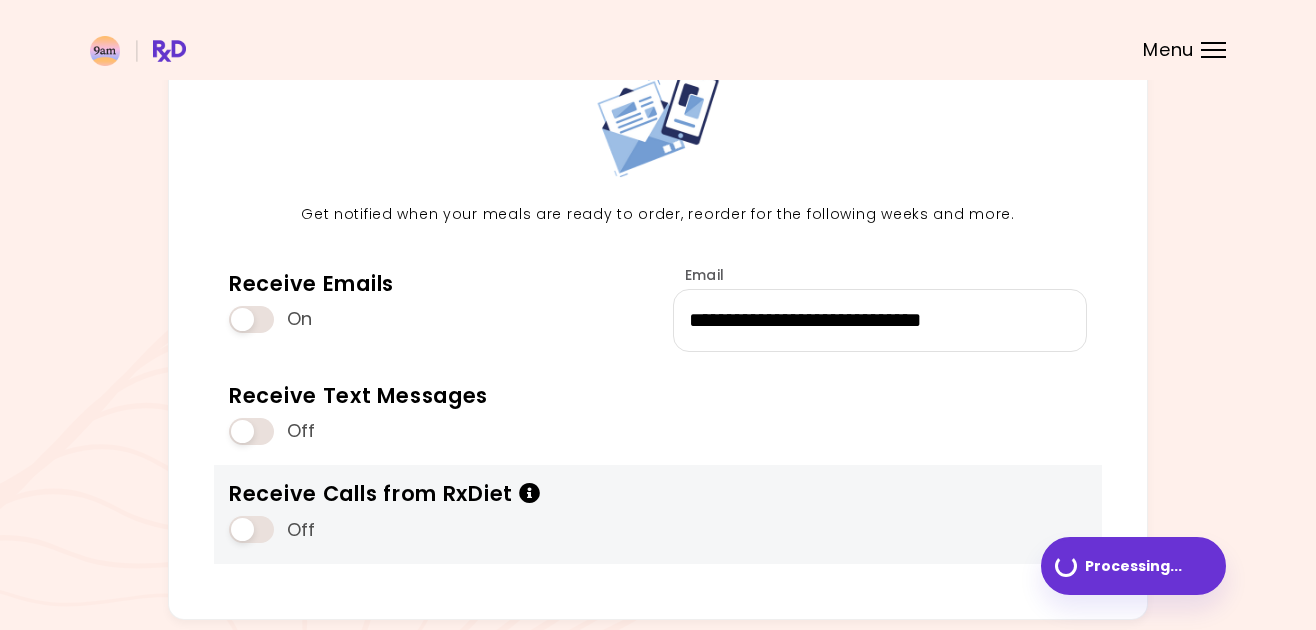 scroll, scrollTop: 0, scrollLeft: 0, axis: both 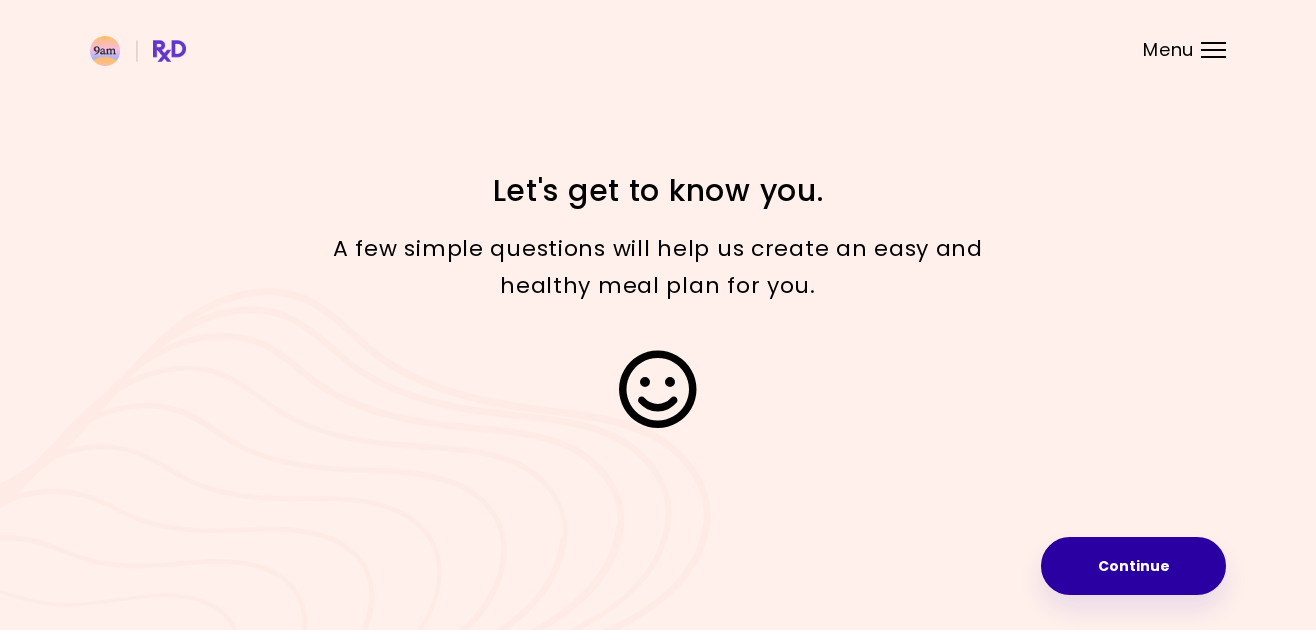 click on "Continue" at bounding box center [1133, 566] 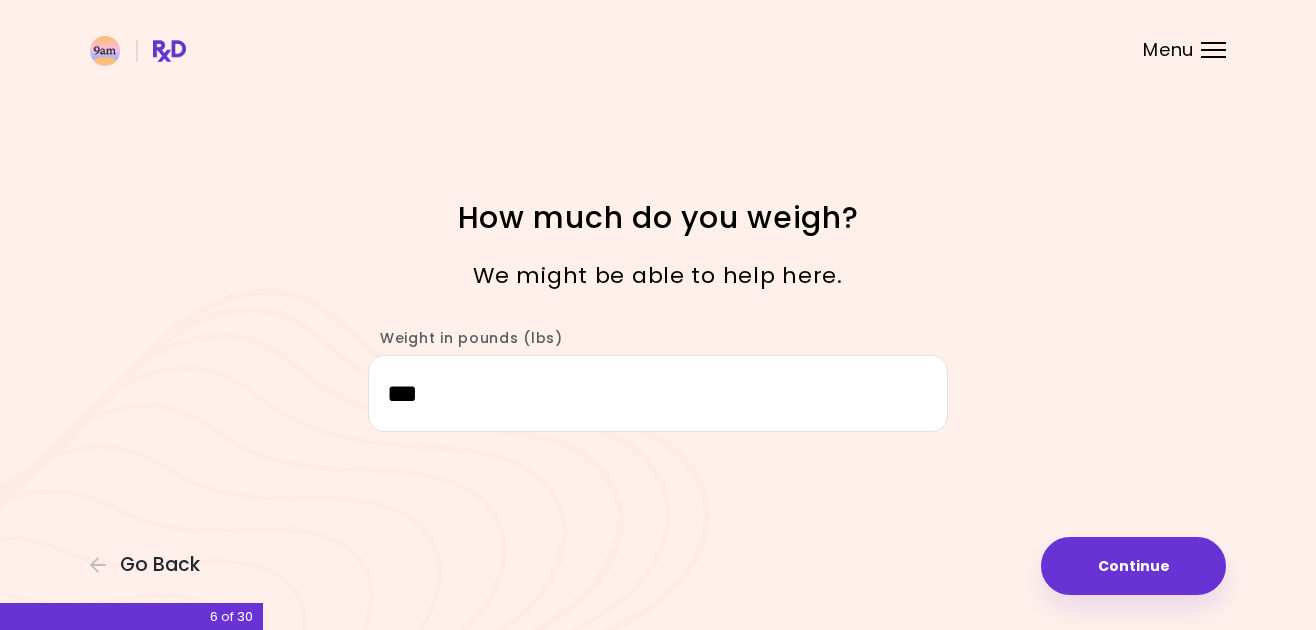 drag, startPoint x: 505, startPoint y: 384, endPoint x: 408, endPoint y: 389, distance: 97.128784 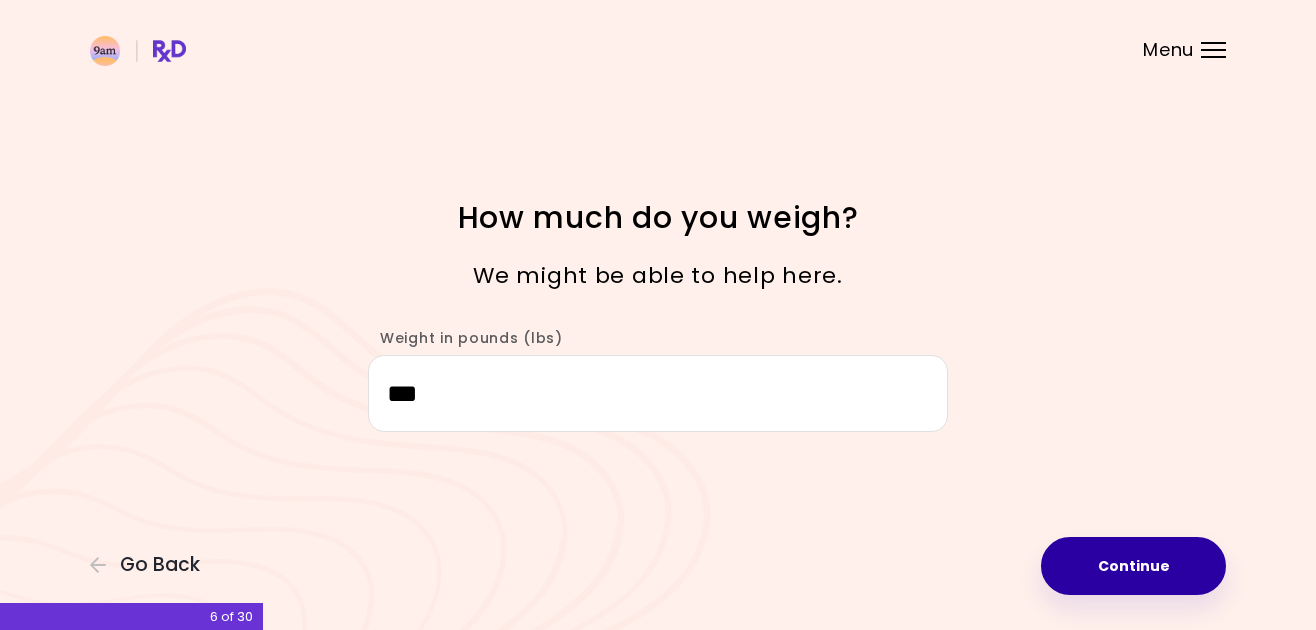 type on "***" 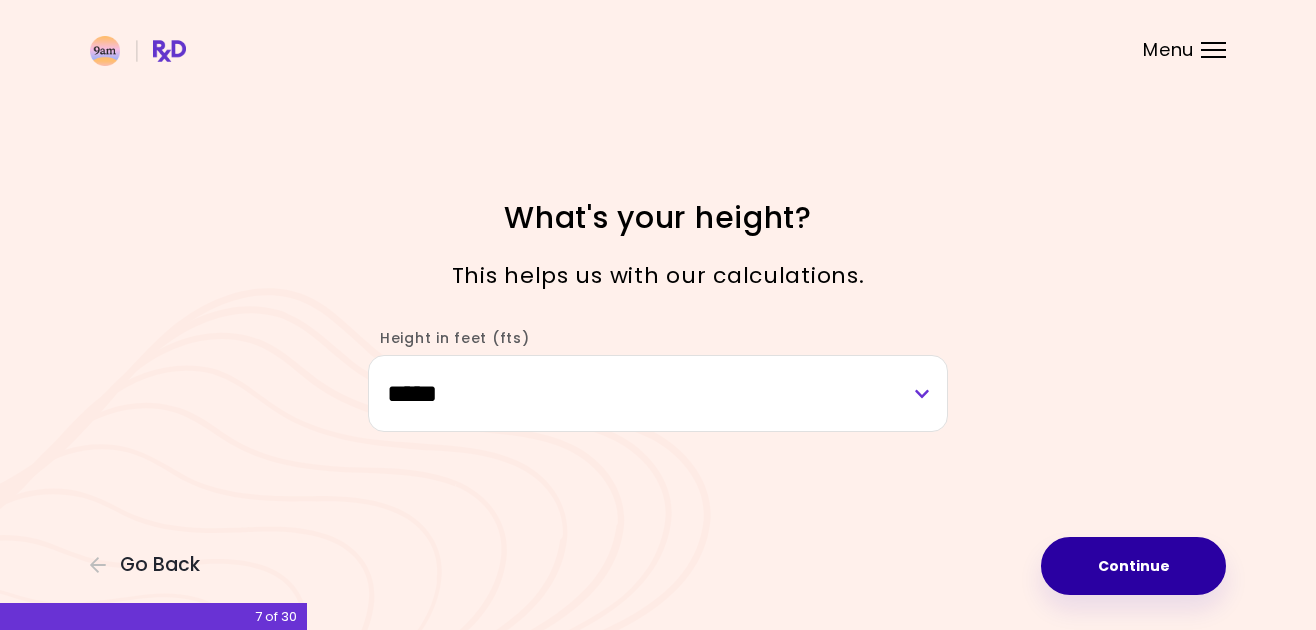 click on "Continue" at bounding box center (1133, 566) 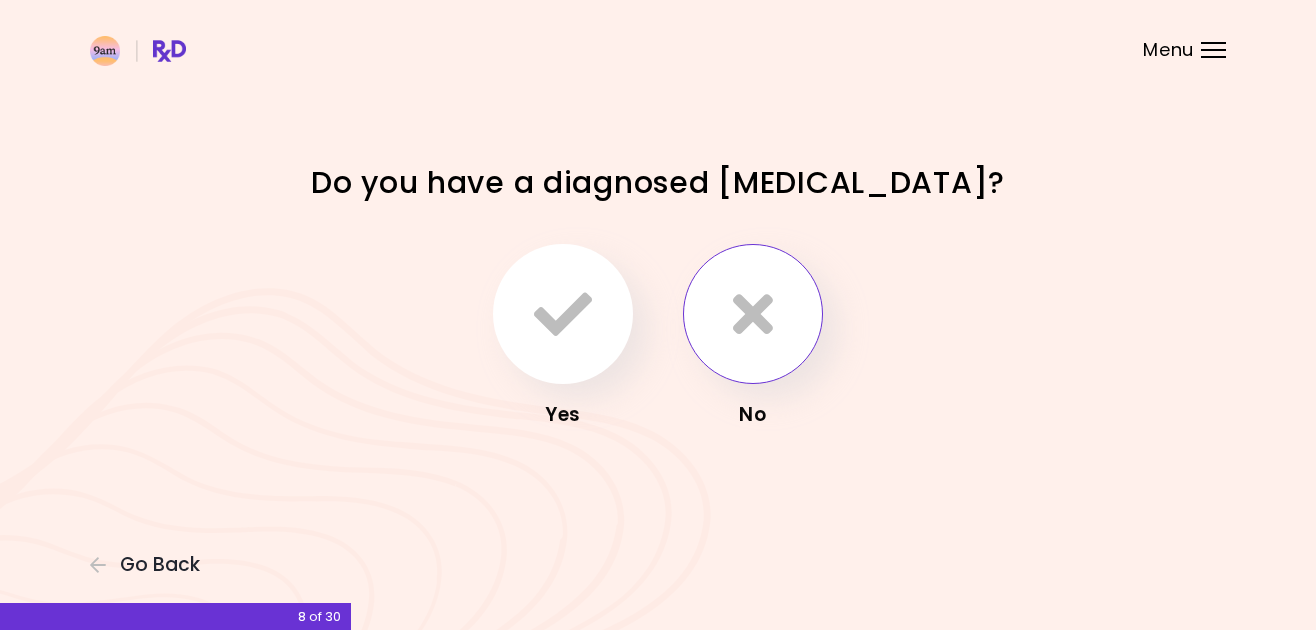 click at bounding box center (753, 314) 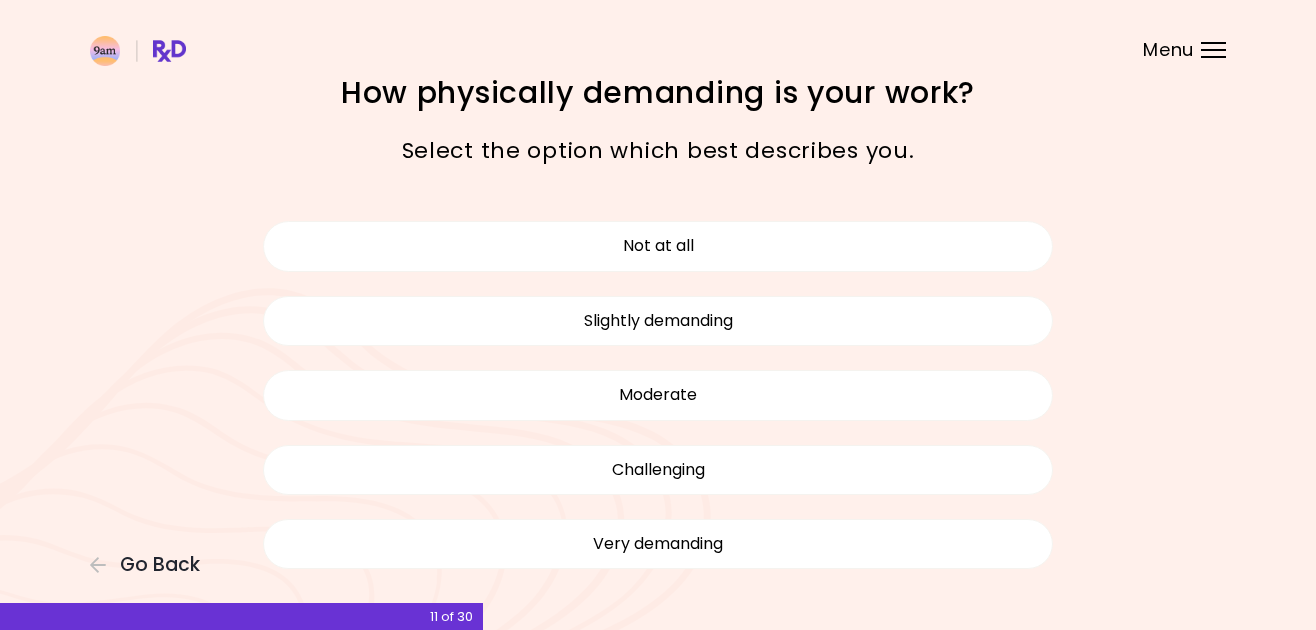scroll, scrollTop: 51, scrollLeft: 0, axis: vertical 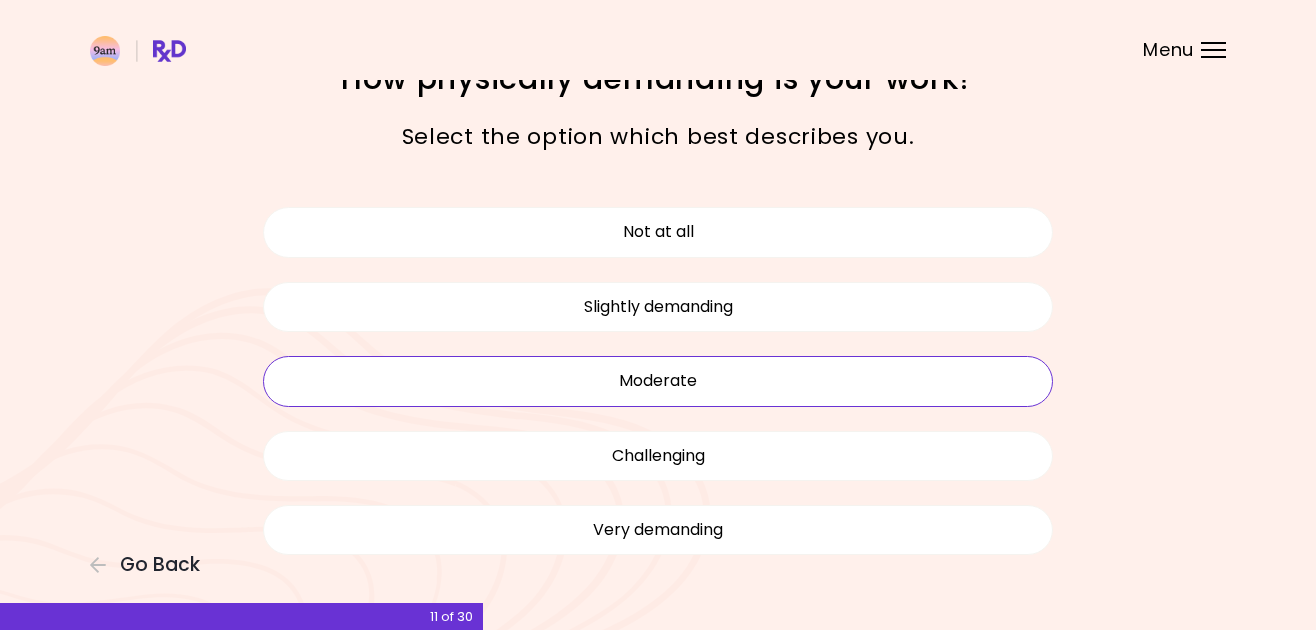 click on "Moderate" at bounding box center (658, 381) 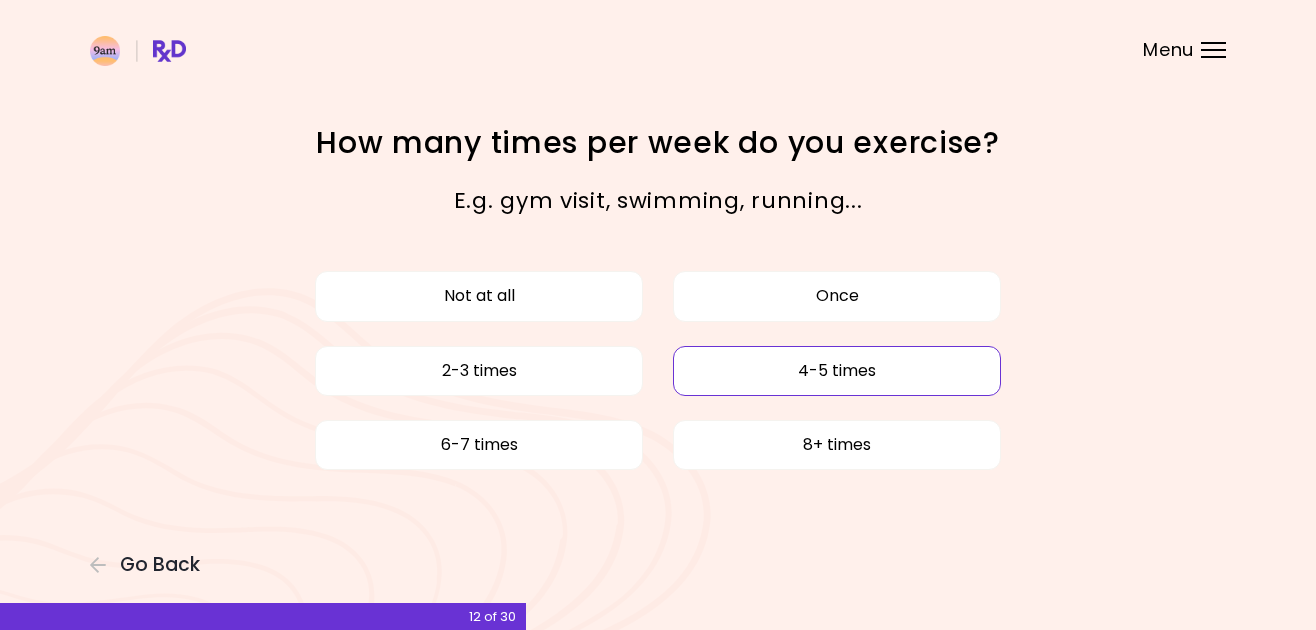 click on "4-5 times" at bounding box center [837, 371] 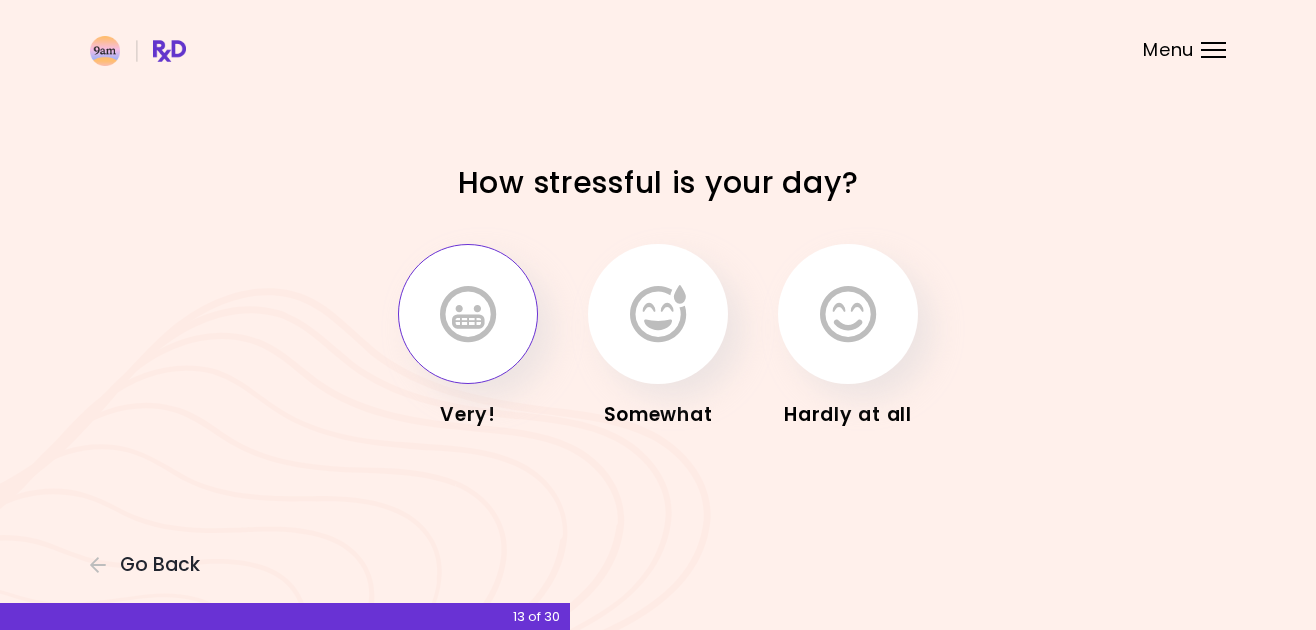 click at bounding box center (468, 314) 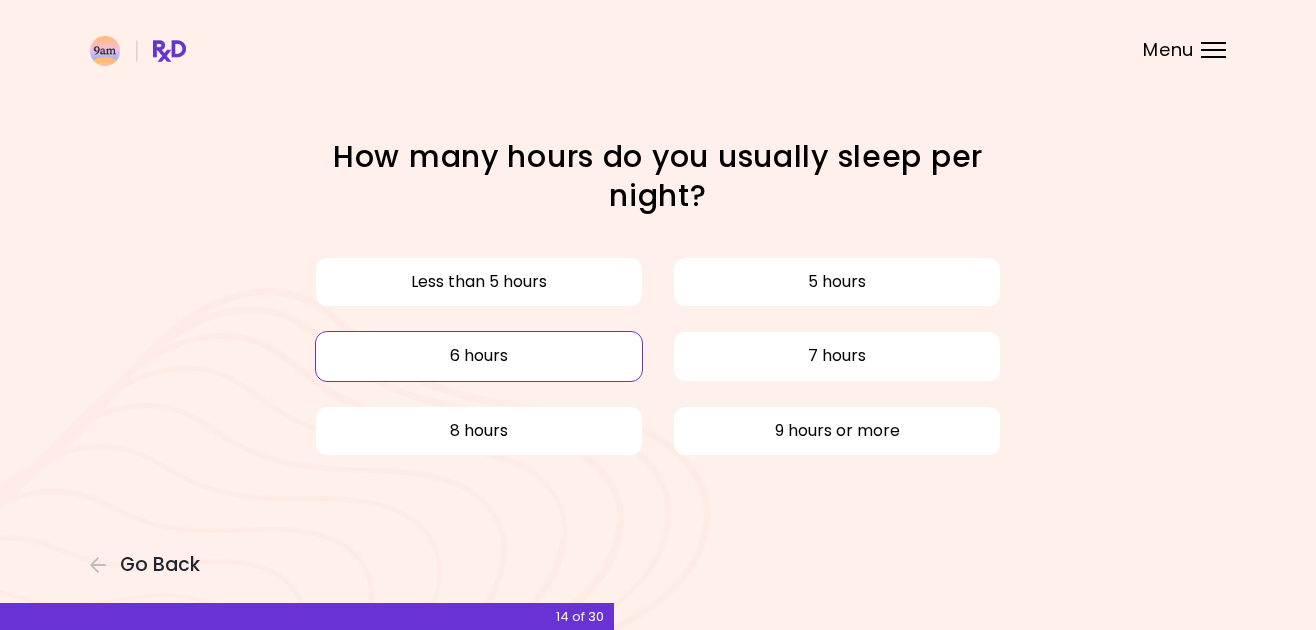 click on "6 hours" at bounding box center (479, 356) 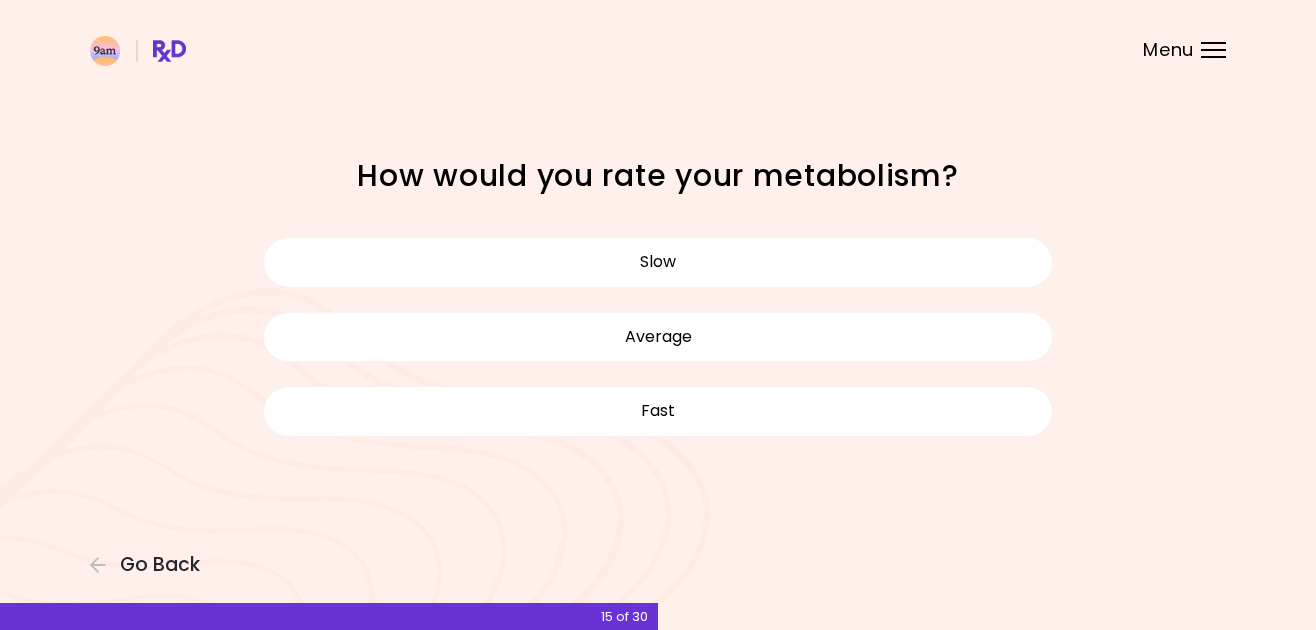 click on "Slow Average Fast" at bounding box center [658, 336] 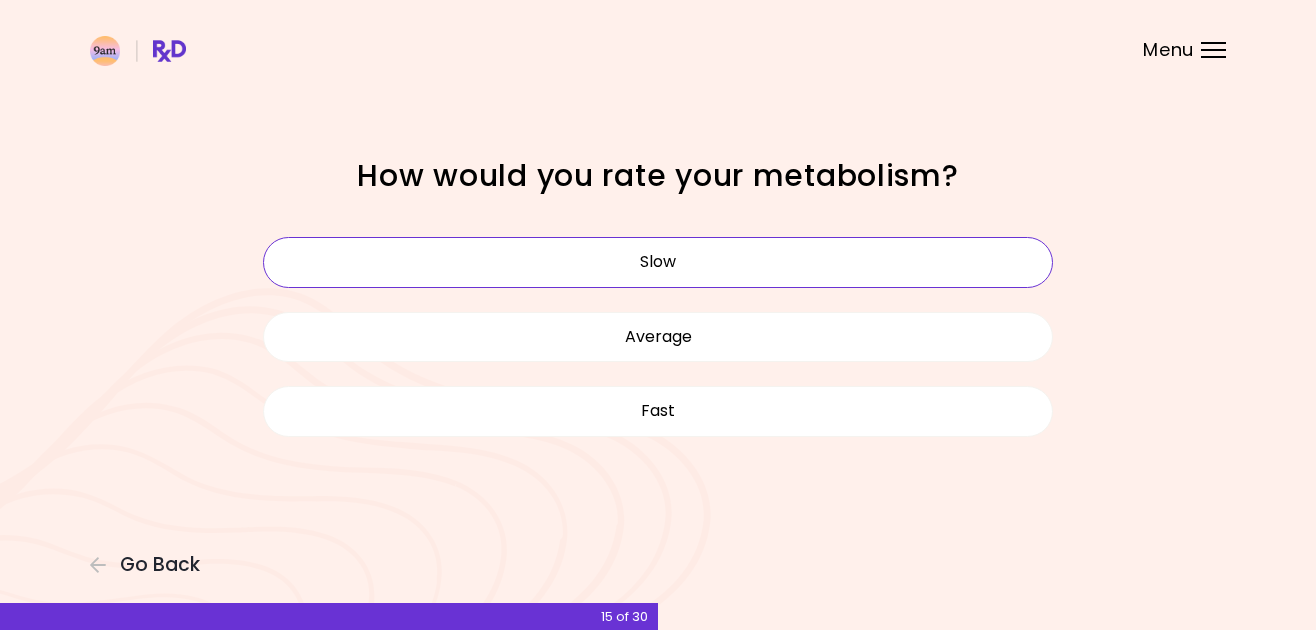 click on "Slow" at bounding box center [658, 262] 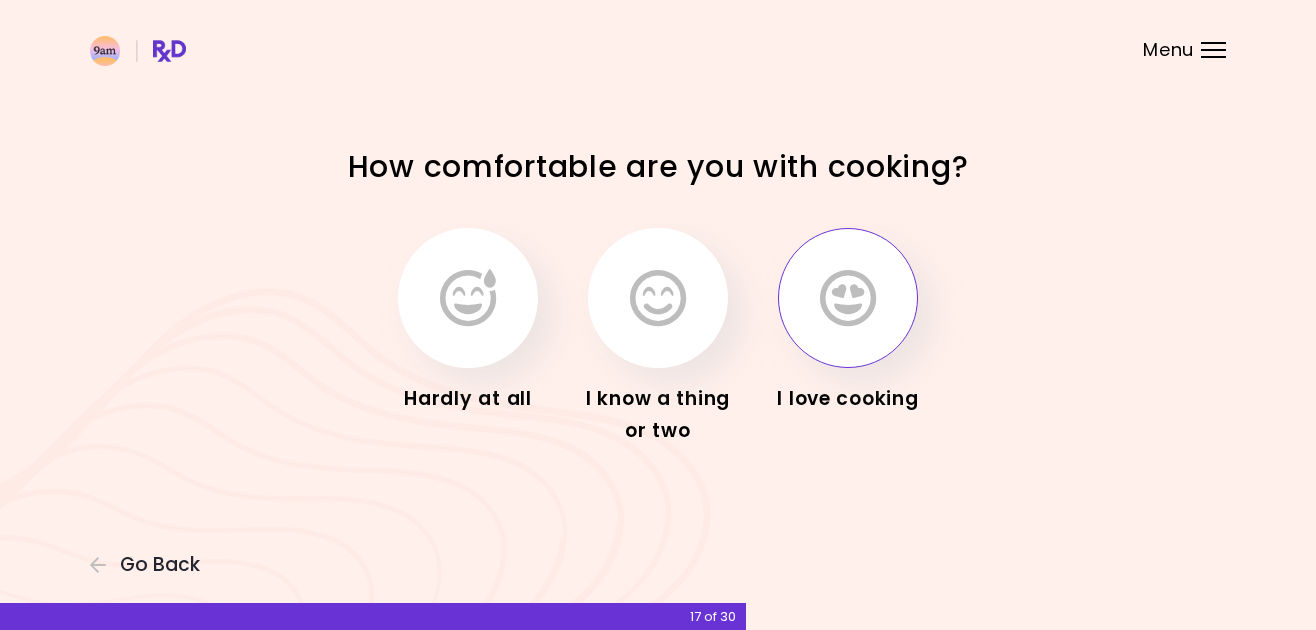 click at bounding box center (848, 298) 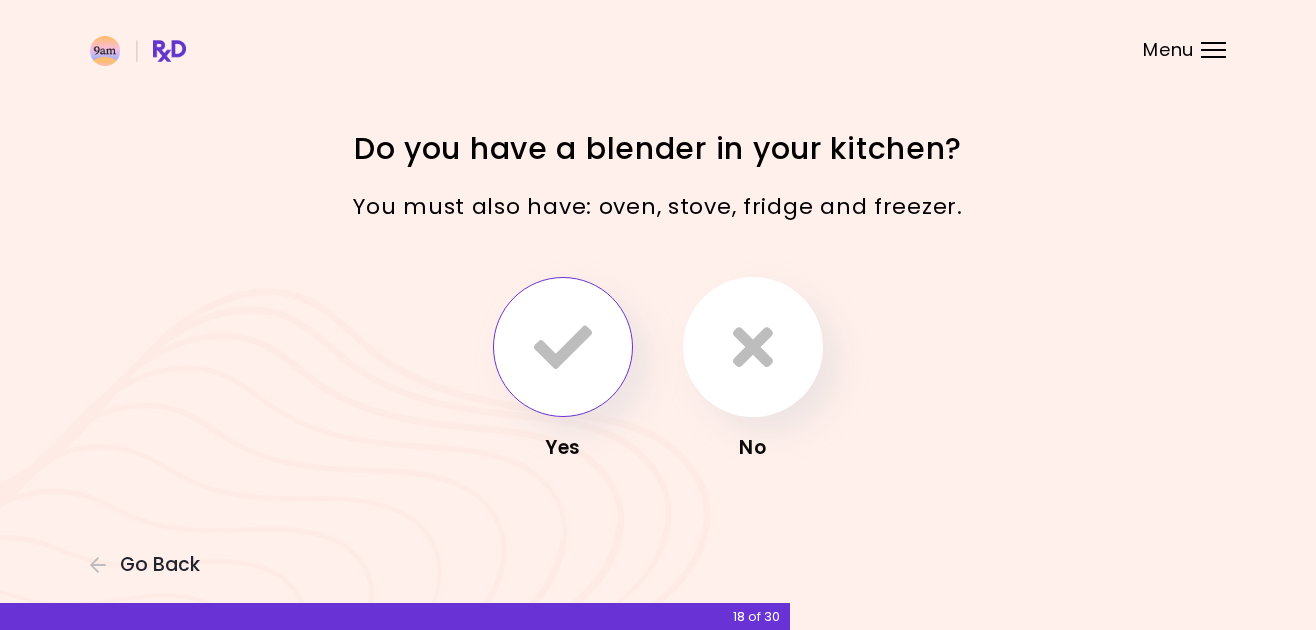 click at bounding box center [563, 347] 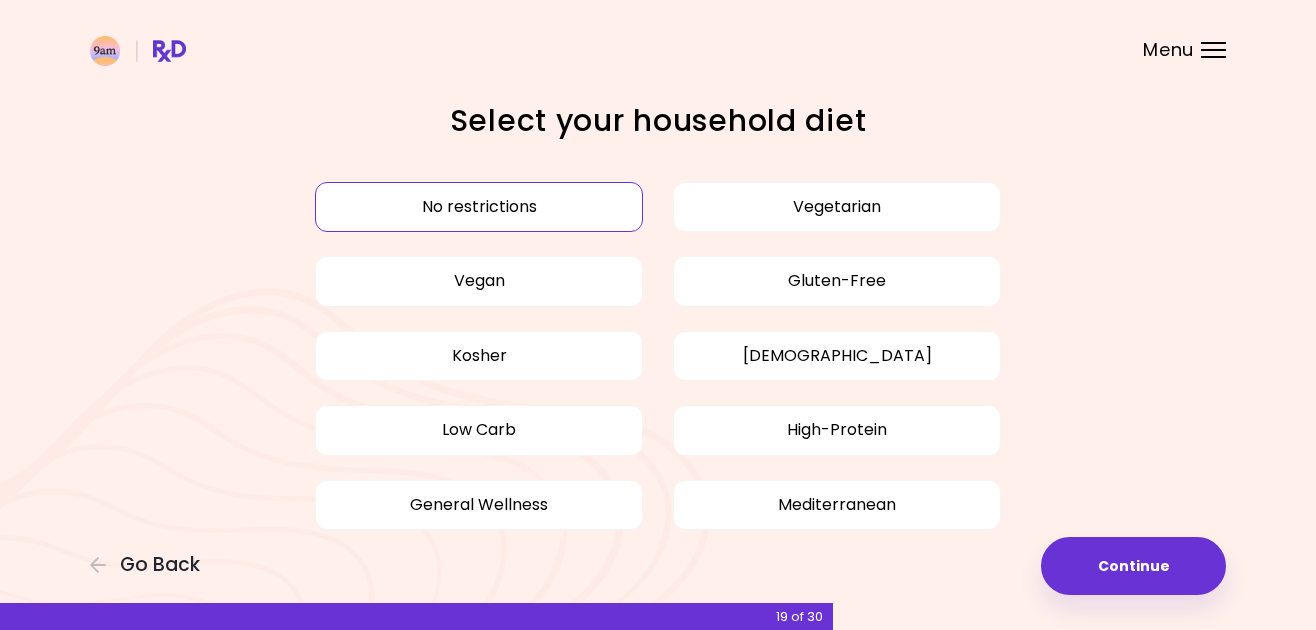 scroll, scrollTop: 0, scrollLeft: 0, axis: both 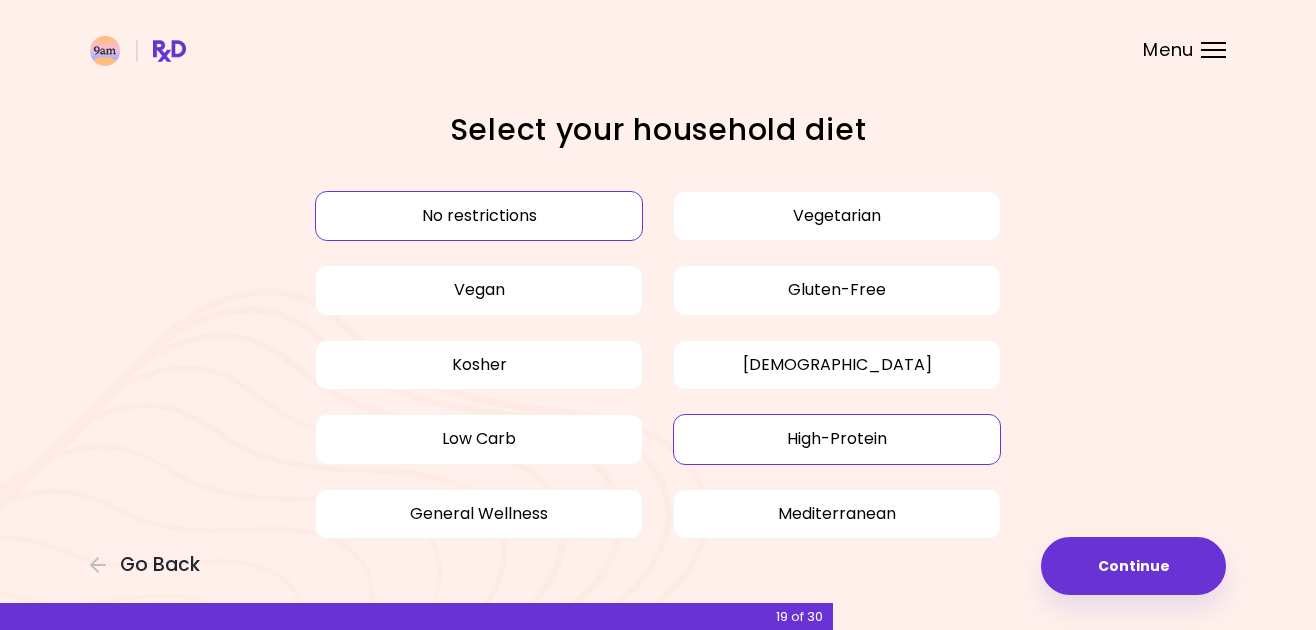 click on "High-Protein" at bounding box center (837, 439) 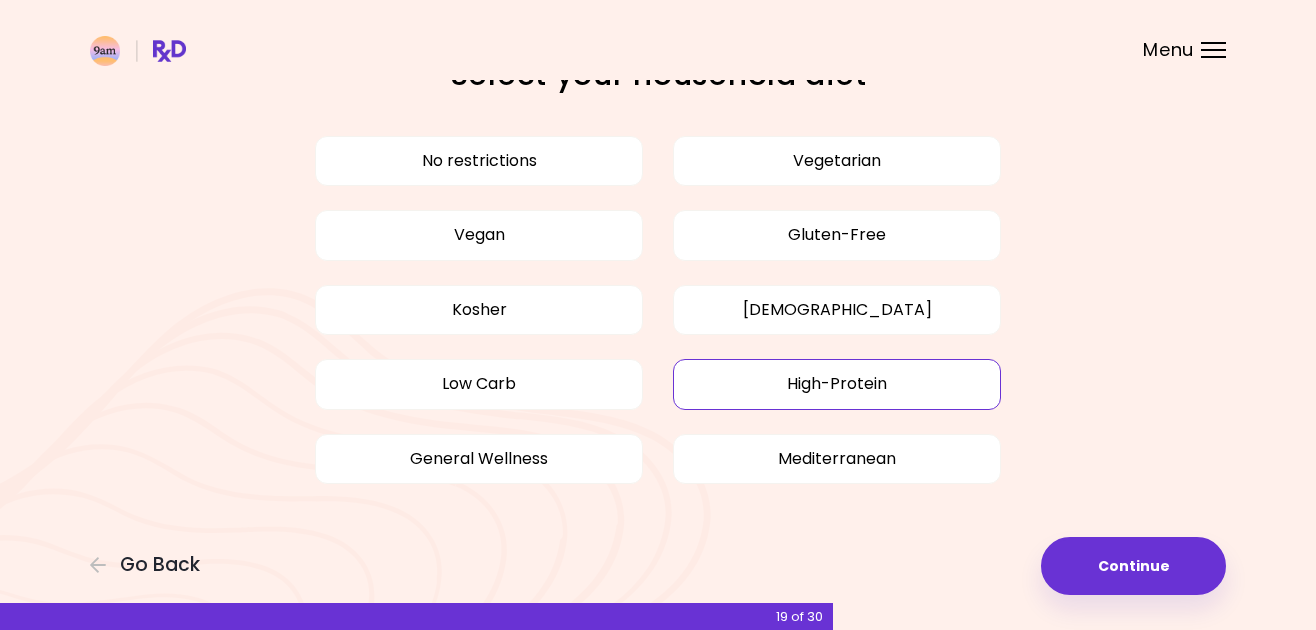 scroll, scrollTop: 56, scrollLeft: 0, axis: vertical 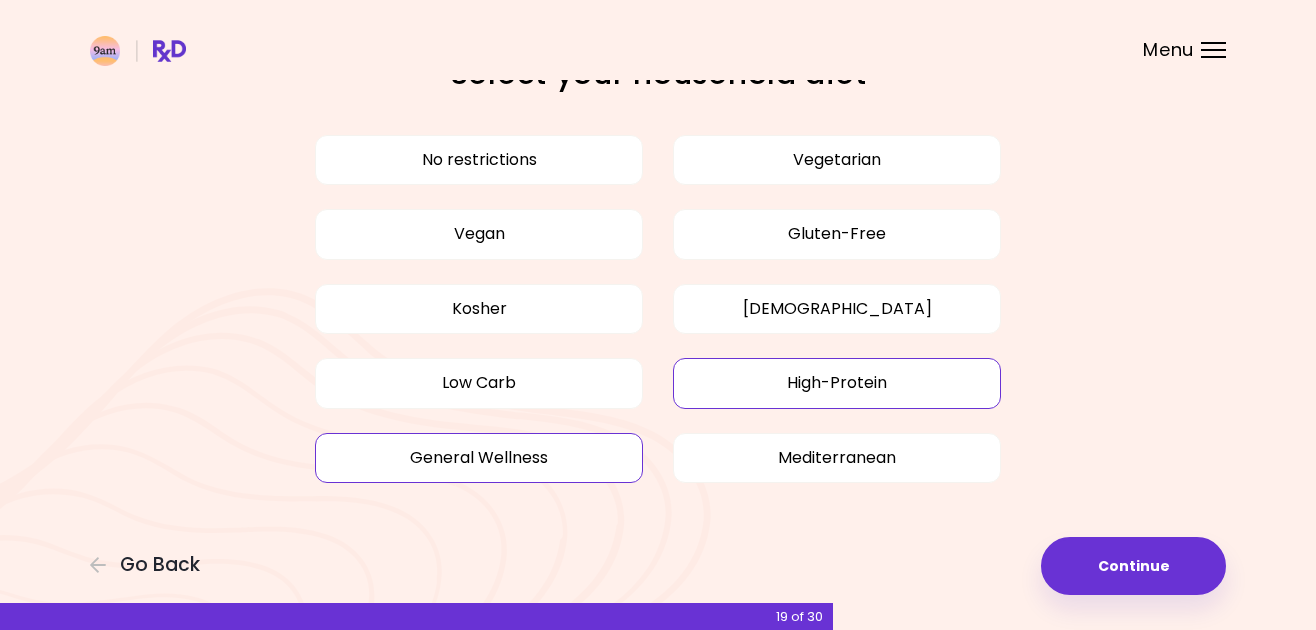 click on "General Wellness" at bounding box center [479, 458] 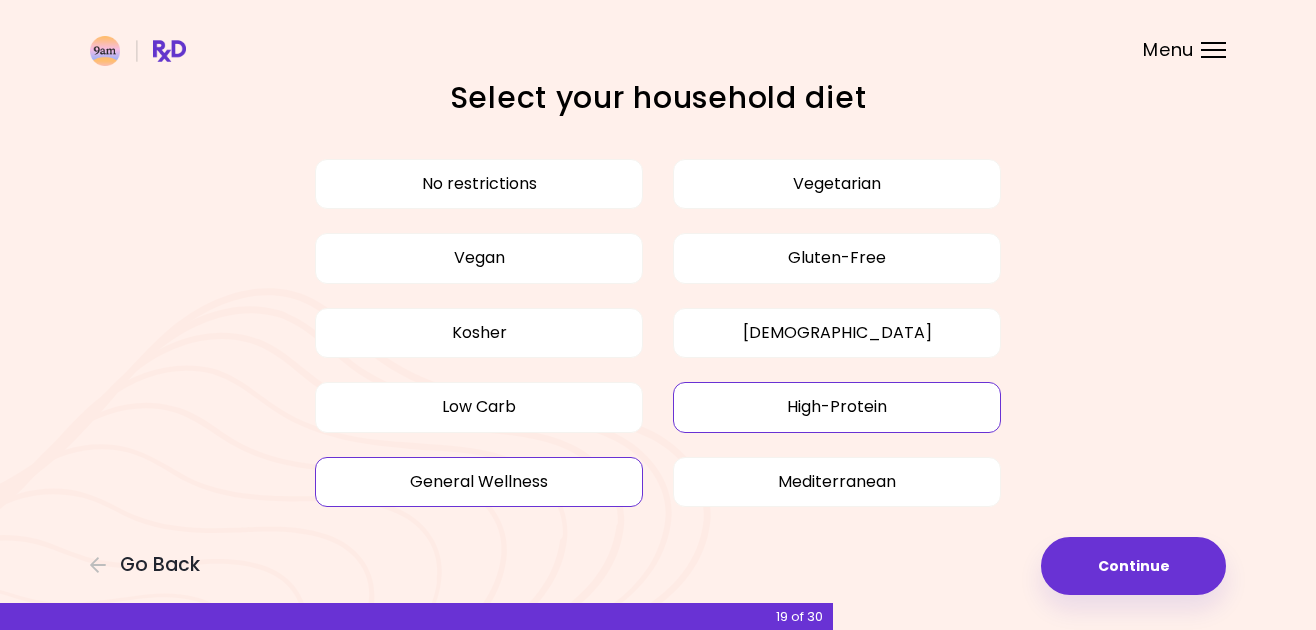 scroll, scrollTop: 0, scrollLeft: 0, axis: both 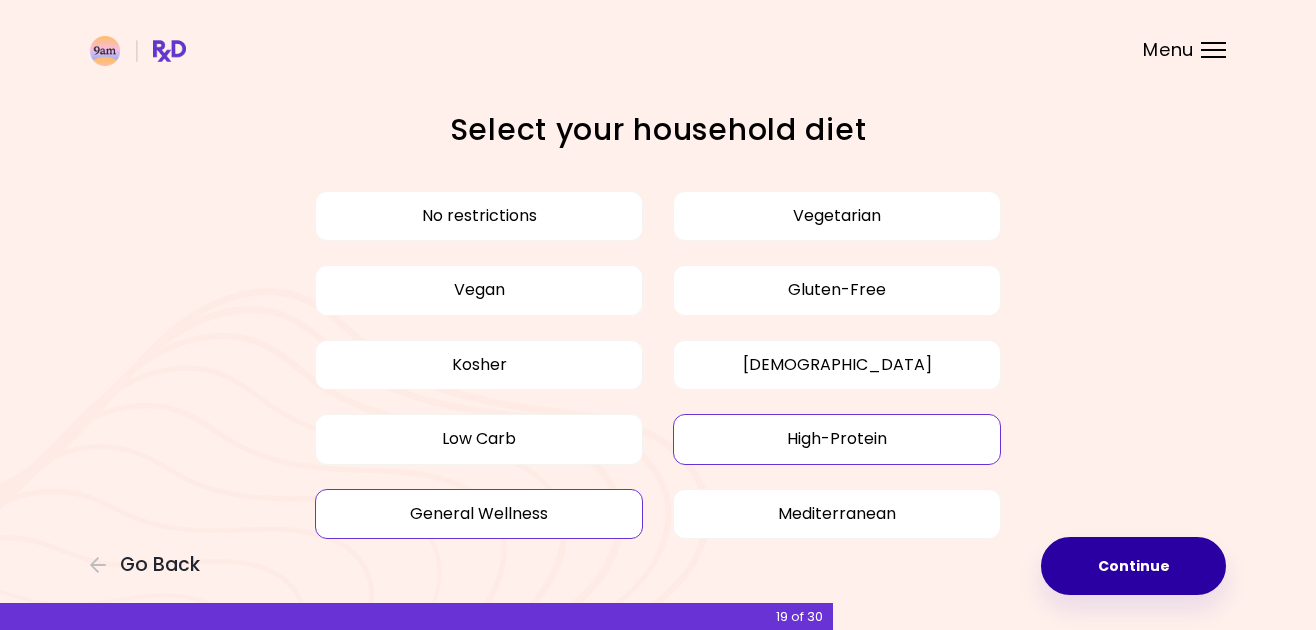 click on "Continue" at bounding box center (1133, 566) 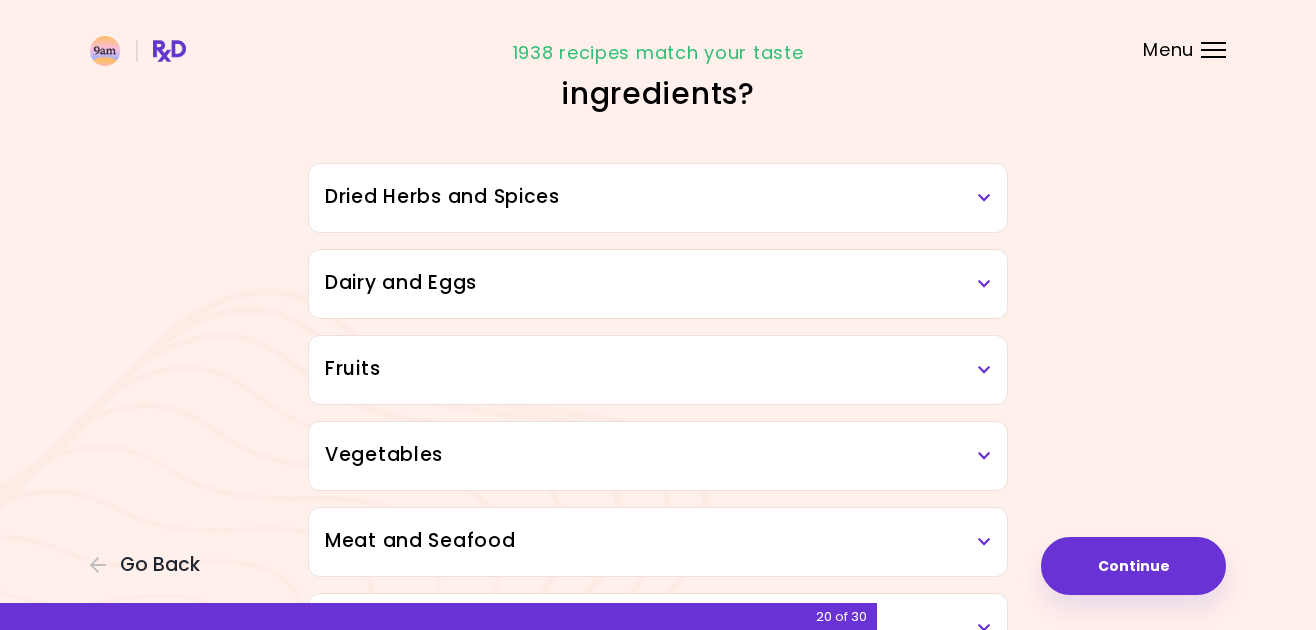 scroll, scrollTop: 76, scrollLeft: 0, axis: vertical 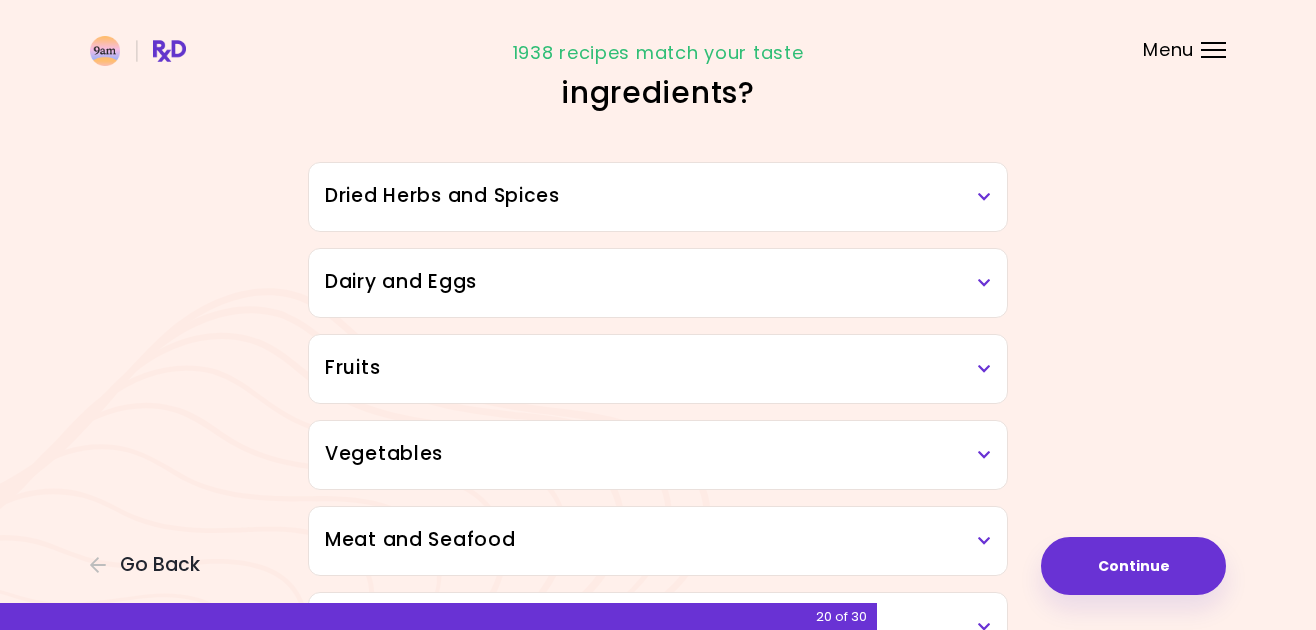 click on "Dairy and Eggs" at bounding box center (658, 282) 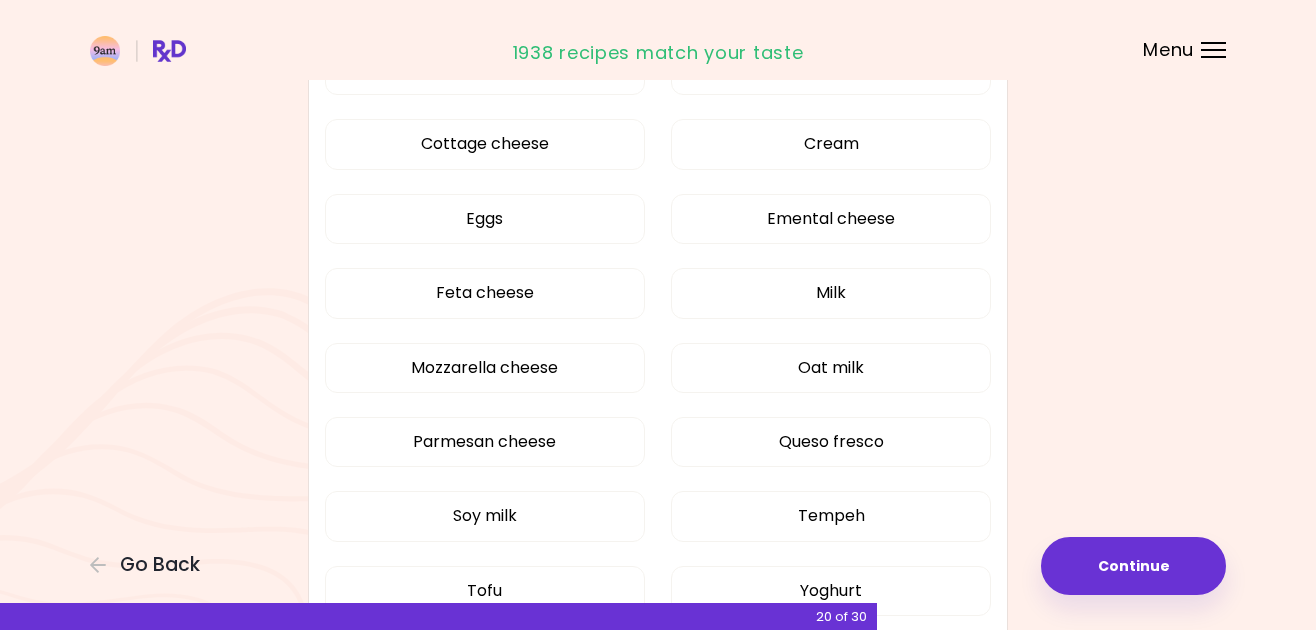 scroll, scrollTop: 361, scrollLeft: 0, axis: vertical 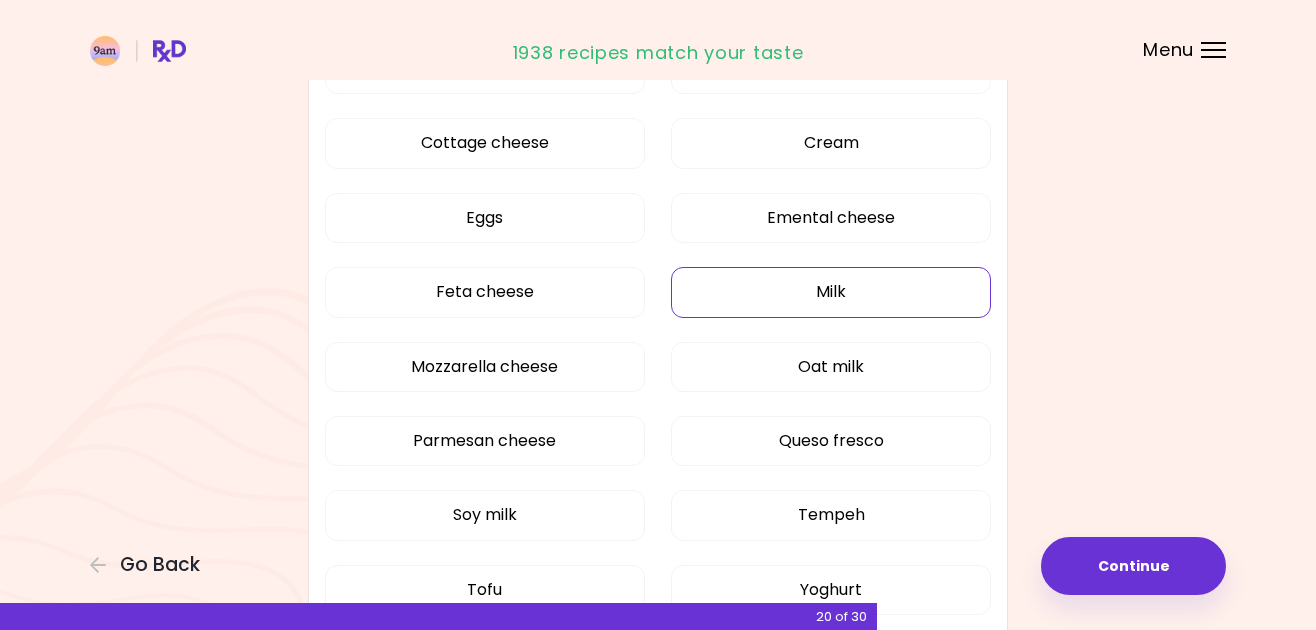 click on "Milk" at bounding box center (831, 292) 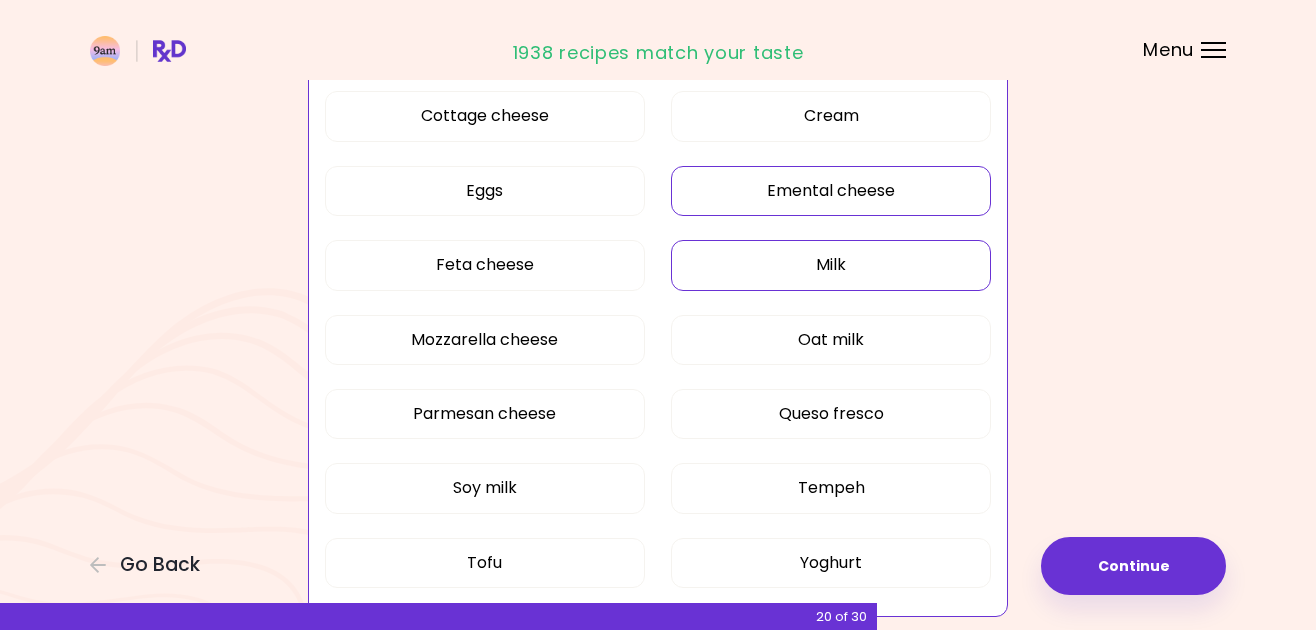 click on "Emental cheese" at bounding box center (831, 191) 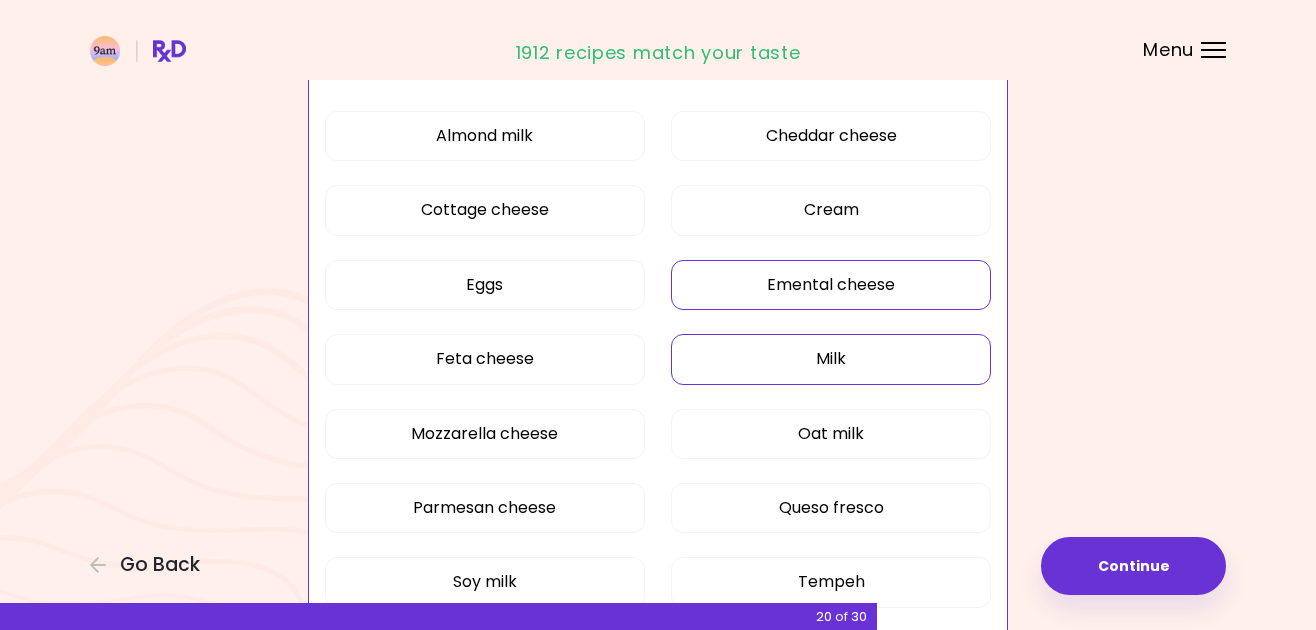 scroll, scrollTop: 273, scrollLeft: 0, axis: vertical 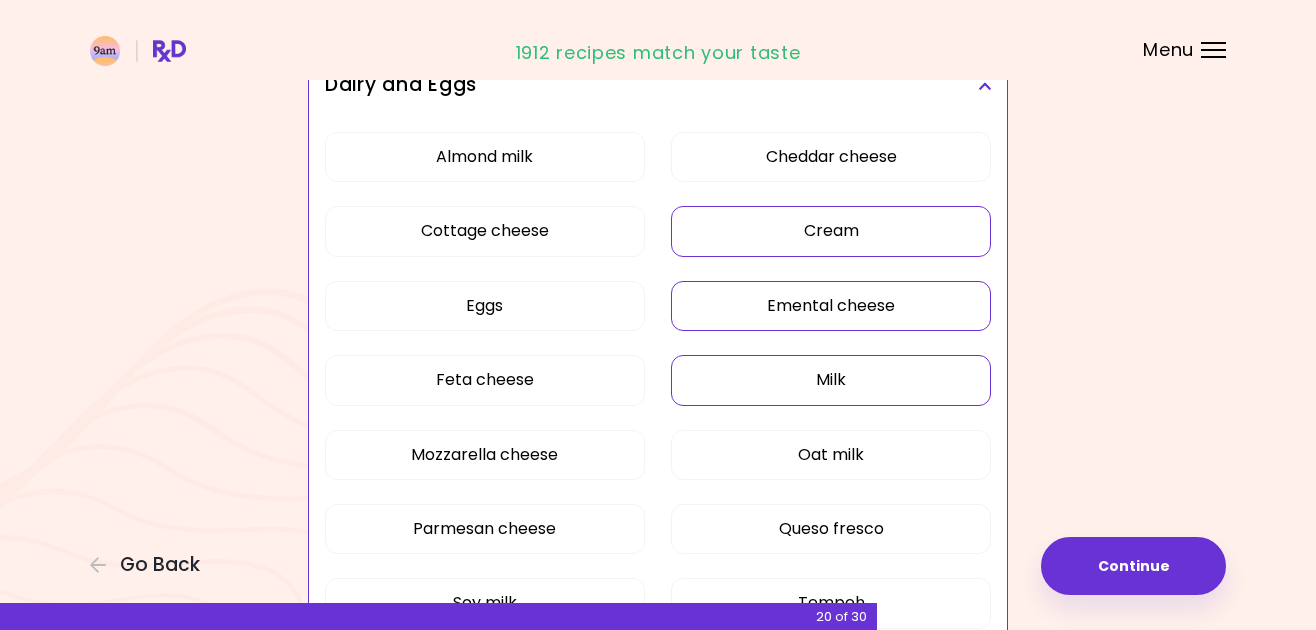 click on "Cream" at bounding box center [831, 231] 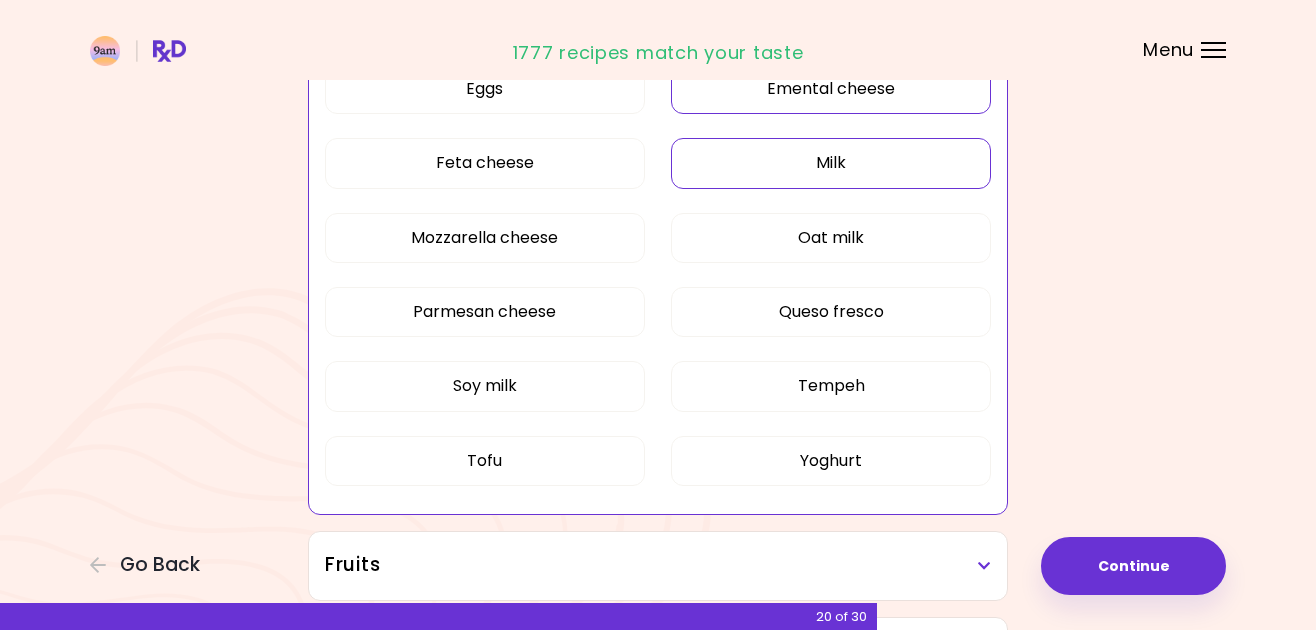 scroll, scrollTop: 510, scrollLeft: 0, axis: vertical 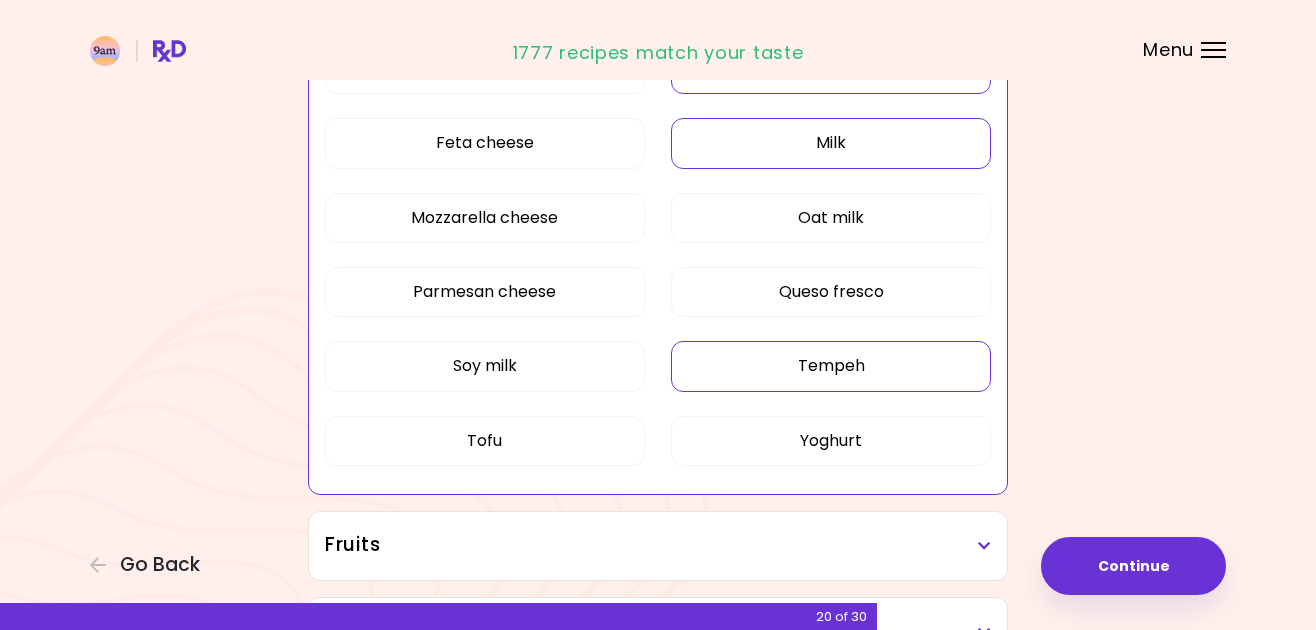 click on "Tempeh" at bounding box center [831, 366] 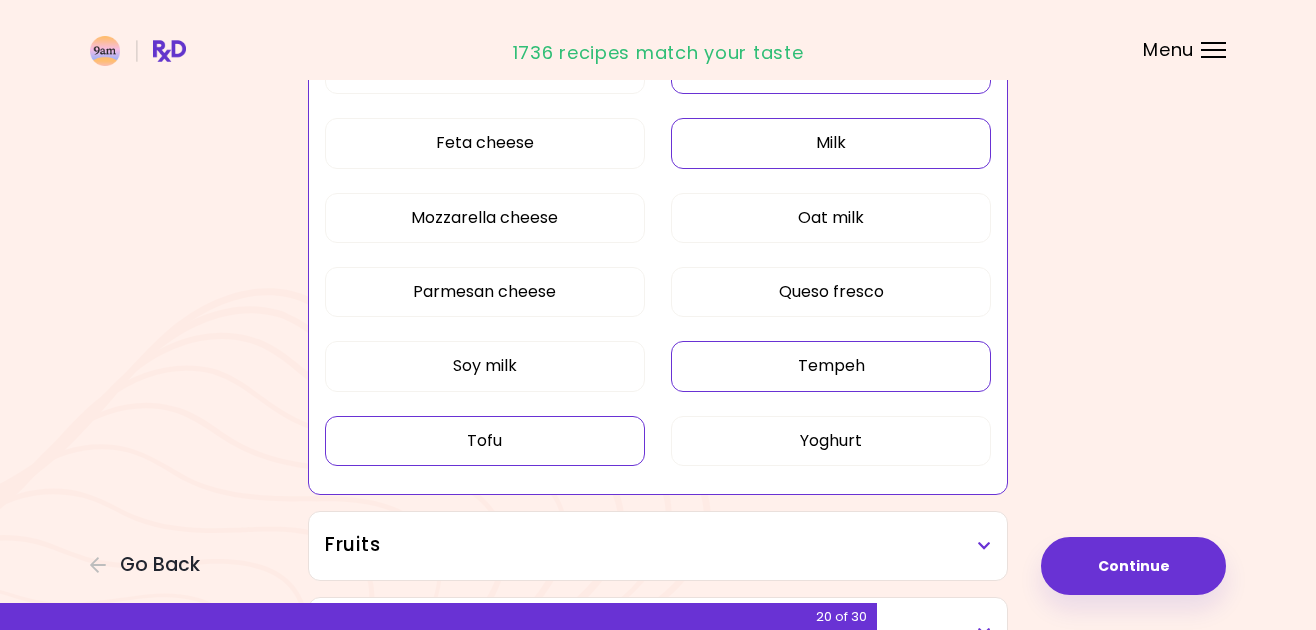 click on "Tofu" at bounding box center (485, 441) 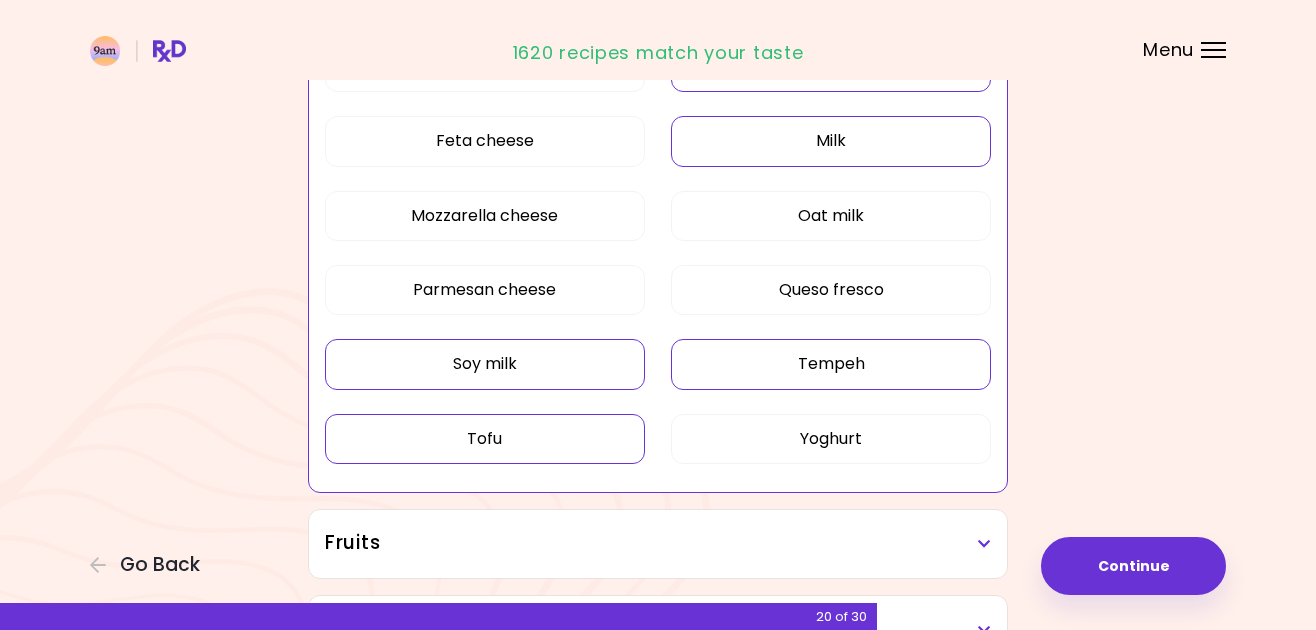 click on "Soy milk" at bounding box center [485, 364] 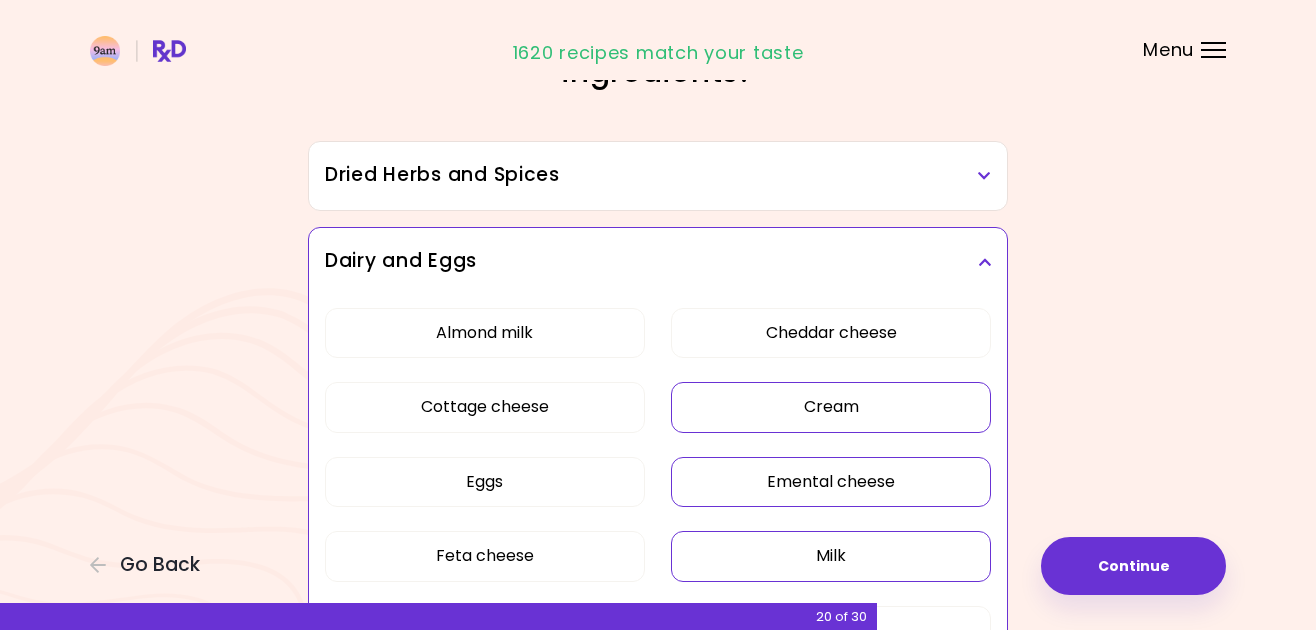 scroll, scrollTop: 85, scrollLeft: 0, axis: vertical 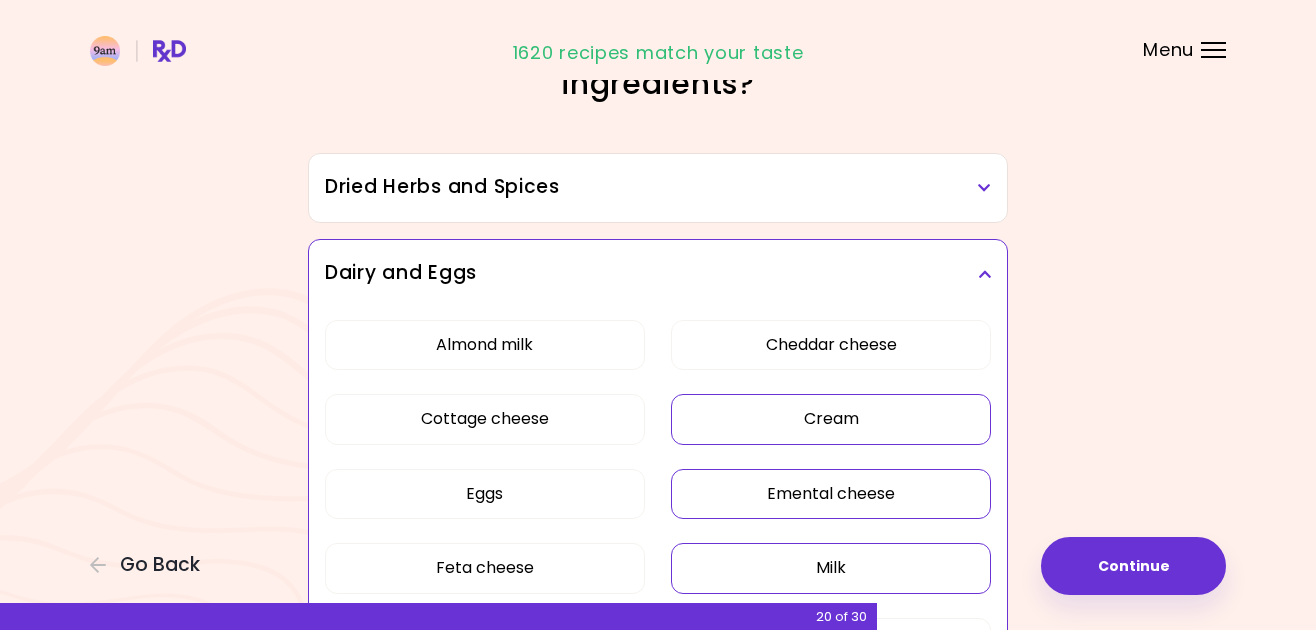 click on "Dried Herbs and Spices" at bounding box center [658, 187] 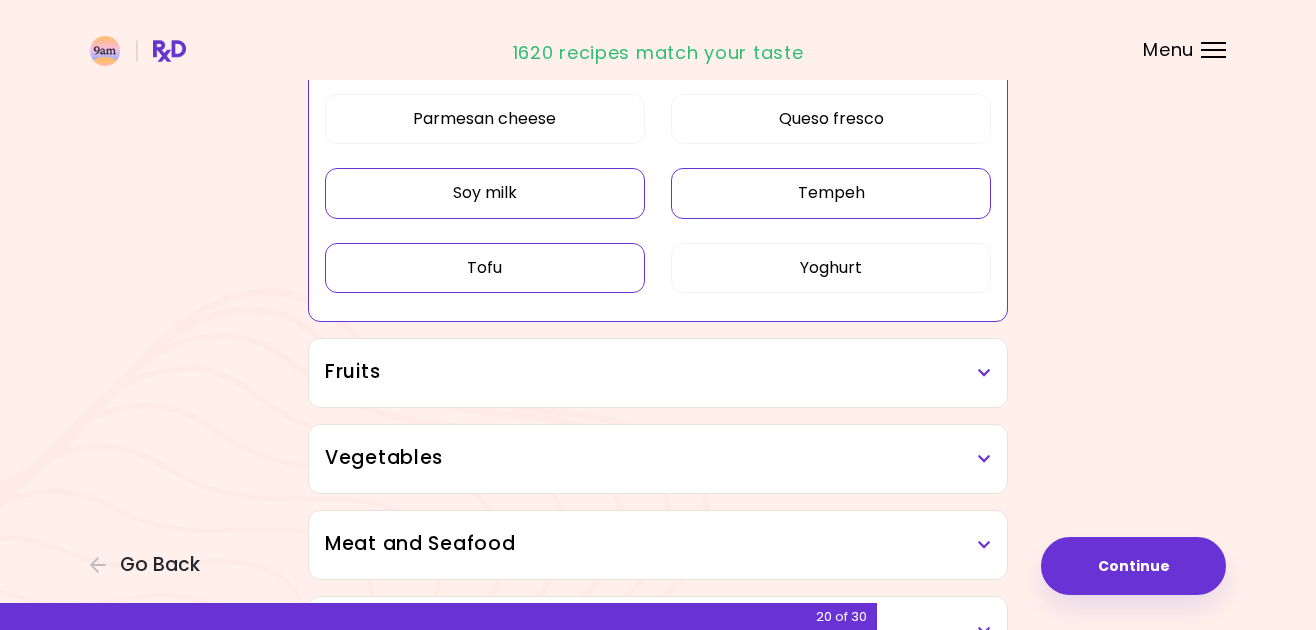 scroll, scrollTop: 1026, scrollLeft: 0, axis: vertical 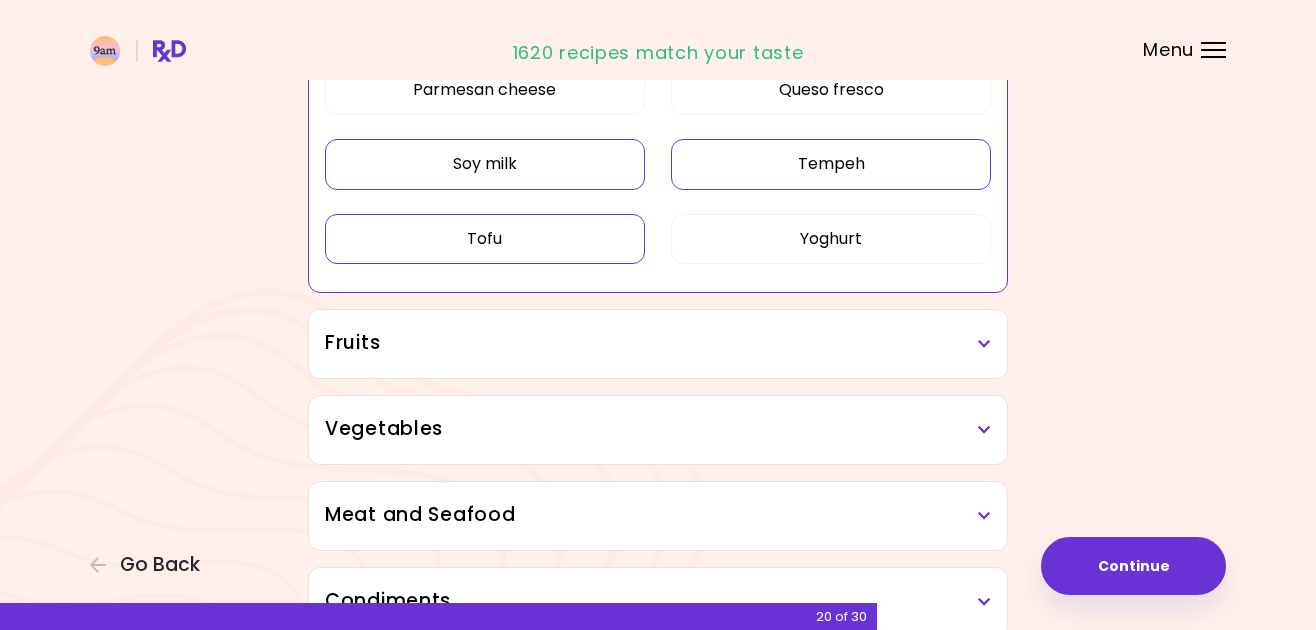 click on "Fruits" at bounding box center (658, 343) 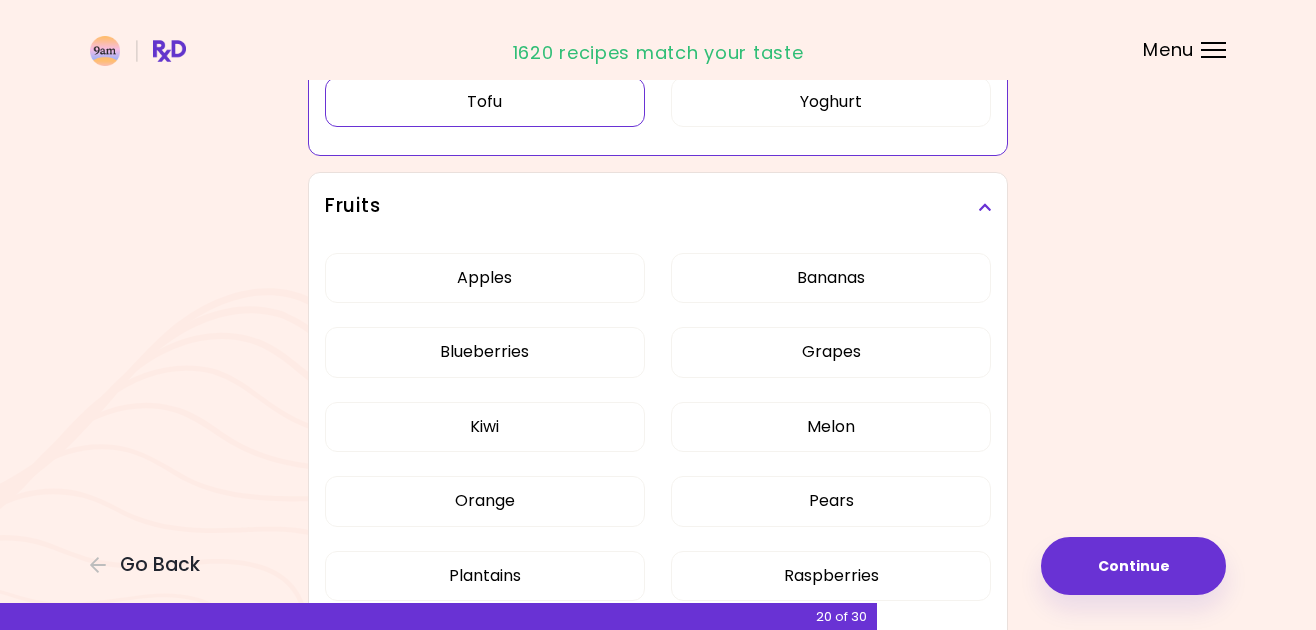 scroll, scrollTop: 1183, scrollLeft: 0, axis: vertical 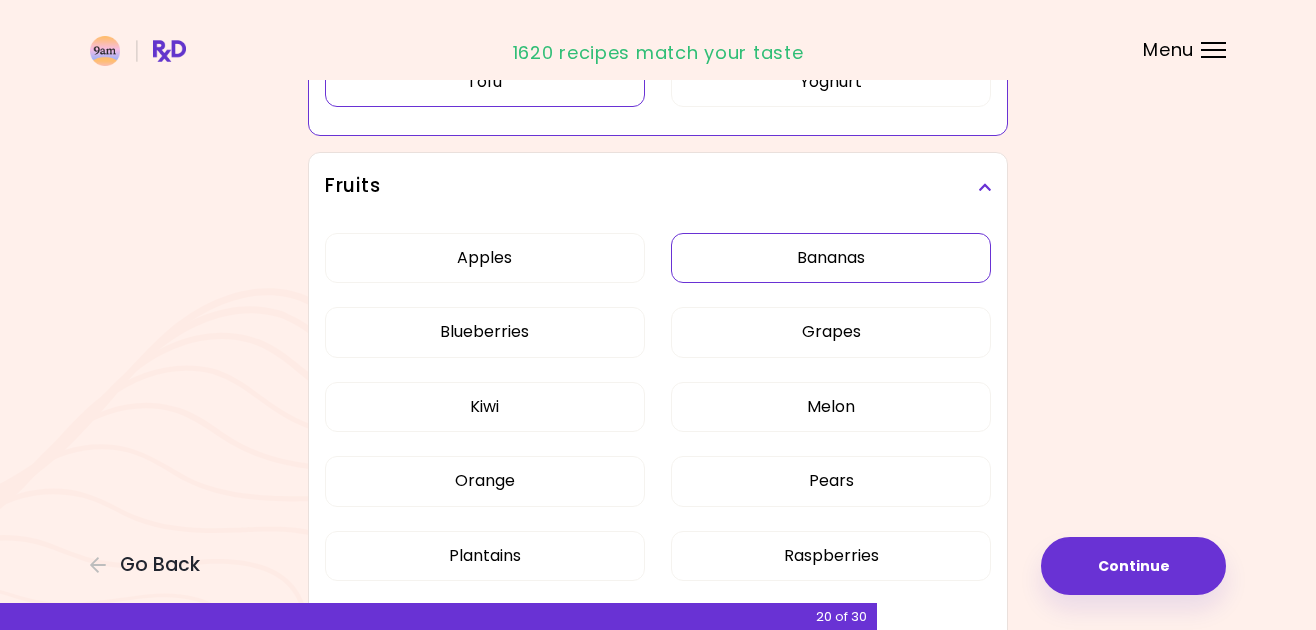 click on "Bananas" at bounding box center (831, 258) 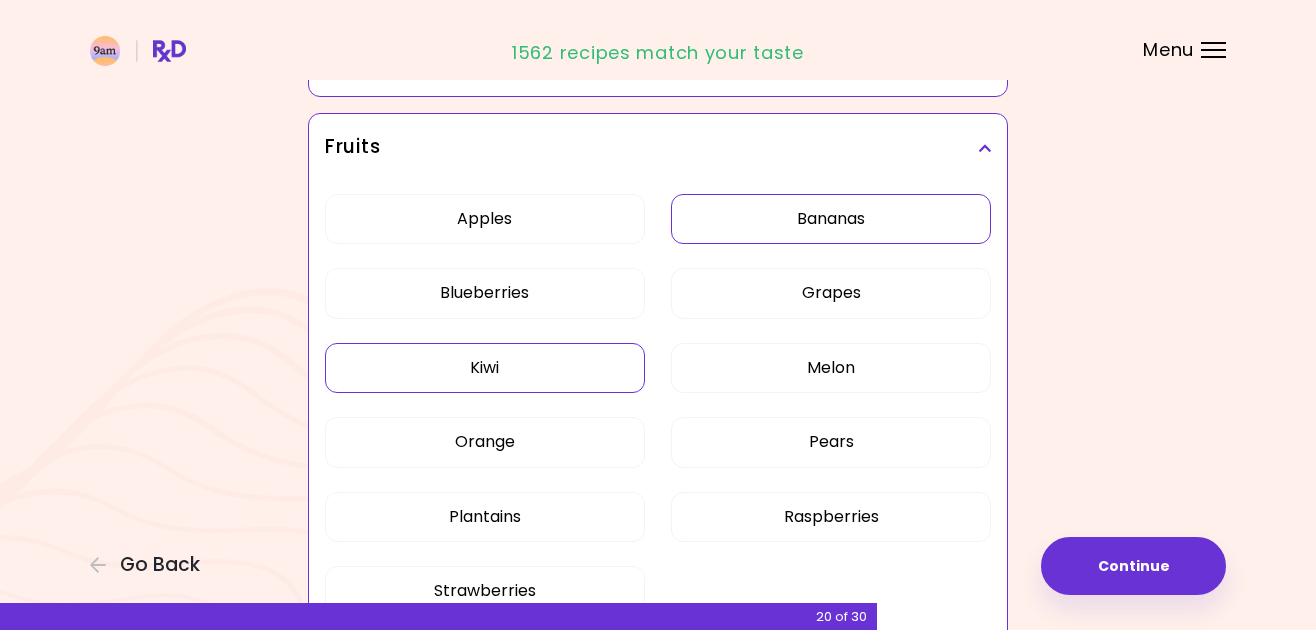 scroll, scrollTop: 1225, scrollLeft: 0, axis: vertical 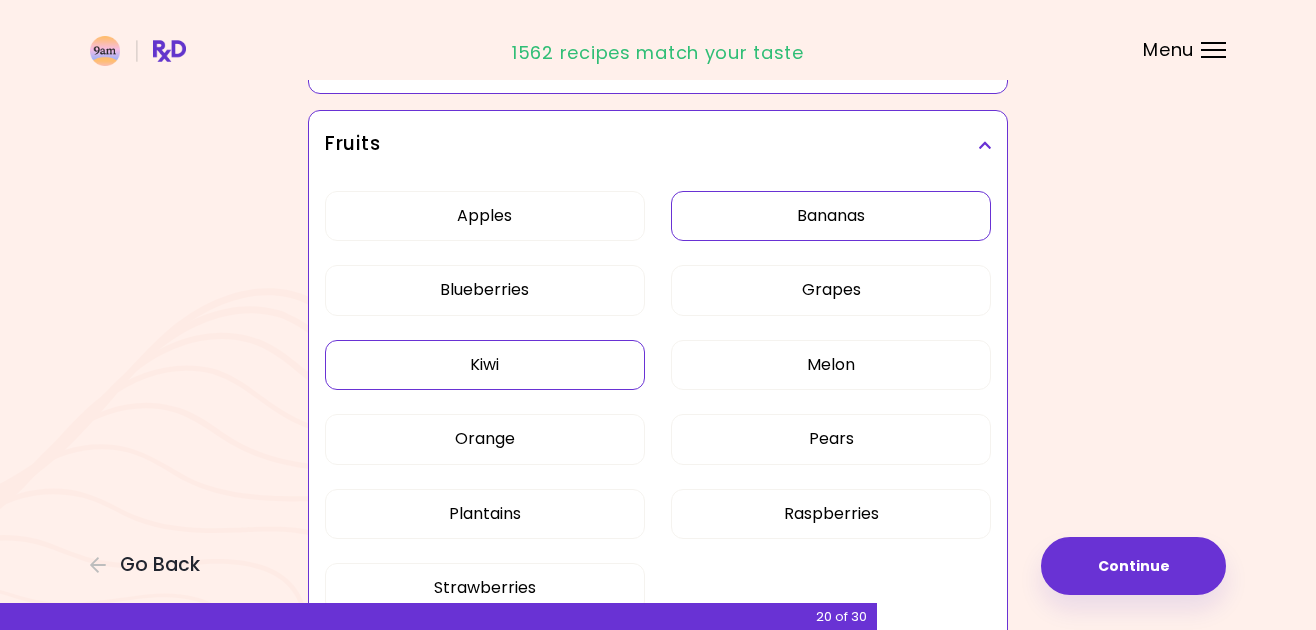 click on "Kiwi" at bounding box center (485, 365) 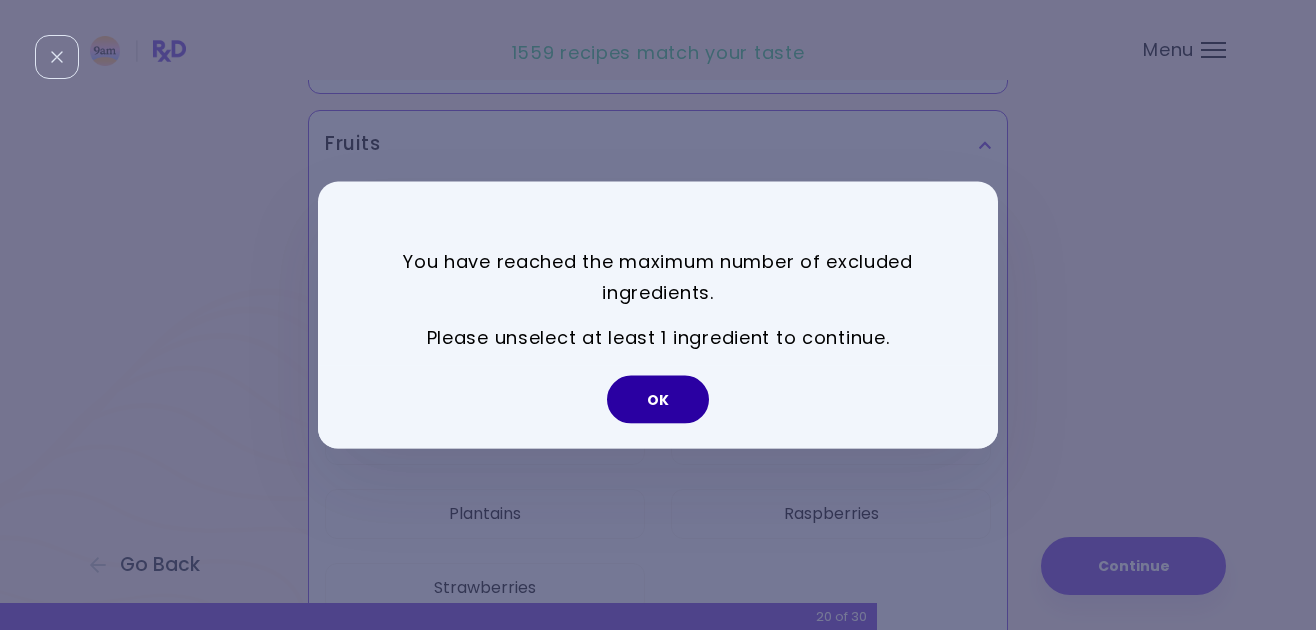 click on "OK" at bounding box center (658, 399) 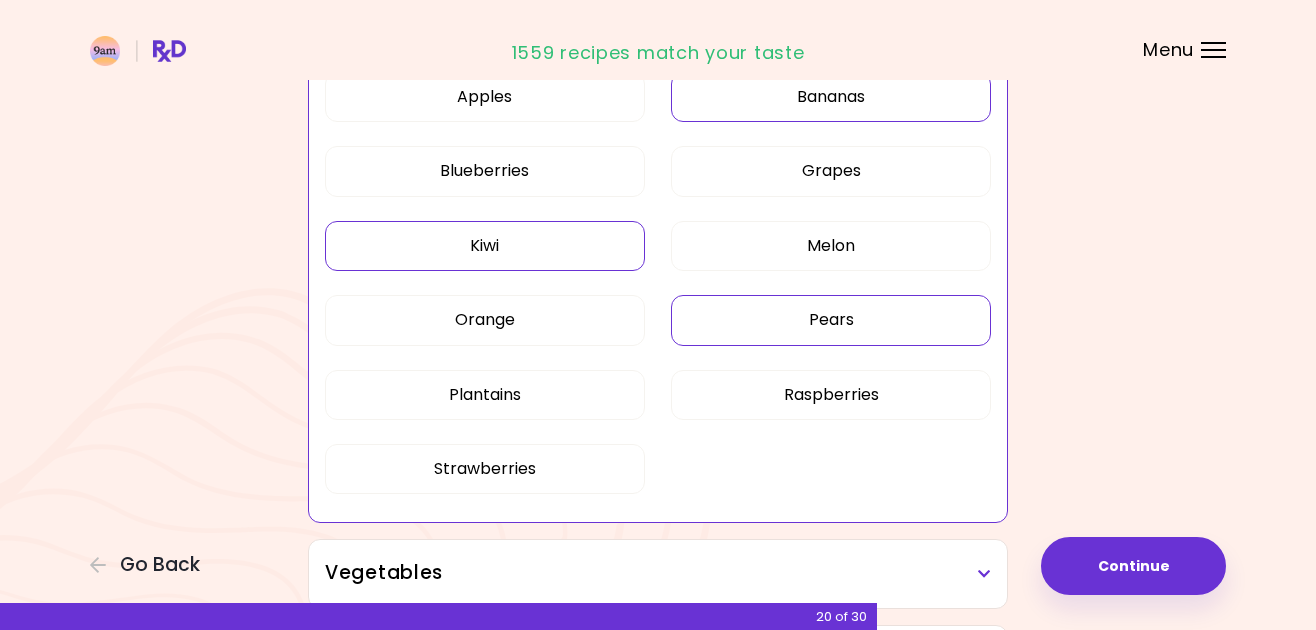 scroll, scrollTop: 1350, scrollLeft: 0, axis: vertical 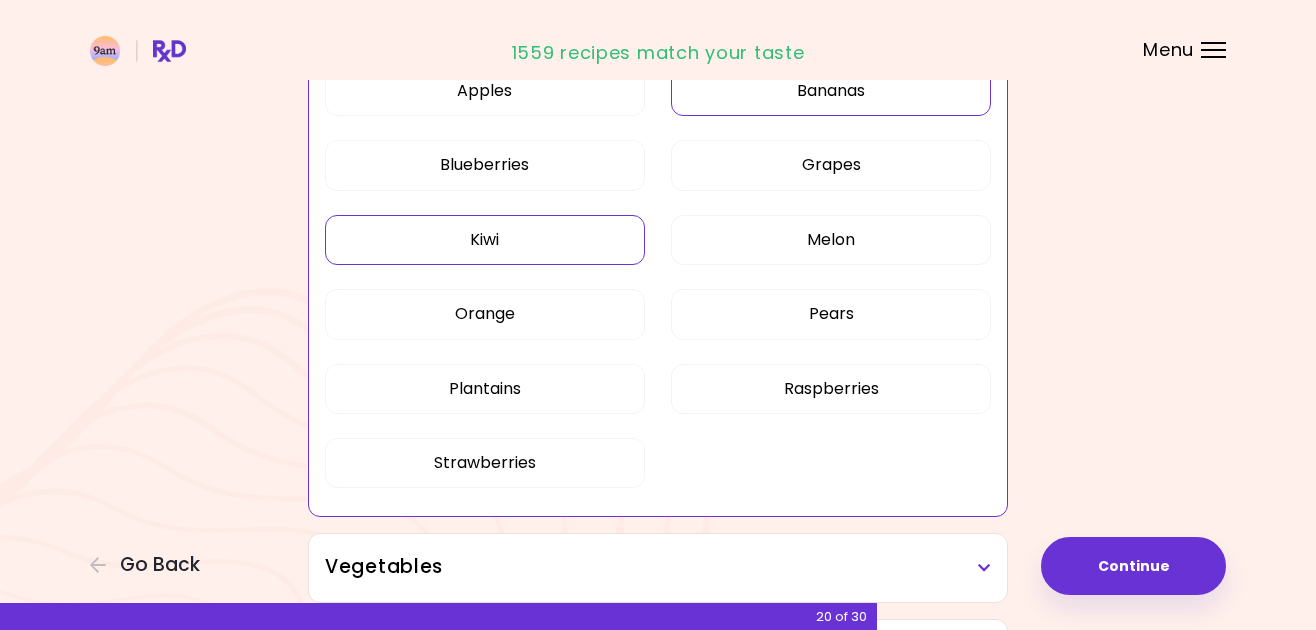 click on "Kiwi" at bounding box center (485, 240) 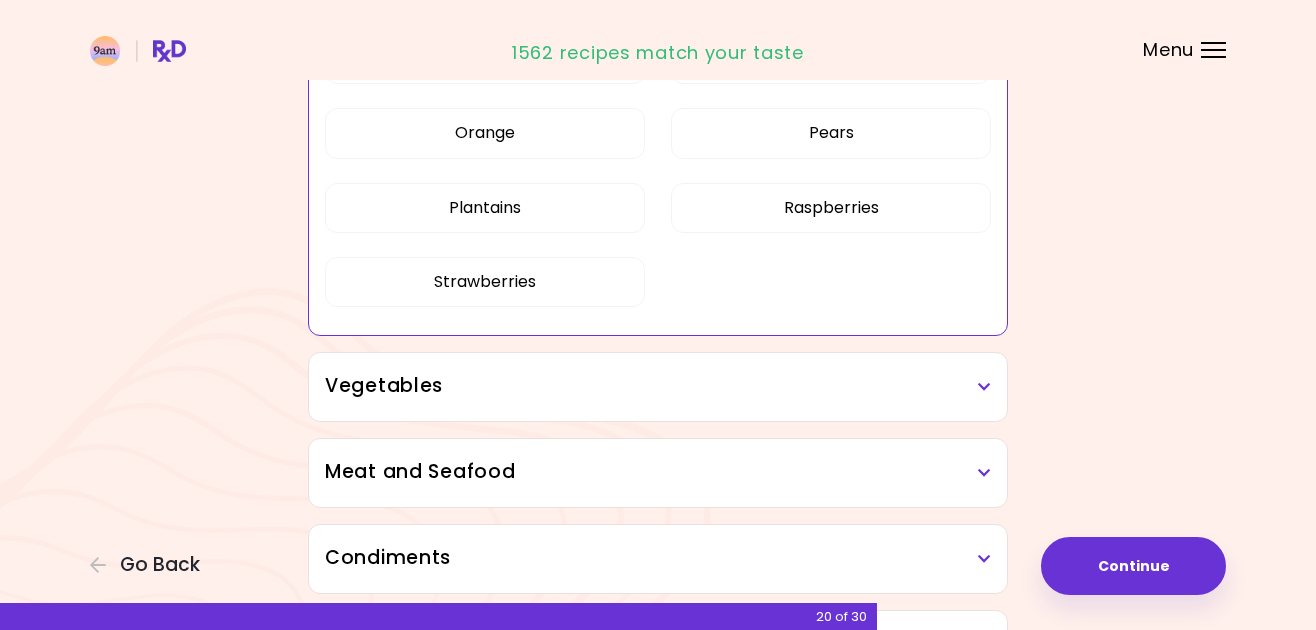 click on "Vegetables" at bounding box center (658, 386) 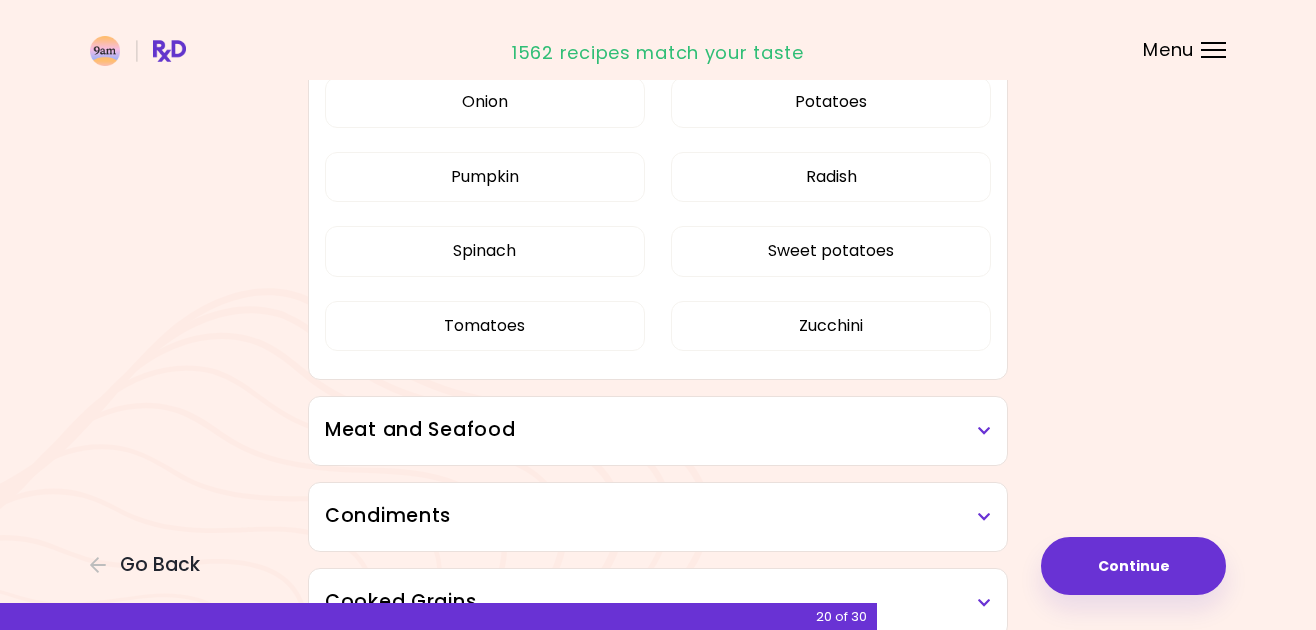 click on "Meat and Seafood" at bounding box center [658, 430] 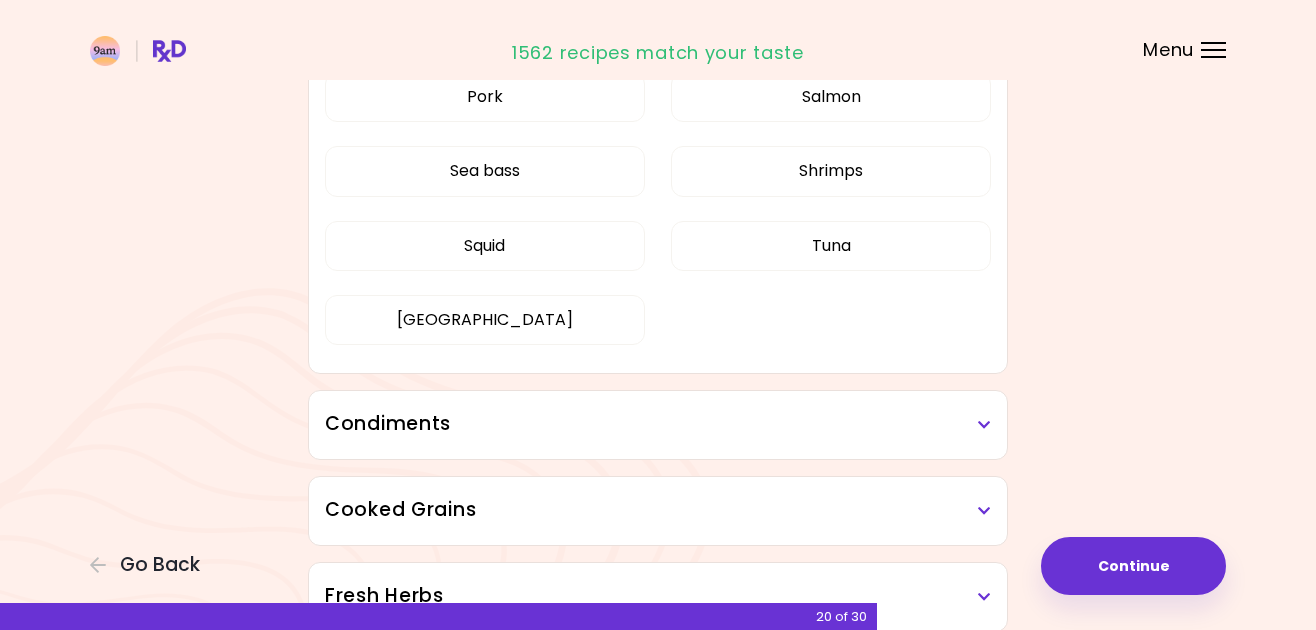 click on "Condiments" at bounding box center [658, 424] 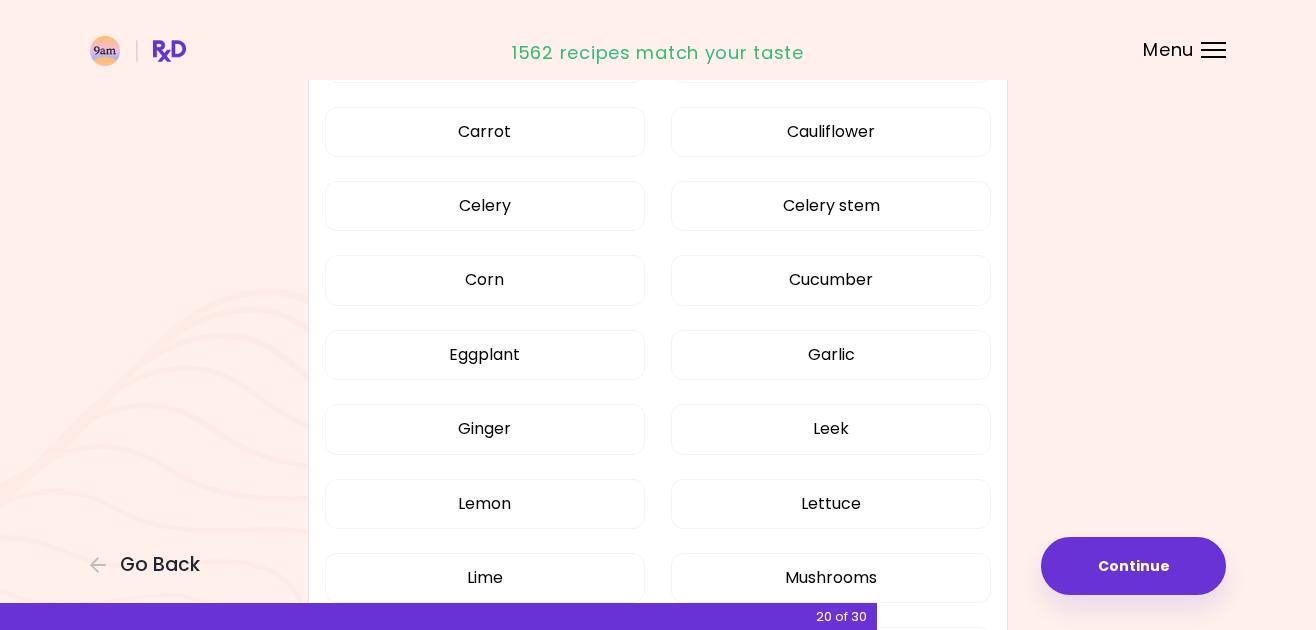 scroll, scrollTop: 2137, scrollLeft: 0, axis: vertical 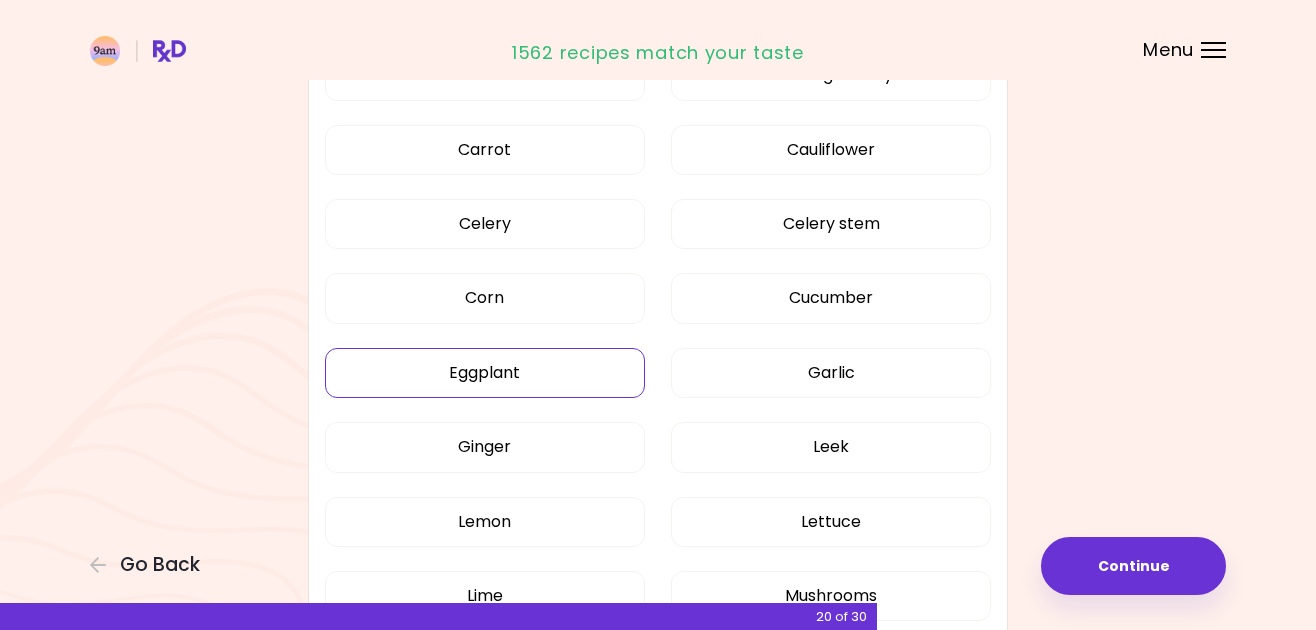 click on "Eggplant" at bounding box center (485, 373) 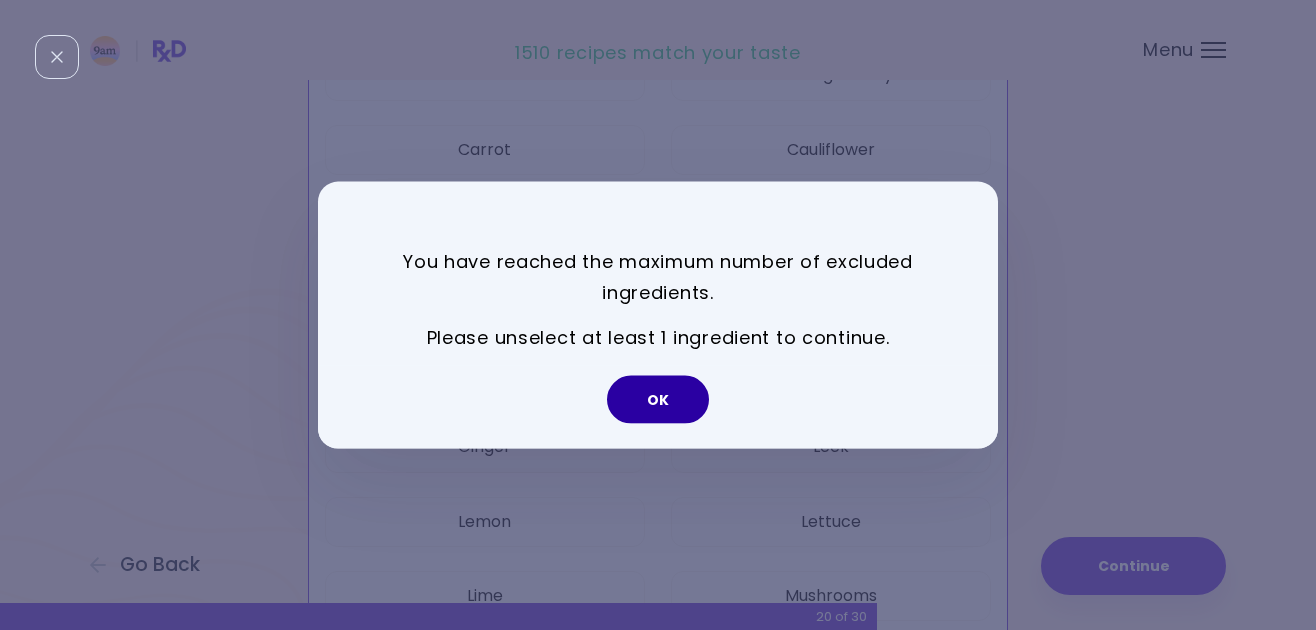 click on "OK" at bounding box center (658, 399) 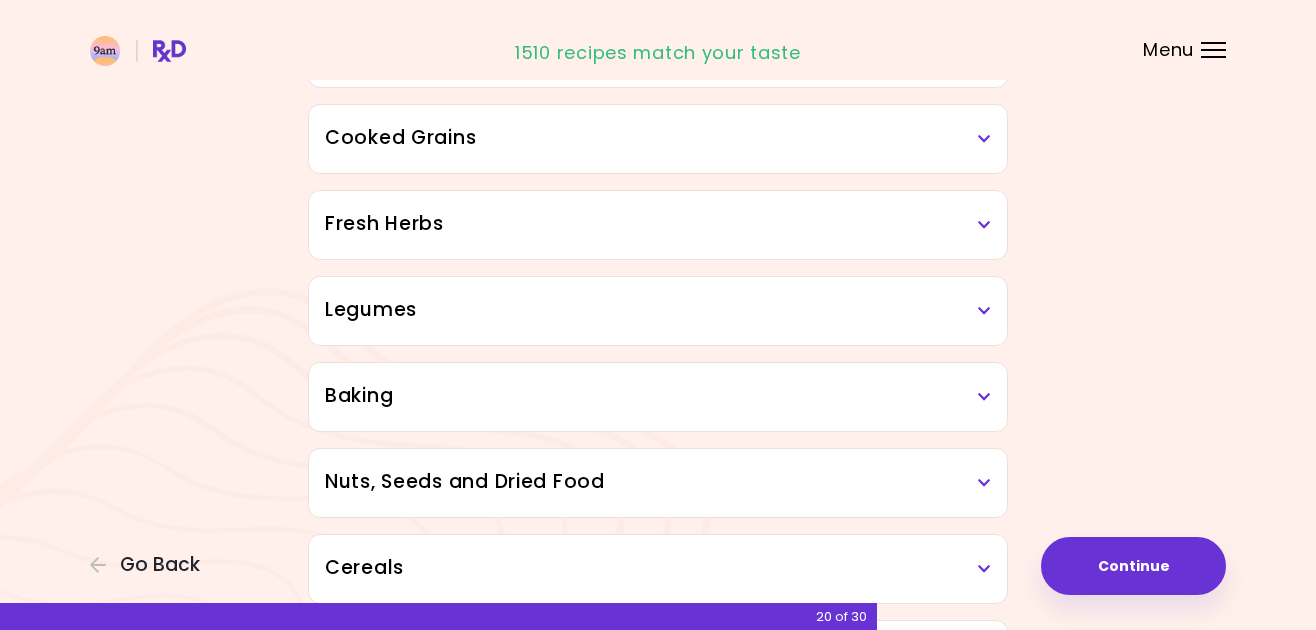 scroll, scrollTop: 4172, scrollLeft: 0, axis: vertical 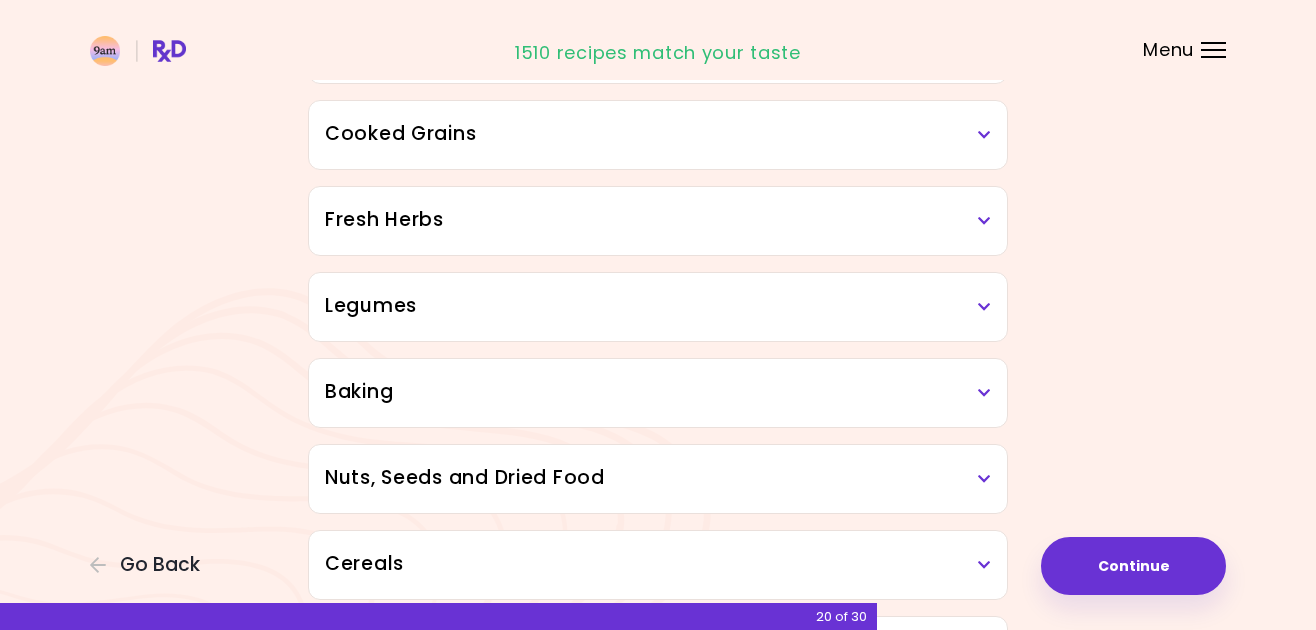 click on "Cooked Grains" at bounding box center [658, 134] 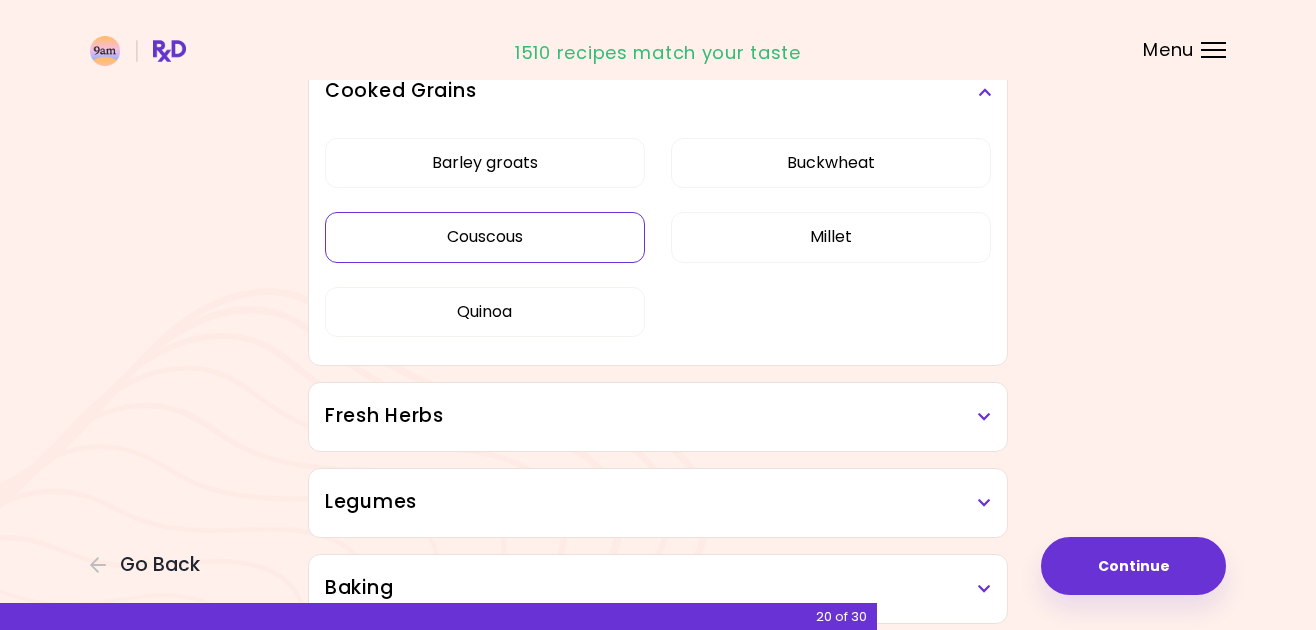 scroll, scrollTop: 4229, scrollLeft: 0, axis: vertical 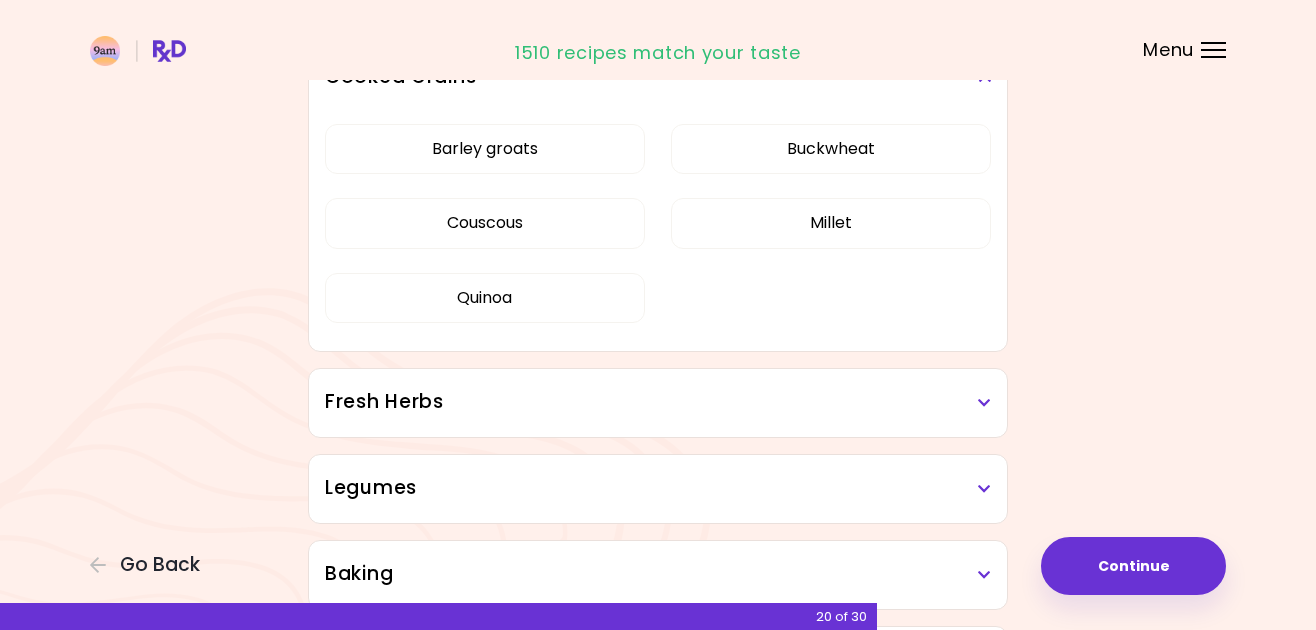 click on "Fresh Herbs" at bounding box center (658, 403) 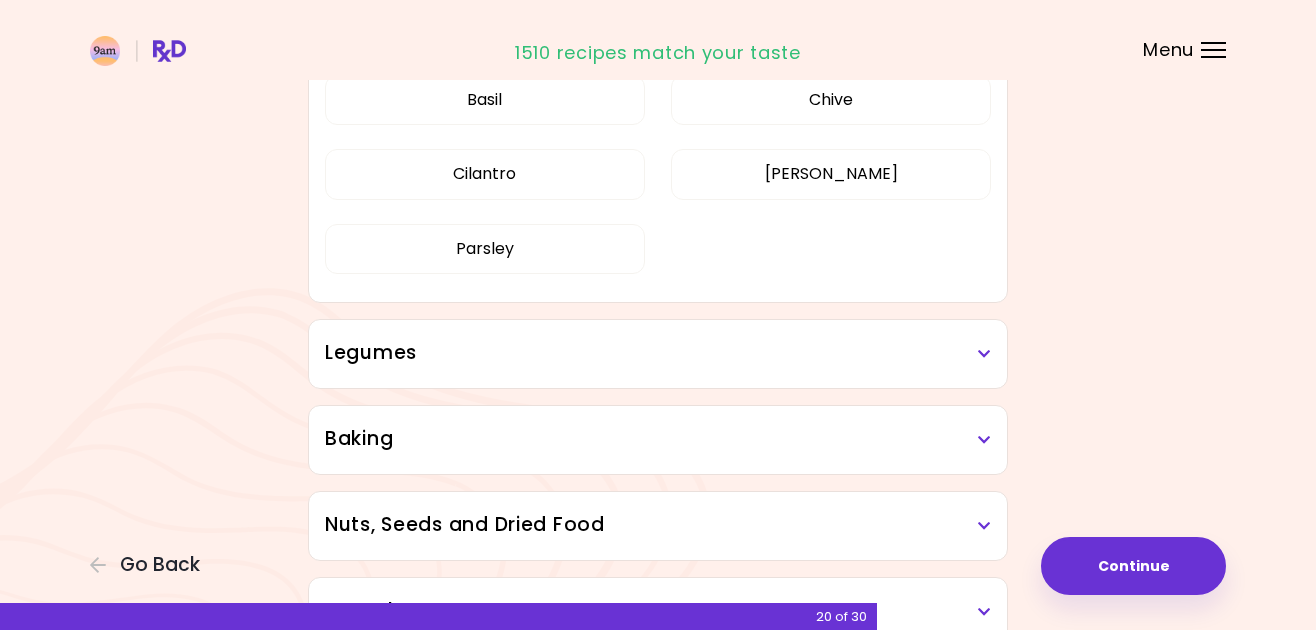 click on "Legumes" at bounding box center (658, 353) 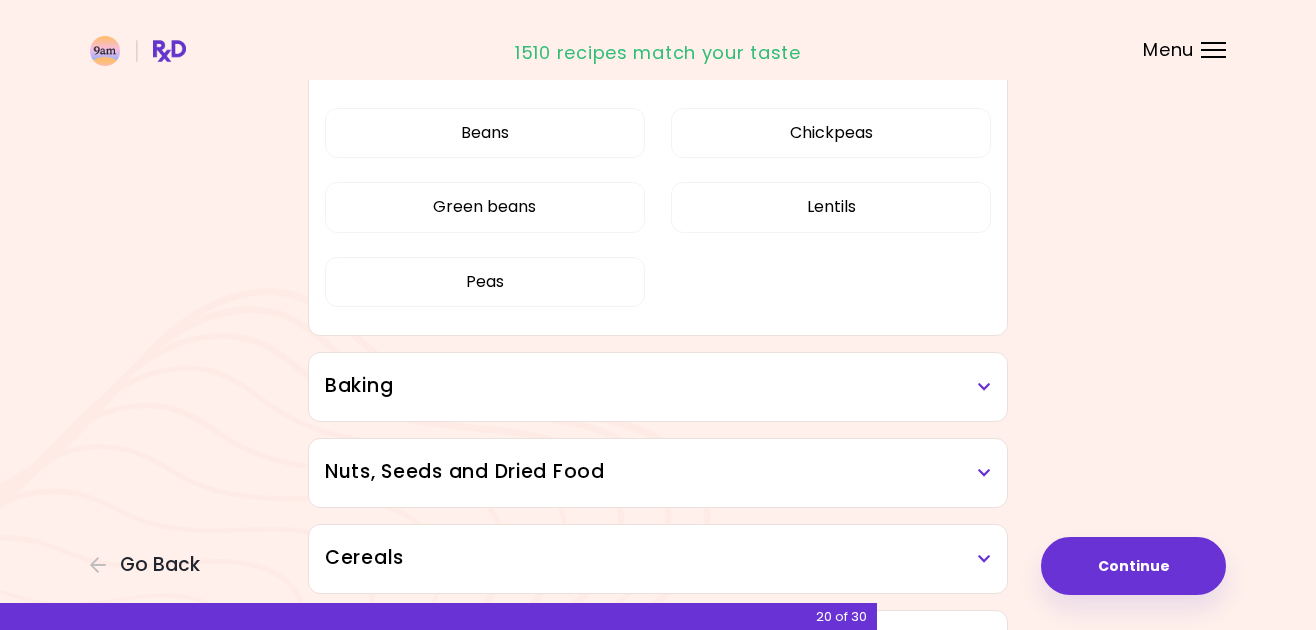click on "Baking" at bounding box center [658, 386] 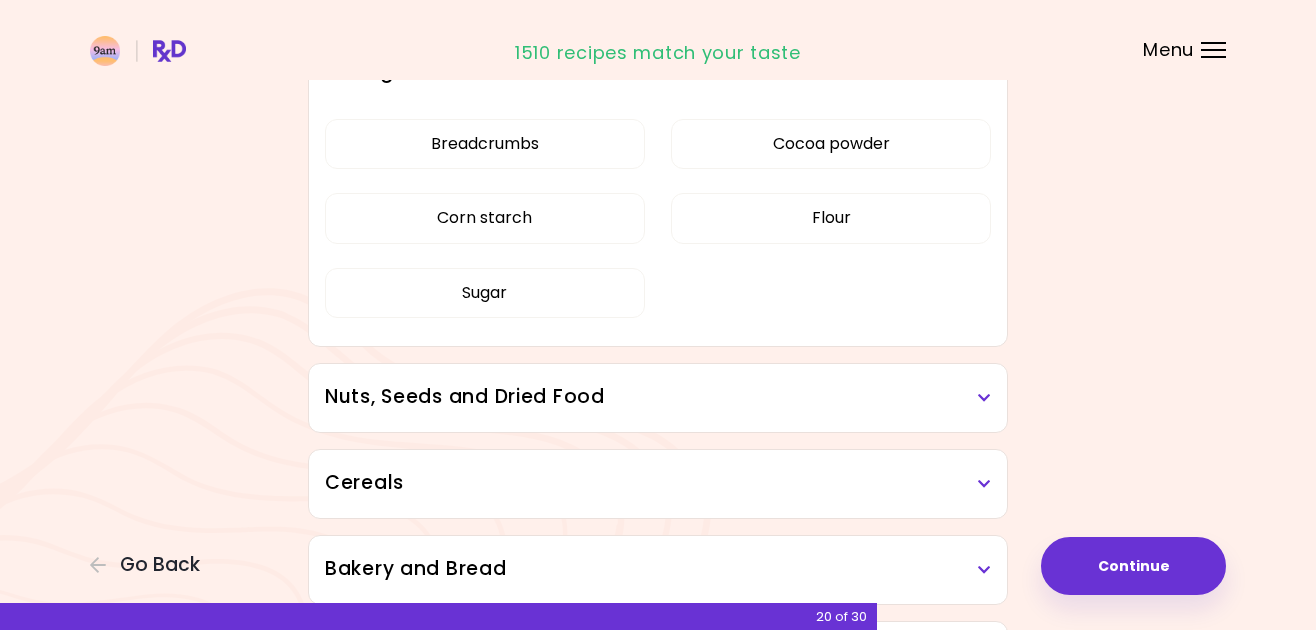 click on "Nuts, Seeds and Dried Food" at bounding box center (658, 398) 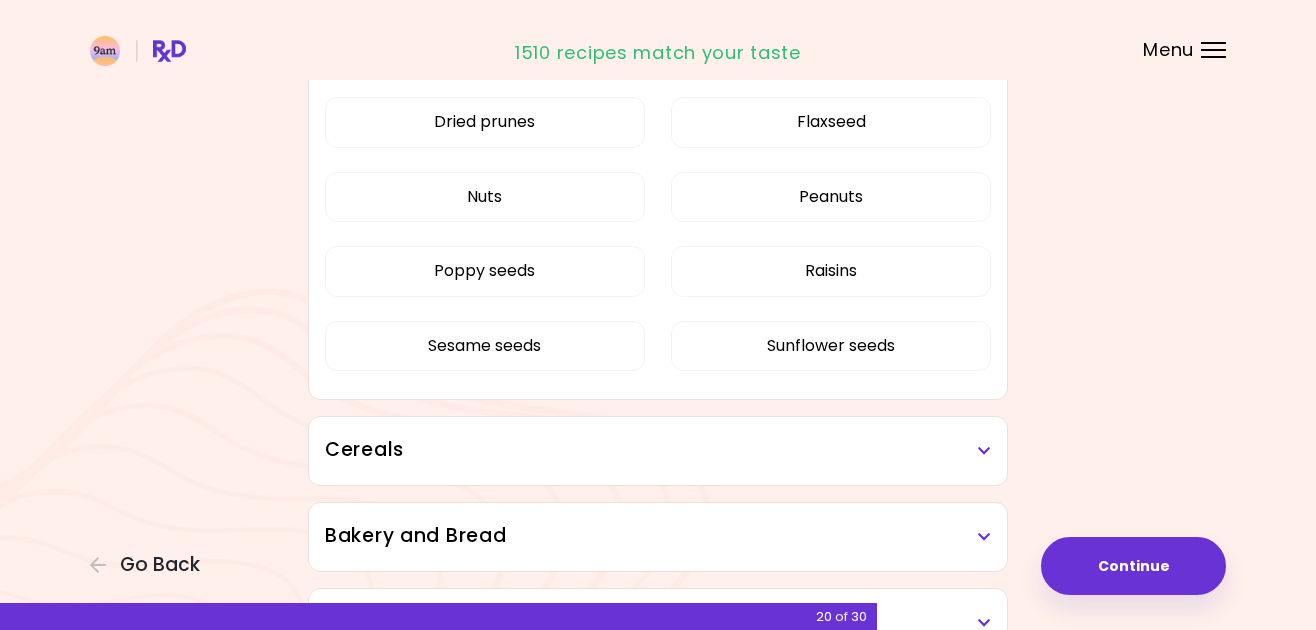 click on "Cereals" at bounding box center [658, 451] 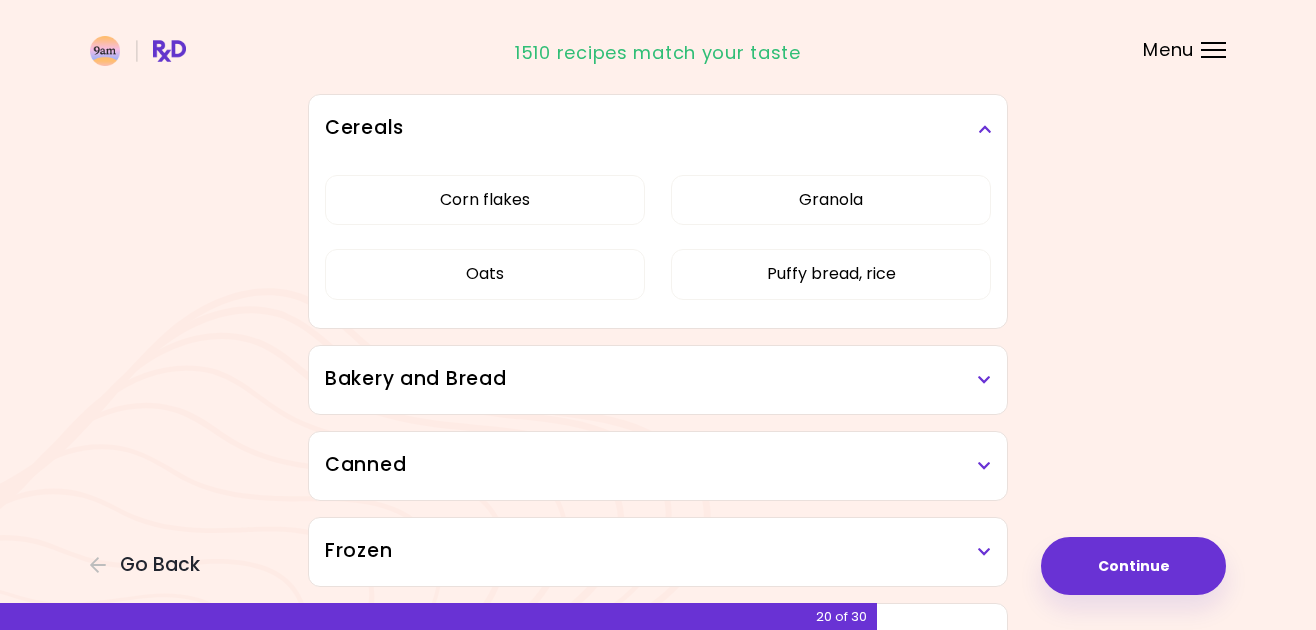 scroll, scrollTop: 6047, scrollLeft: 0, axis: vertical 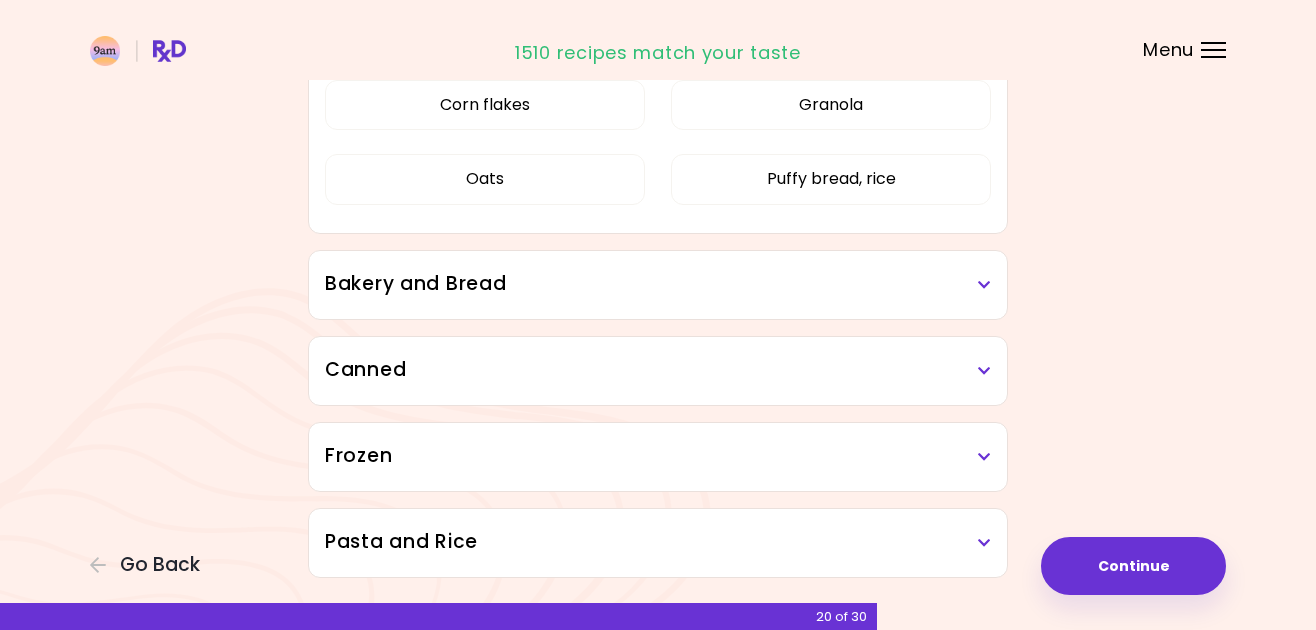 click on "Bakery and Bread" at bounding box center (658, 285) 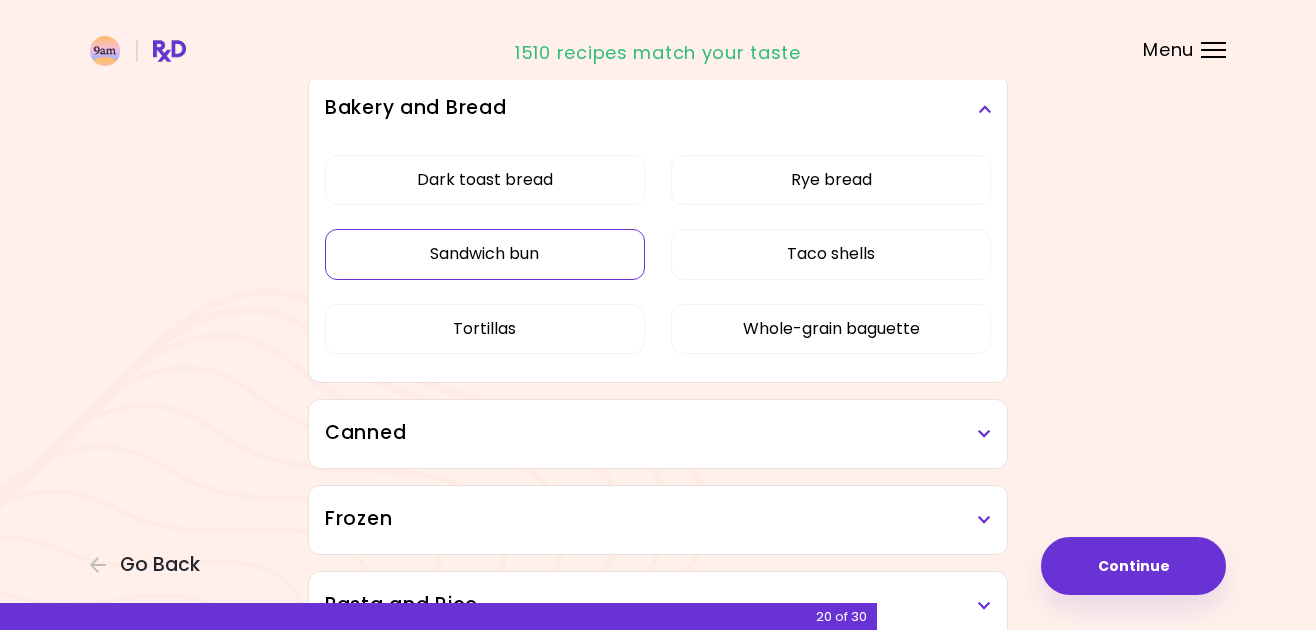 scroll, scrollTop: 6344, scrollLeft: 0, axis: vertical 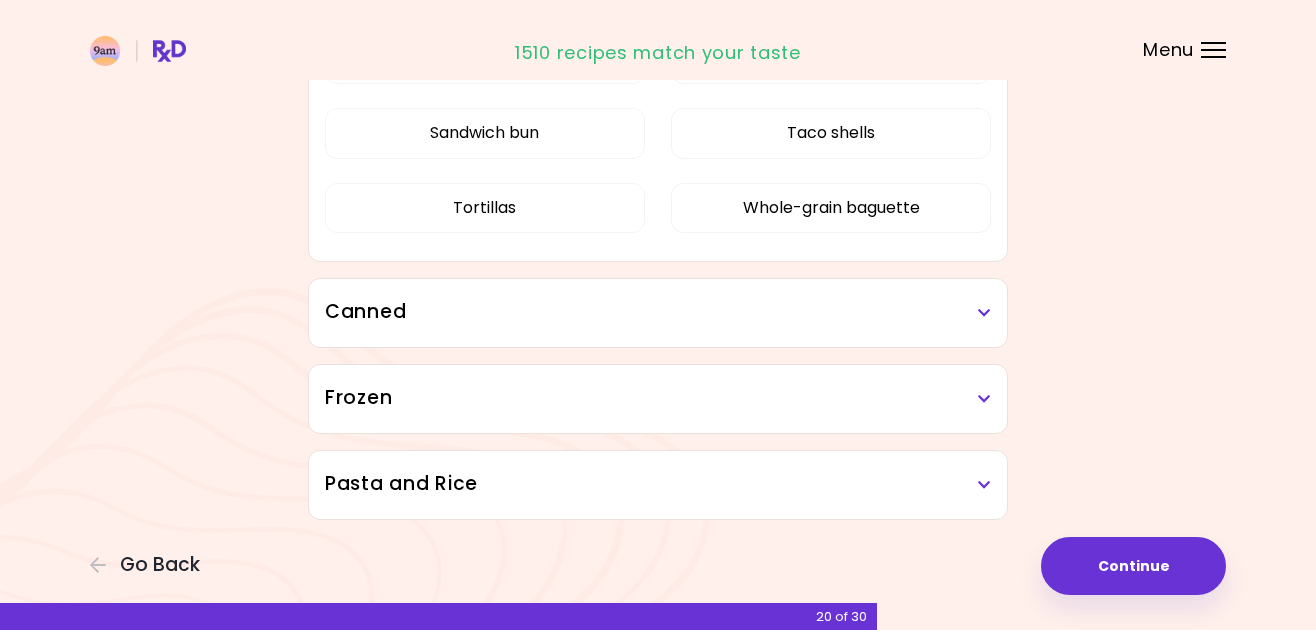 click on "Frozen" at bounding box center [658, 399] 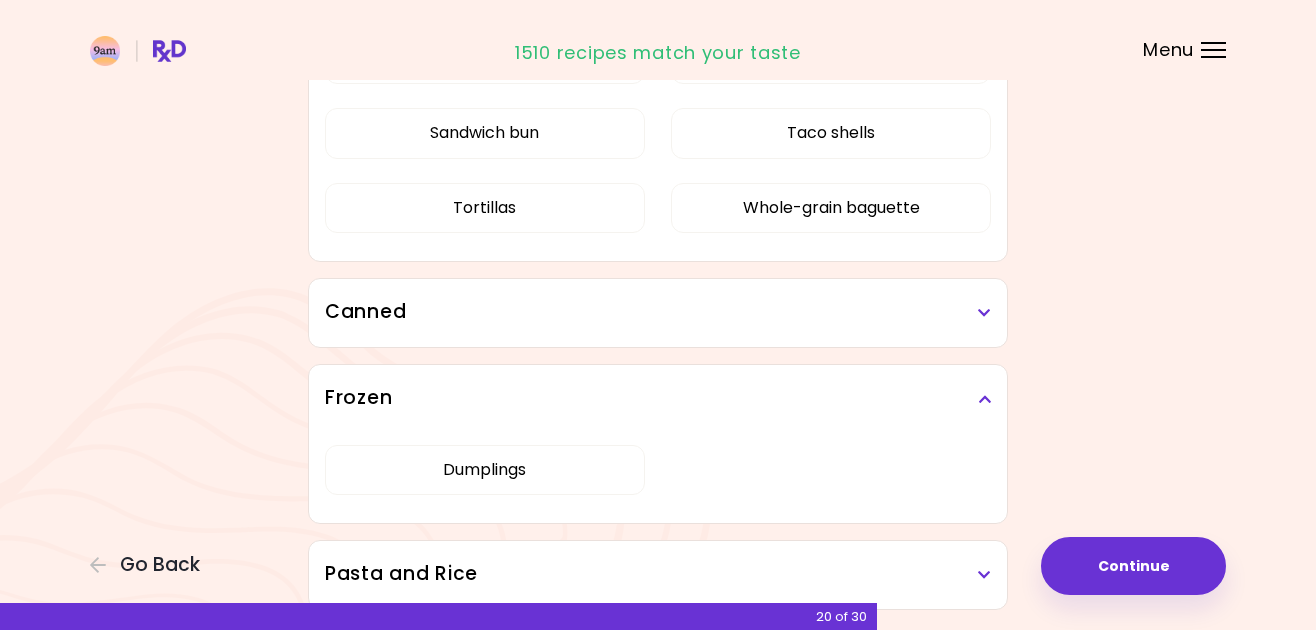scroll, scrollTop: 6434, scrollLeft: 0, axis: vertical 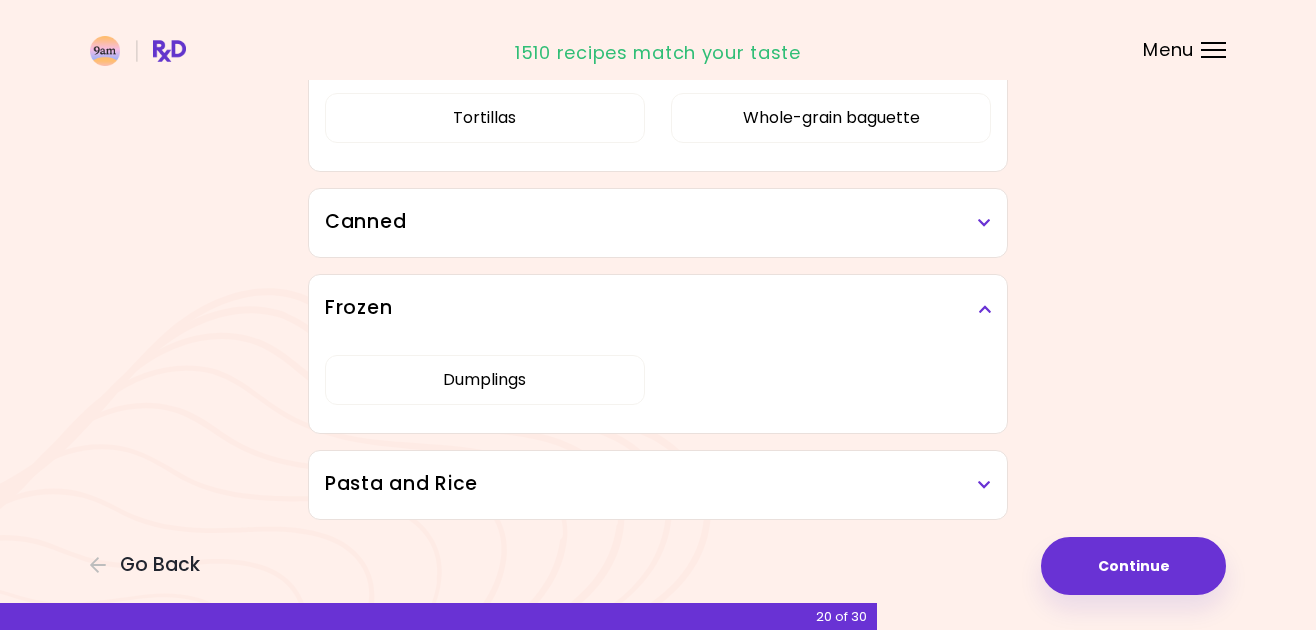 click on "Pasta and Rice" at bounding box center (658, 484) 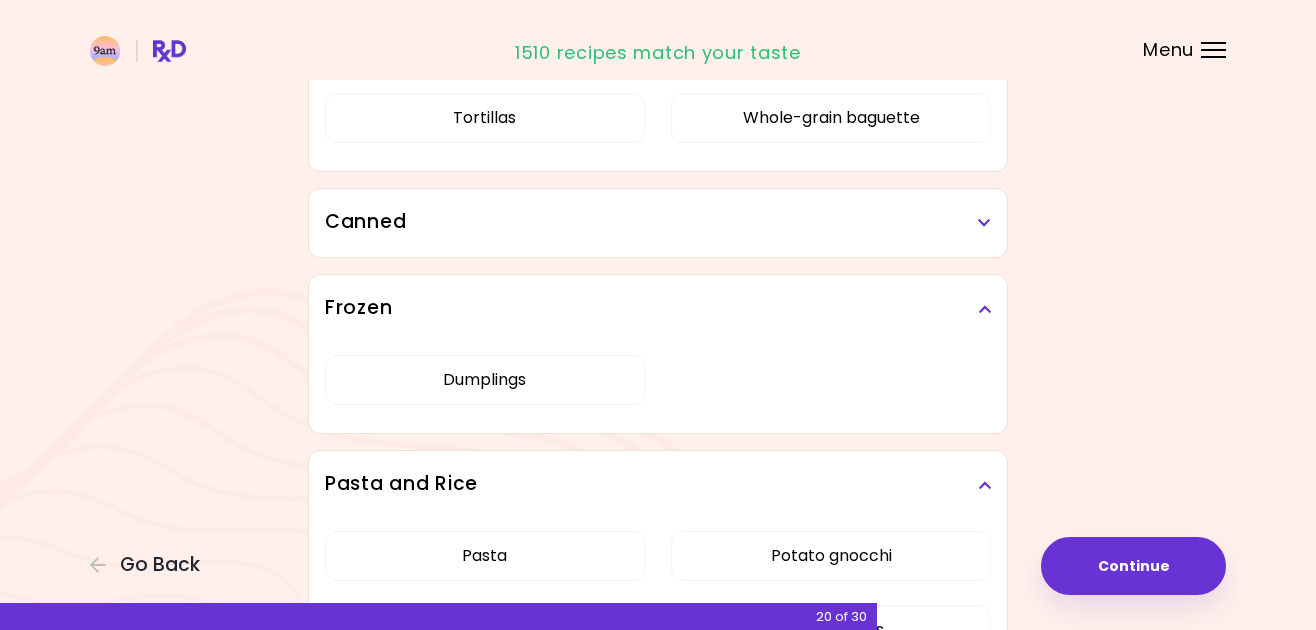 scroll, scrollTop: 6599, scrollLeft: 0, axis: vertical 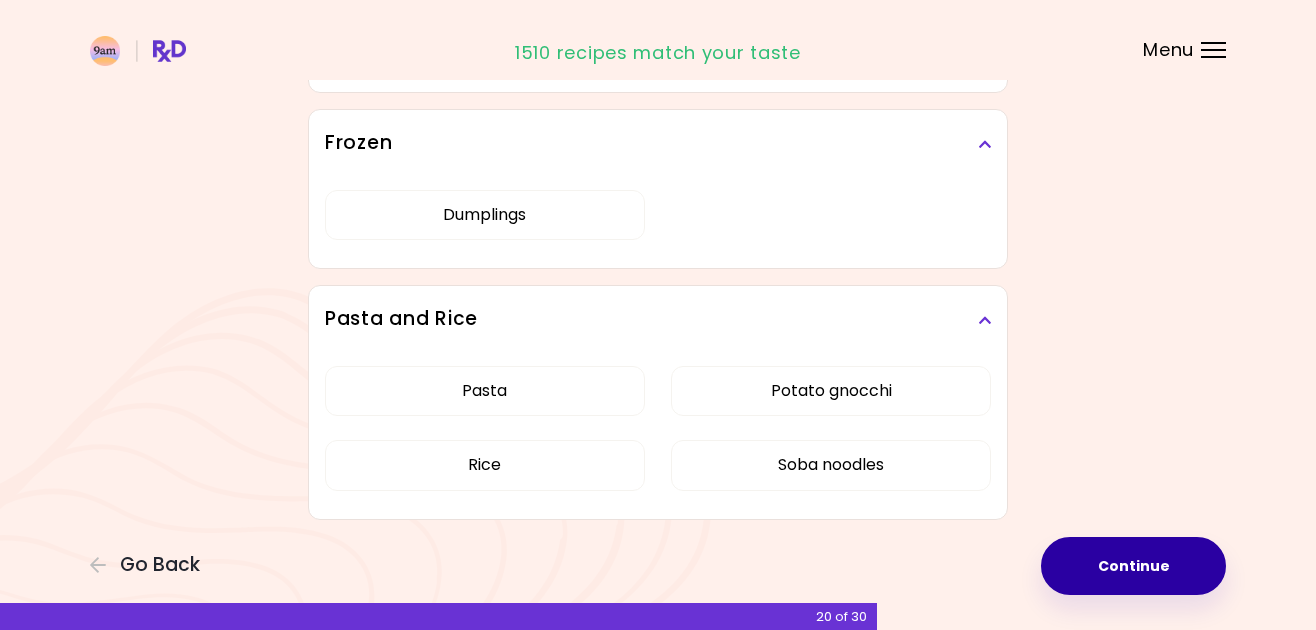 click on "Continue" at bounding box center [1133, 566] 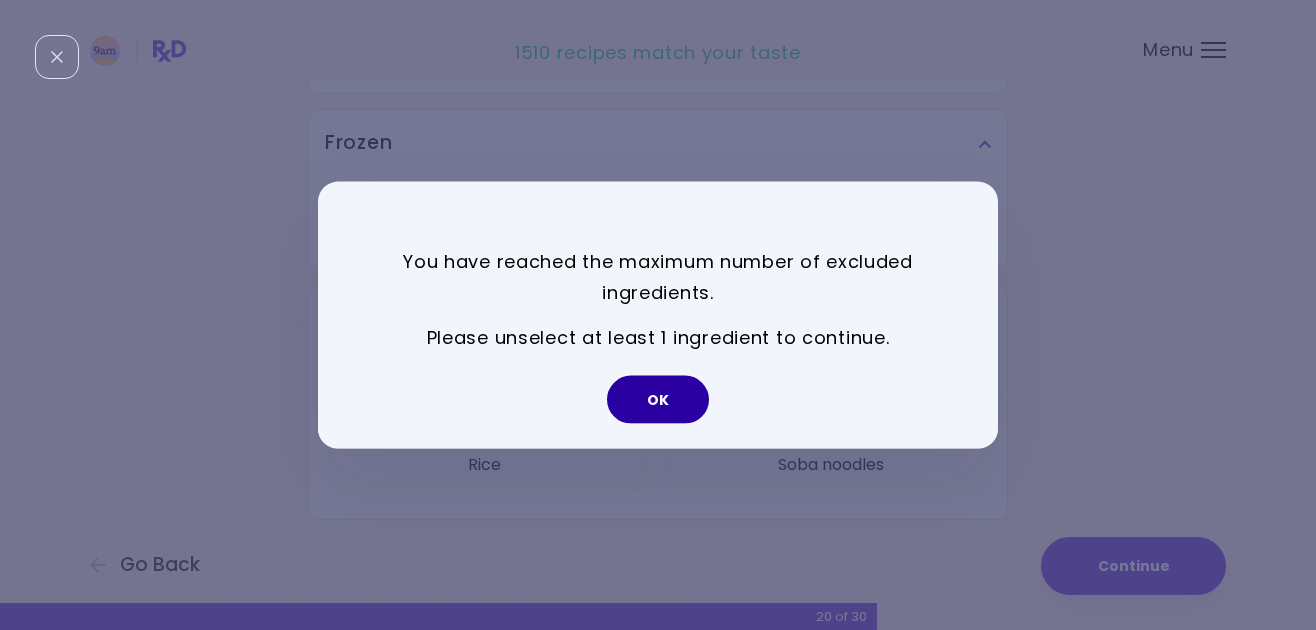click on "OK" at bounding box center (658, 399) 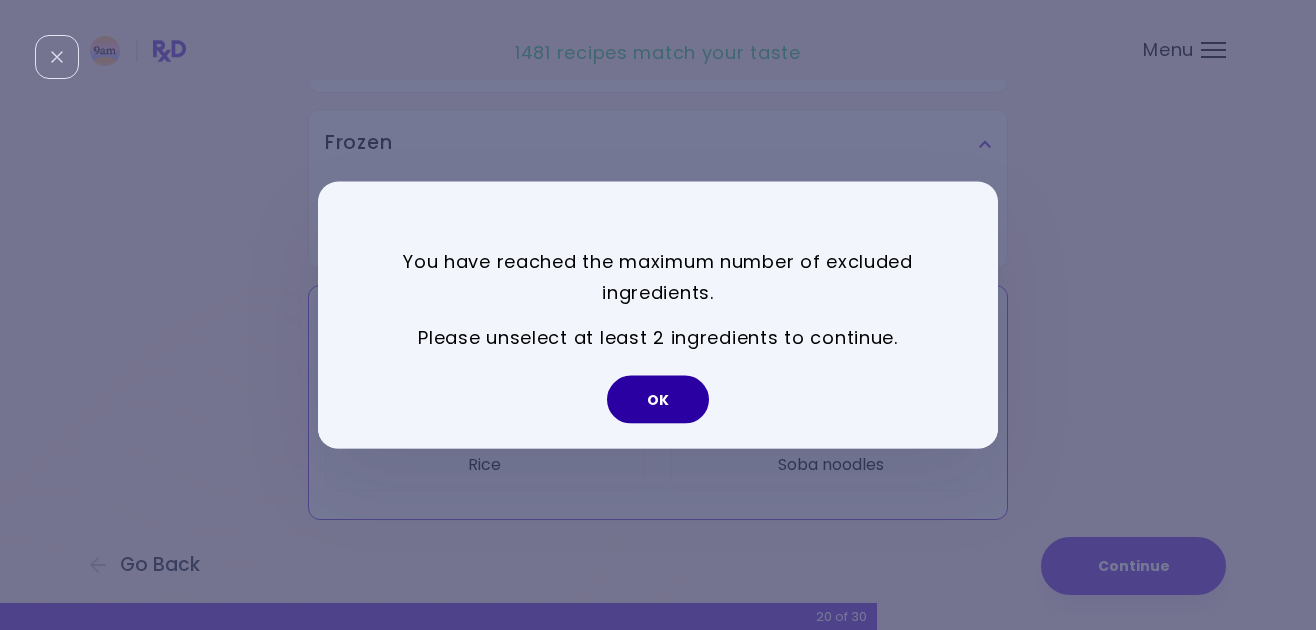 click on "OK" at bounding box center (658, 399) 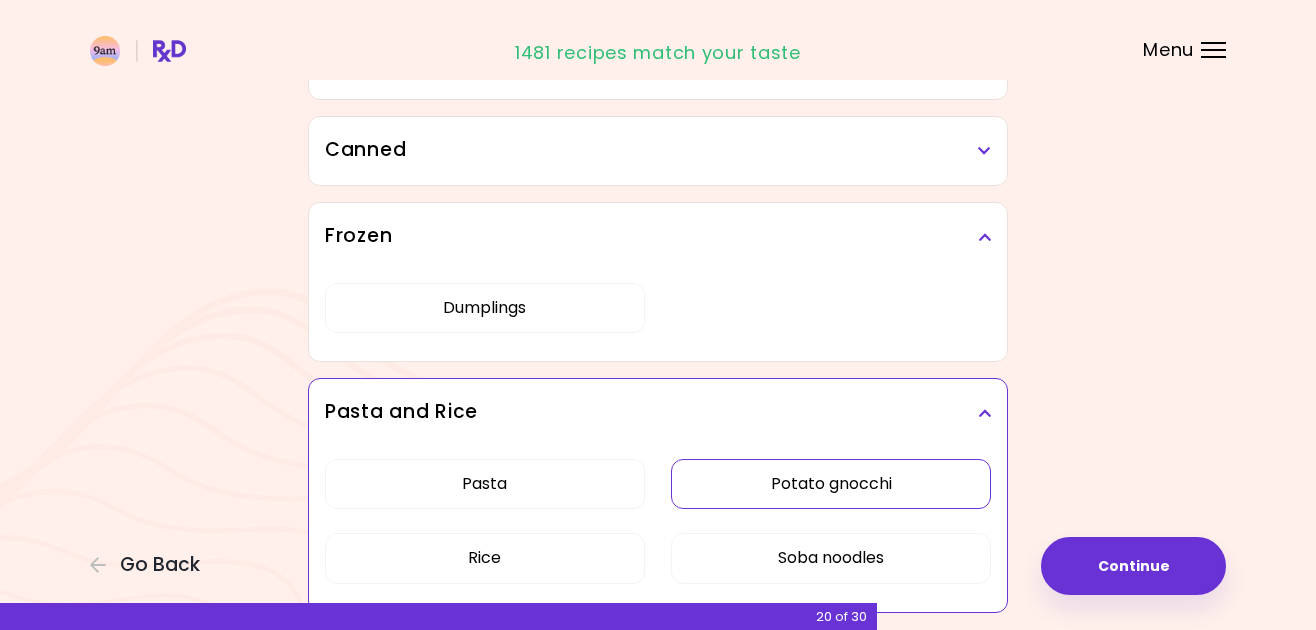 scroll, scrollTop: 6504, scrollLeft: 0, axis: vertical 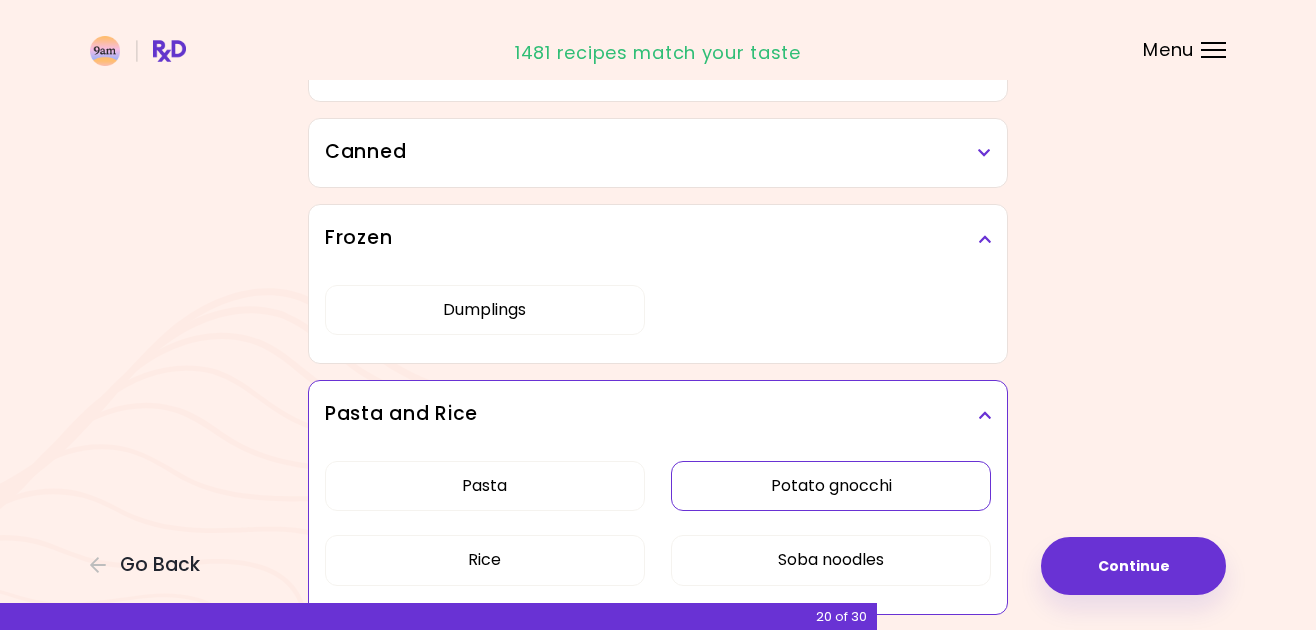 click on "Potato gnocchi" at bounding box center (831, 486) 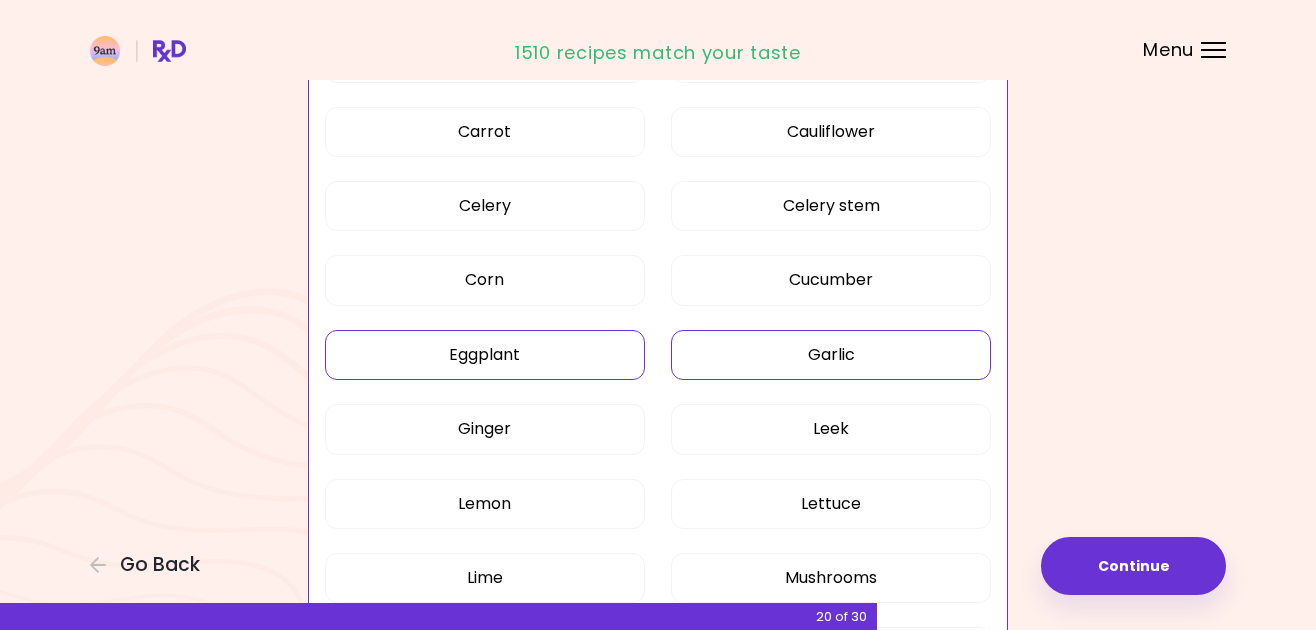 scroll, scrollTop: 2098, scrollLeft: 0, axis: vertical 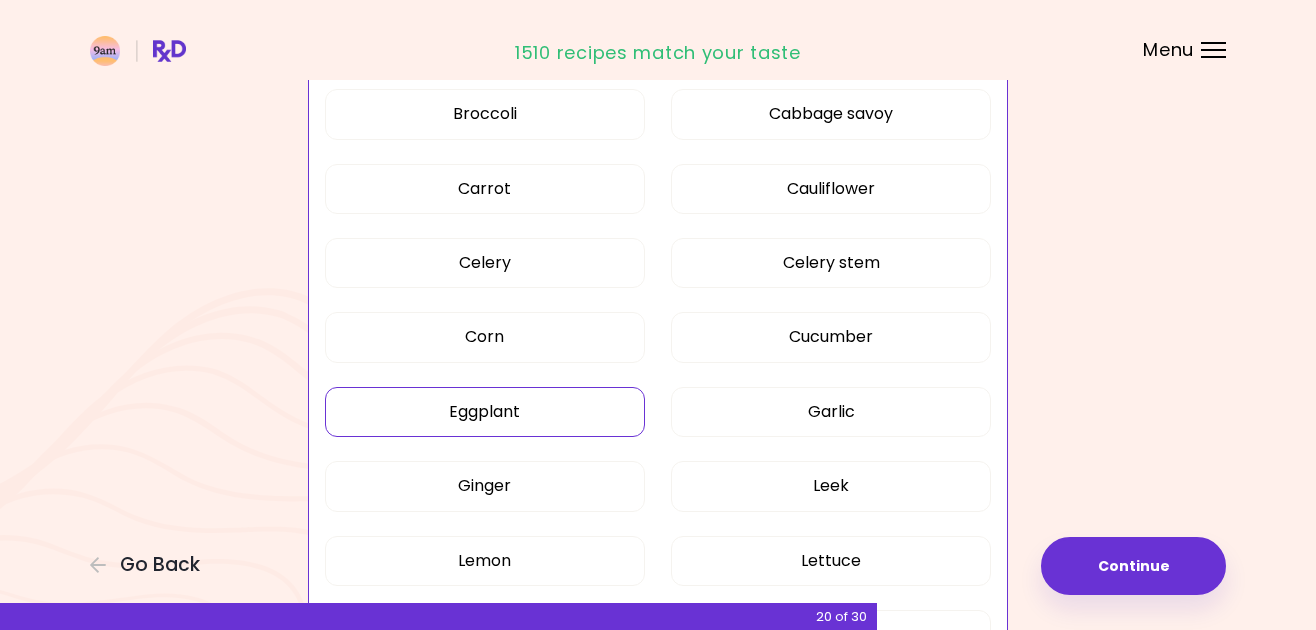 click on "Eggplant" at bounding box center [485, 412] 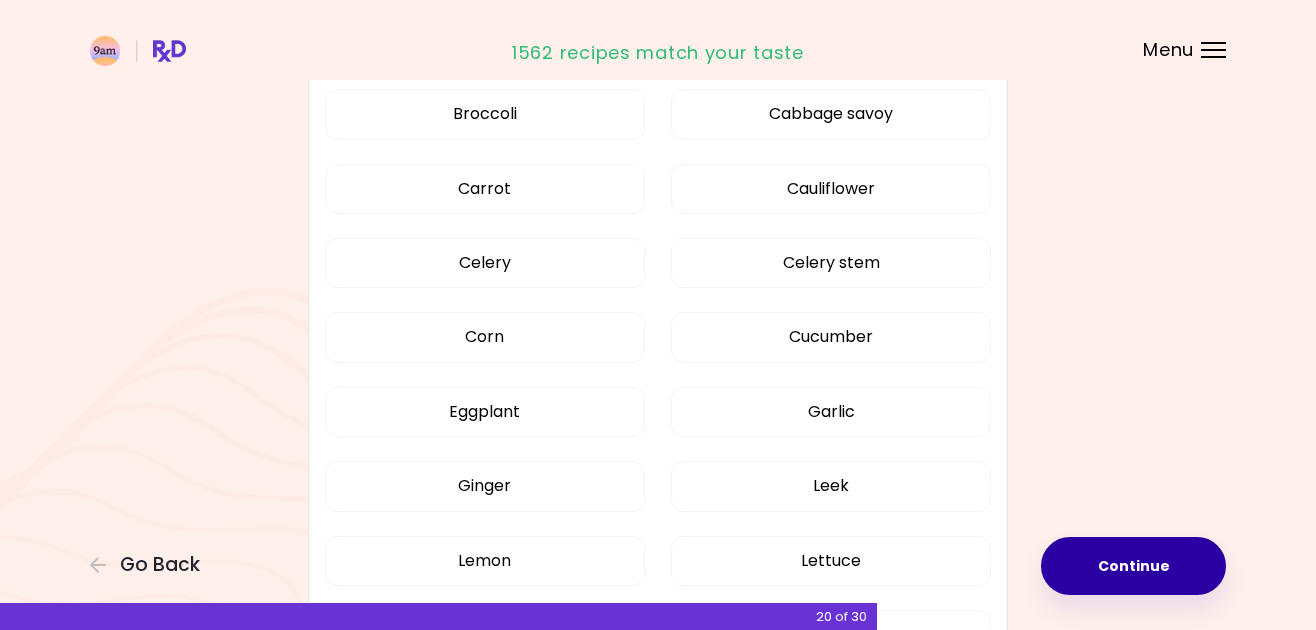 click on "Continue" at bounding box center (1133, 566) 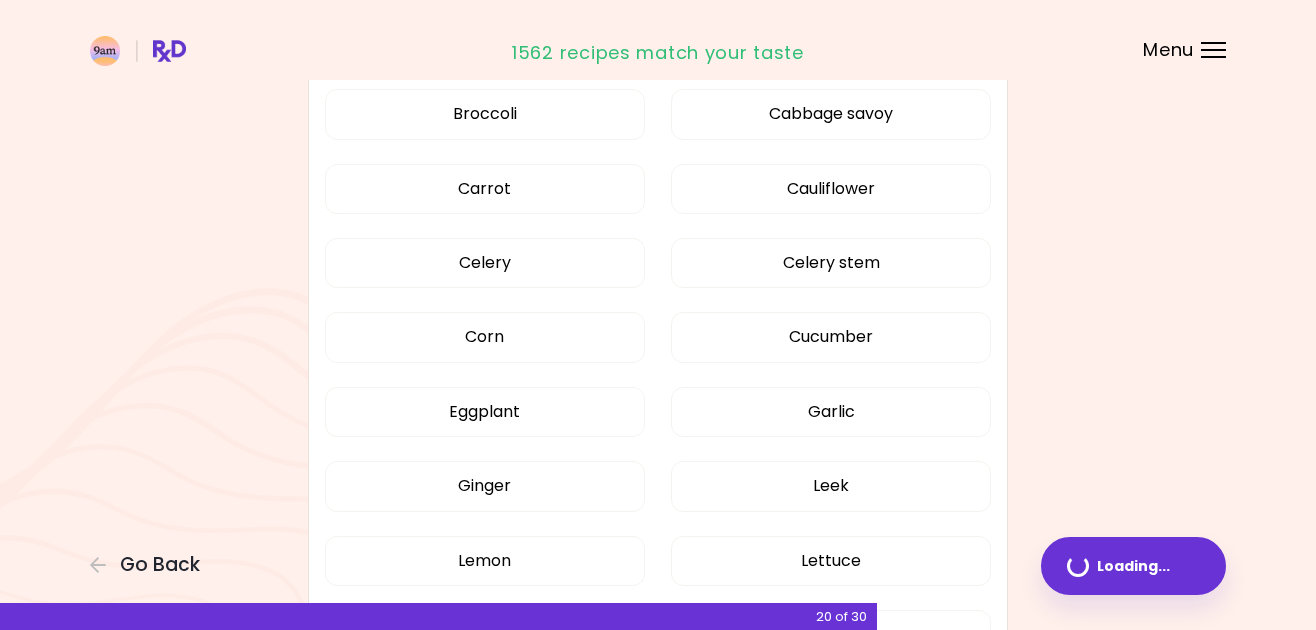scroll, scrollTop: 0, scrollLeft: 0, axis: both 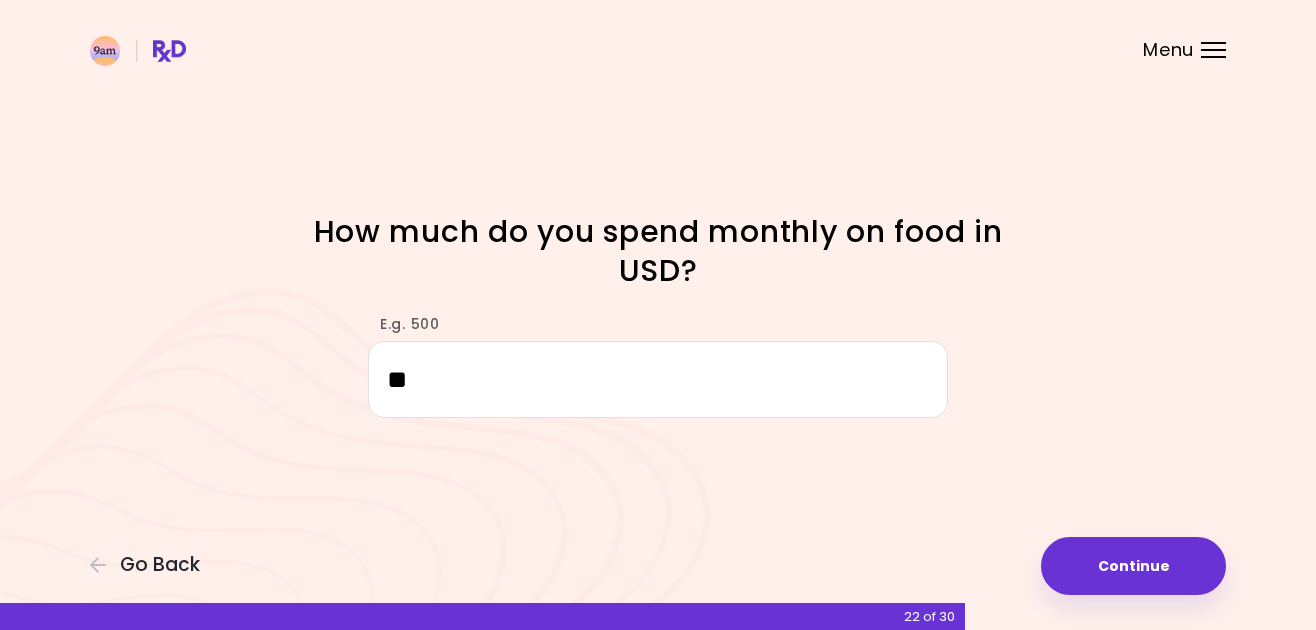 type on "***" 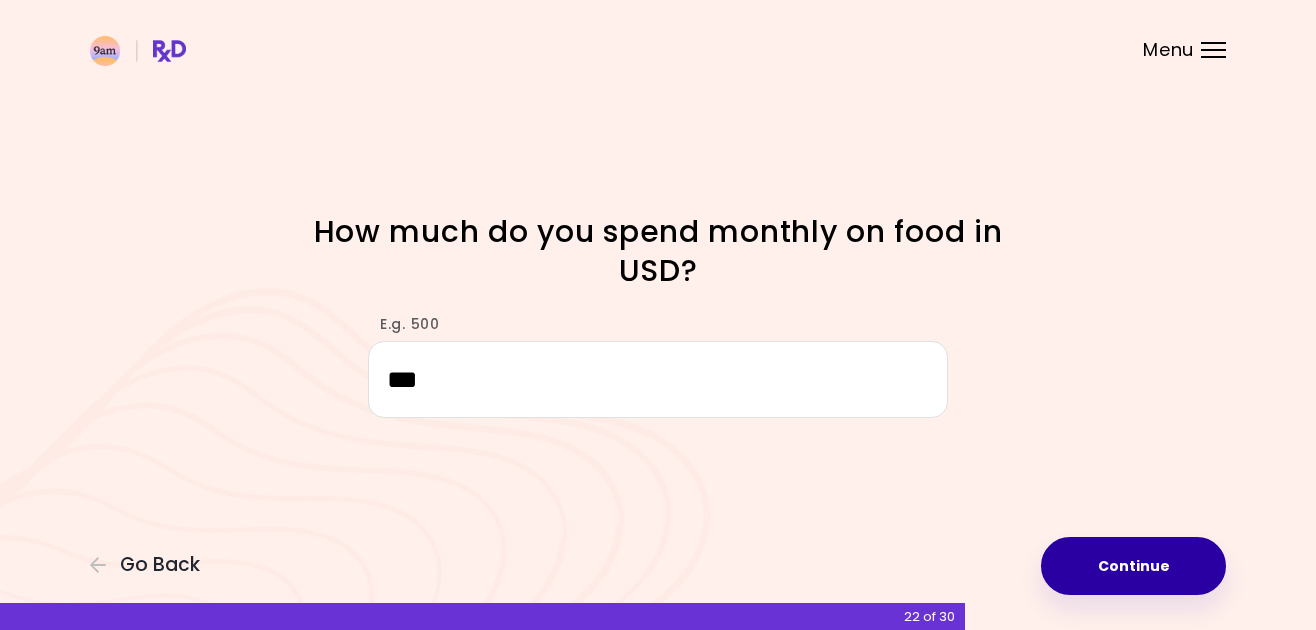 click on "Continue" at bounding box center (1133, 566) 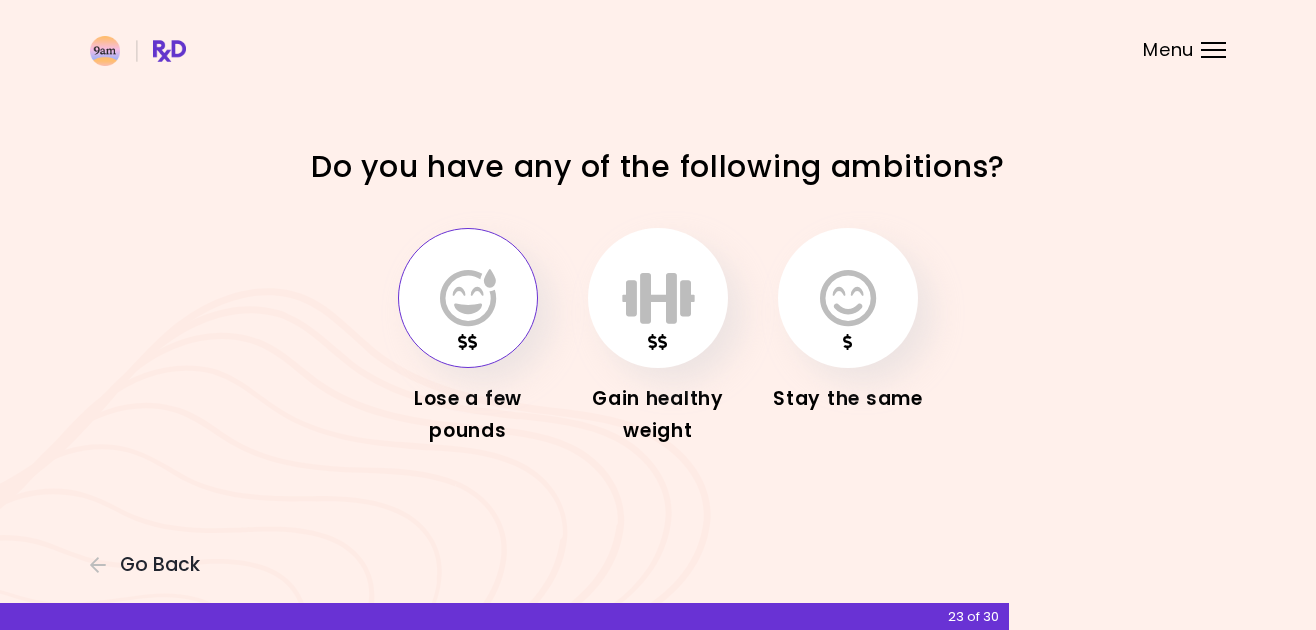 click at bounding box center (468, 298) 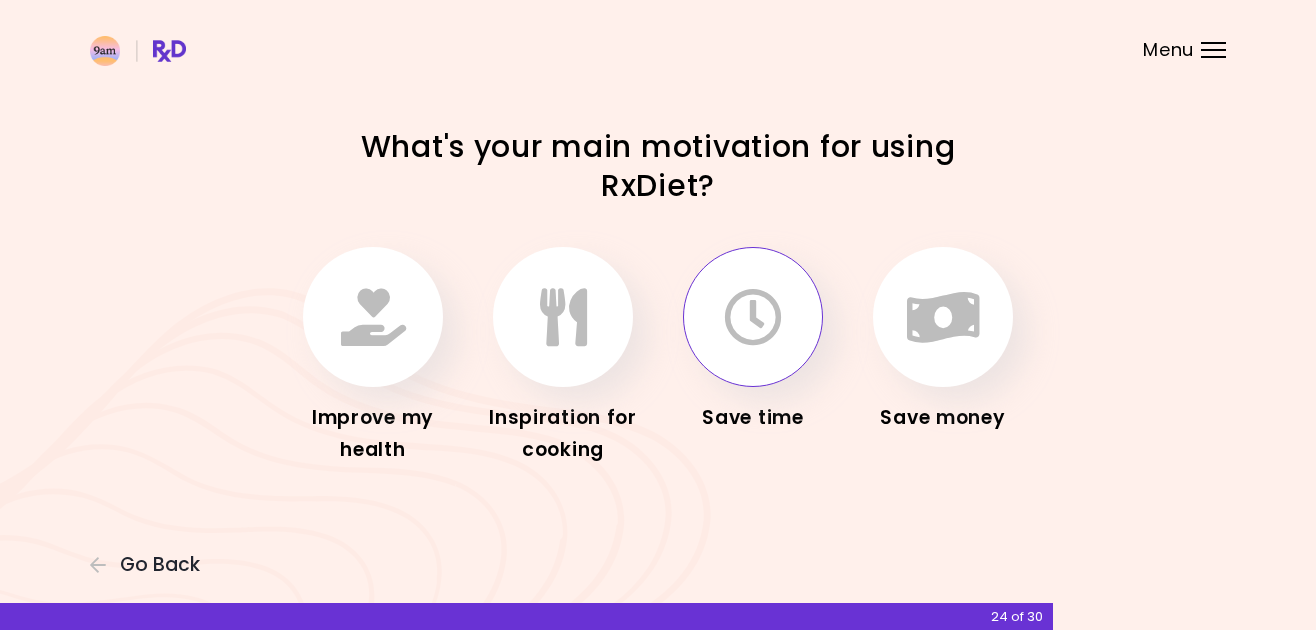 click at bounding box center (753, 317) 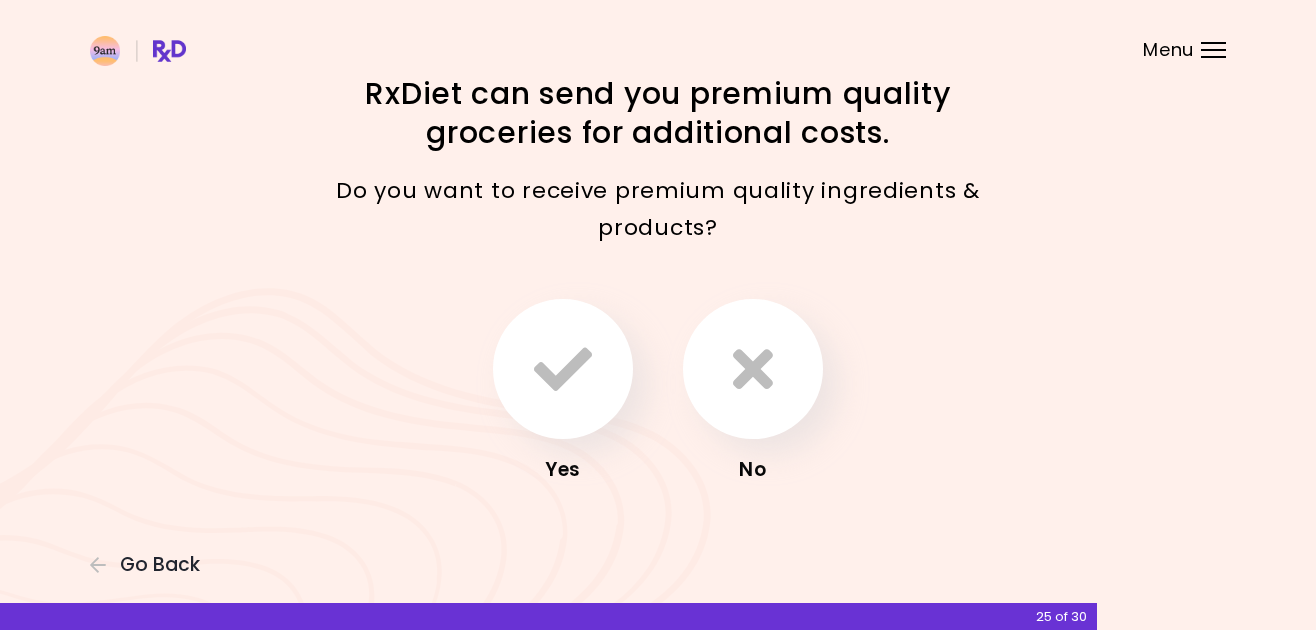 scroll, scrollTop: 38, scrollLeft: 0, axis: vertical 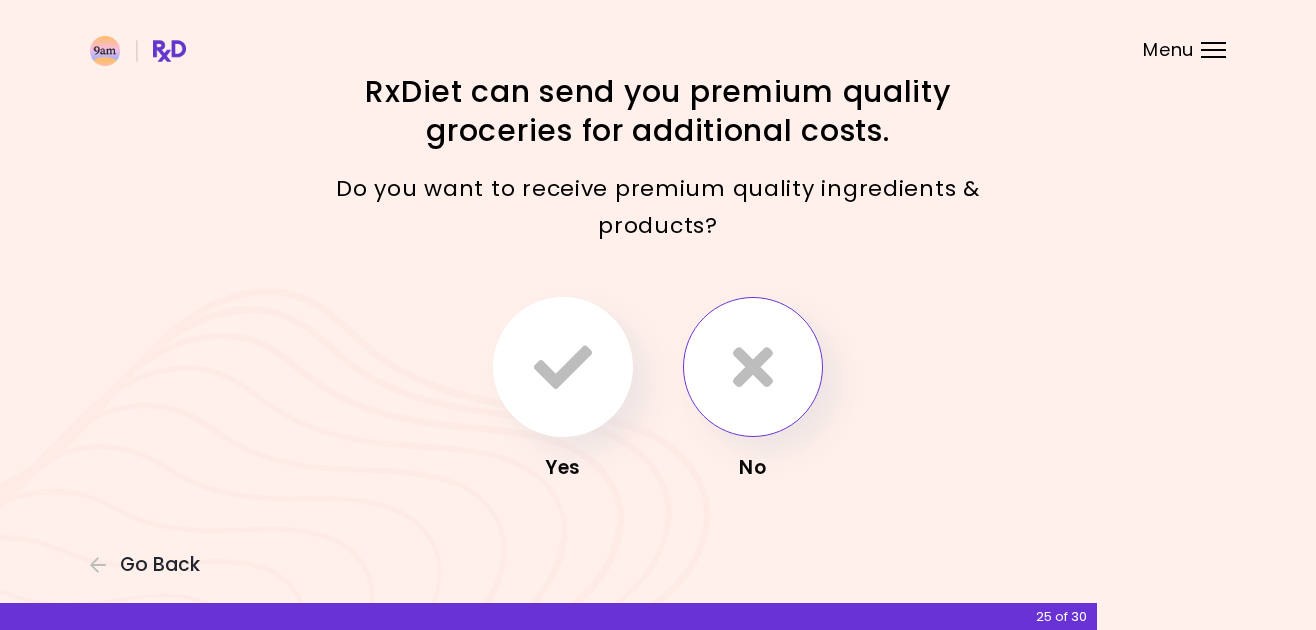 click at bounding box center (753, 367) 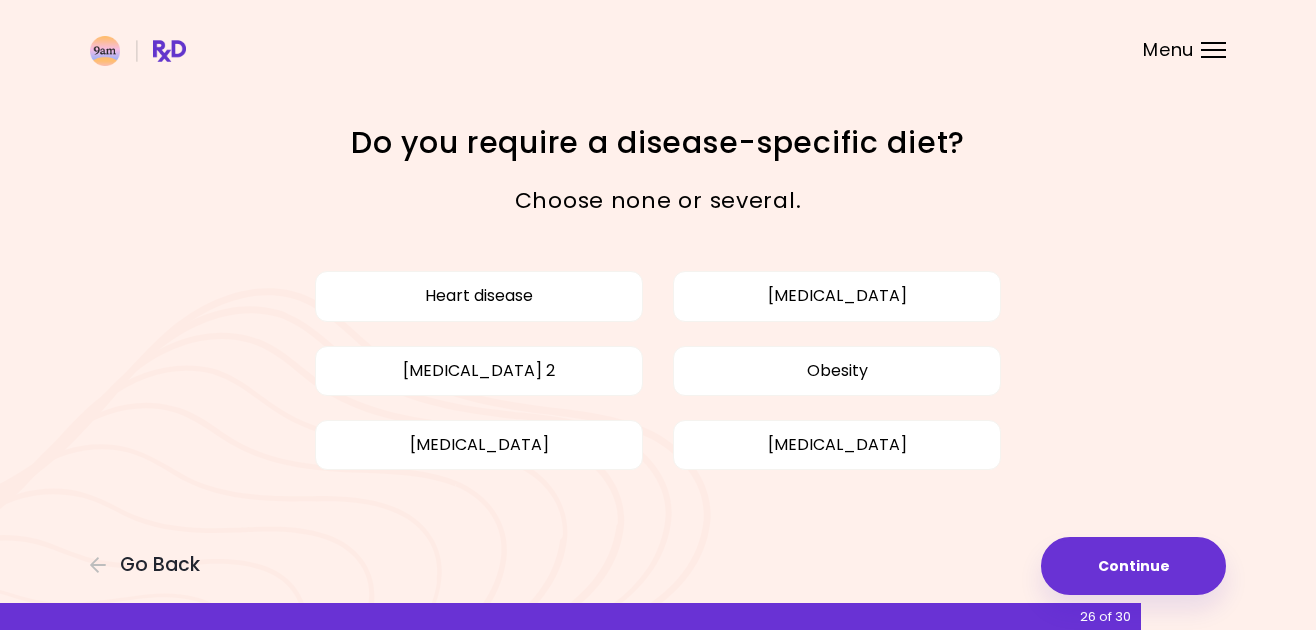 scroll, scrollTop: 0, scrollLeft: 0, axis: both 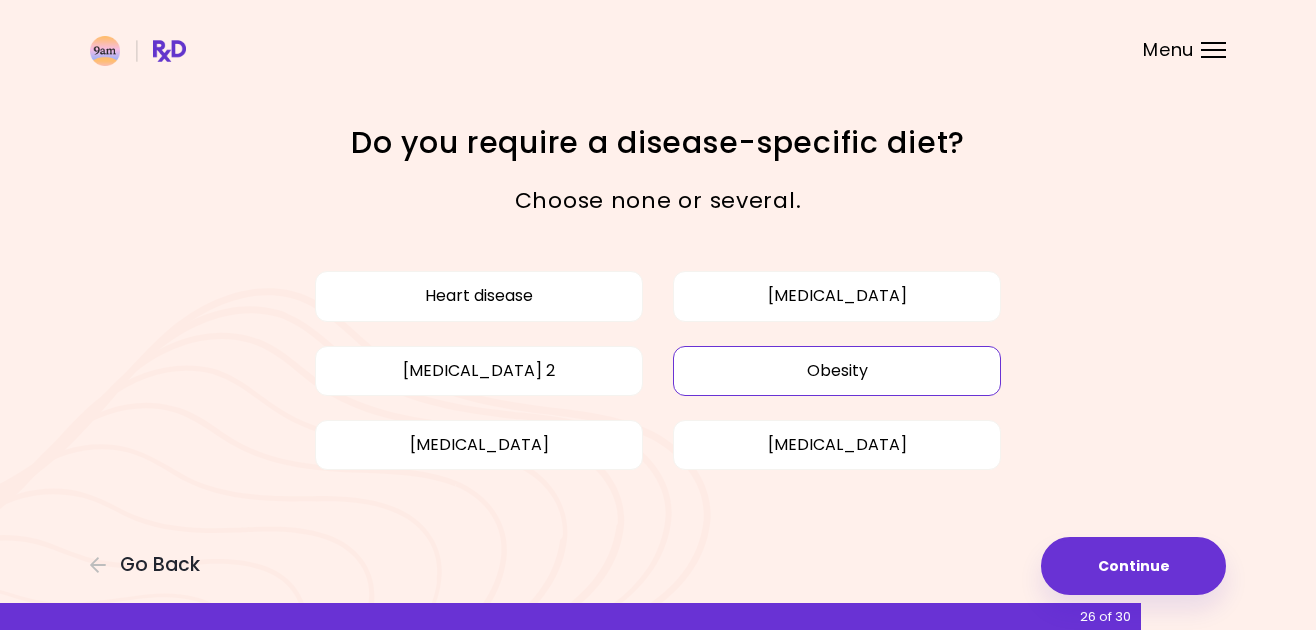 click on "Obesity" at bounding box center [837, 371] 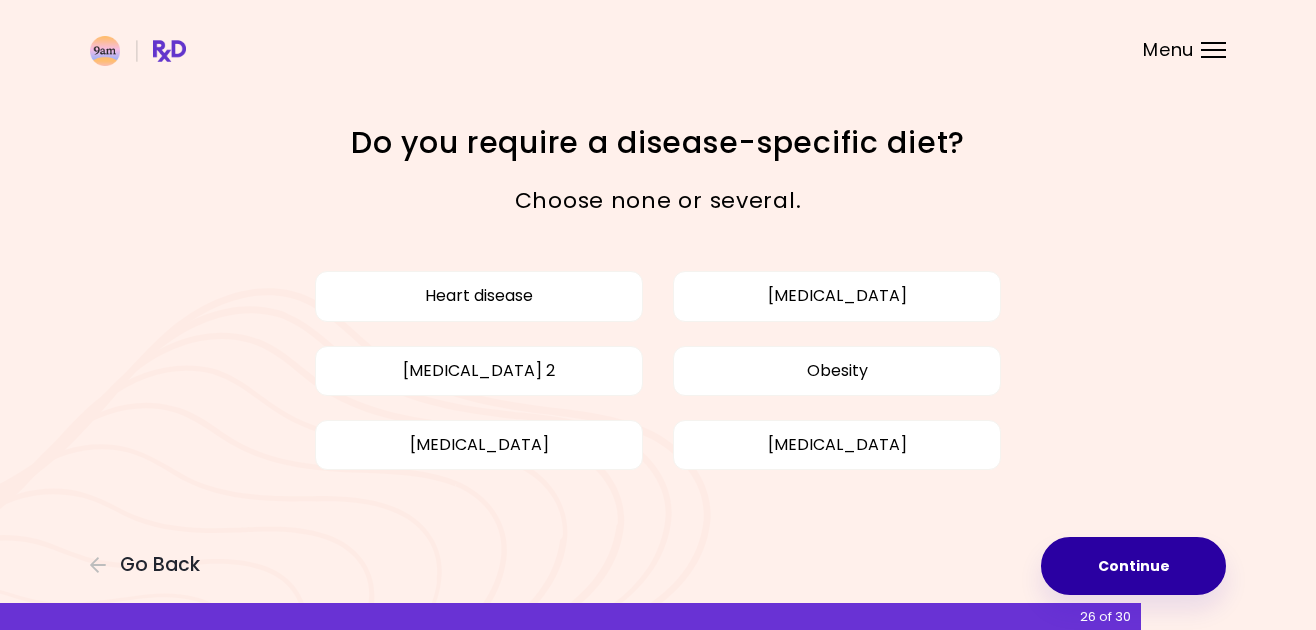 click on "Continue" at bounding box center [1133, 566] 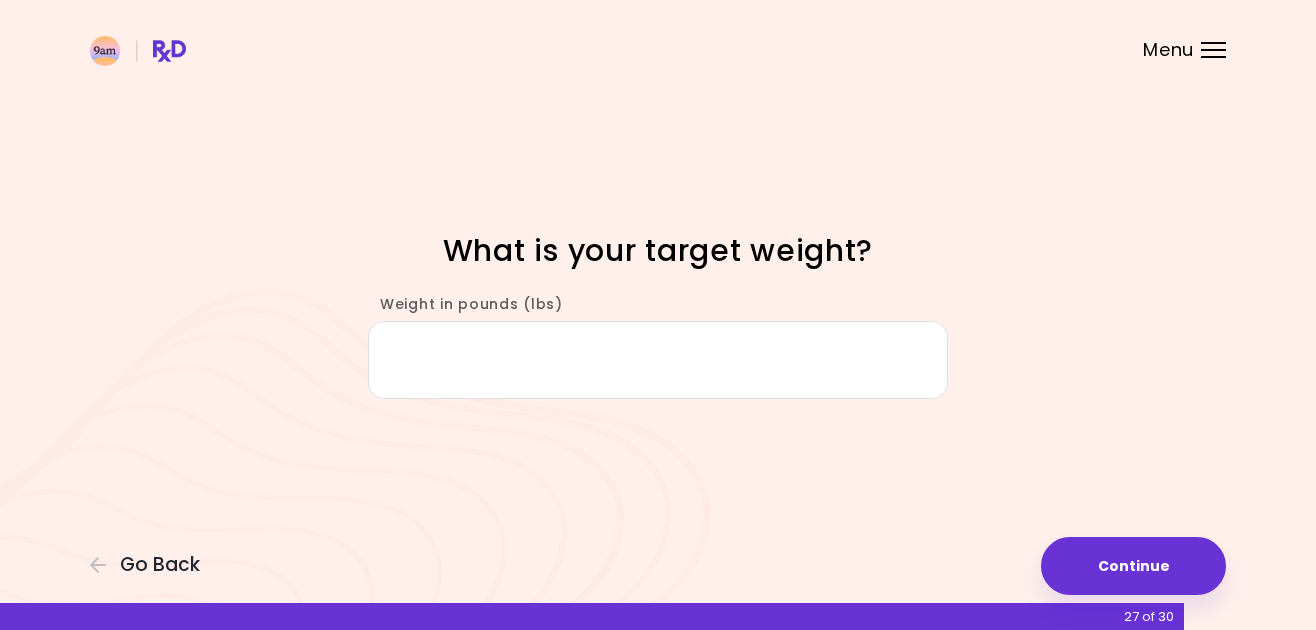 click on "Weight in pounds (lbs)" at bounding box center (658, 359) 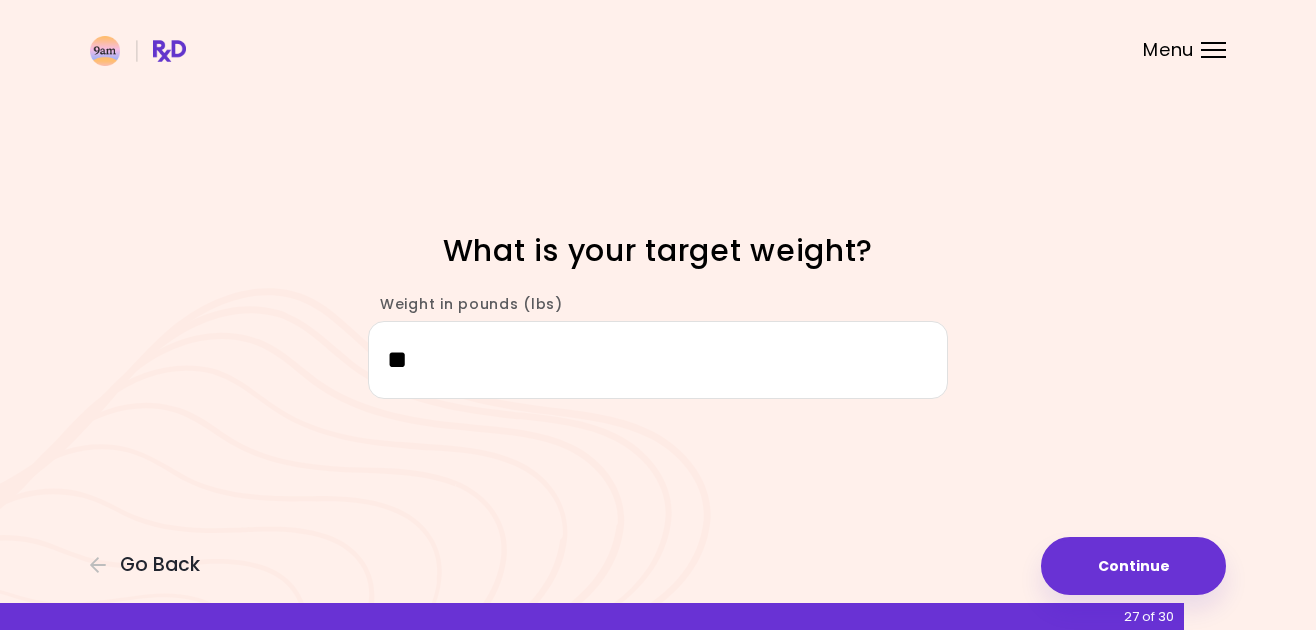 type on "***" 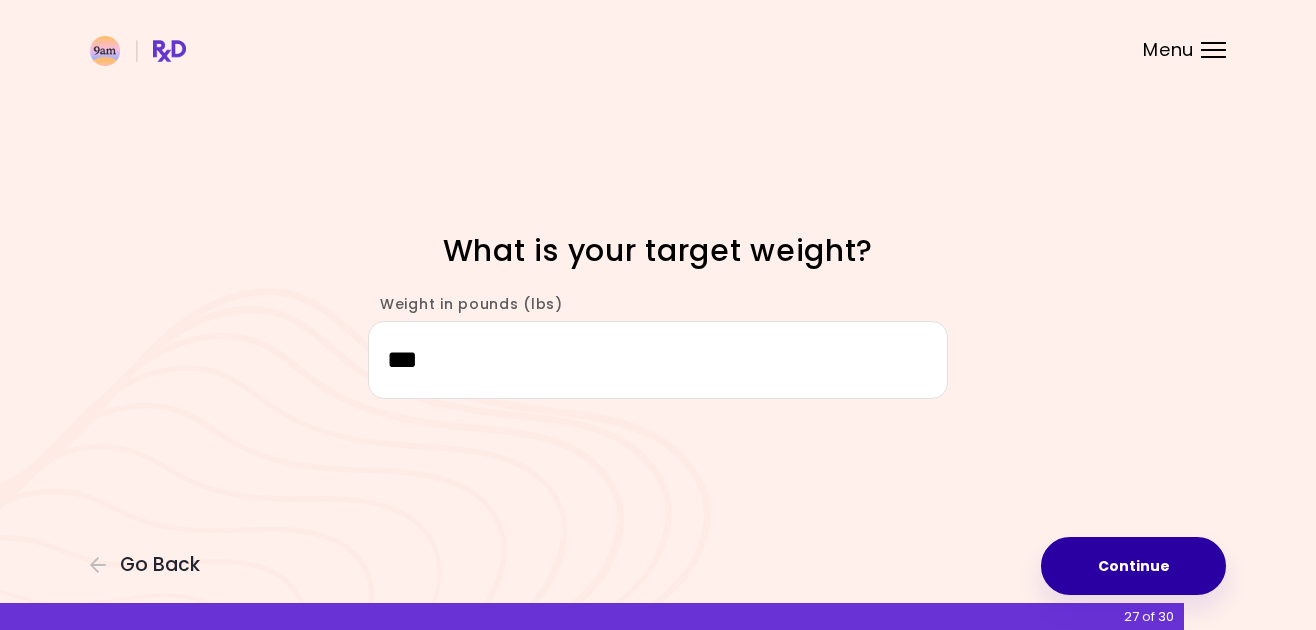 click on "Continue" at bounding box center [1133, 566] 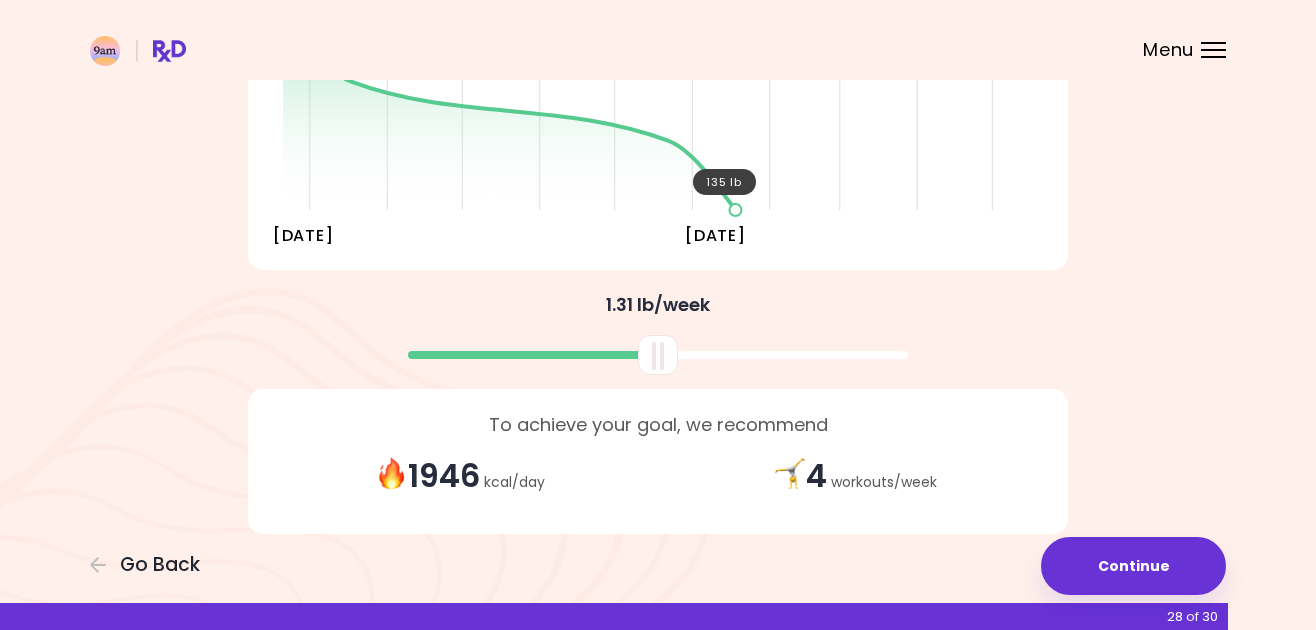 scroll, scrollTop: 405, scrollLeft: 0, axis: vertical 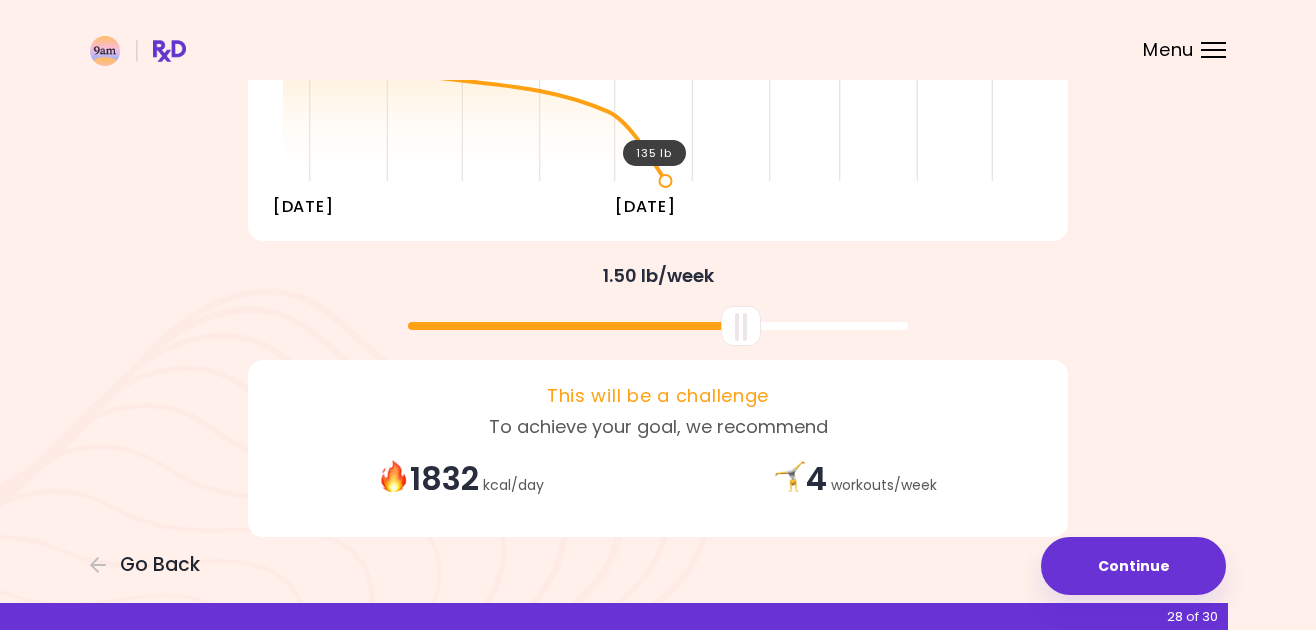 drag, startPoint x: 661, startPoint y: 324, endPoint x: 744, endPoint y: 321, distance: 83.0542 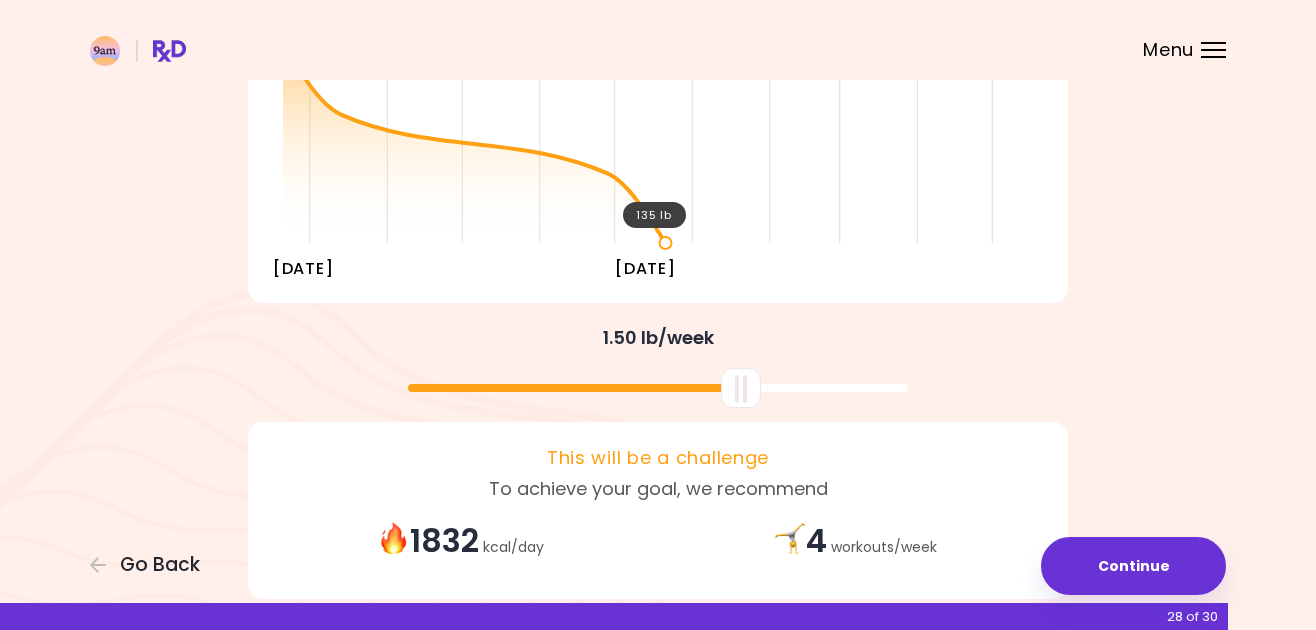 scroll, scrollTop: 372, scrollLeft: 0, axis: vertical 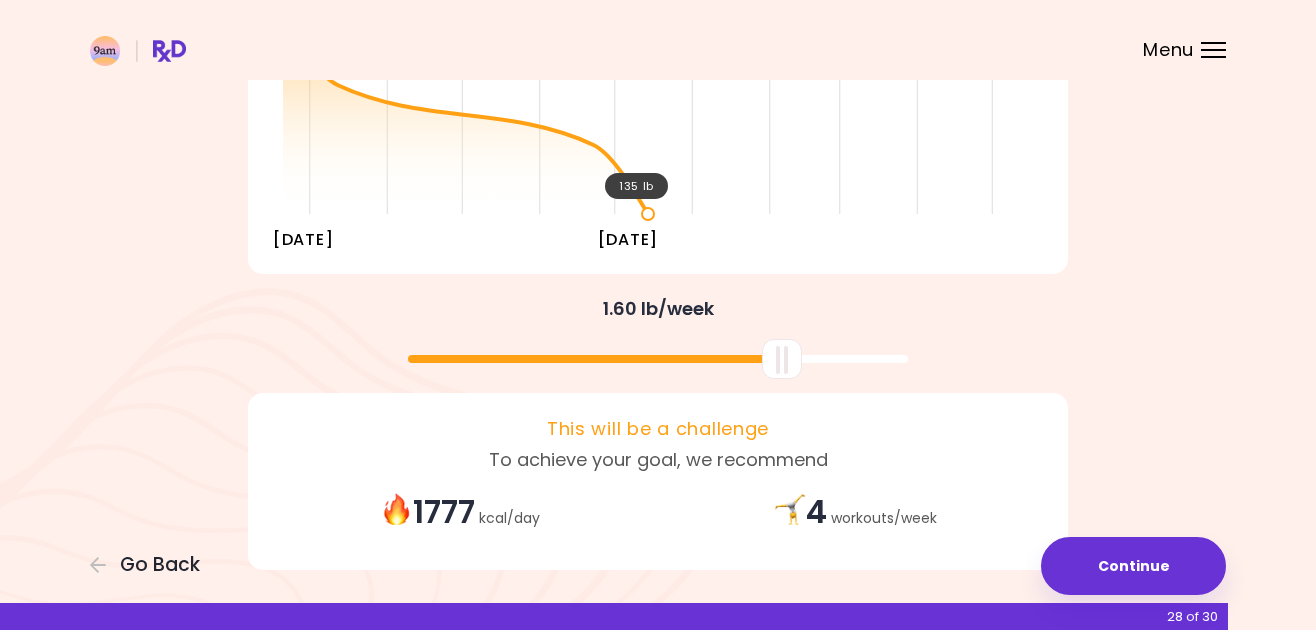 drag, startPoint x: 736, startPoint y: 368, endPoint x: 777, endPoint y: 366, distance: 41.04875 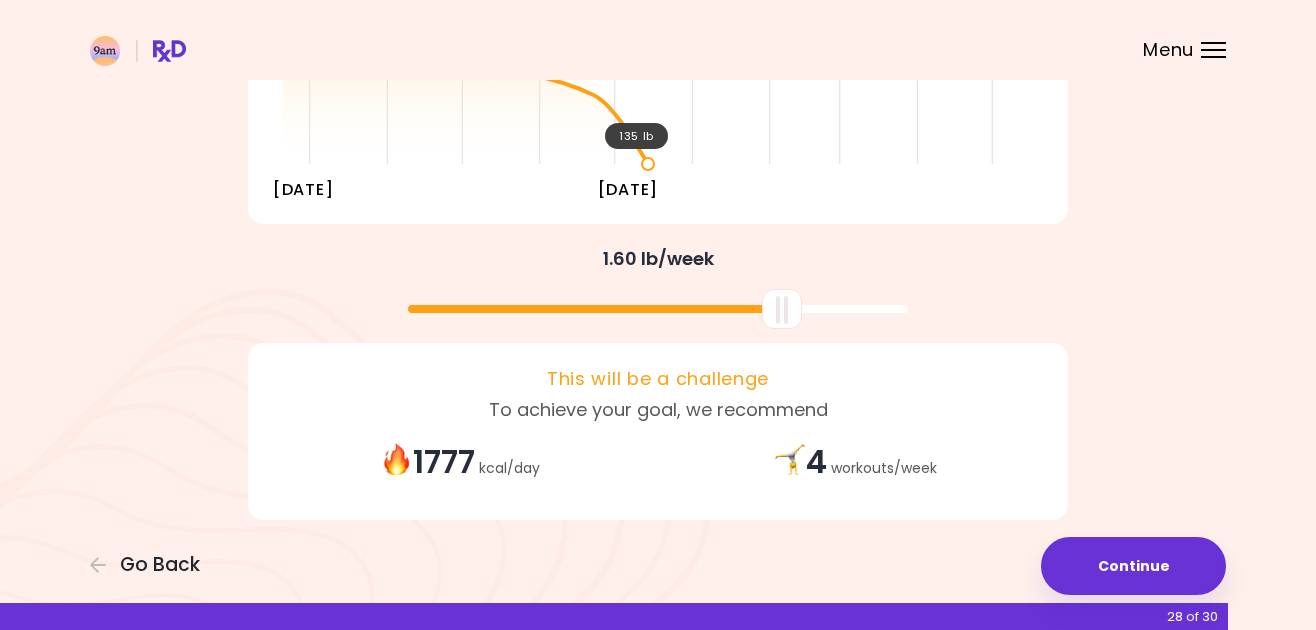 scroll, scrollTop: 436, scrollLeft: 0, axis: vertical 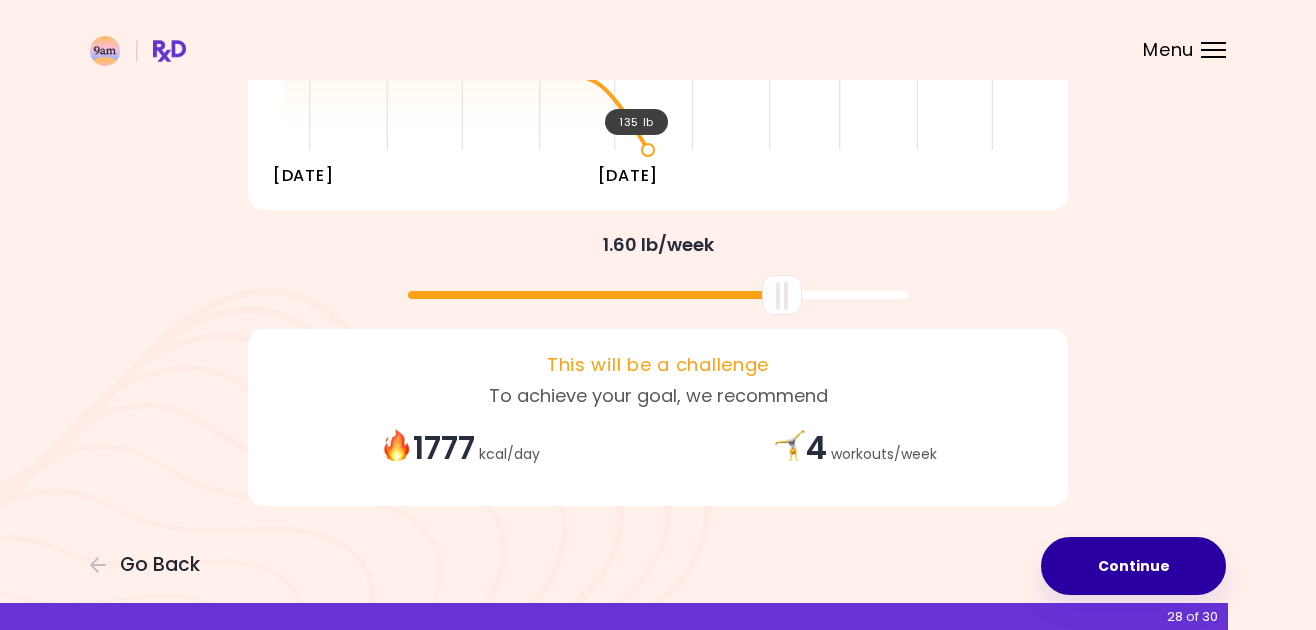click on "Continue" at bounding box center (1133, 566) 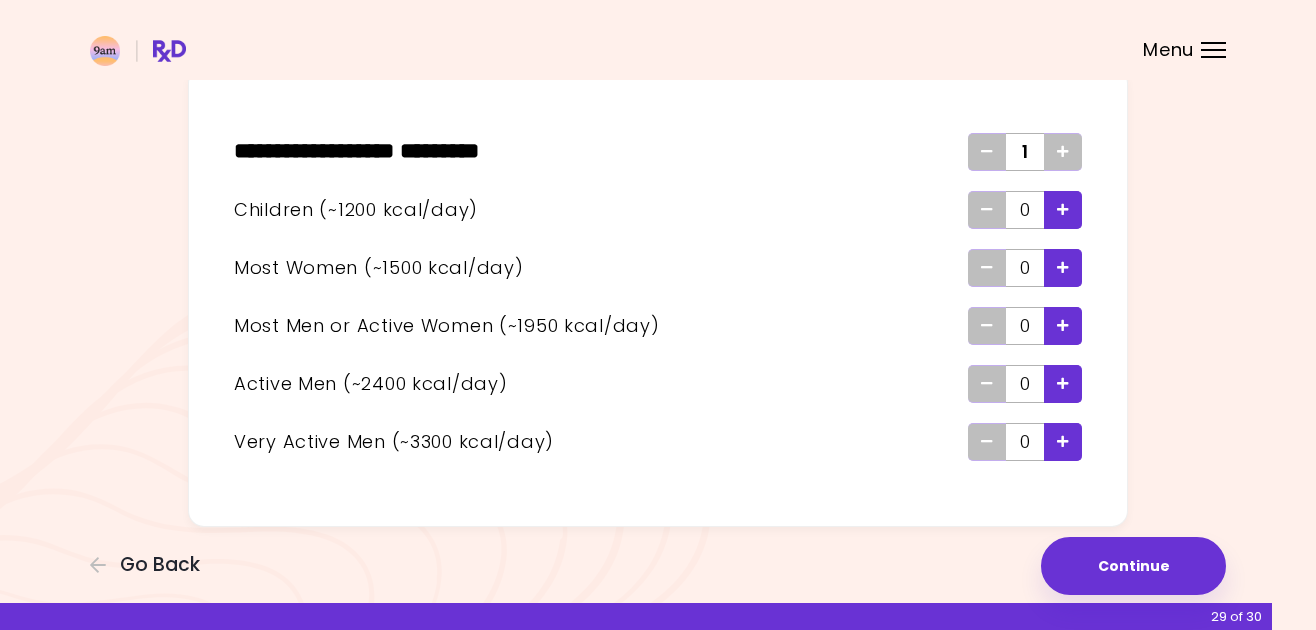 scroll, scrollTop: 109, scrollLeft: 0, axis: vertical 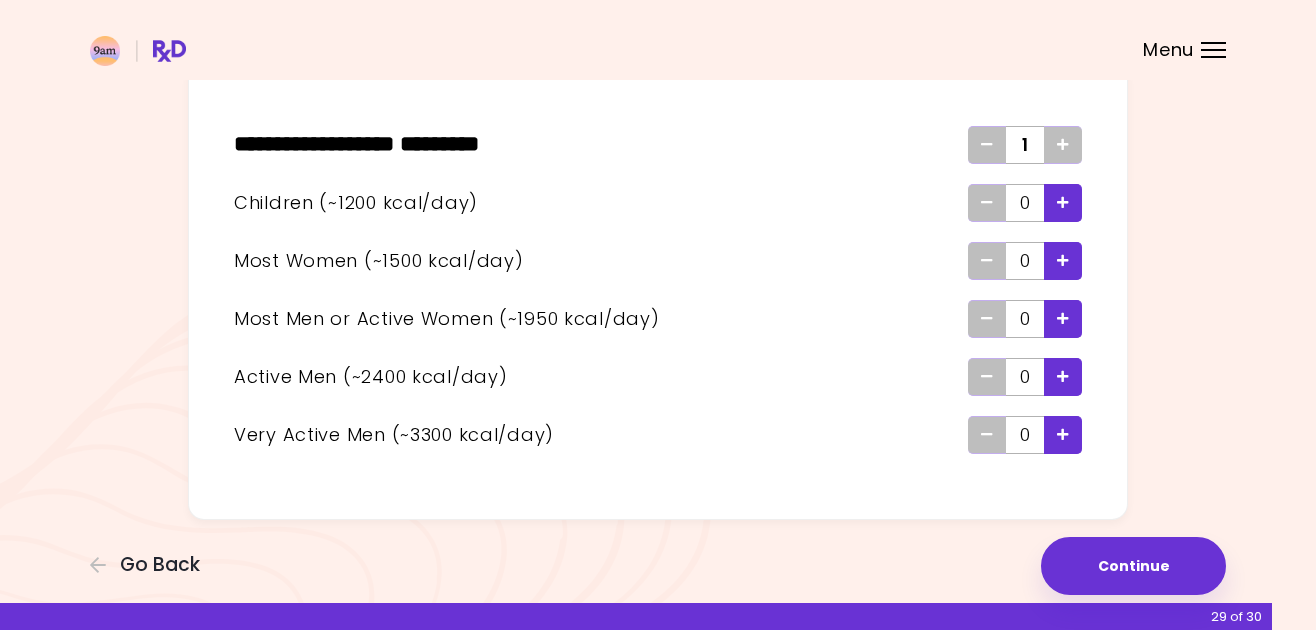 click at bounding box center [1063, 376] 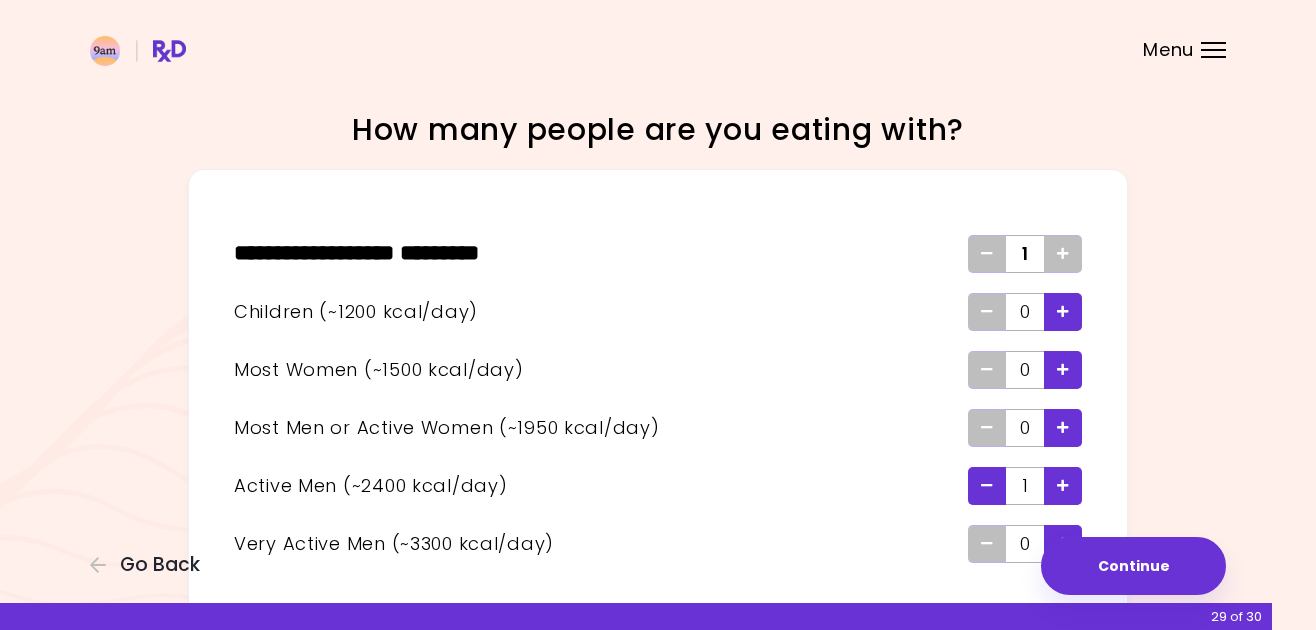 scroll, scrollTop: 109, scrollLeft: 0, axis: vertical 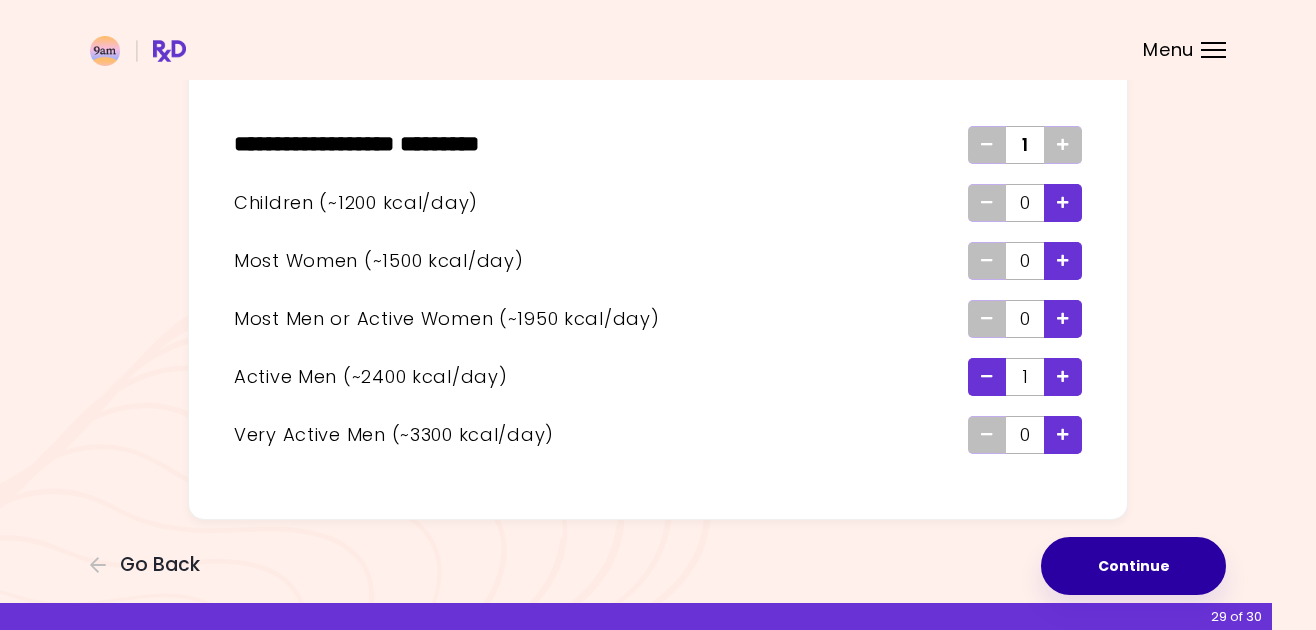 click on "Continue" at bounding box center (1133, 566) 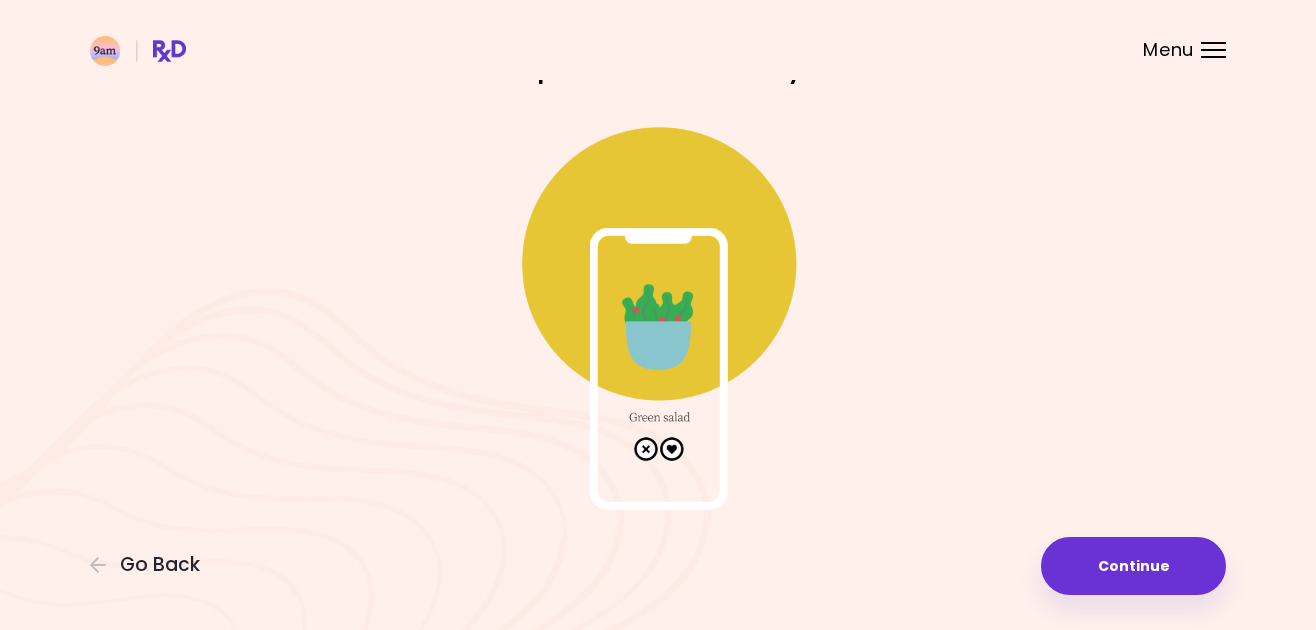 scroll, scrollTop: 0, scrollLeft: 0, axis: both 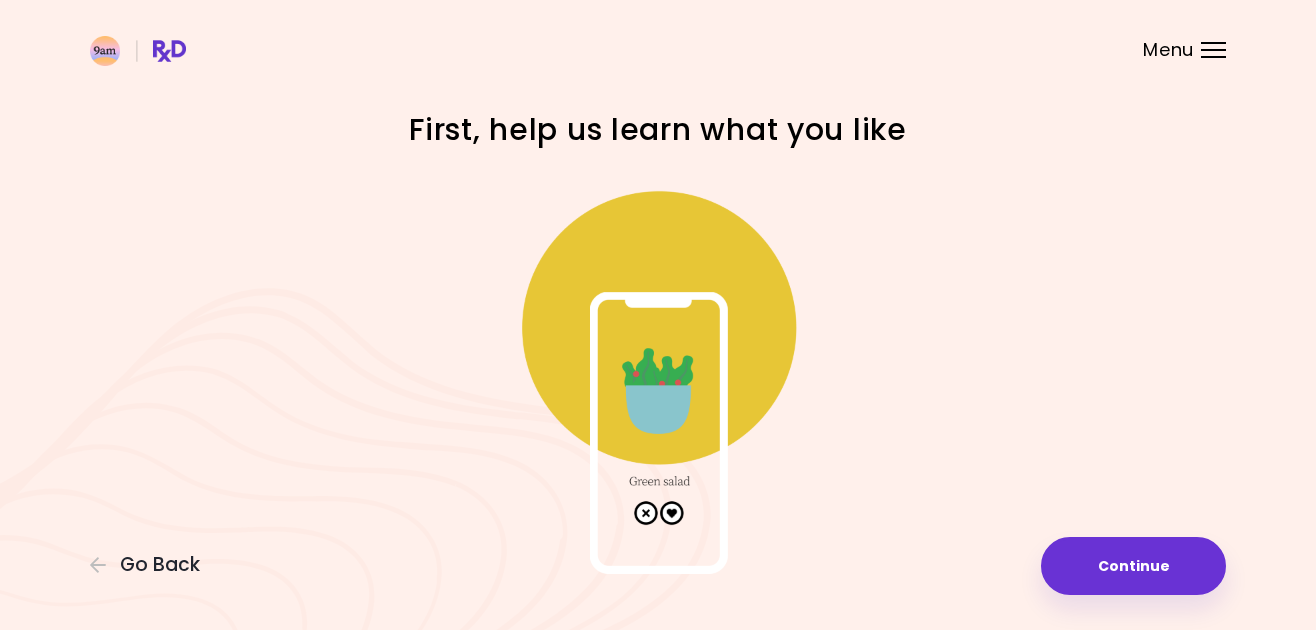 click at bounding box center [658, 374] 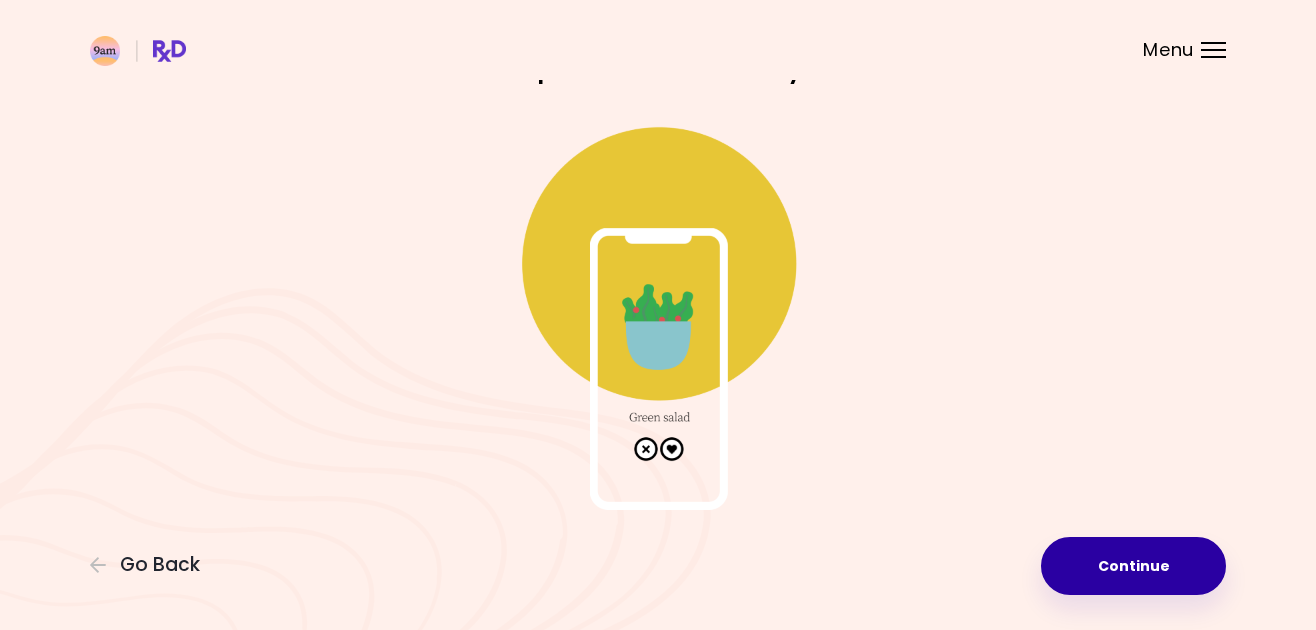 click on "Continue" at bounding box center (1133, 566) 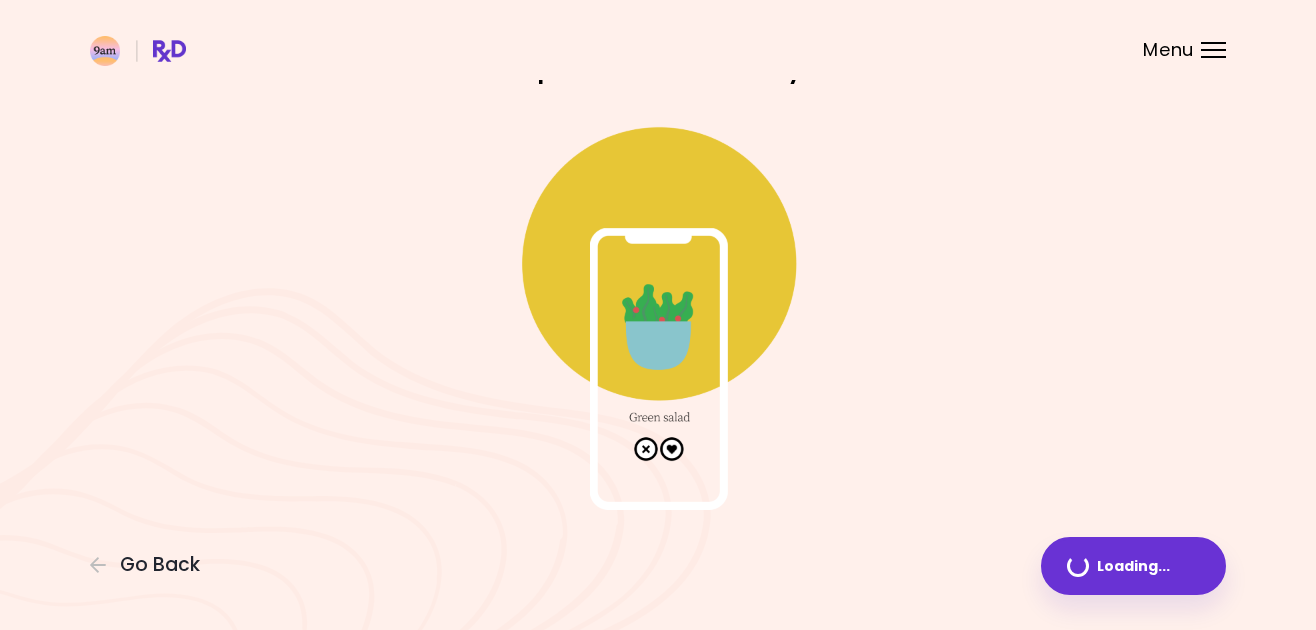 scroll, scrollTop: 0, scrollLeft: 0, axis: both 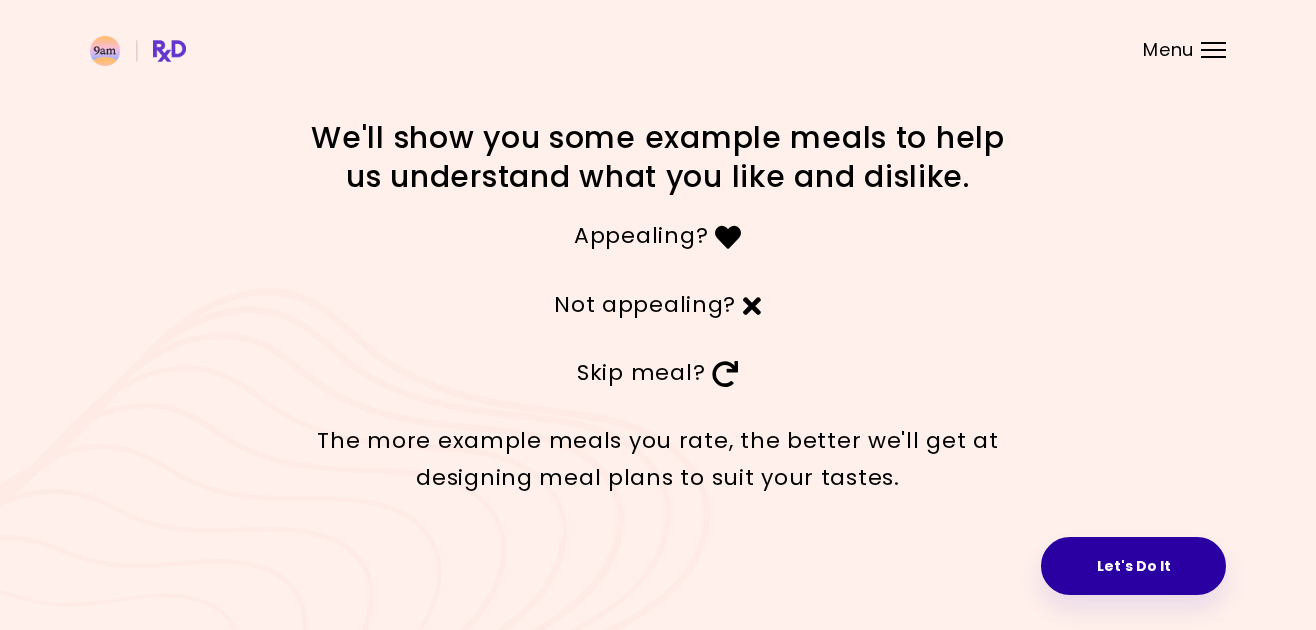 click on "Let's Do It" at bounding box center [1133, 566] 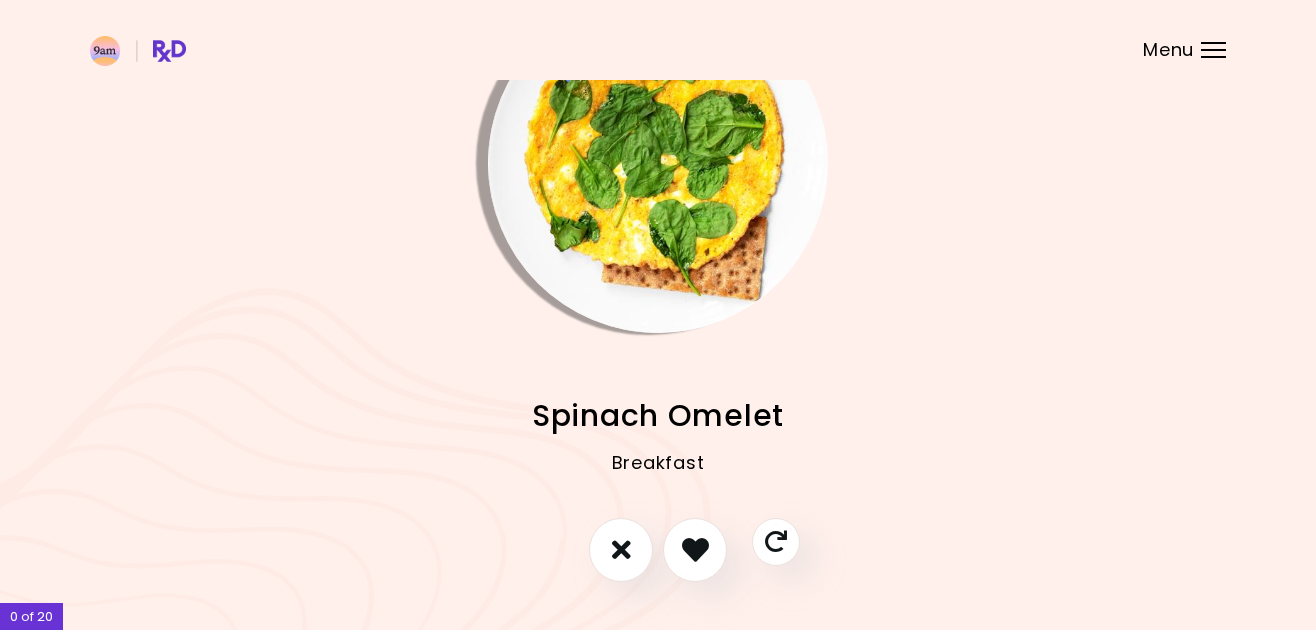 scroll, scrollTop: 103, scrollLeft: 0, axis: vertical 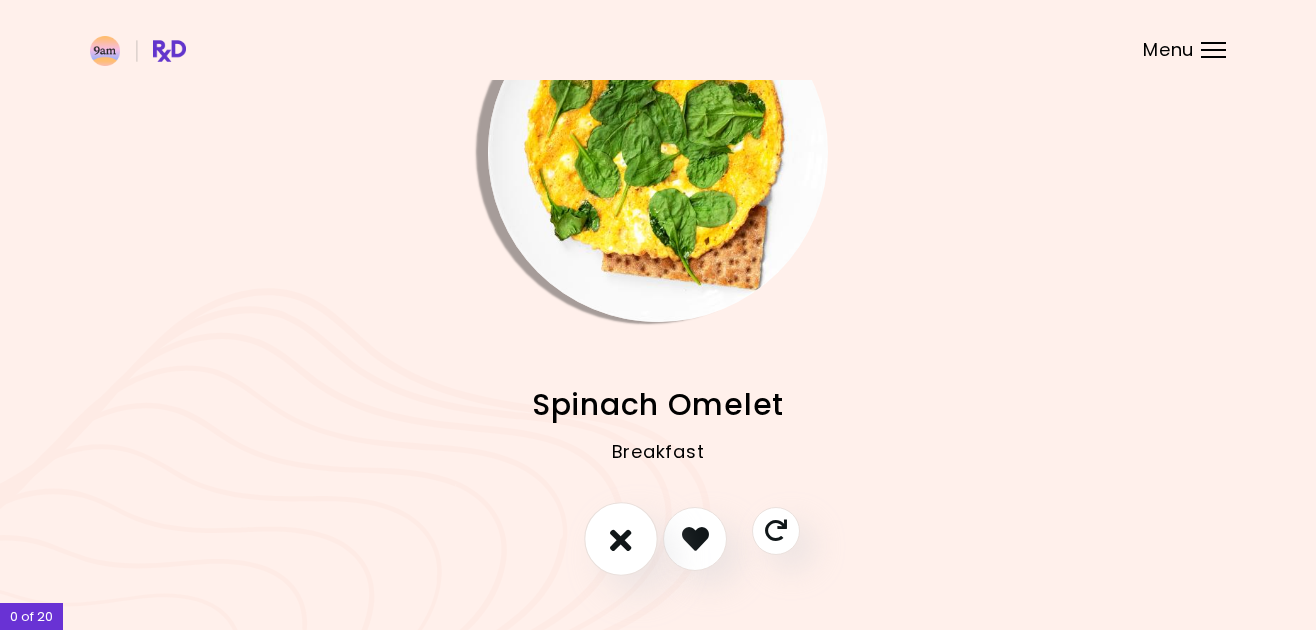 click at bounding box center (621, 539) 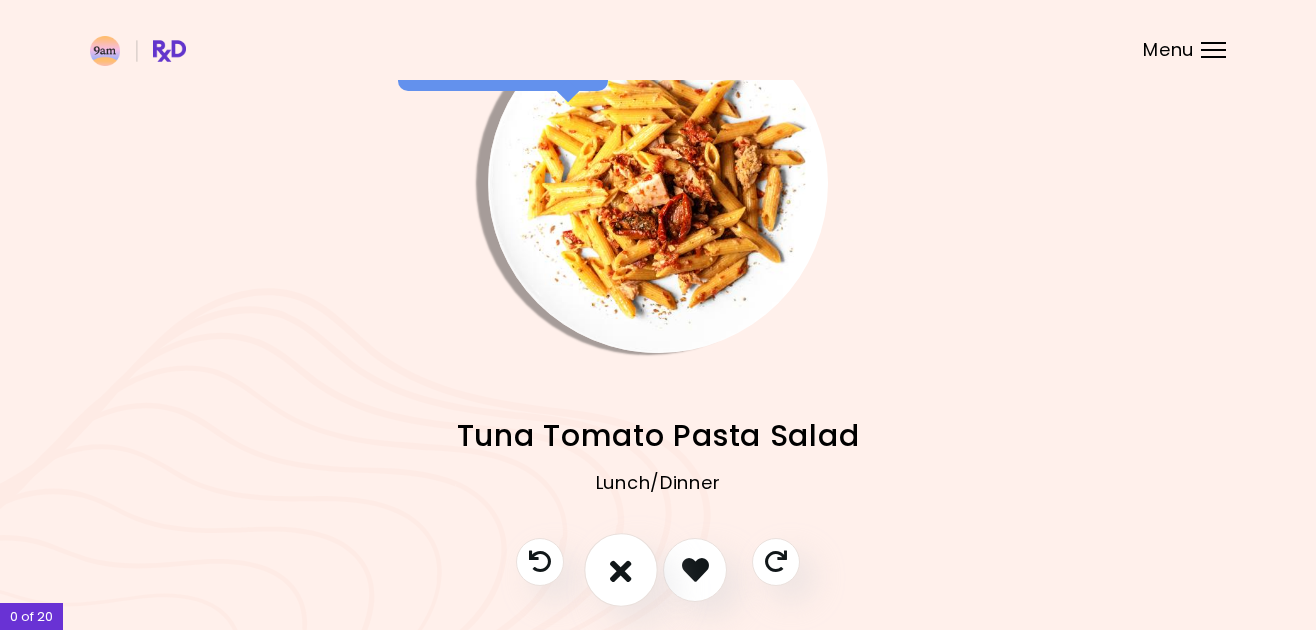 scroll, scrollTop: 64, scrollLeft: 0, axis: vertical 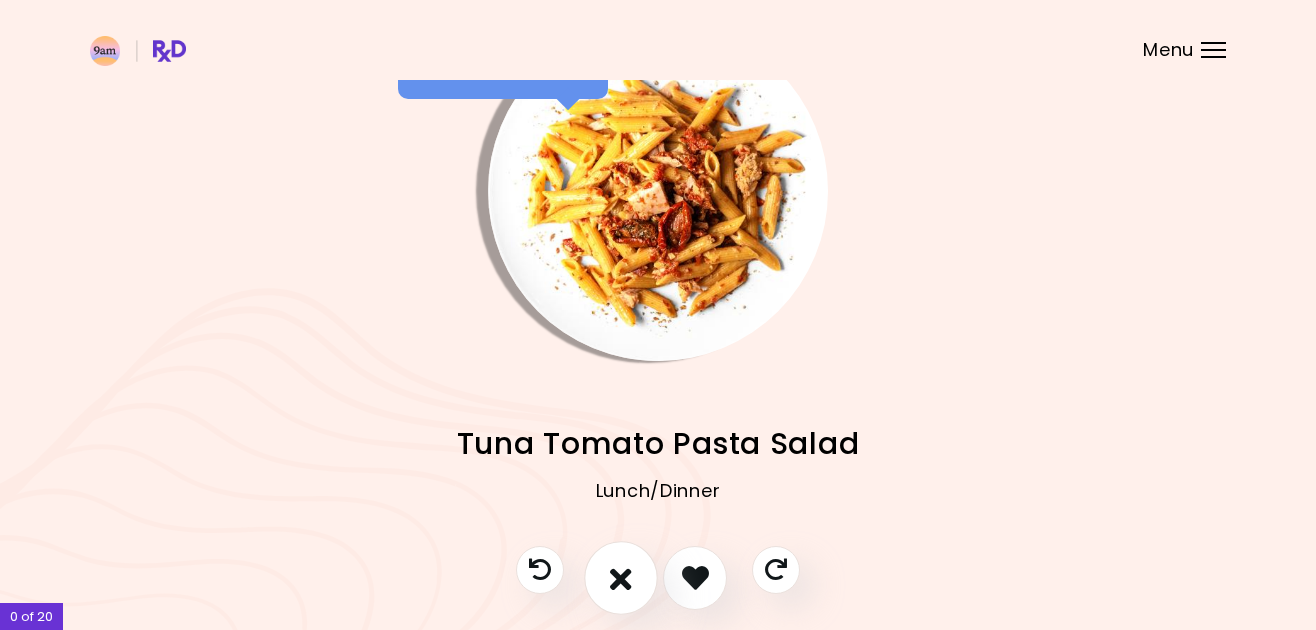 click at bounding box center [621, 577] 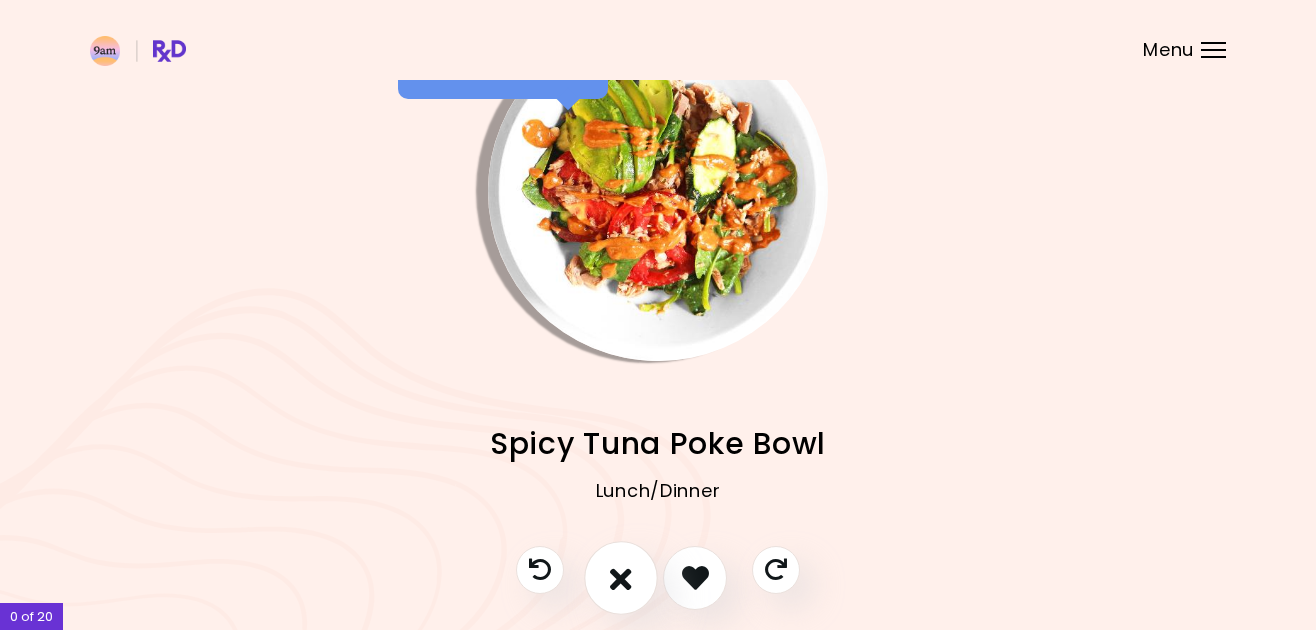 click at bounding box center [621, 577] 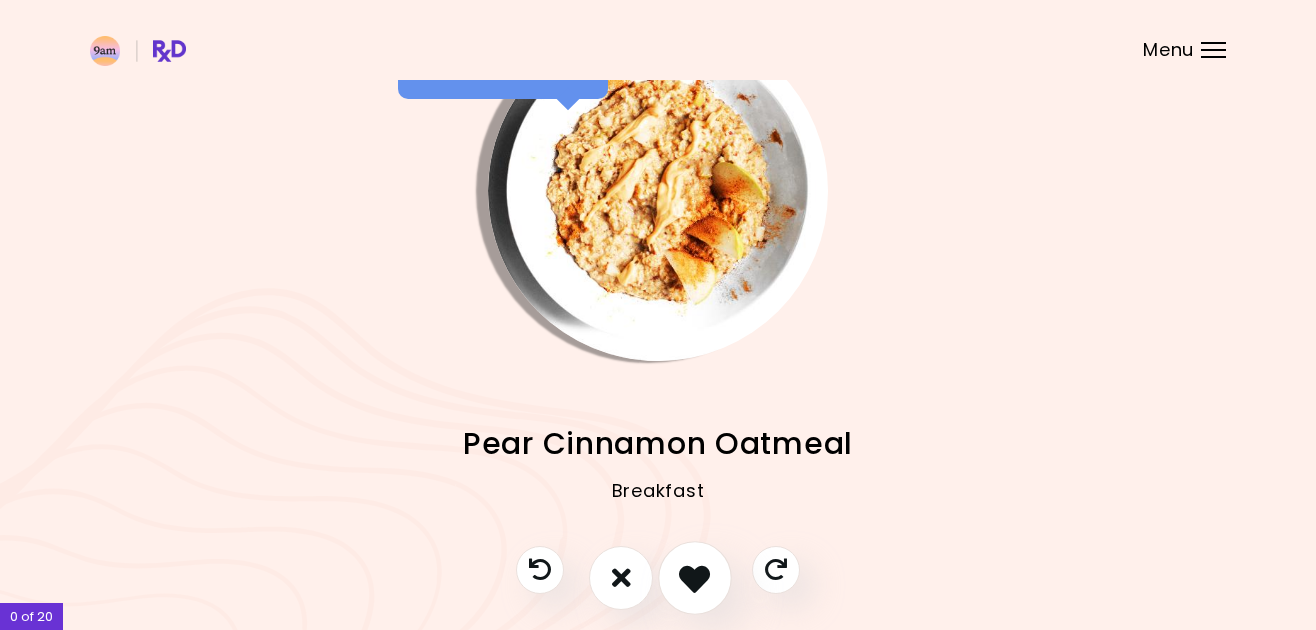 click at bounding box center (695, 578) 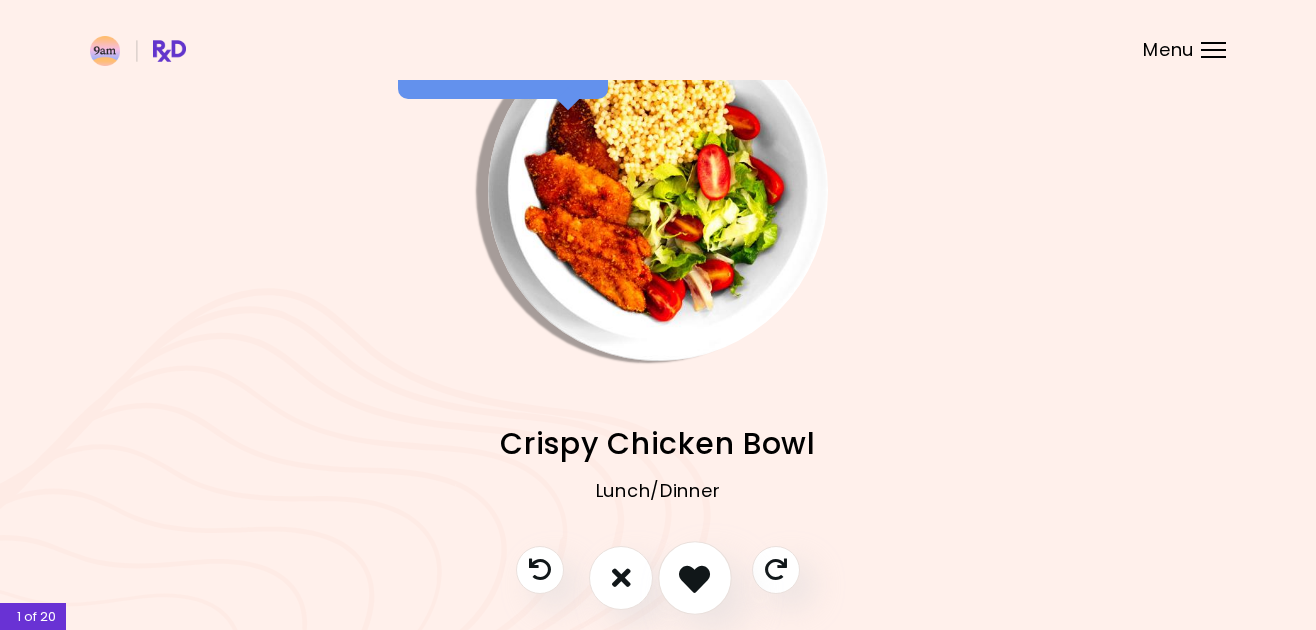 click at bounding box center [695, 578] 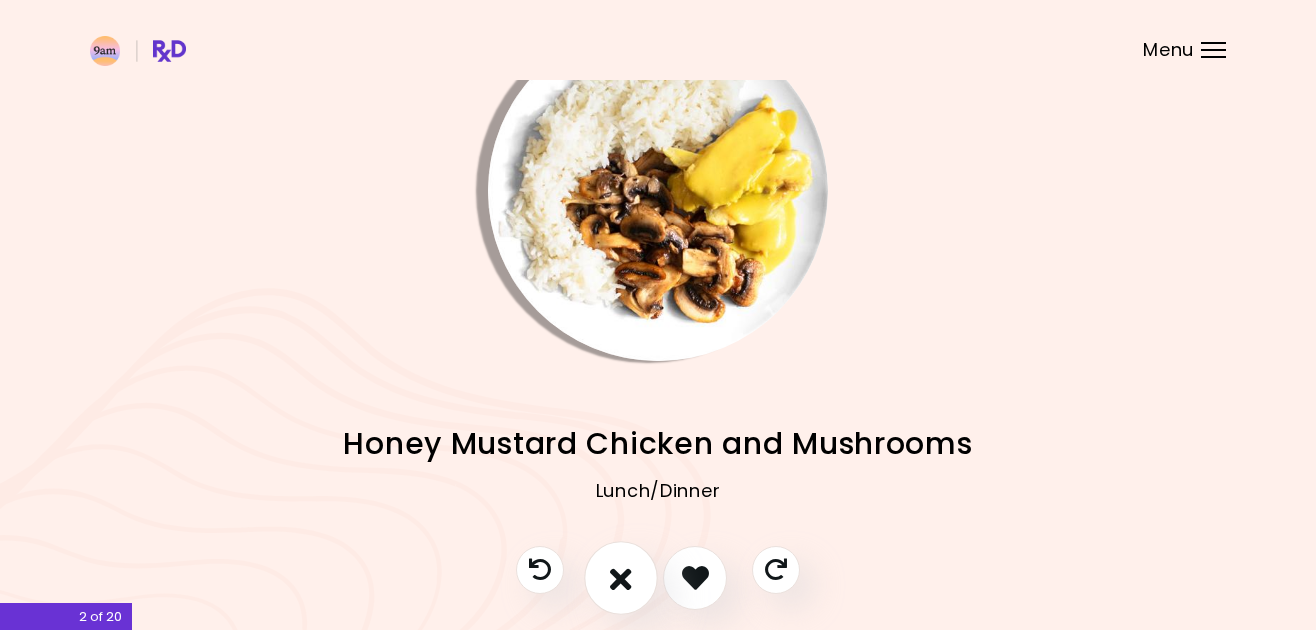 click at bounding box center (621, 578) 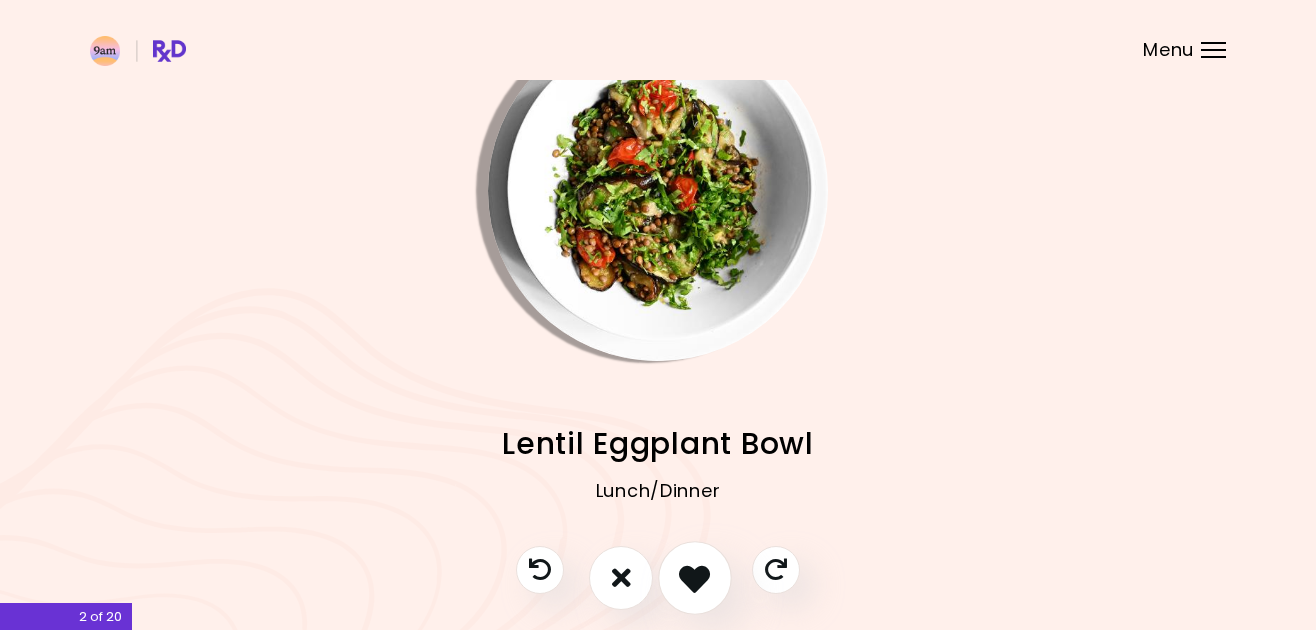 click at bounding box center (694, 577) 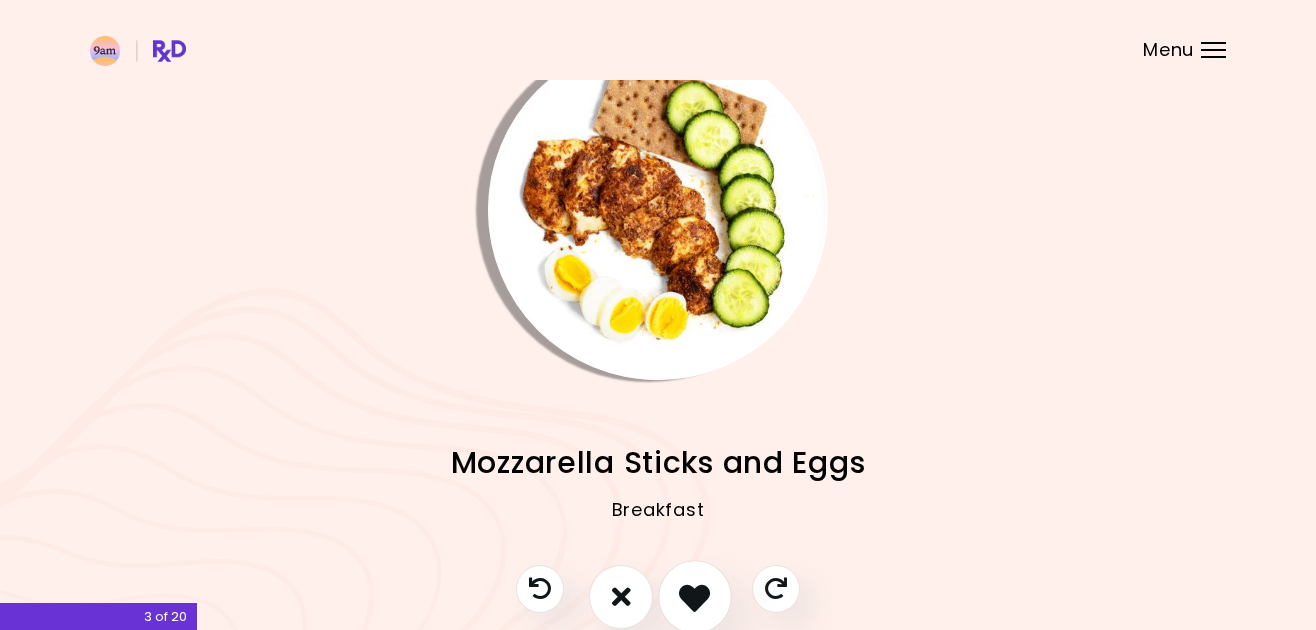 scroll, scrollTop: 41, scrollLeft: 0, axis: vertical 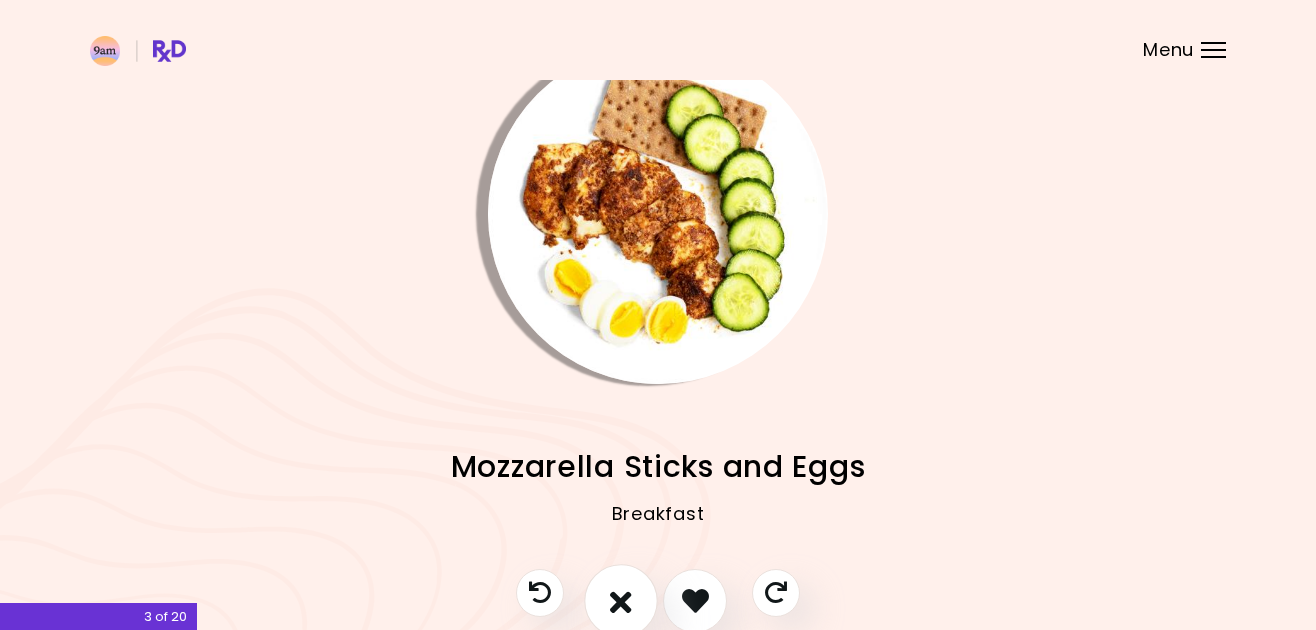 click at bounding box center (621, 600) 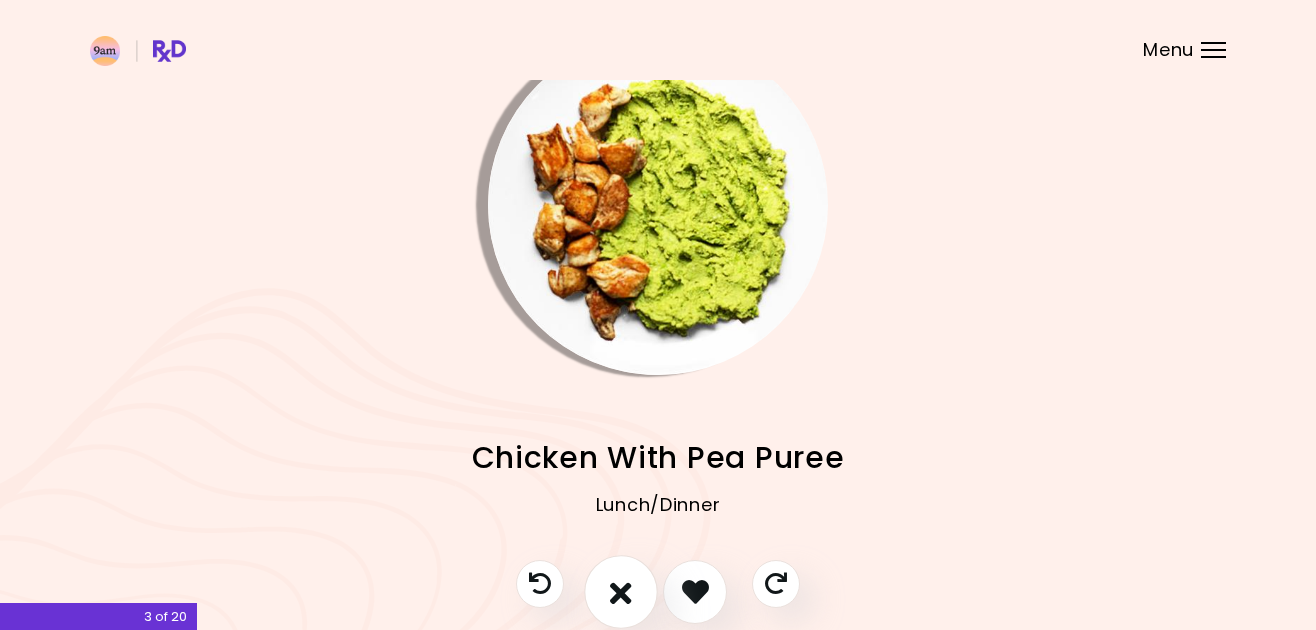 scroll, scrollTop: 56, scrollLeft: 0, axis: vertical 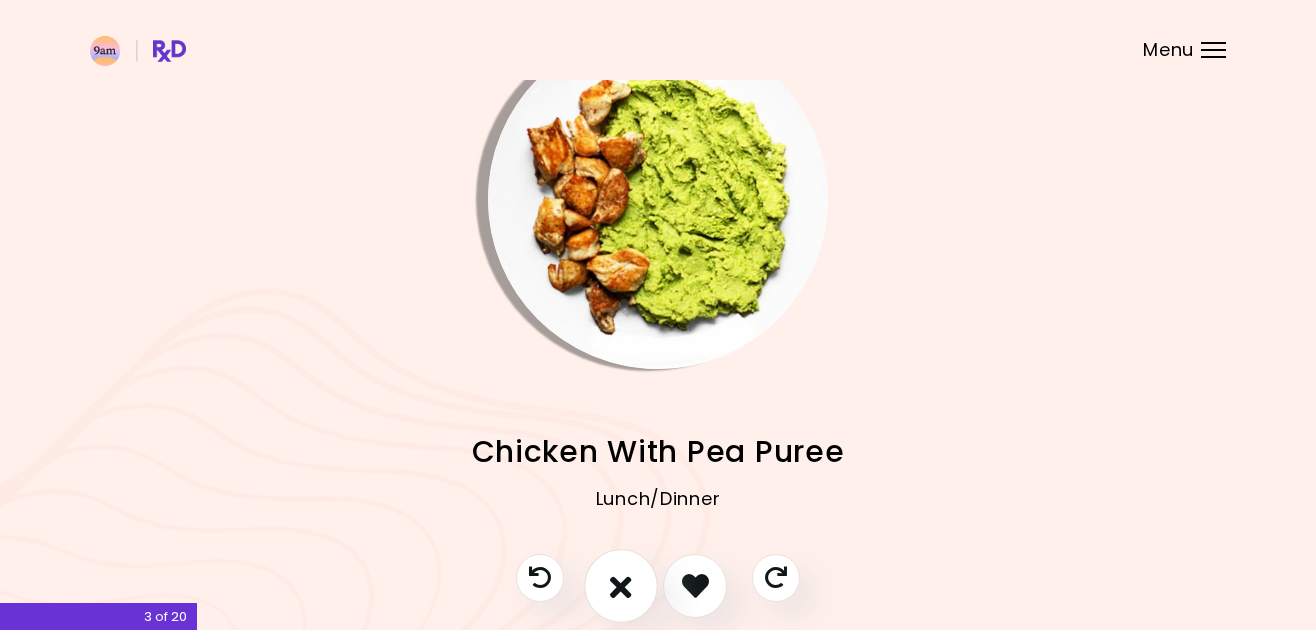 click at bounding box center (621, 585) 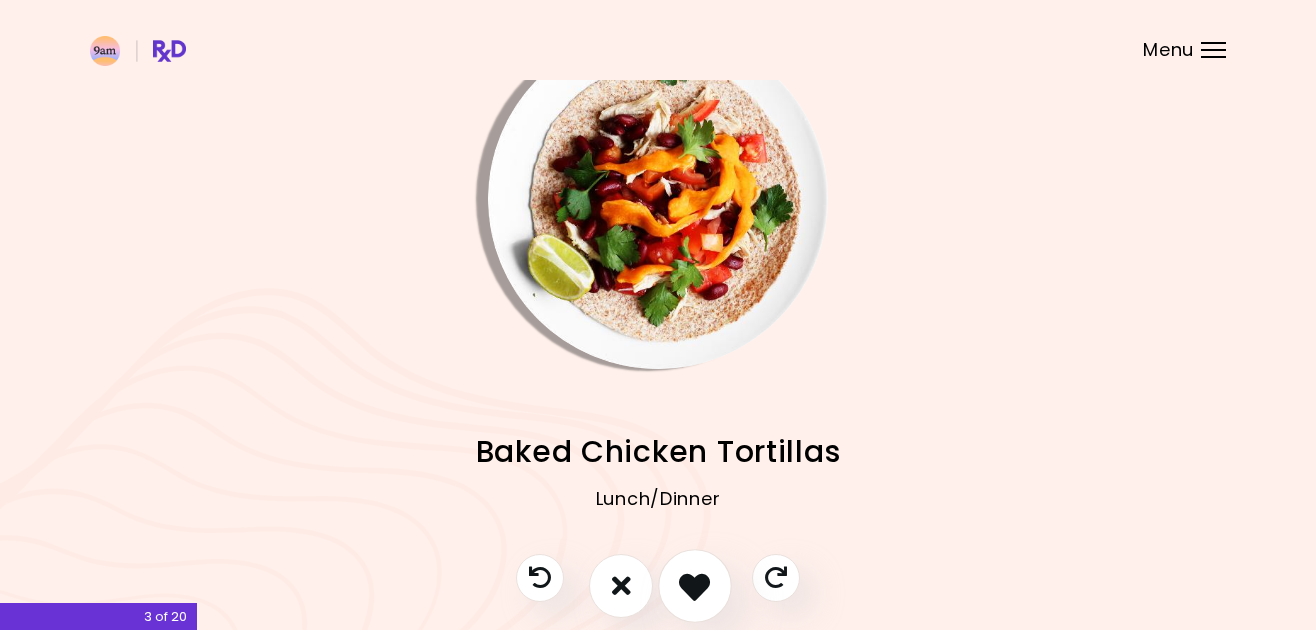 click at bounding box center (694, 585) 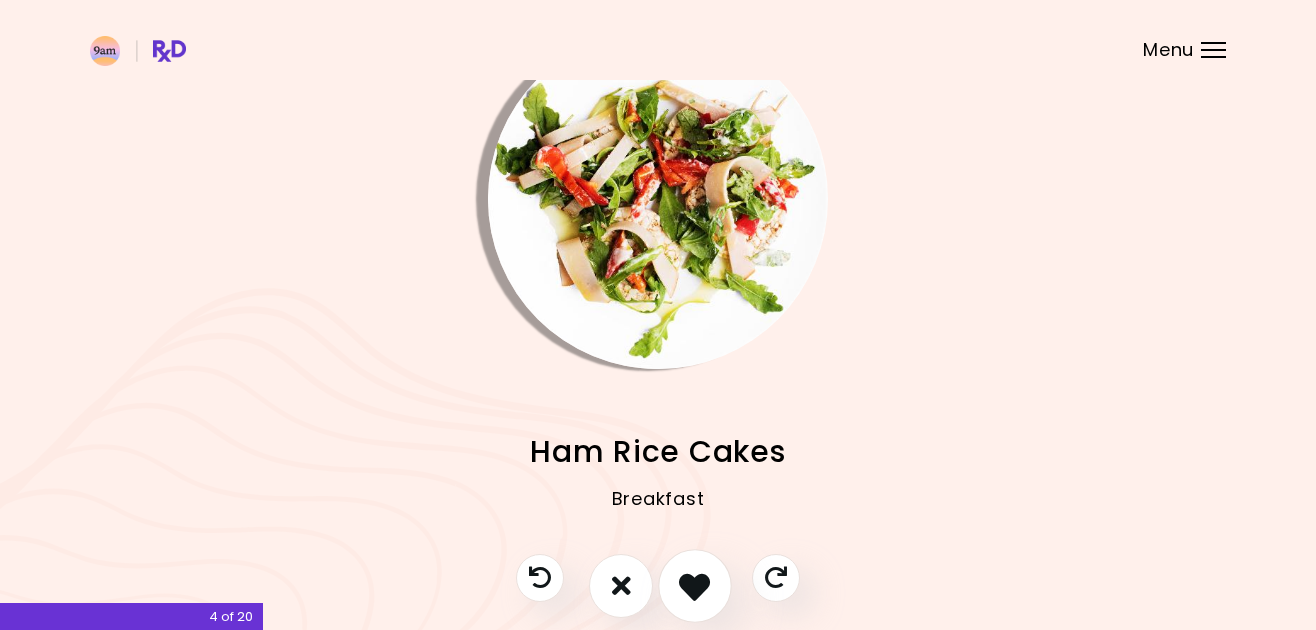 scroll, scrollTop: 77, scrollLeft: 0, axis: vertical 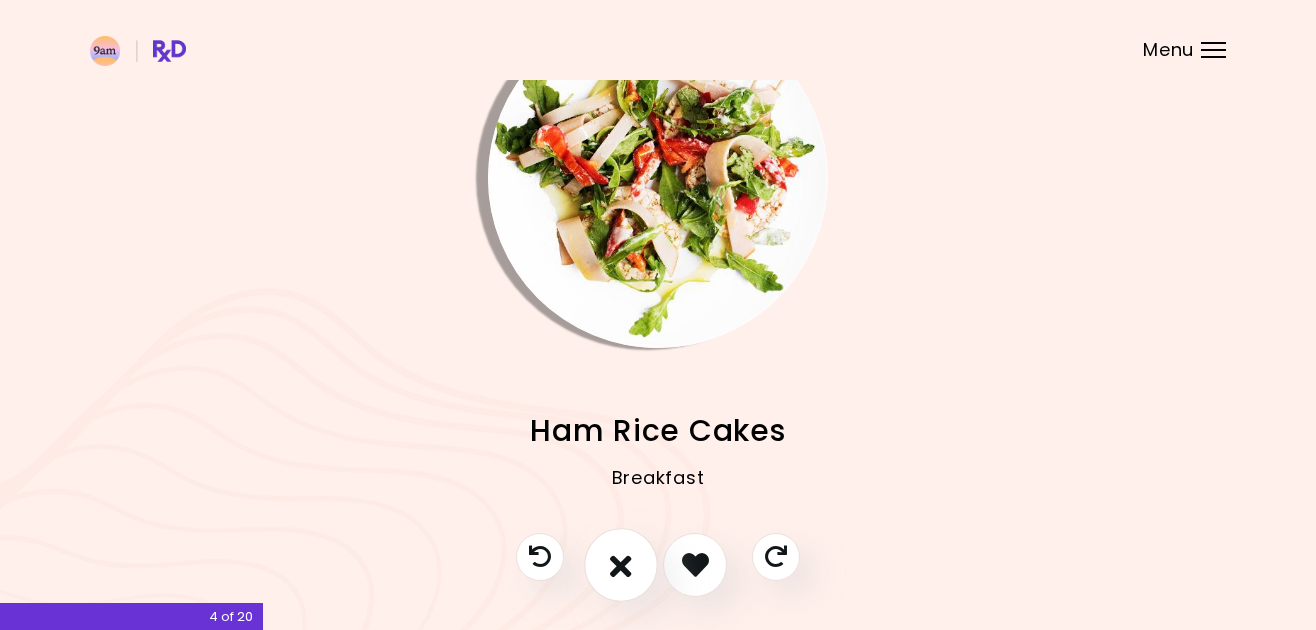 click at bounding box center (621, 564) 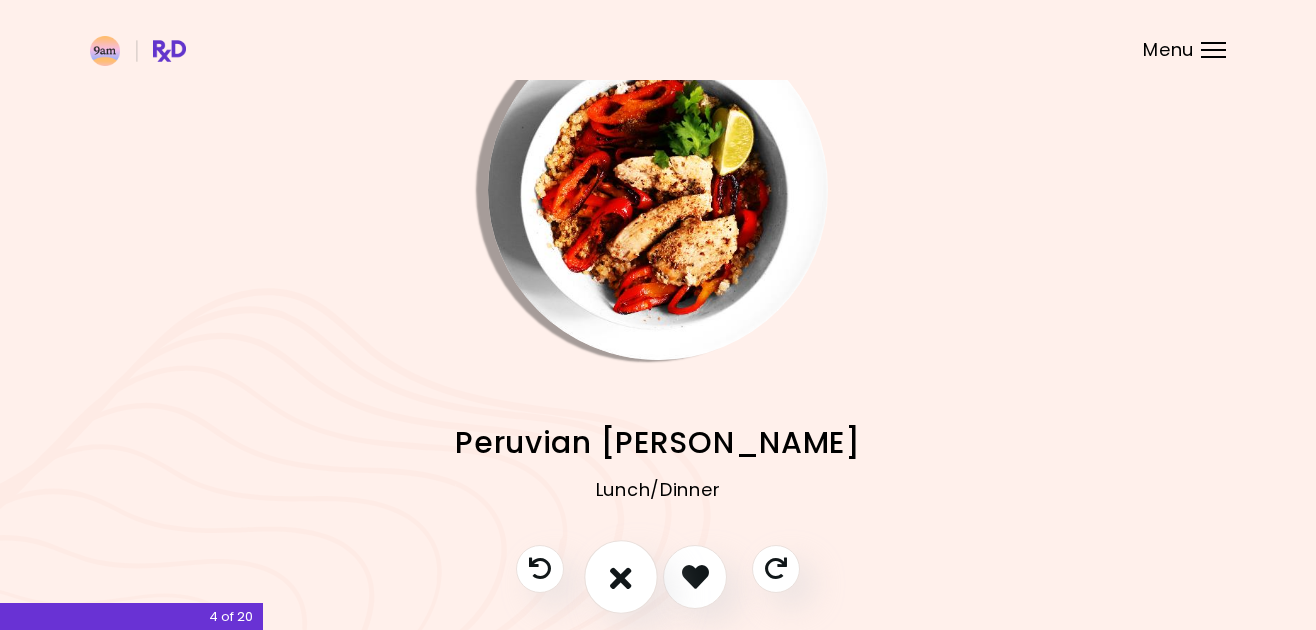 scroll, scrollTop: 60, scrollLeft: 0, axis: vertical 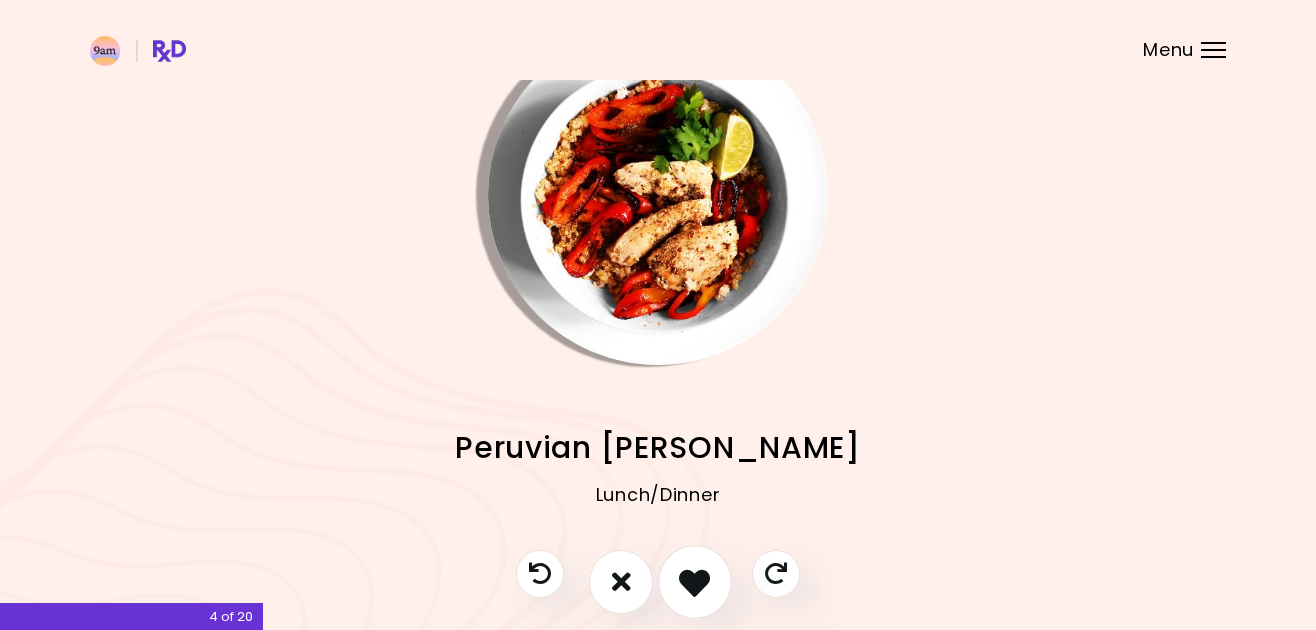 click at bounding box center [694, 581] 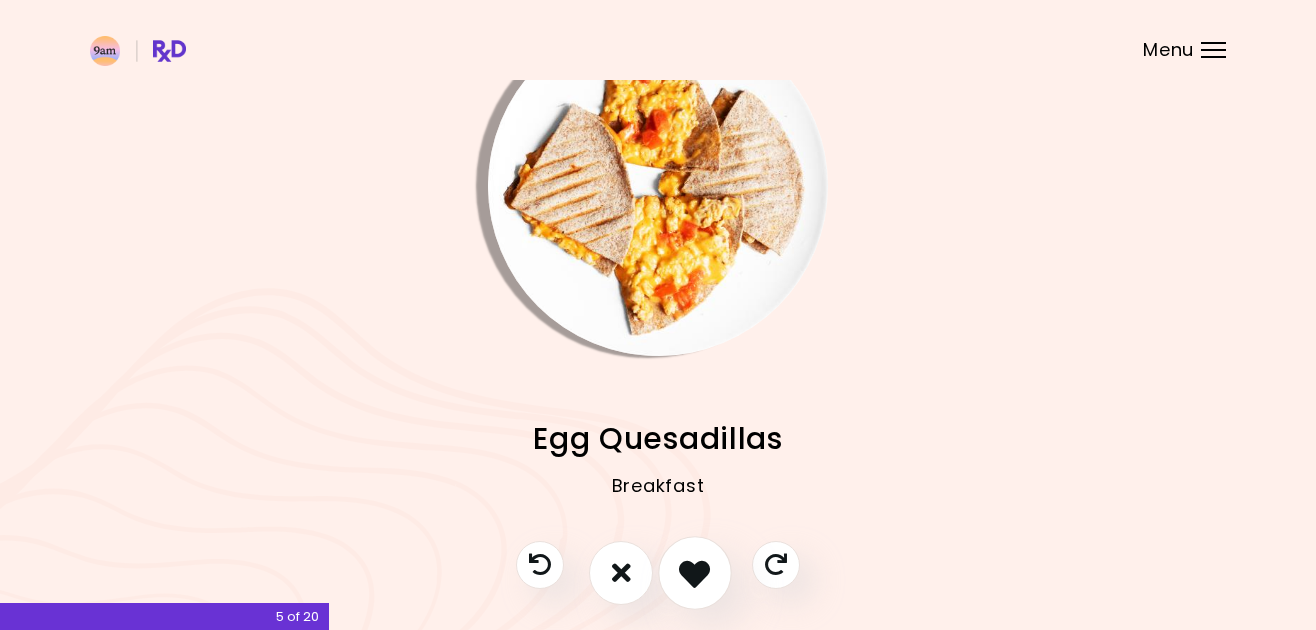 scroll, scrollTop: 70, scrollLeft: 0, axis: vertical 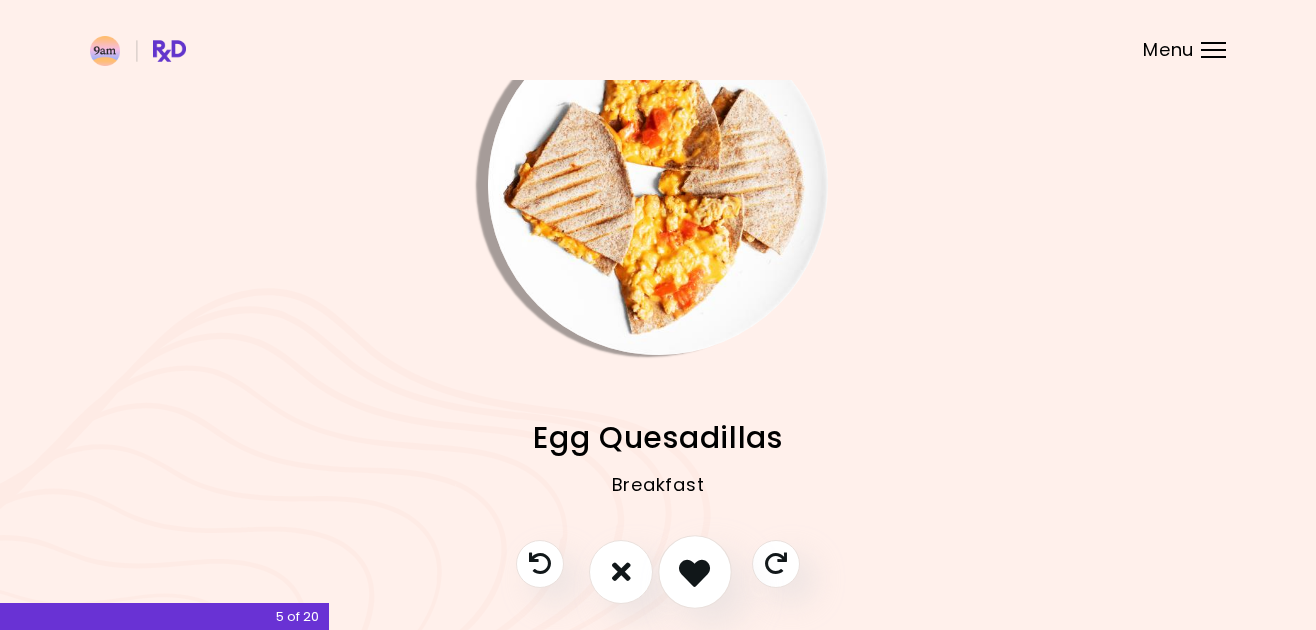 click at bounding box center (694, 571) 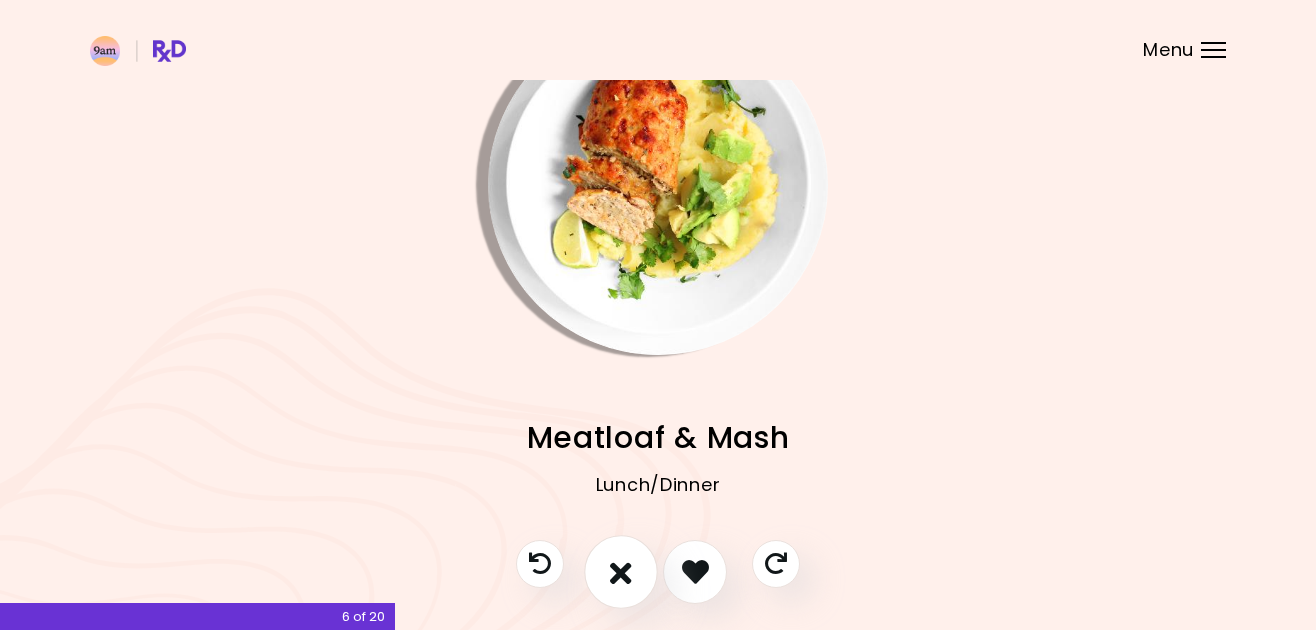 click at bounding box center (621, 572) 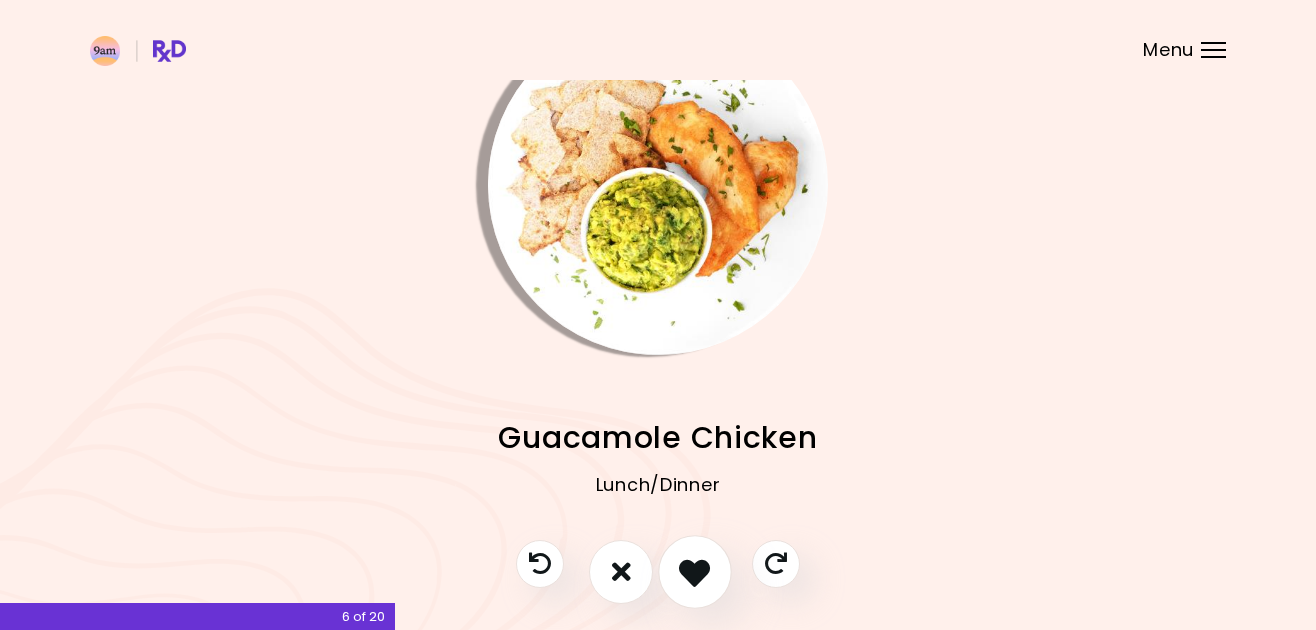 click at bounding box center (694, 571) 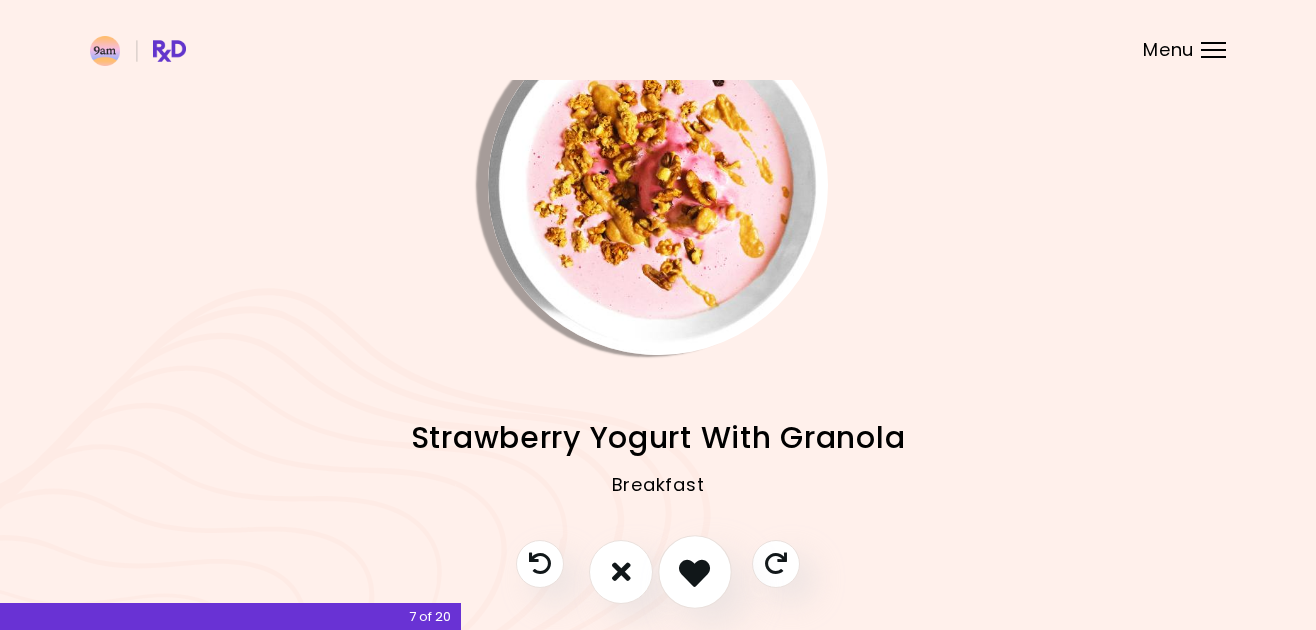 click at bounding box center (694, 571) 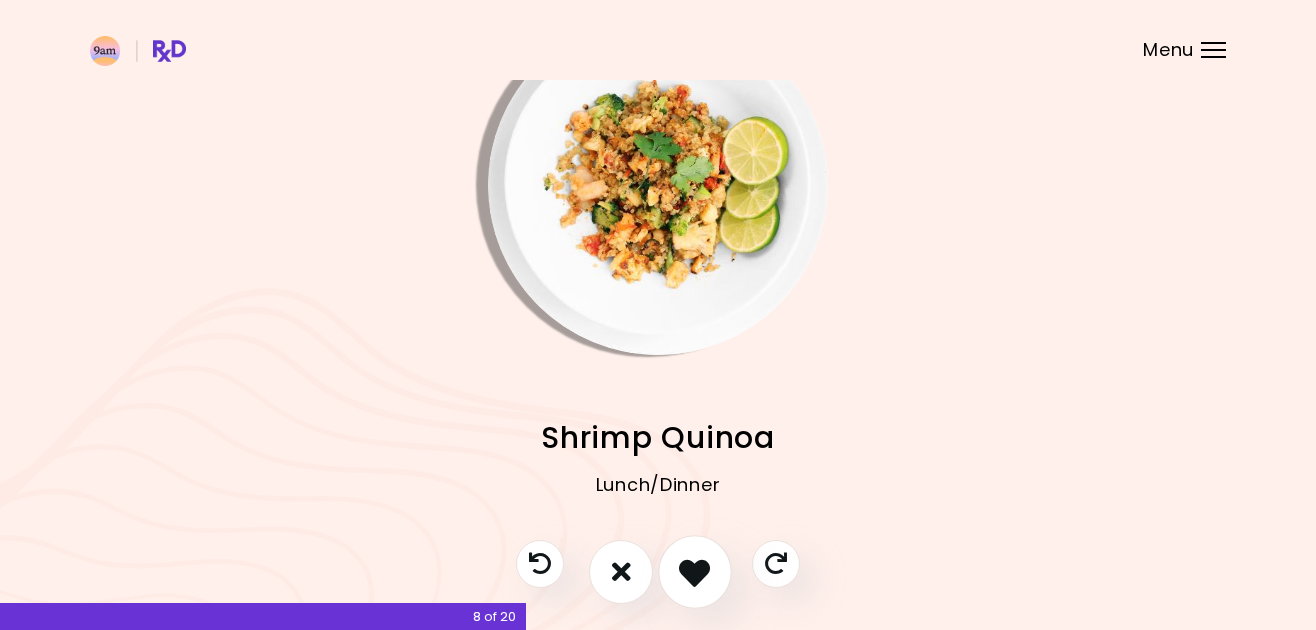click at bounding box center (694, 571) 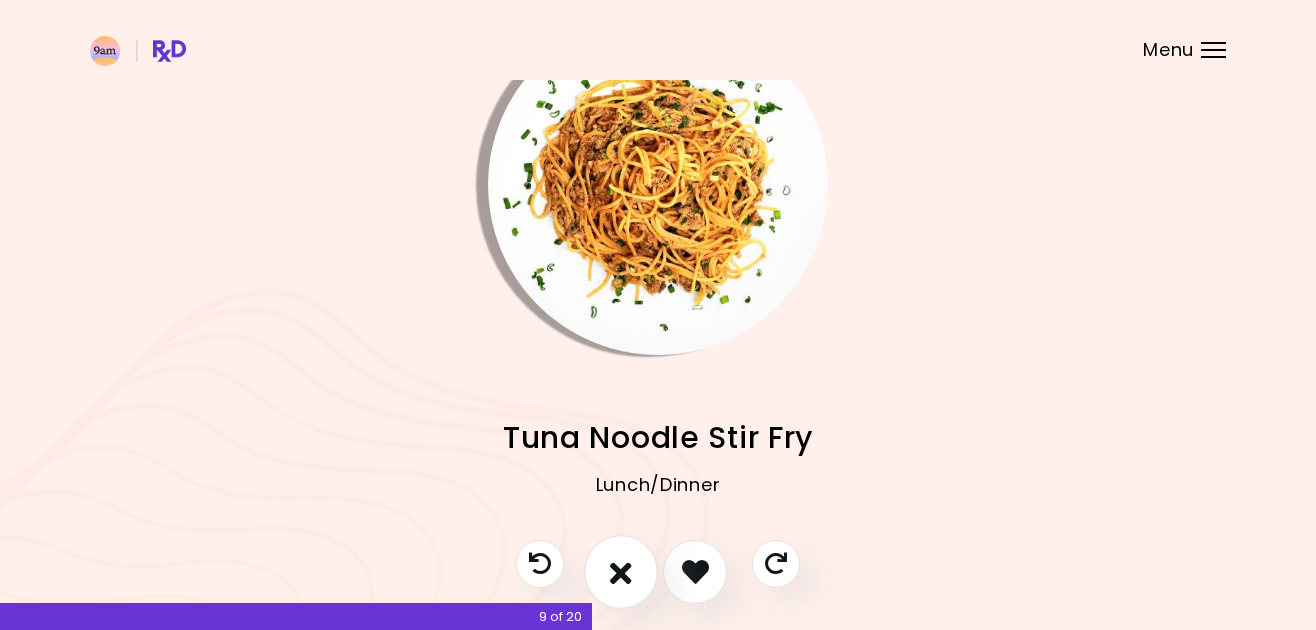 click at bounding box center (621, 572) 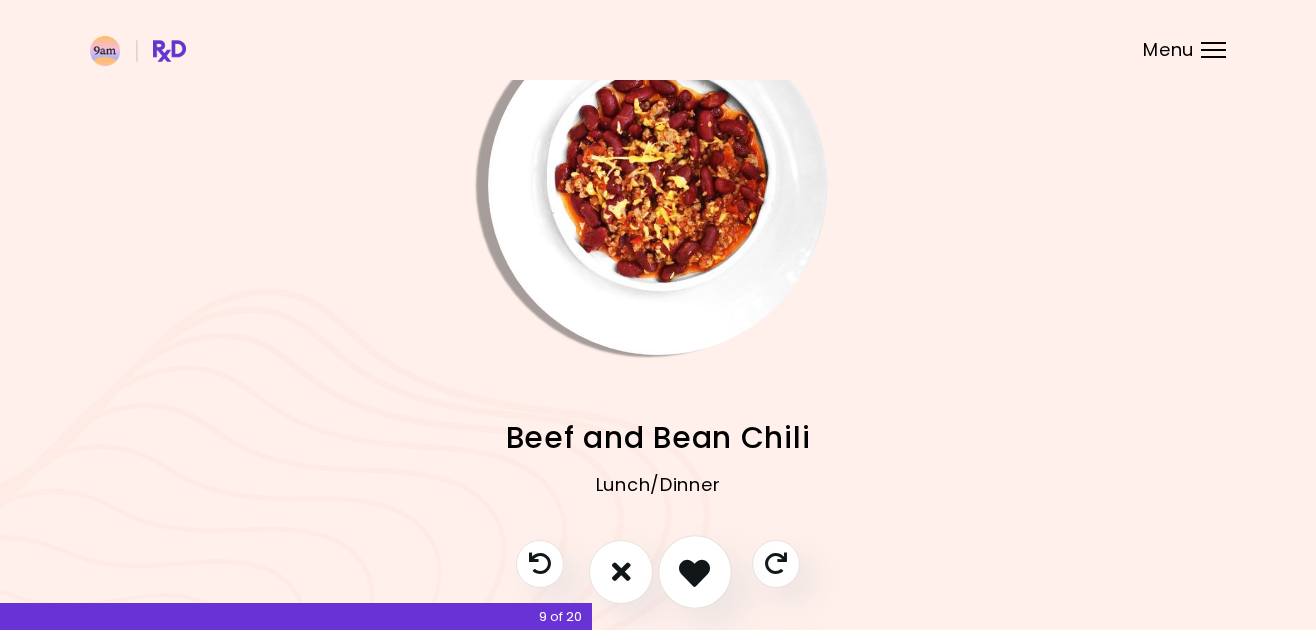 click at bounding box center [694, 571] 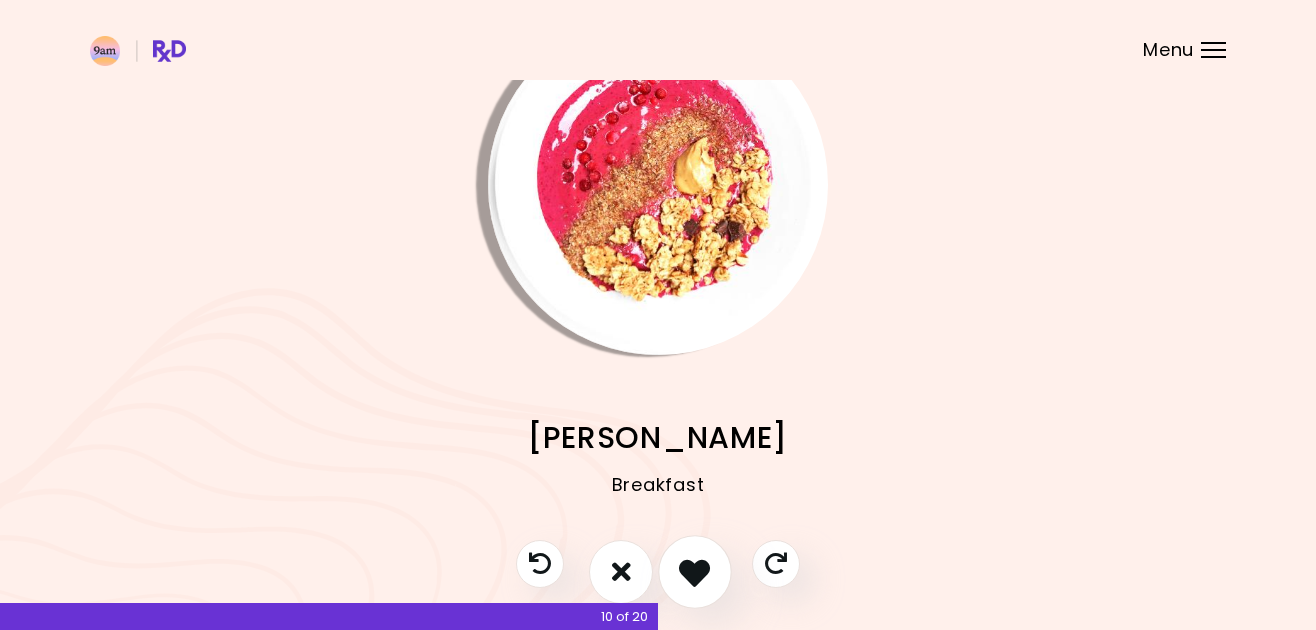 click at bounding box center (694, 571) 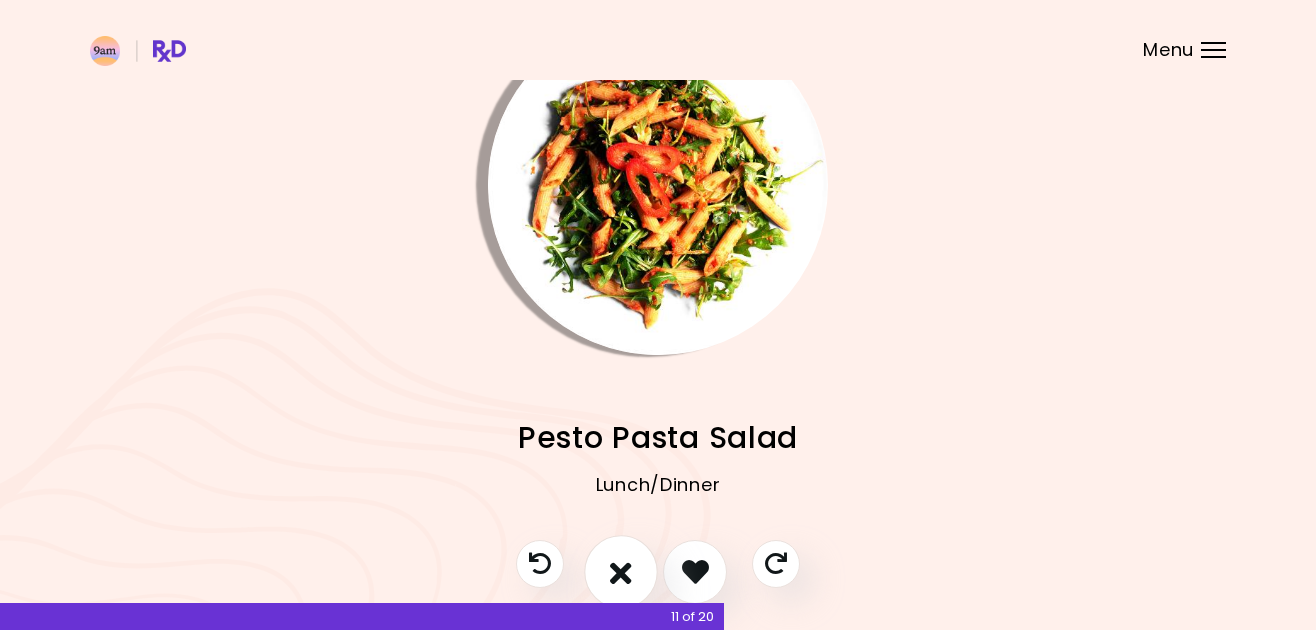 click at bounding box center [621, 571] 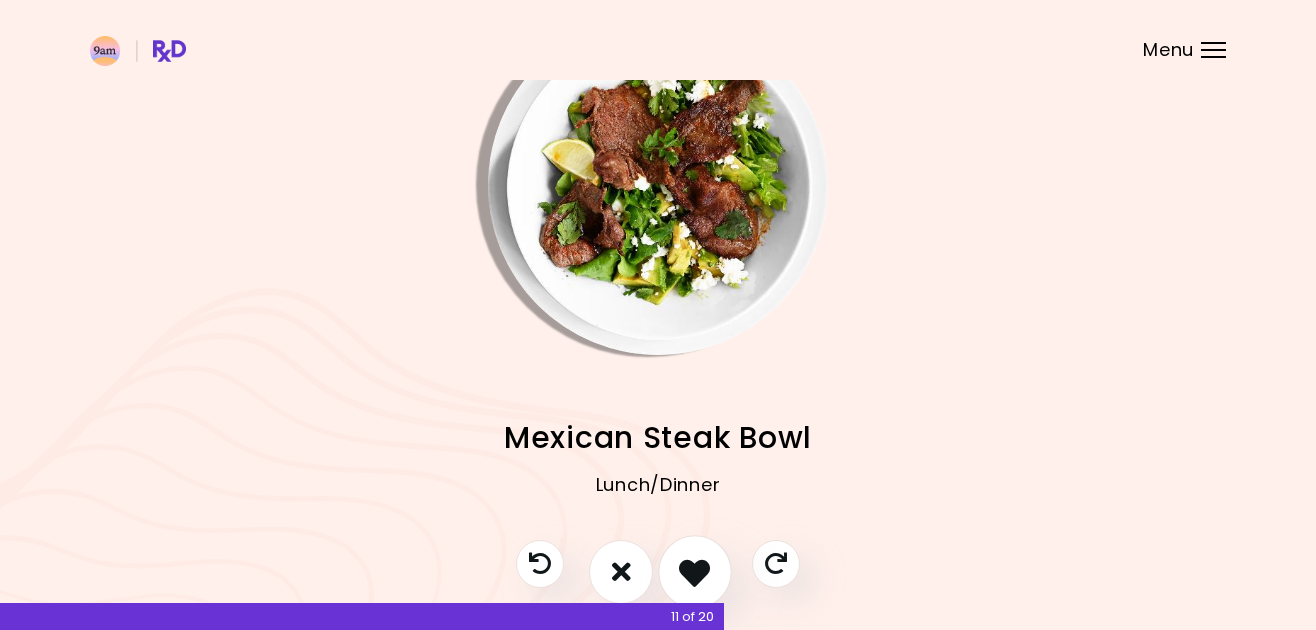 click at bounding box center (695, 572) 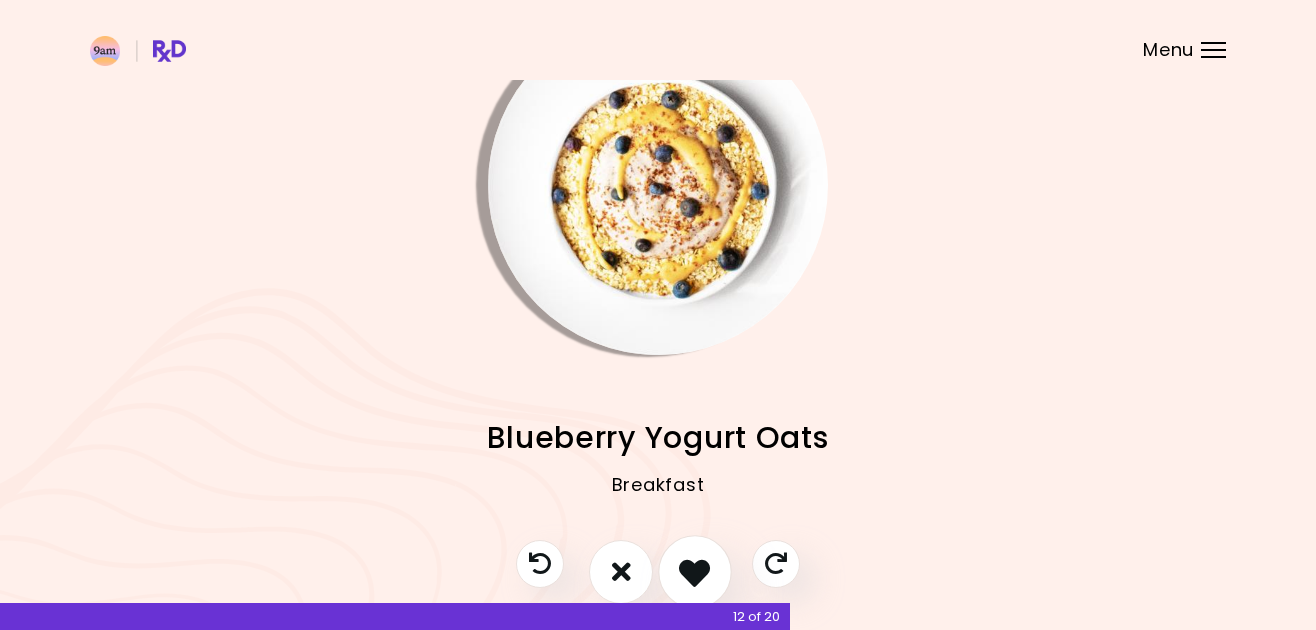 click at bounding box center (695, 572) 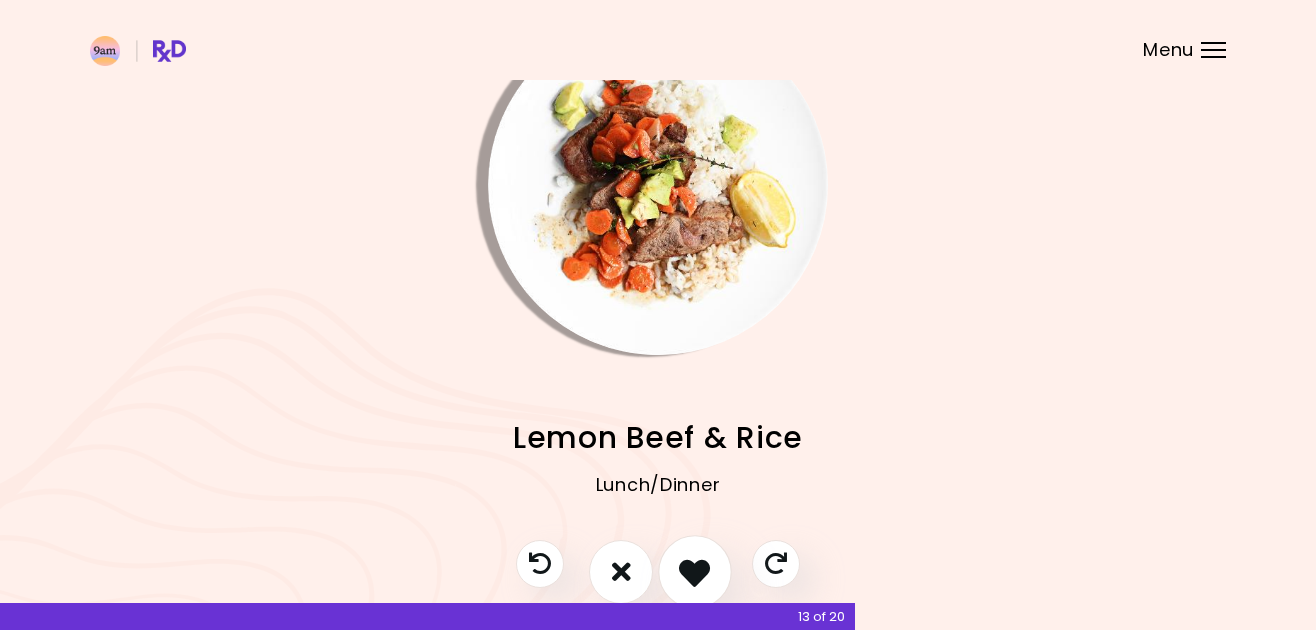 click at bounding box center (694, 571) 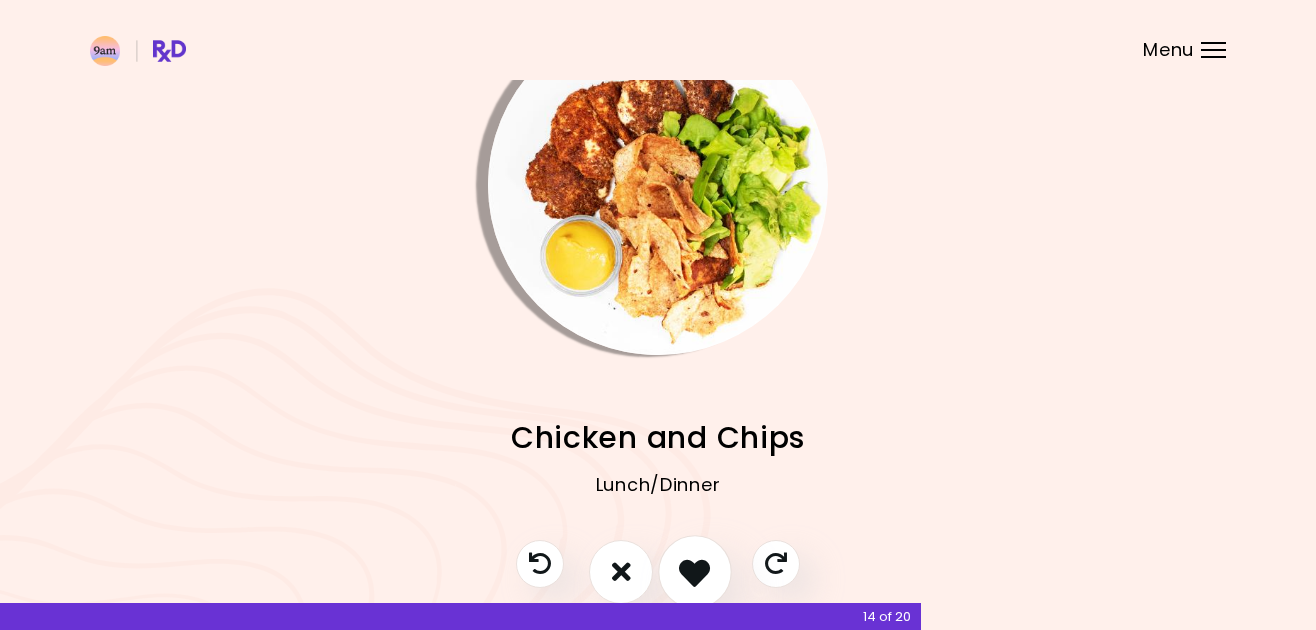 click at bounding box center [694, 571] 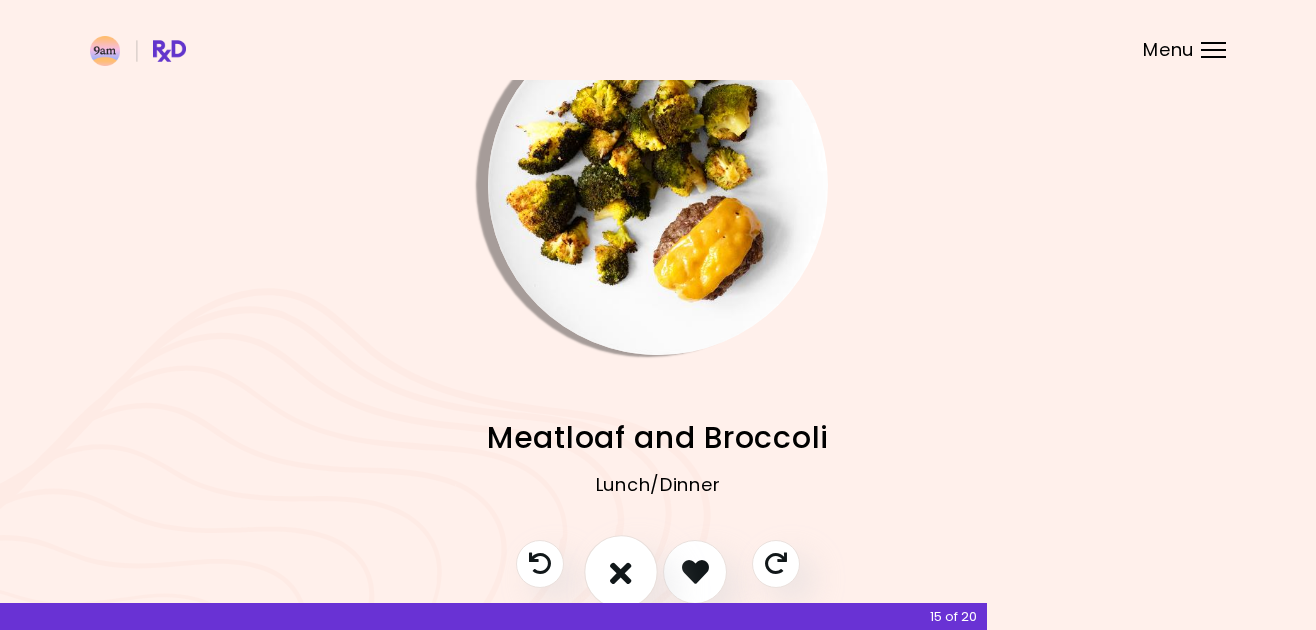 click at bounding box center (621, 572) 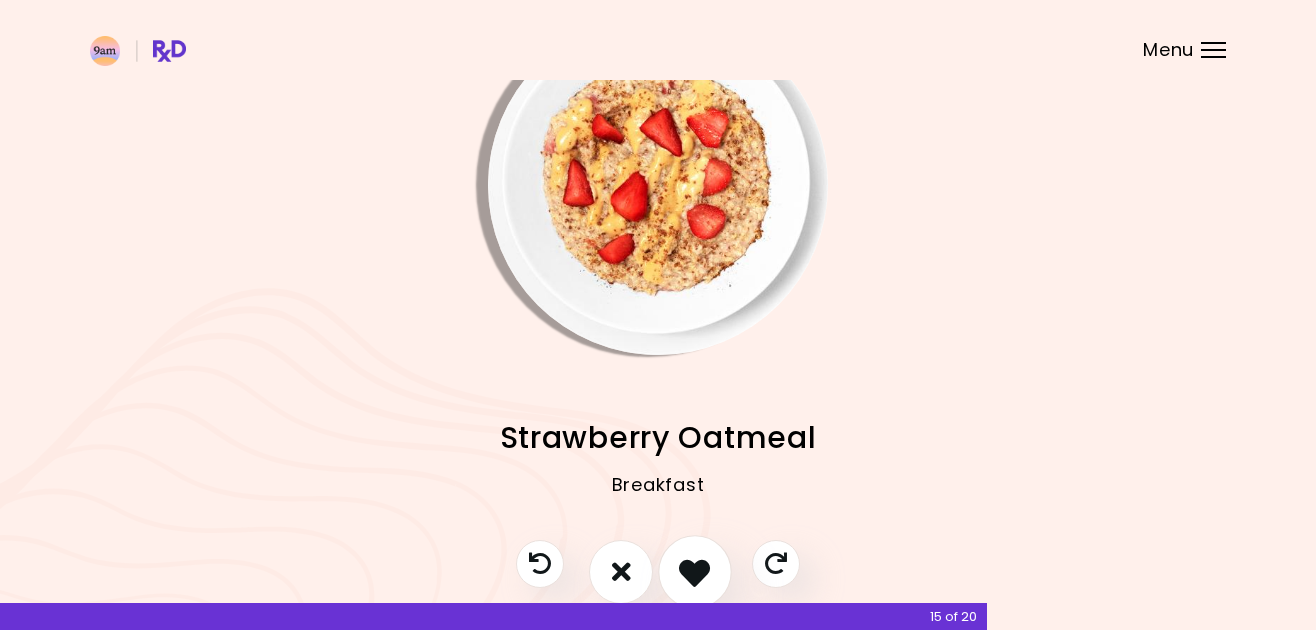 click at bounding box center (694, 571) 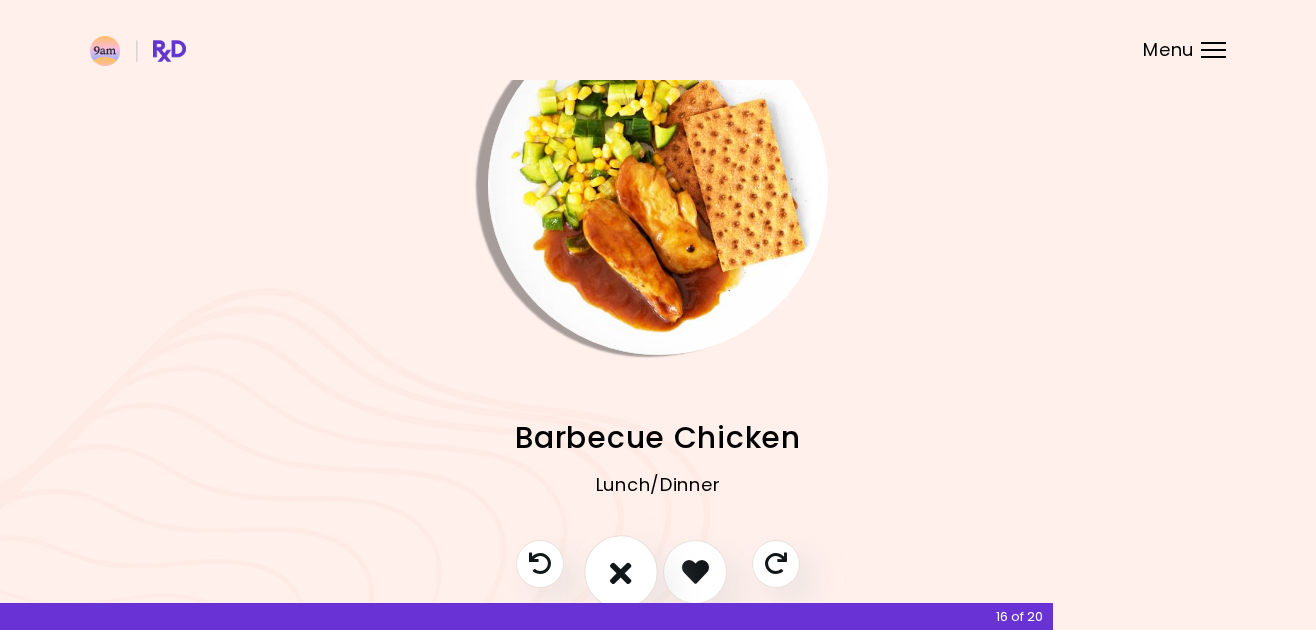 click at bounding box center [621, 571] 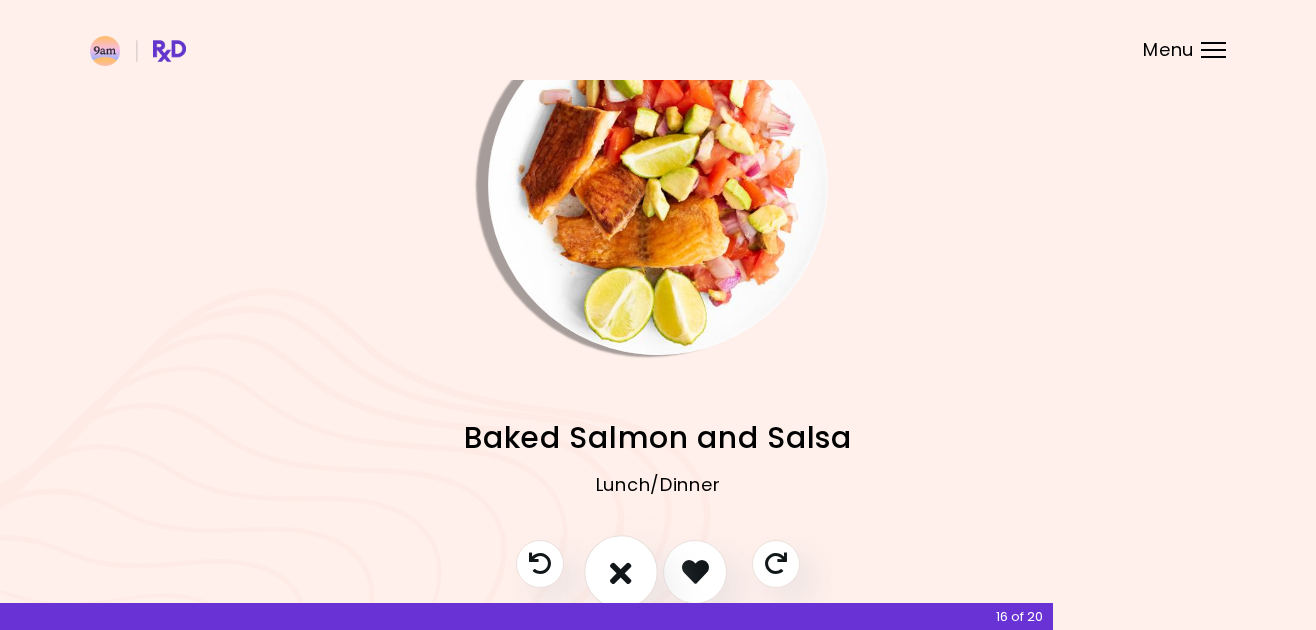 click at bounding box center (621, 571) 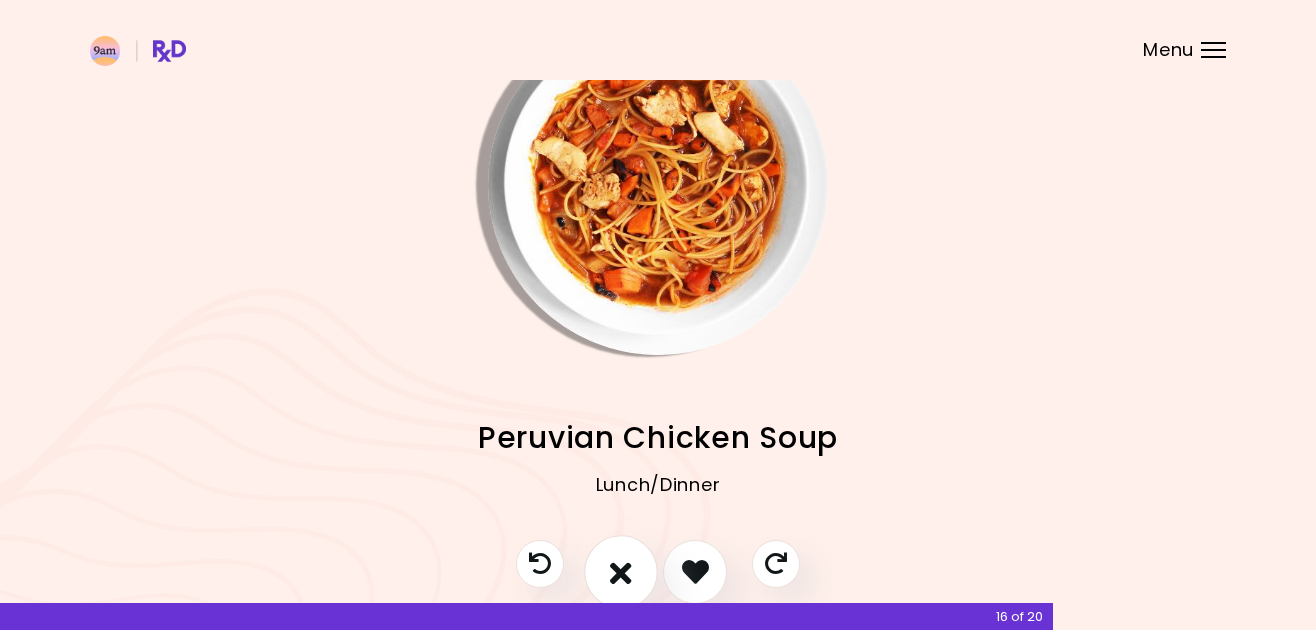 click at bounding box center (621, 571) 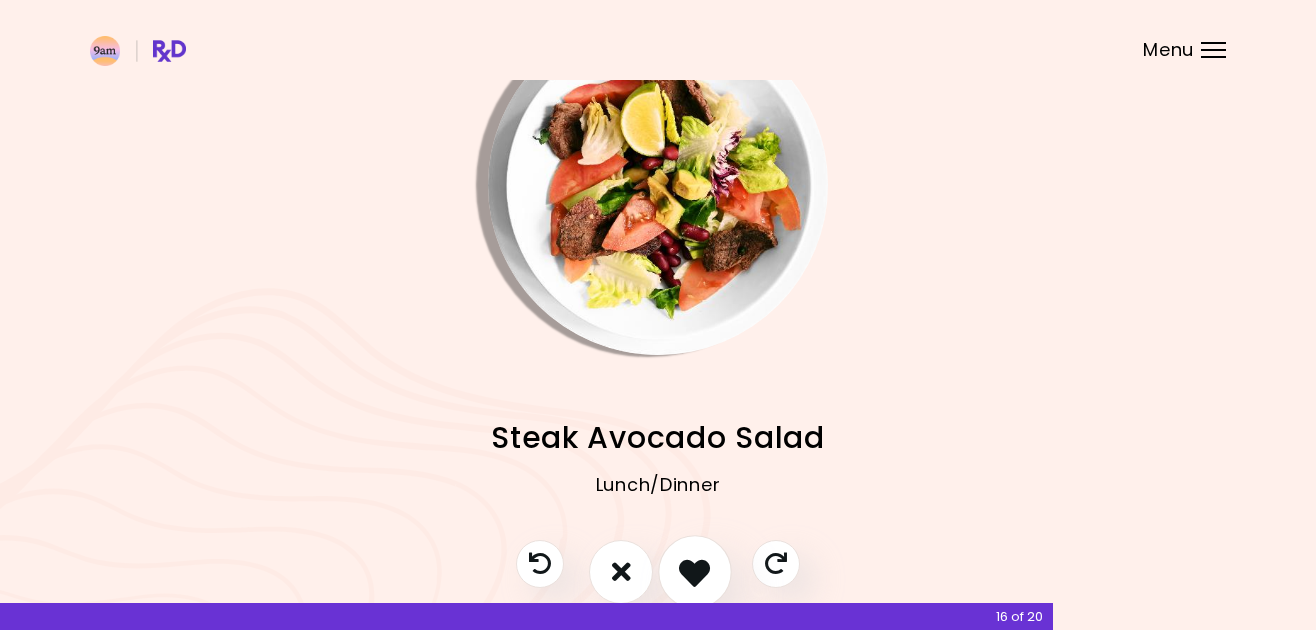 click at bounding box center [694, 571] 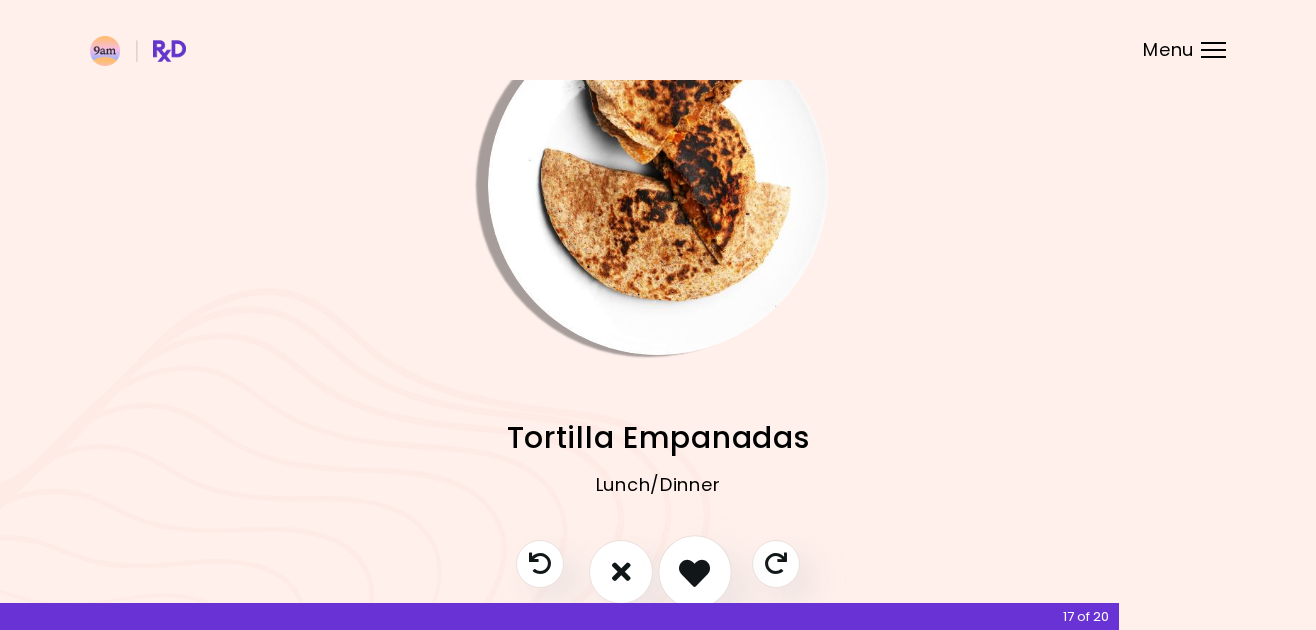 click at bounding box center [694, 571] 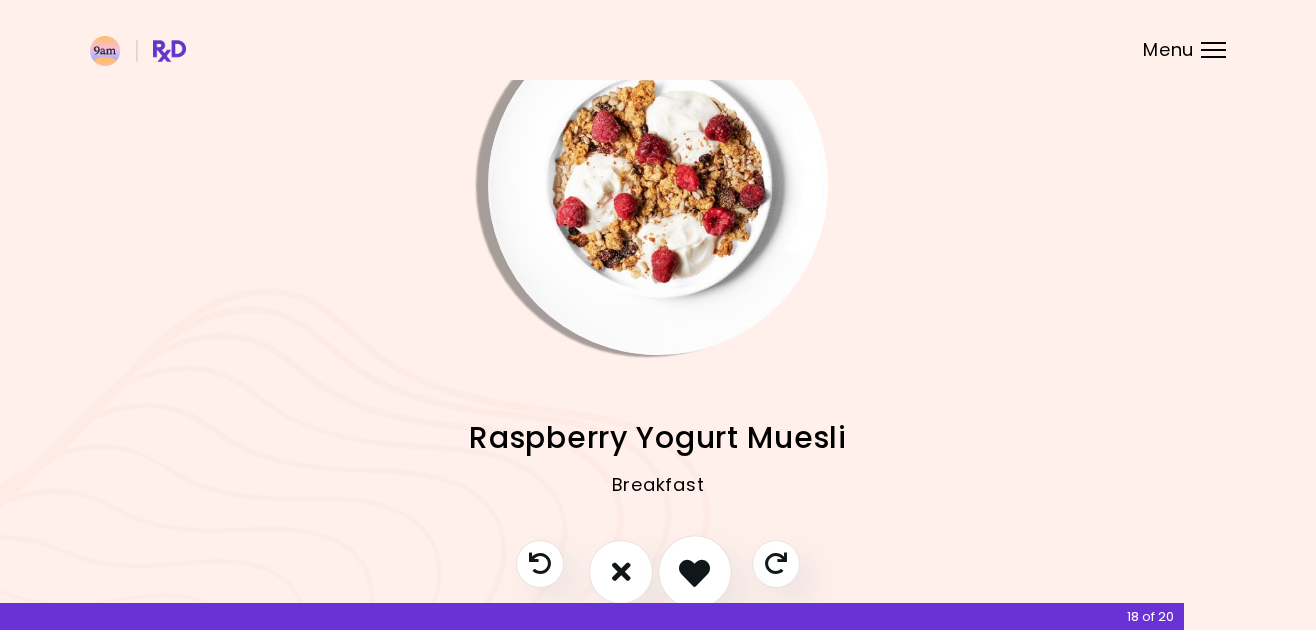 click at bounding box center [694, 571] 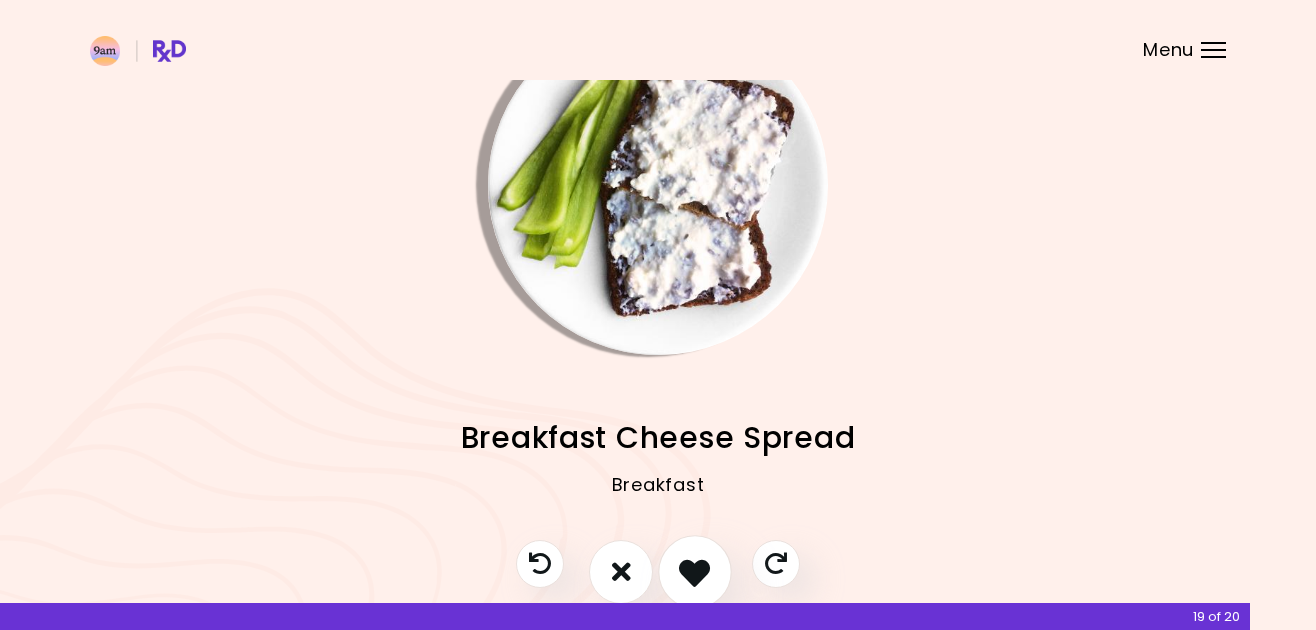 click at bounding box center (694, 571) 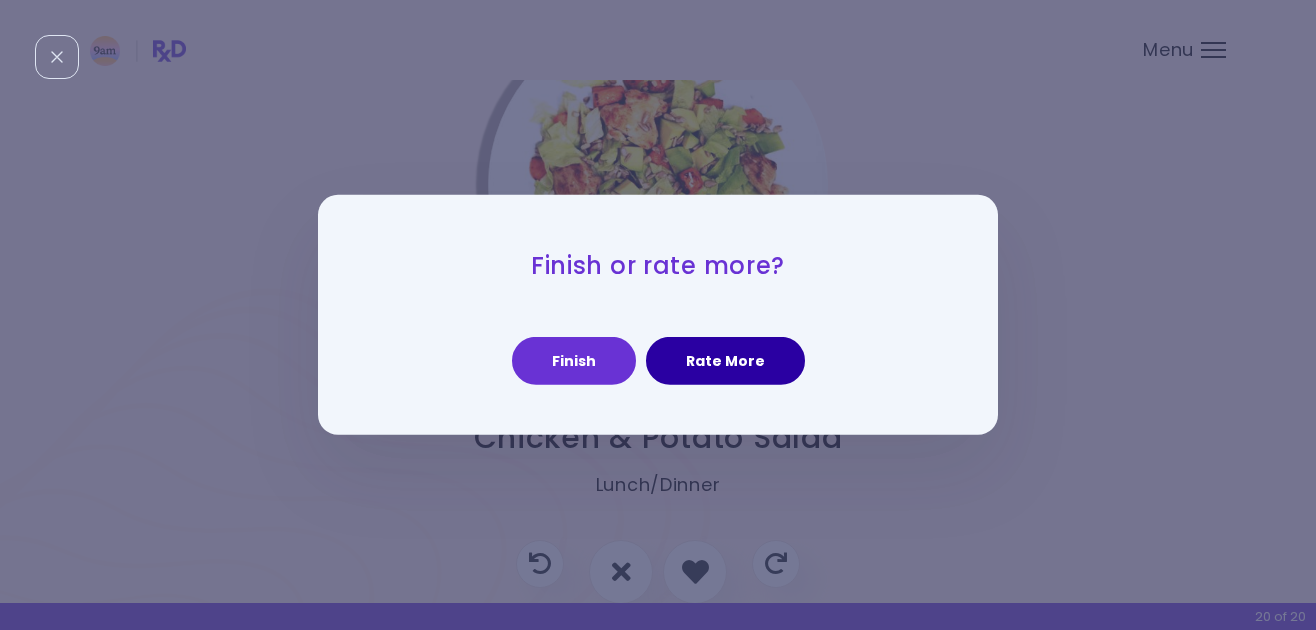click on "Rate More" at bounding box center (725, 361) 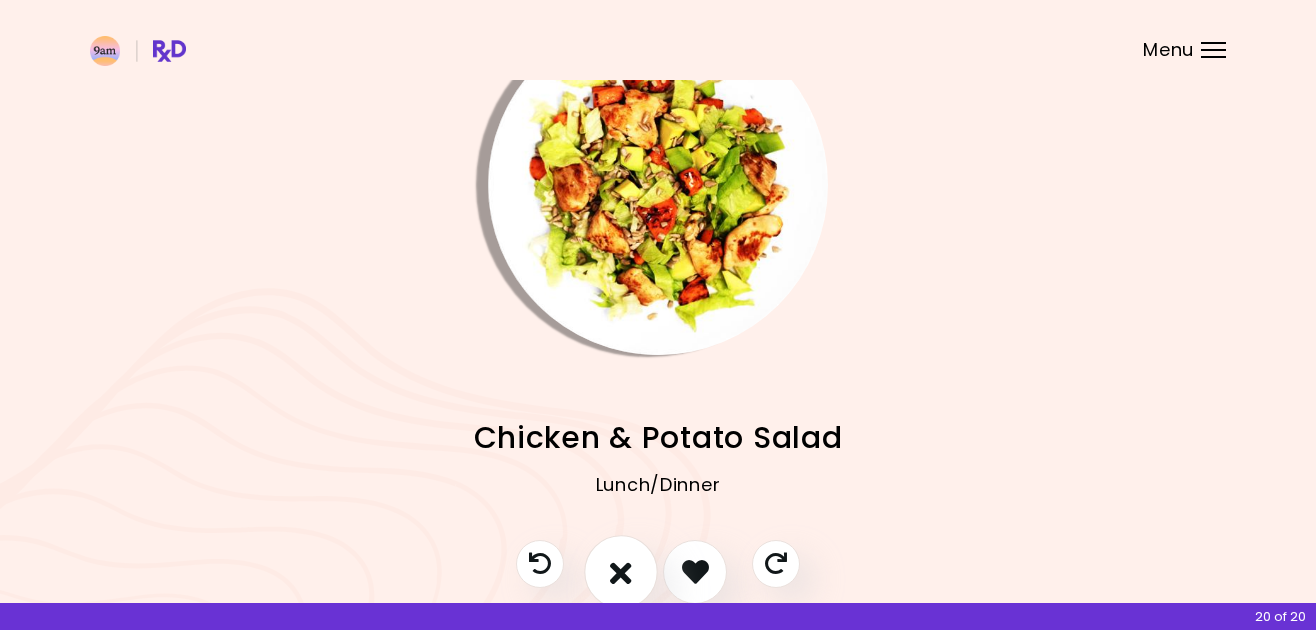 click at bounding box center [621, 571] 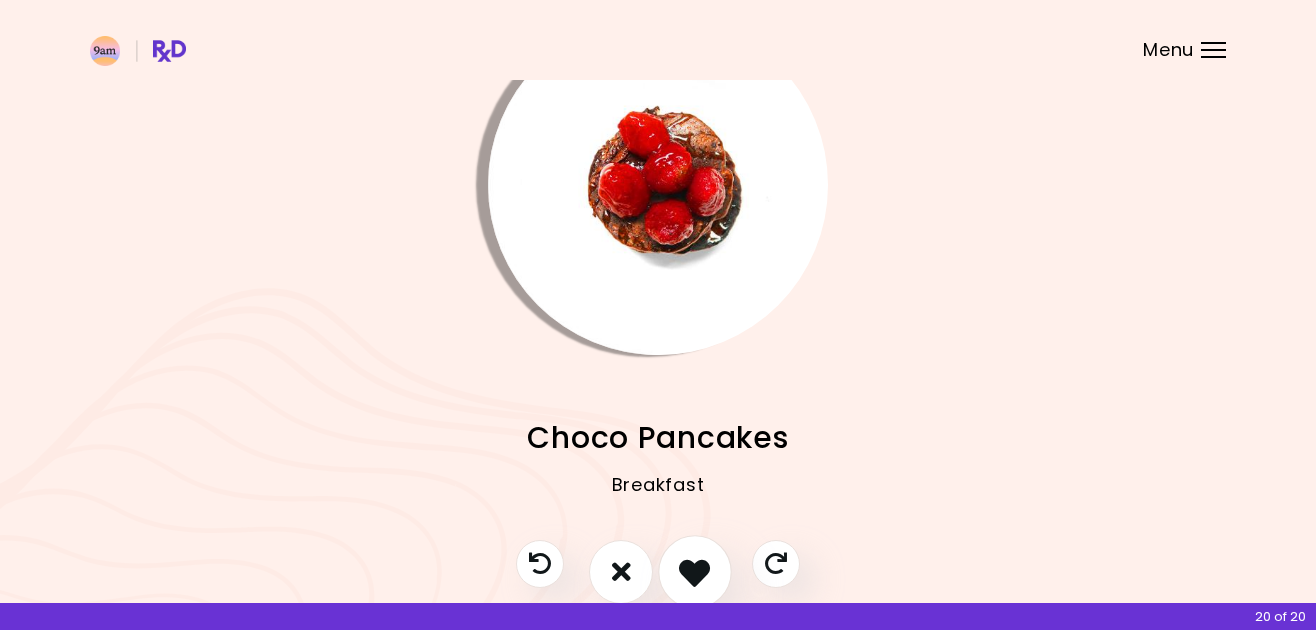 click at bounding box center [694, 571] 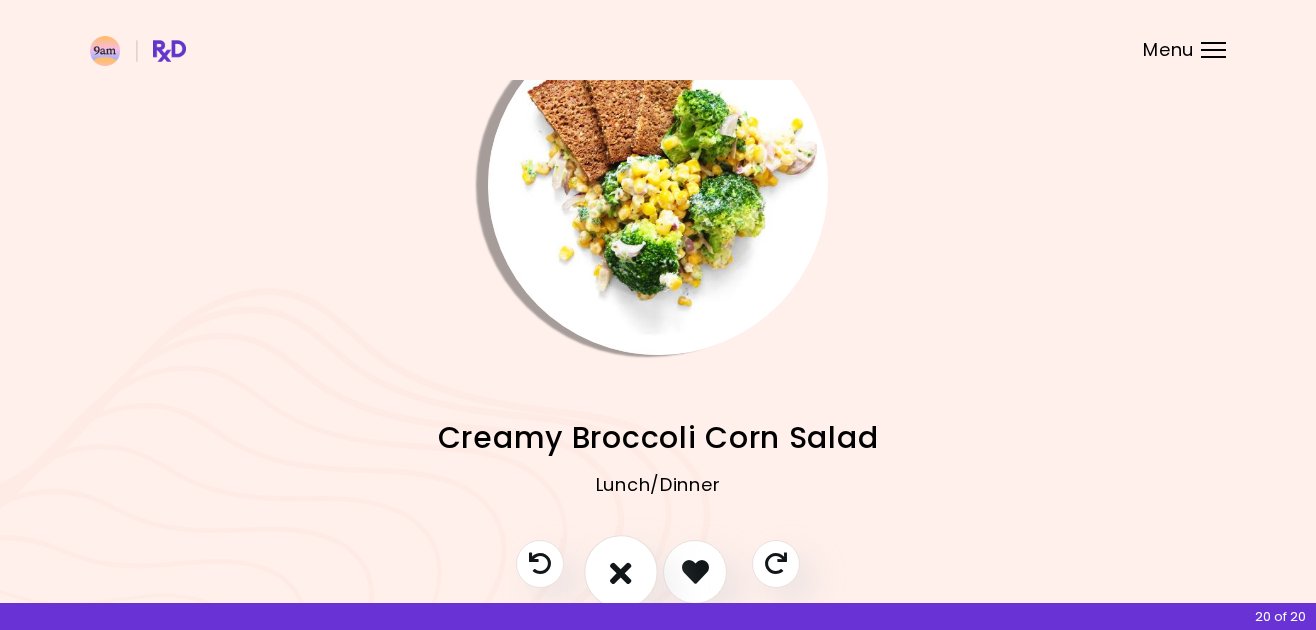click at bounding box center [621, 572] 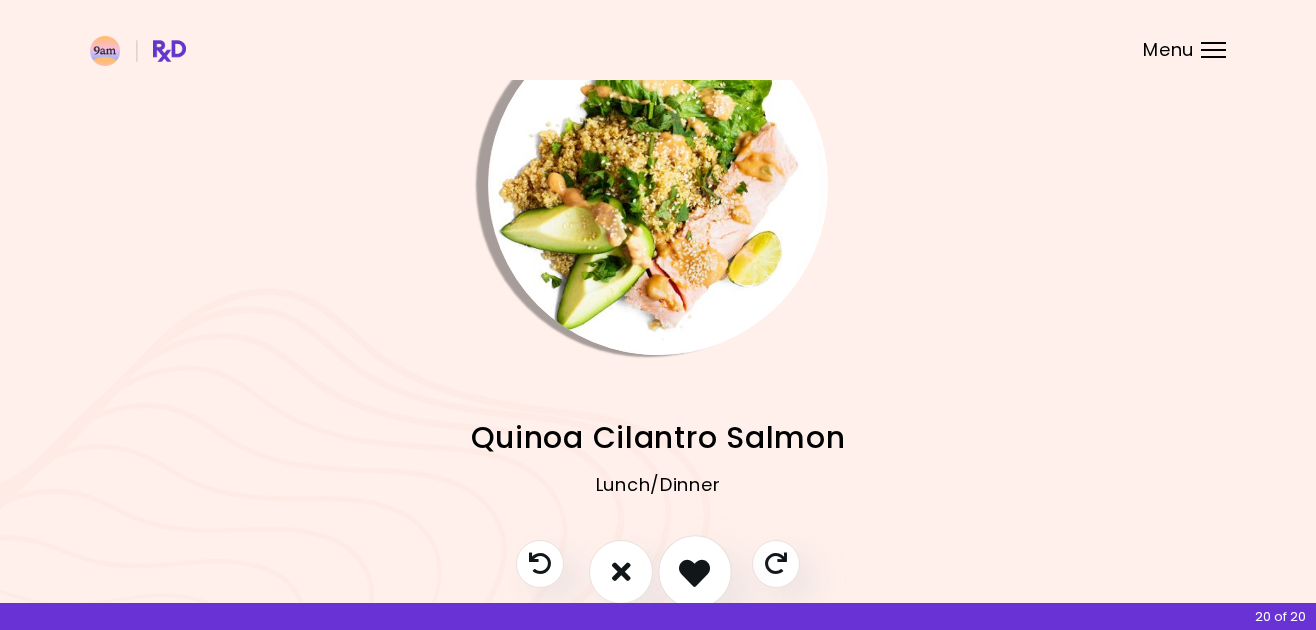 click at bounding box center (694, 571) 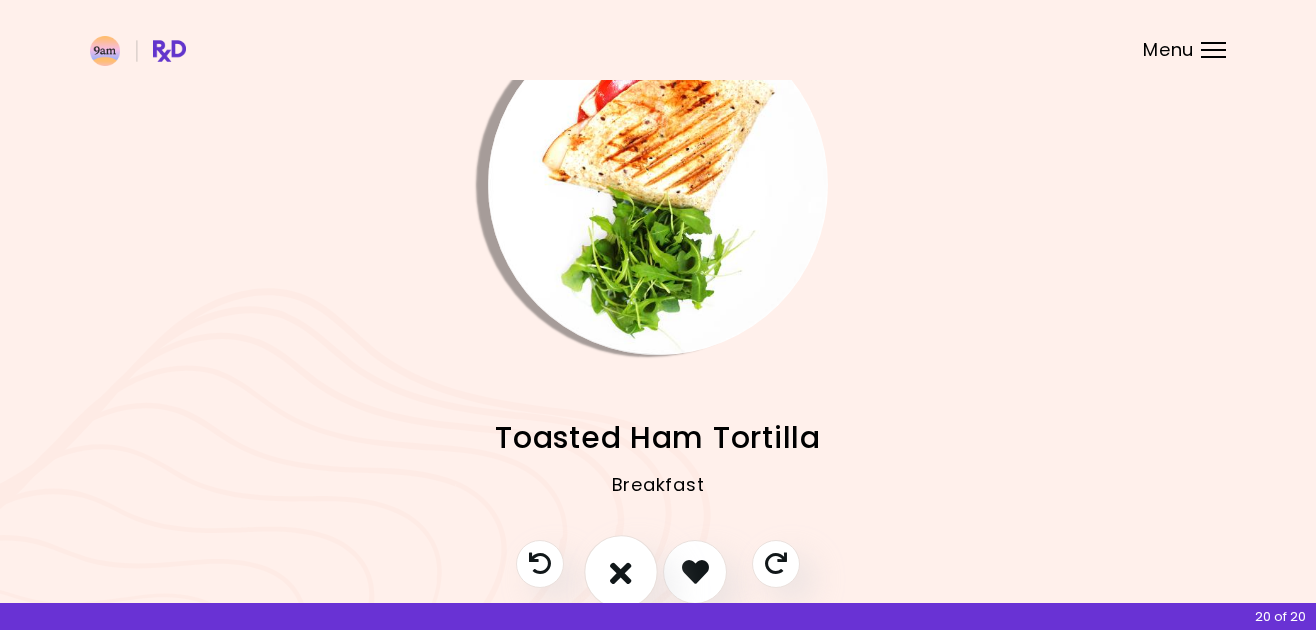 click at bounding box center (621, 571) 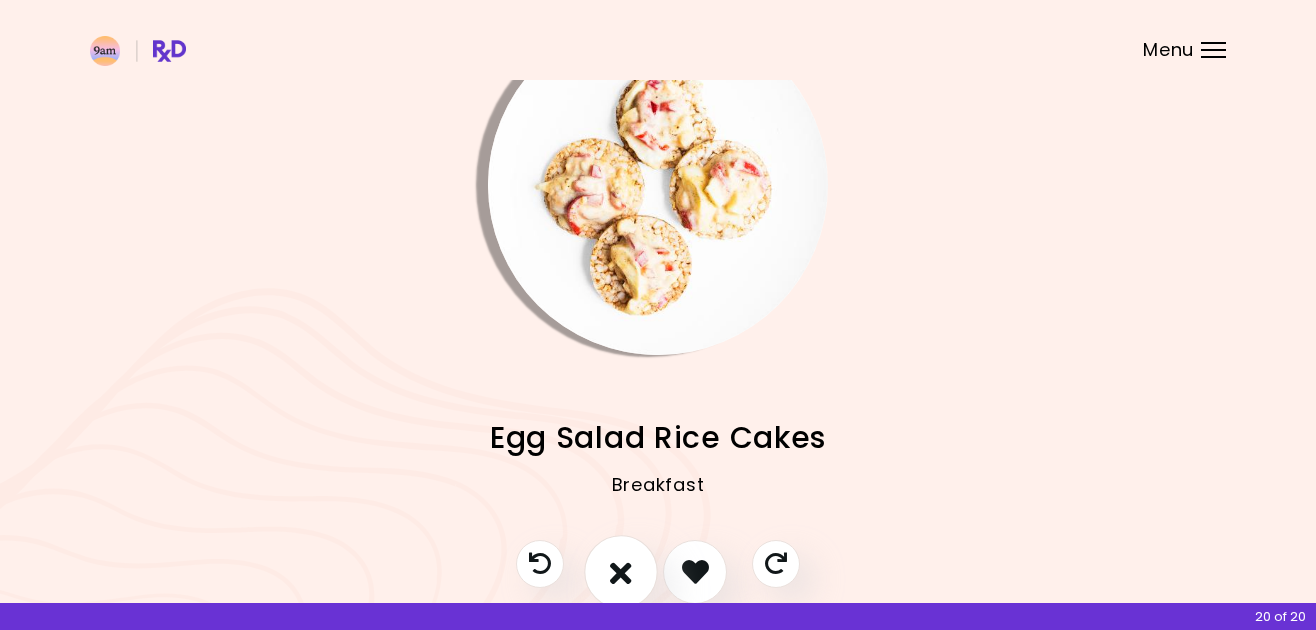 click at bounding box center [621, 571] 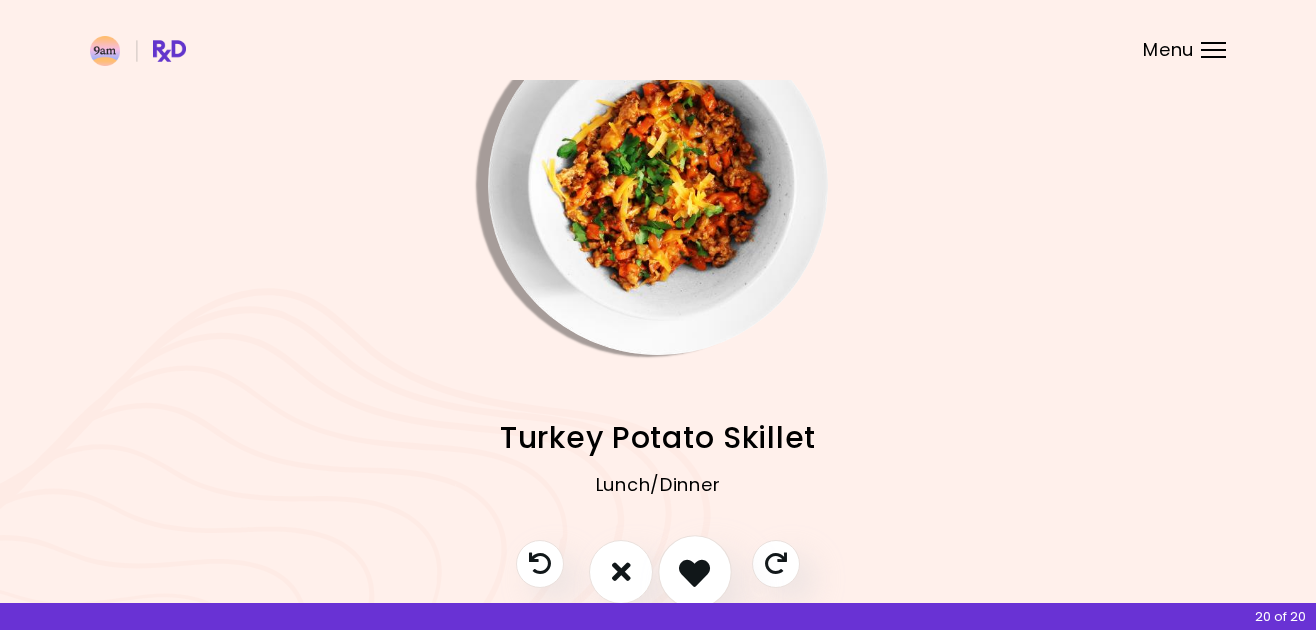 click at bounding box center (694, 571) 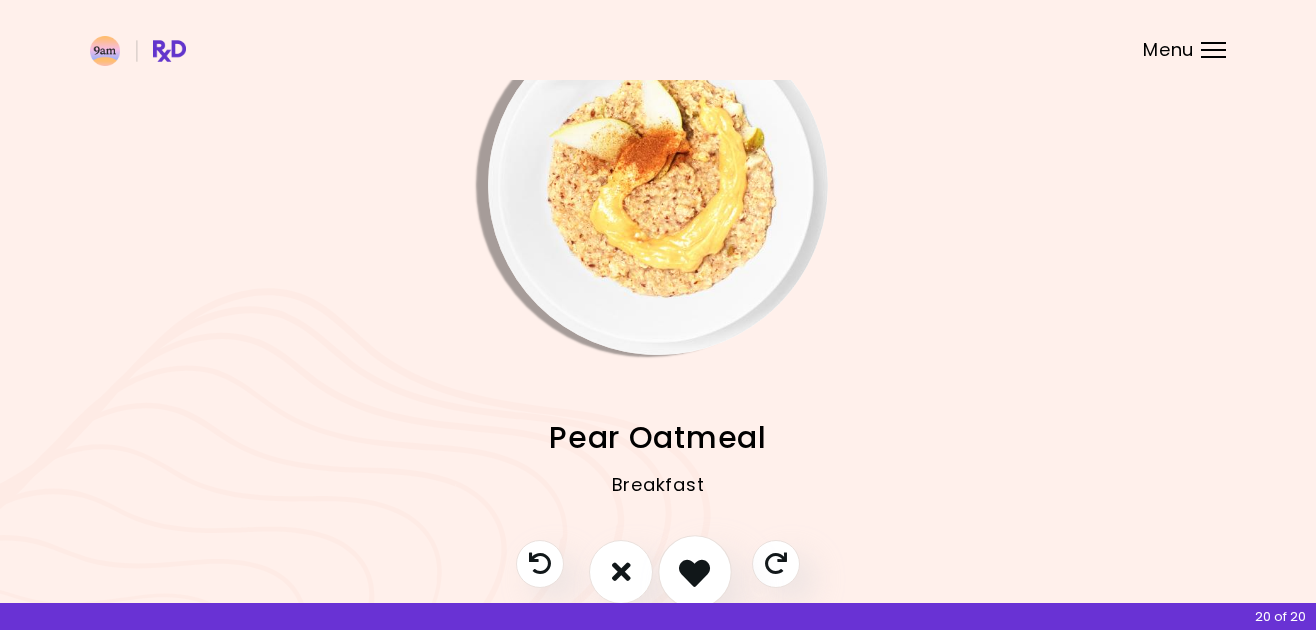 click at bounding box center (694, 571) 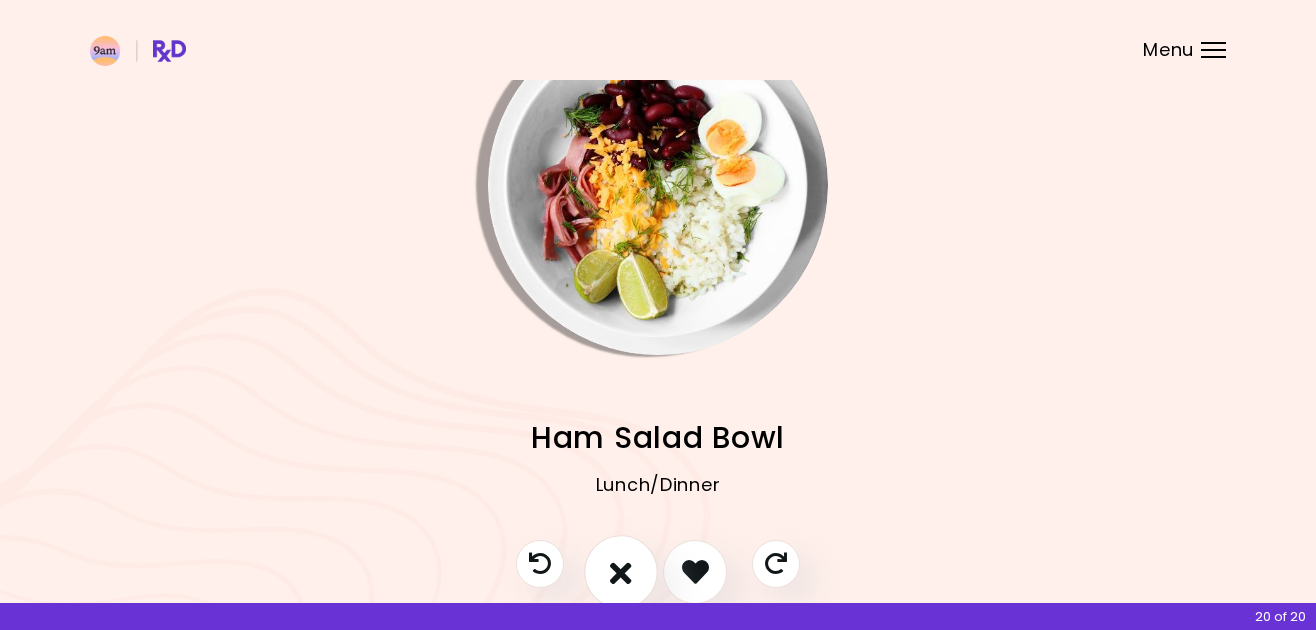 click at bounding box center (621, 571) 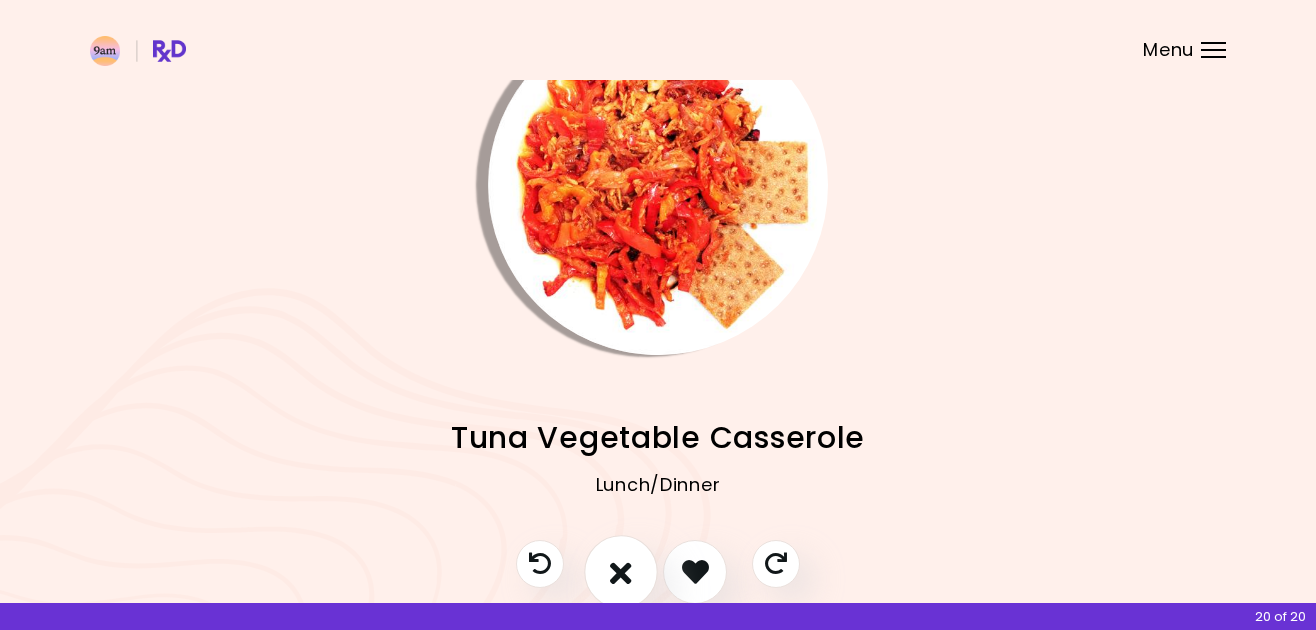 click at bounding box center [621, 571] 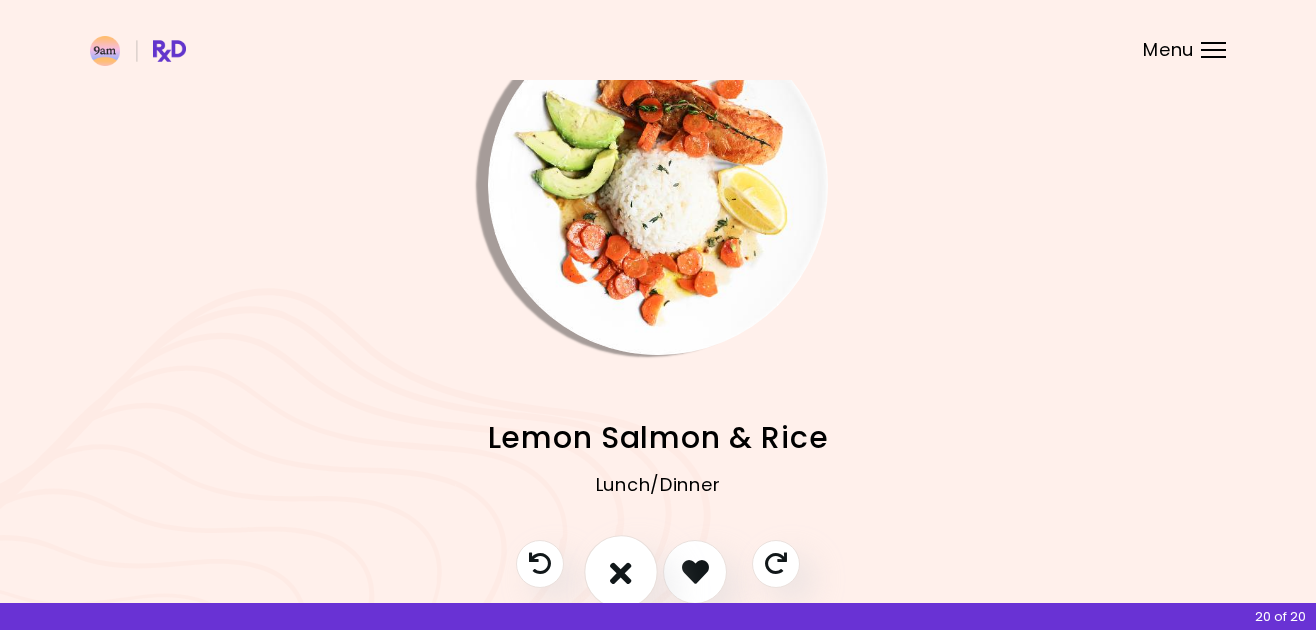 click at bounding box center (621, 571) 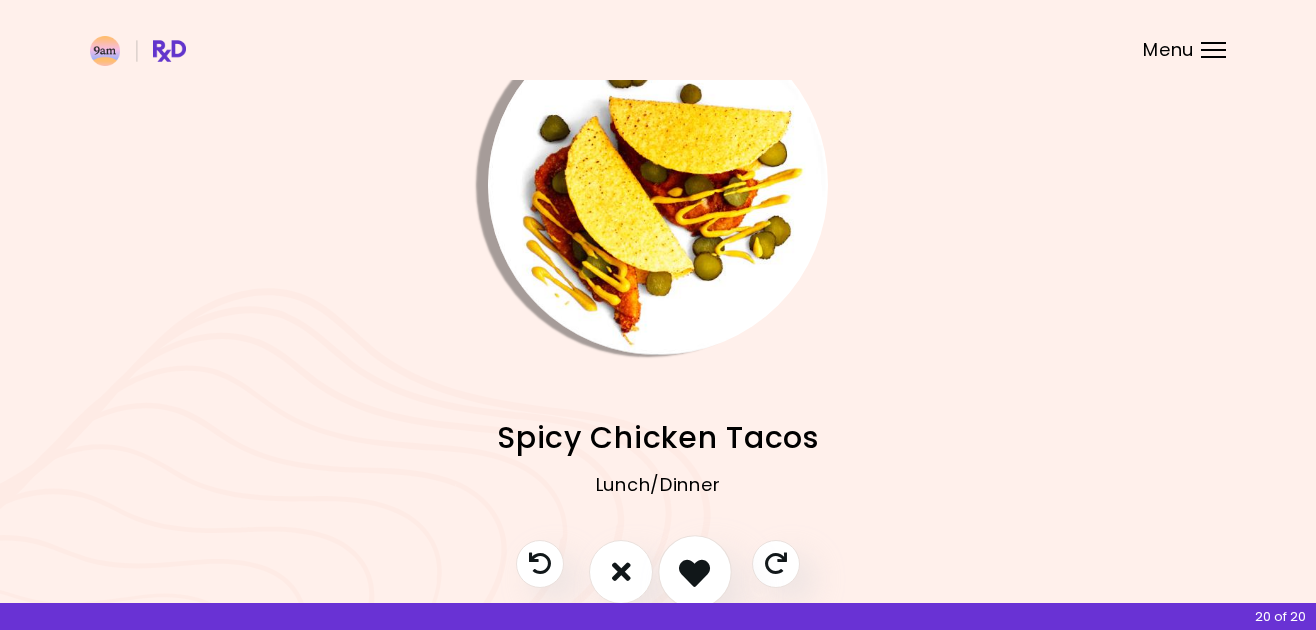 click at bounding box center (694, 571) 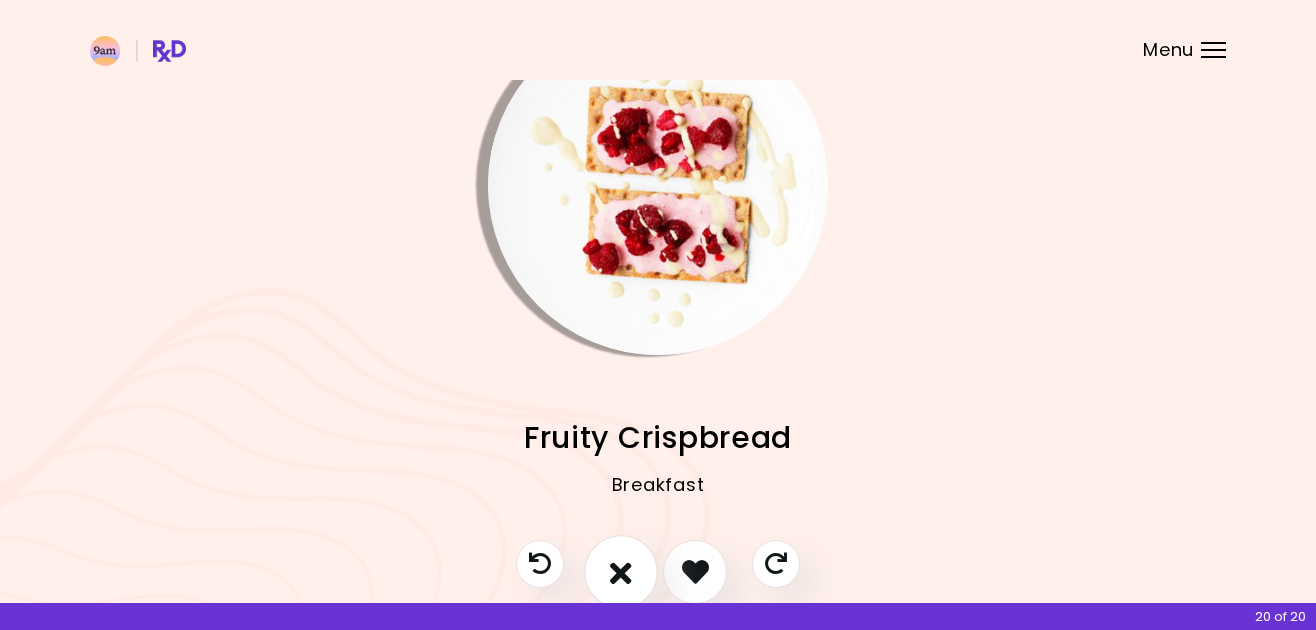 click at bounding box center [621, 571] 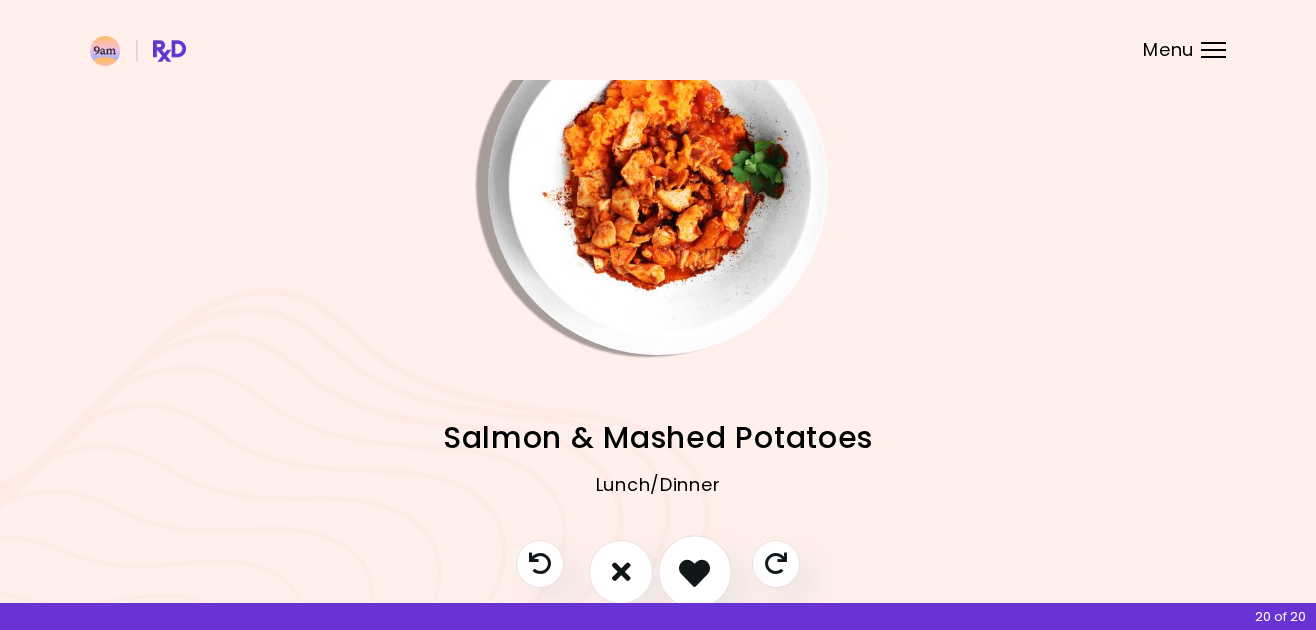 click at bounding box center (695, 572) 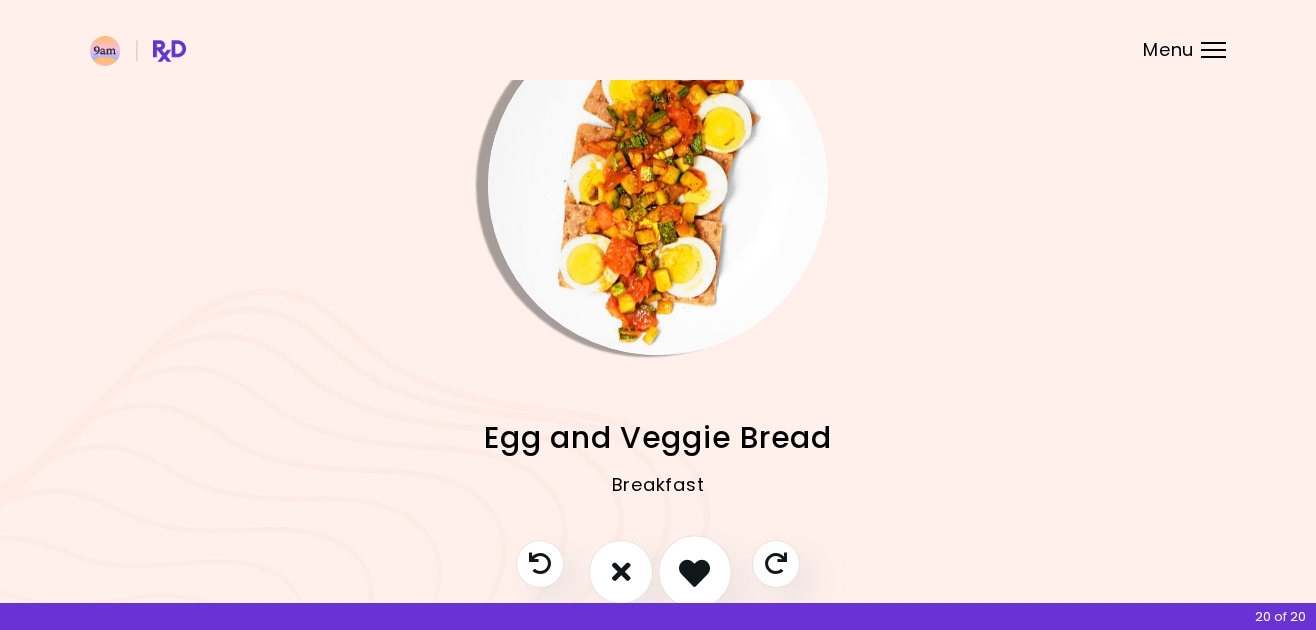 click at bounding box center [695, 572] 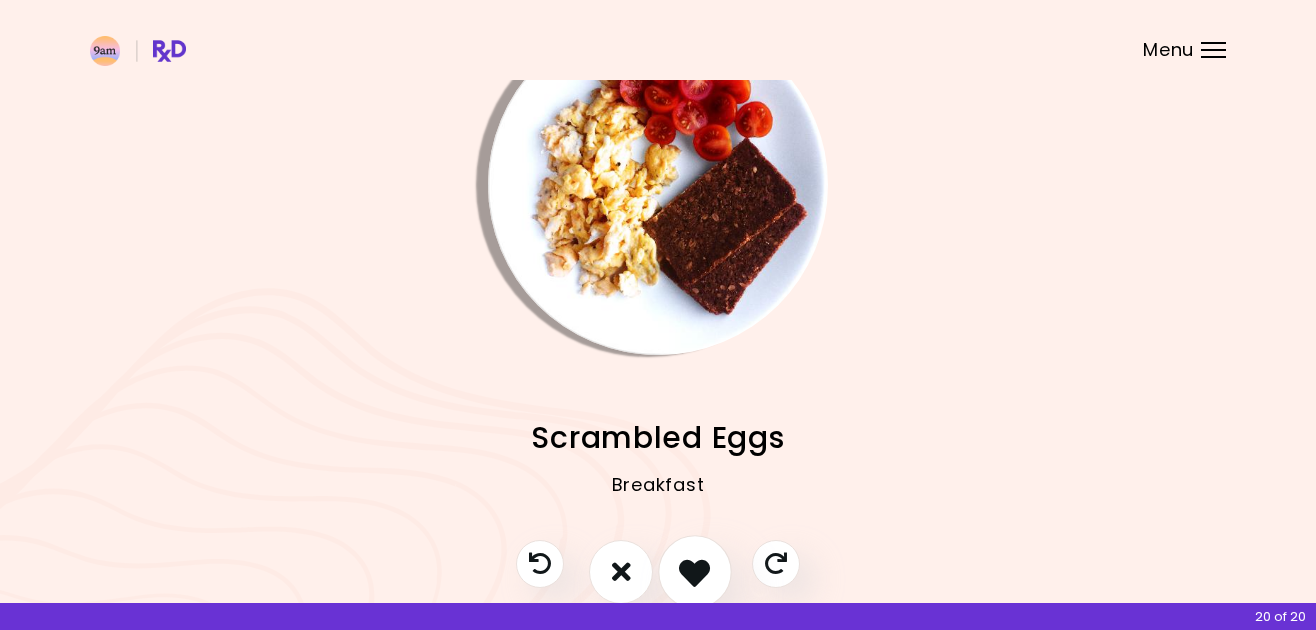 click at bounding box center [694, 571] 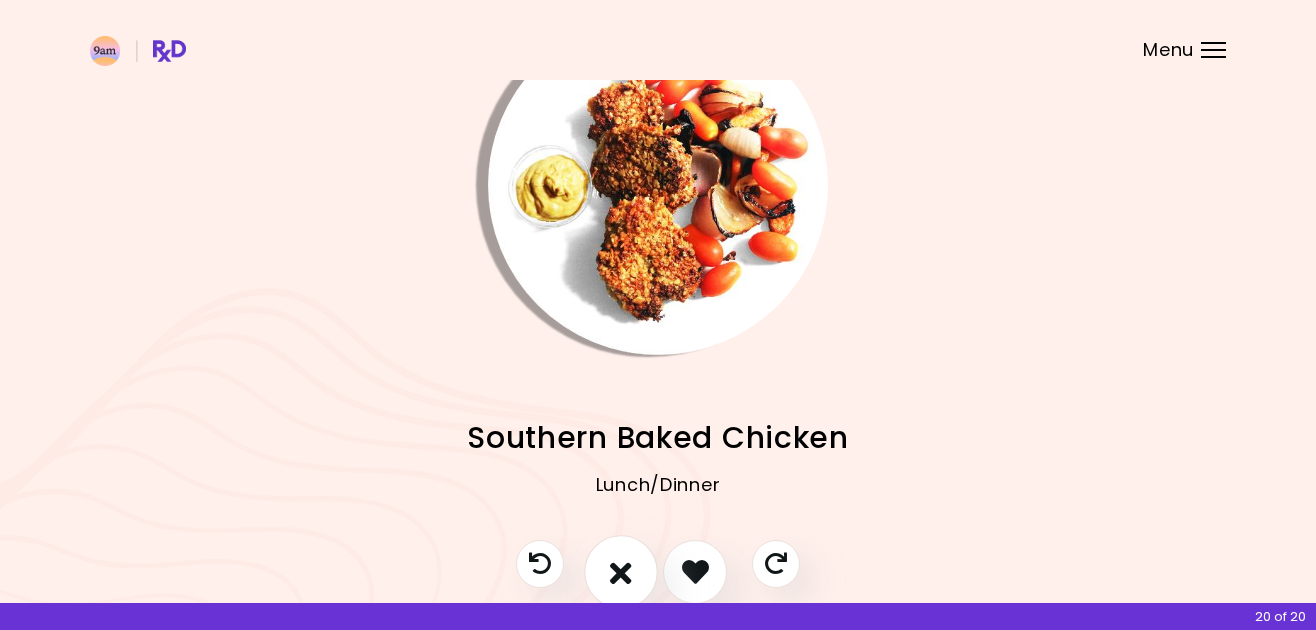 click at bounding box center [621, 572] 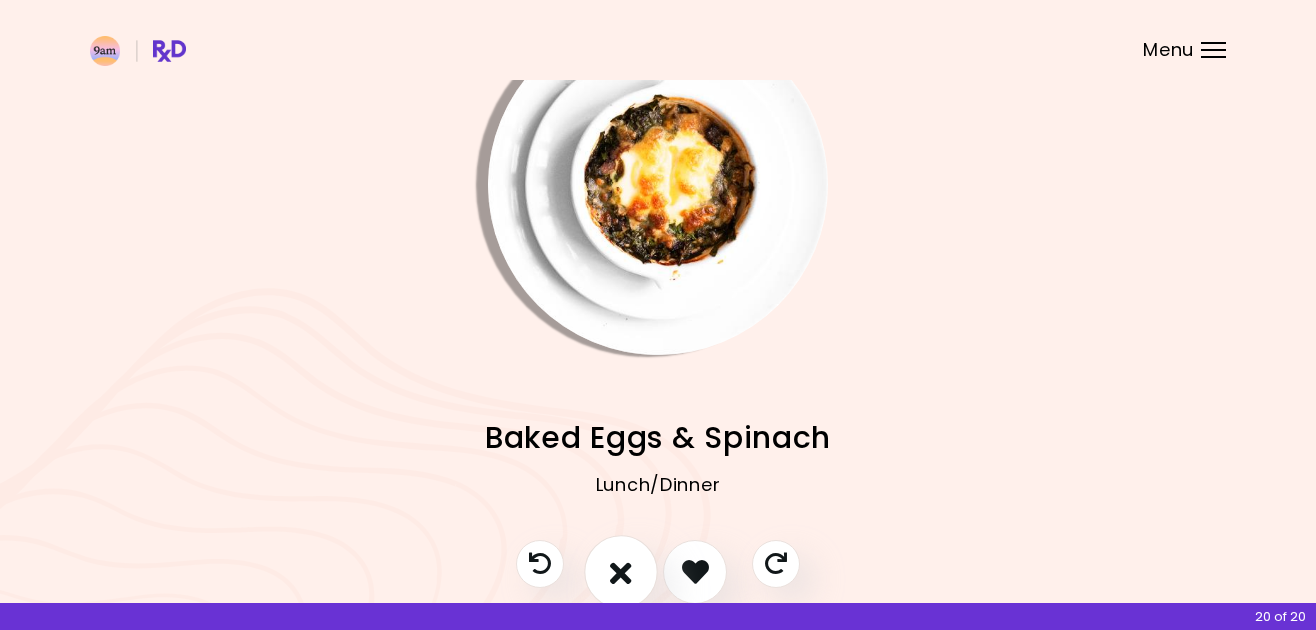 click at bounding box center [621, 572] 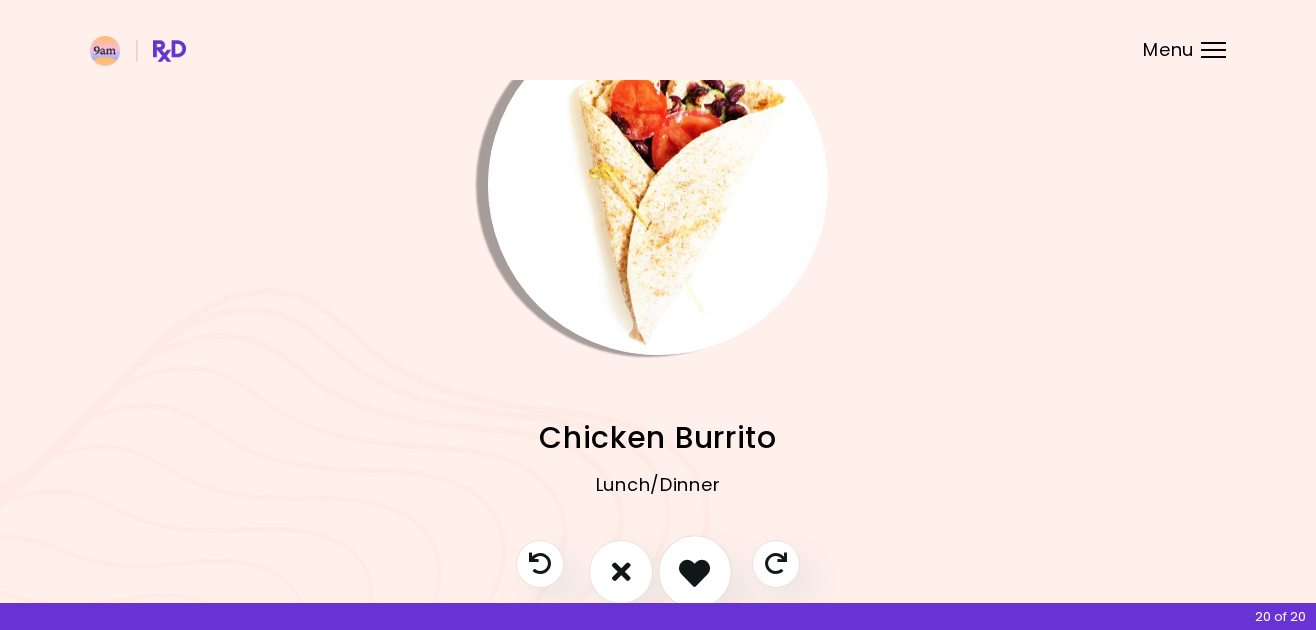 click at bounding box center (694, 571) 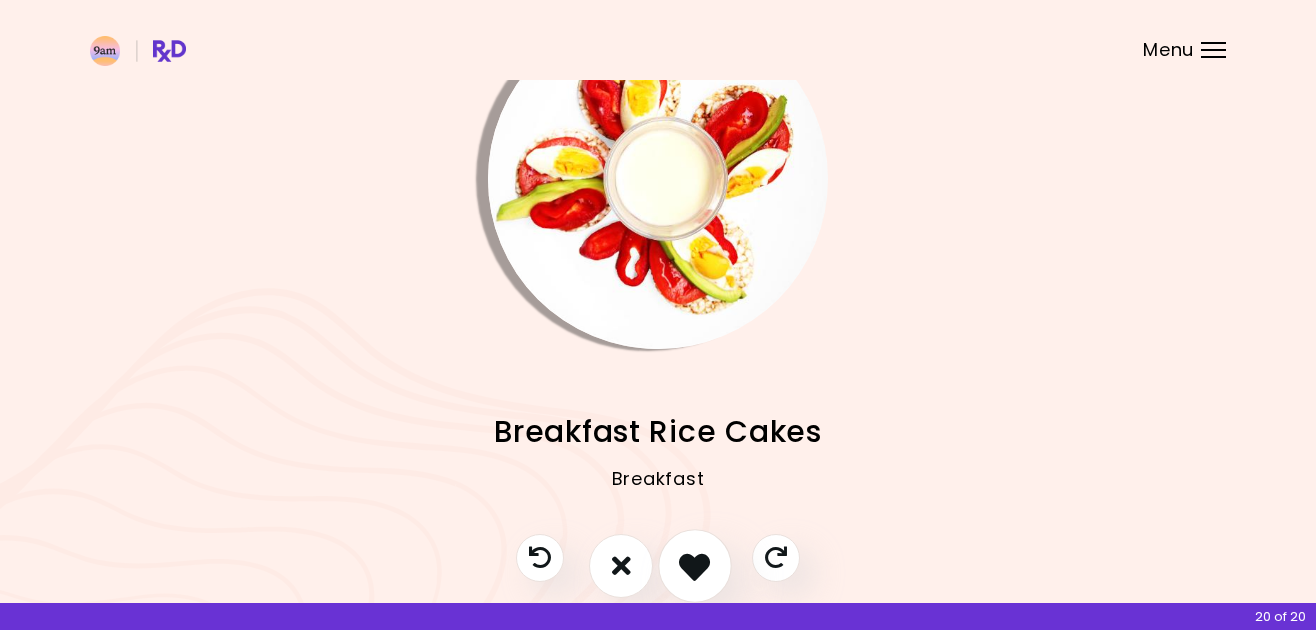 scroll, scrollTop: 71, scrollLeft: 0, axis: vertical 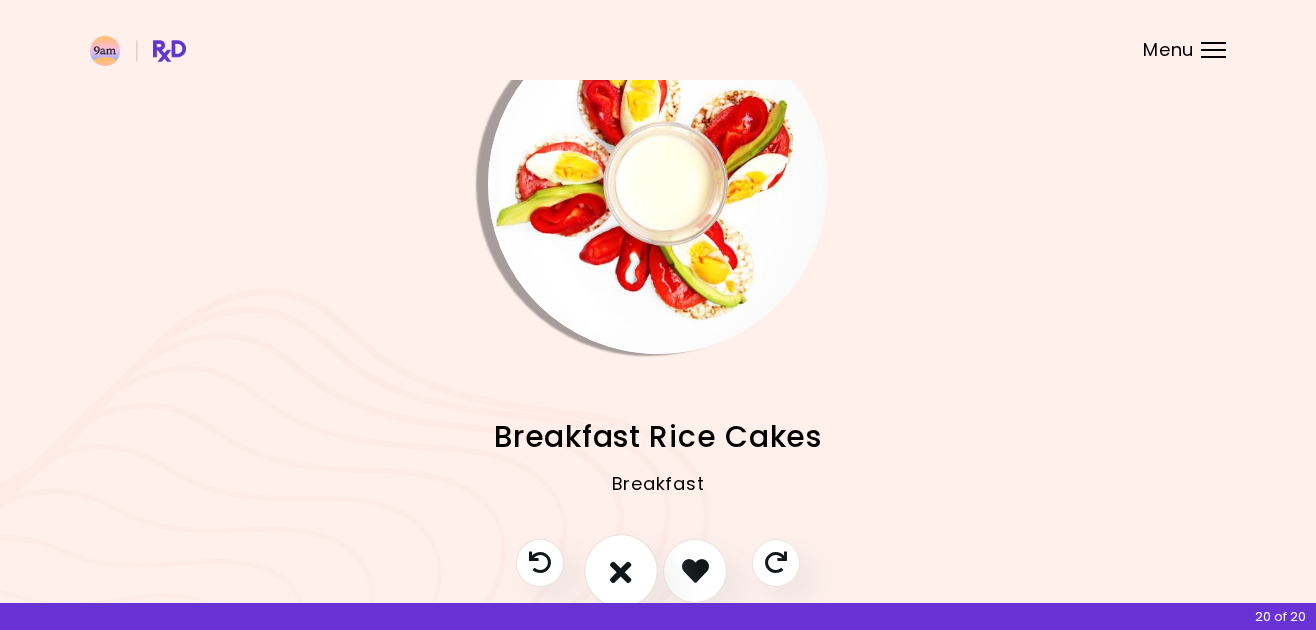 click at bounding box center (621, 570) 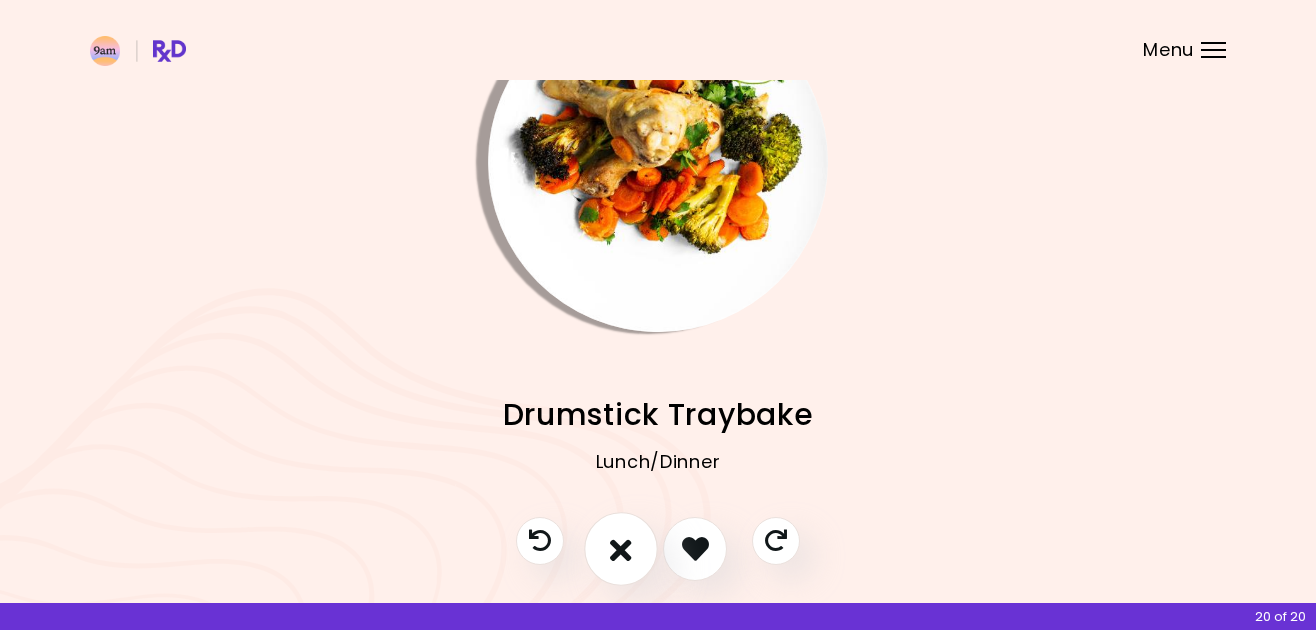 scroll, scrollTop: 105, scrollLeft: 0, axis: vertical 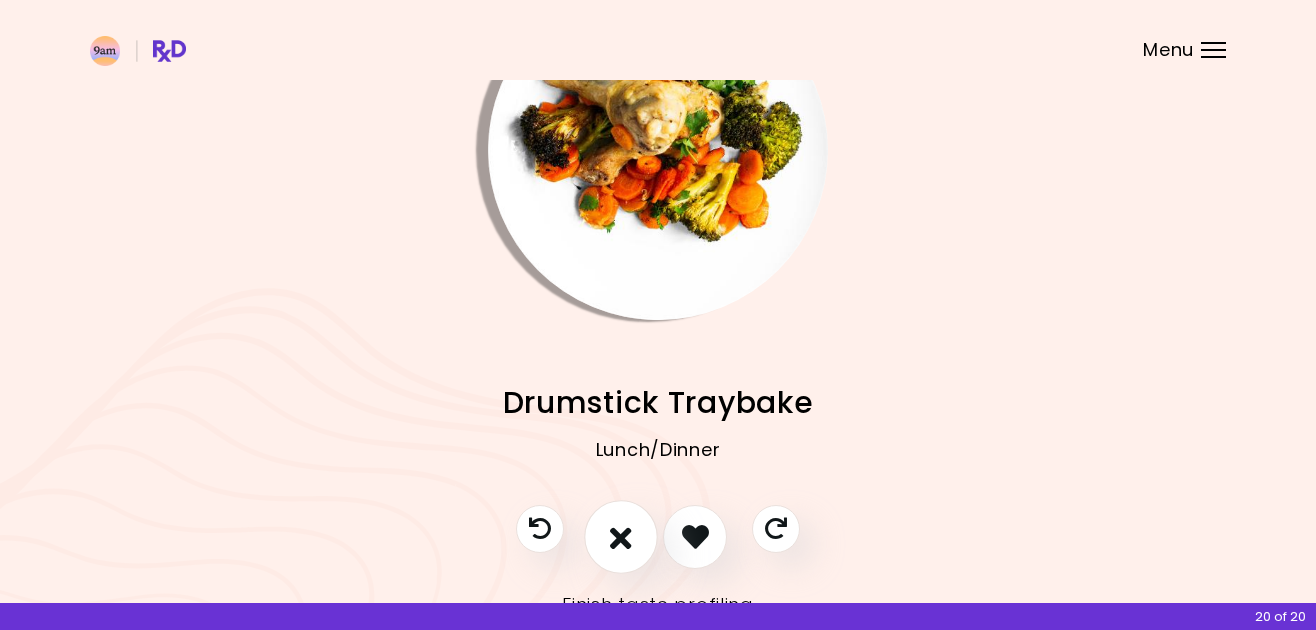 click at bounding box center (621, 536) 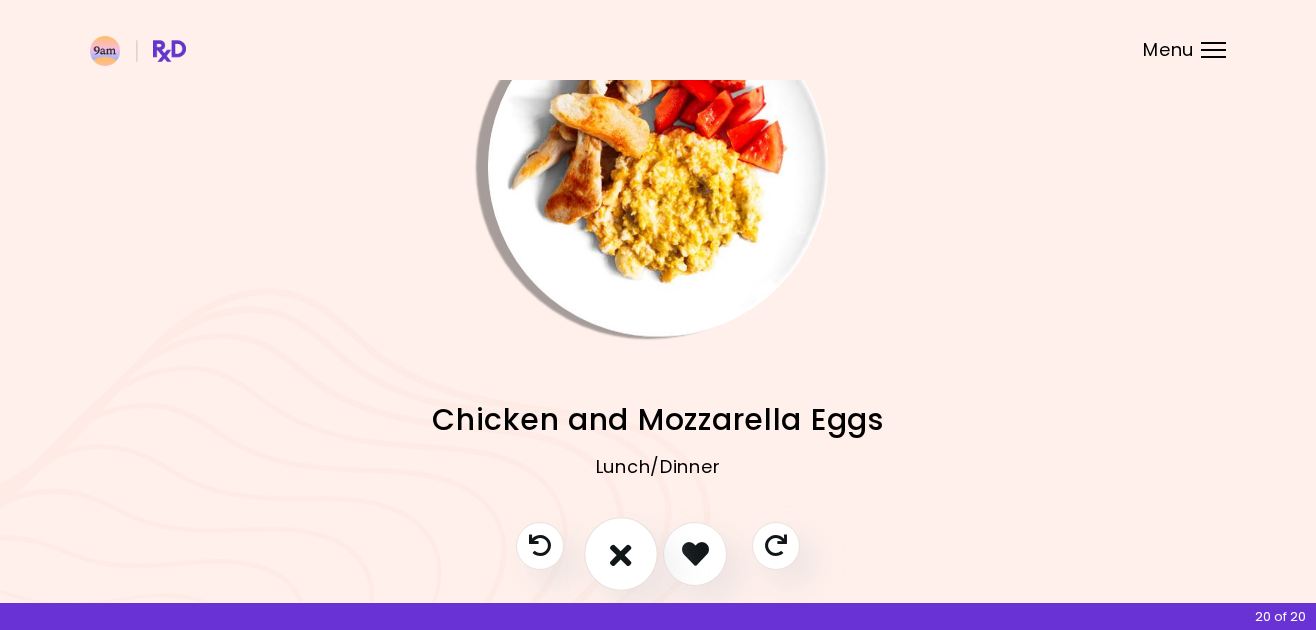 scroll, scrollTop: 85, scrollLeft: 0, axis: vertical 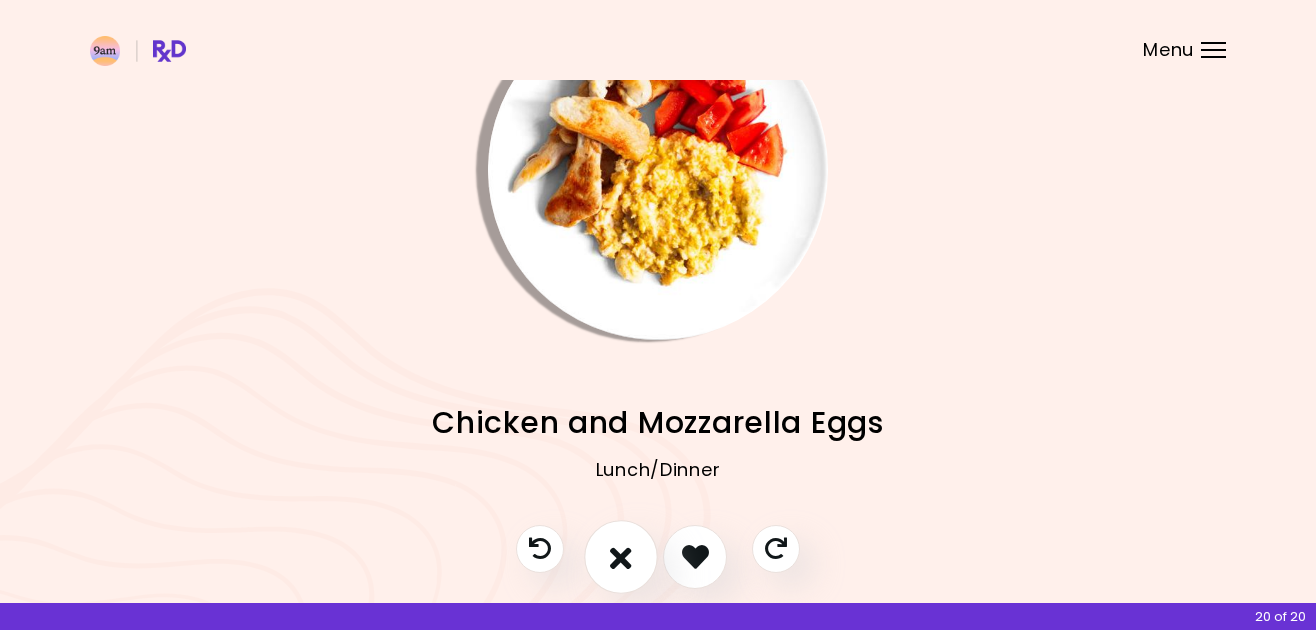 click at bounding box center (621, 556) 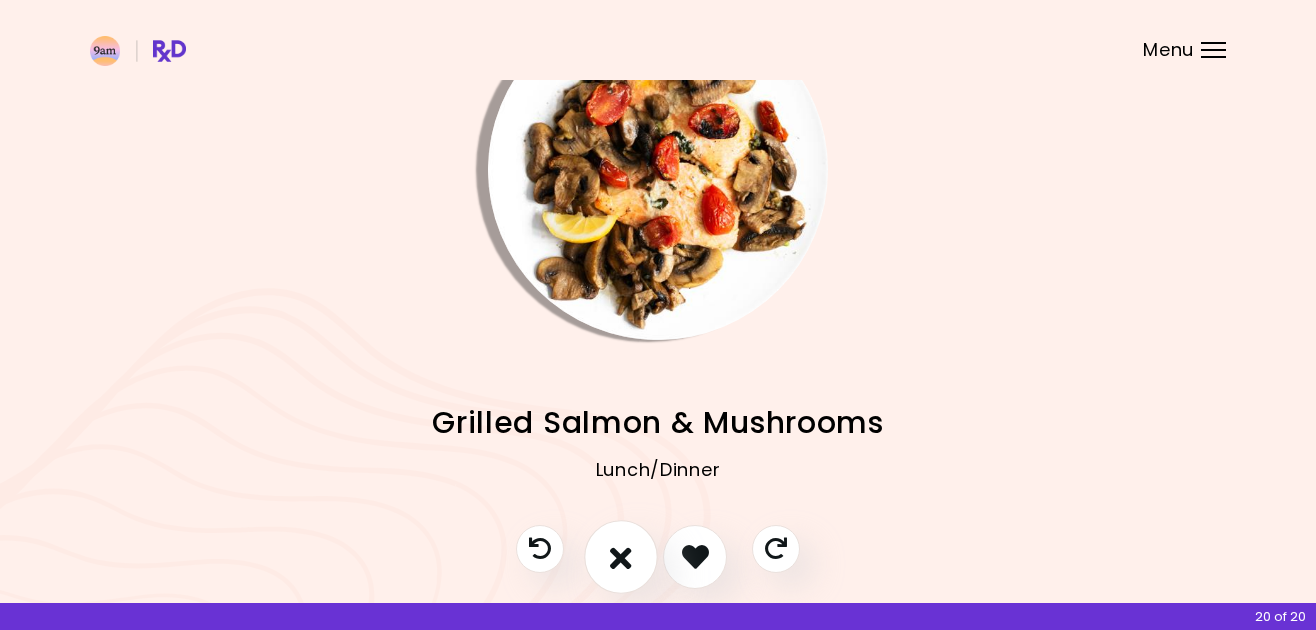 click at bounding box center [621, 556] 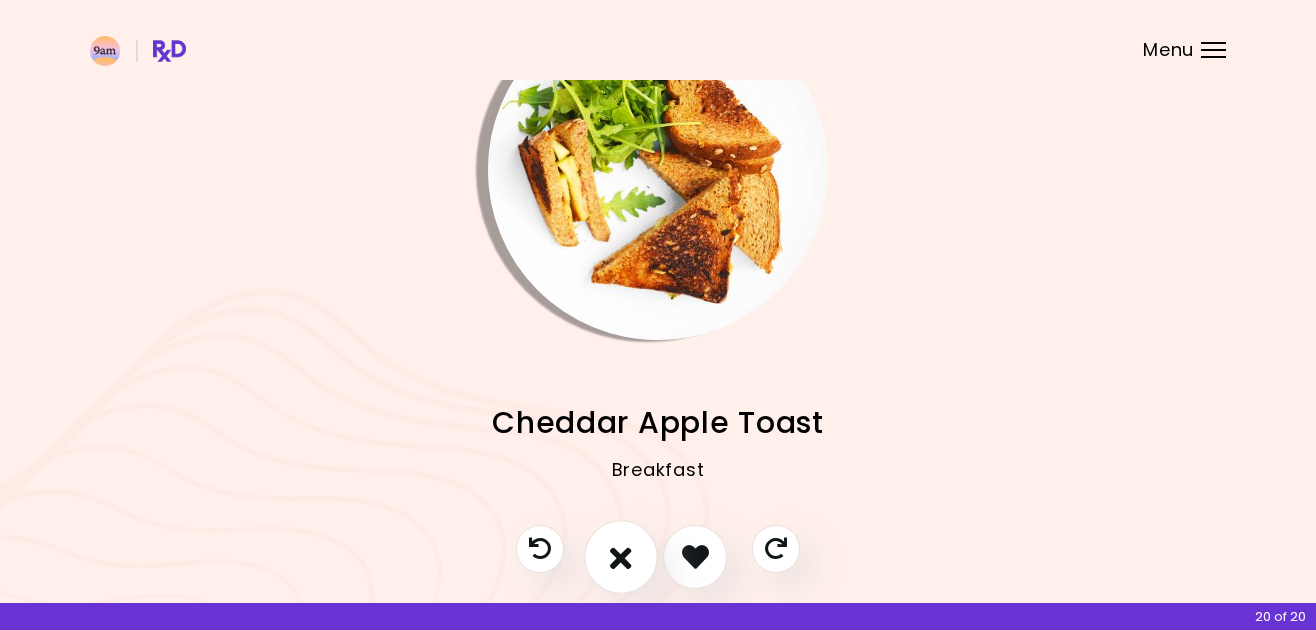 click at bounding box center [621, 556] 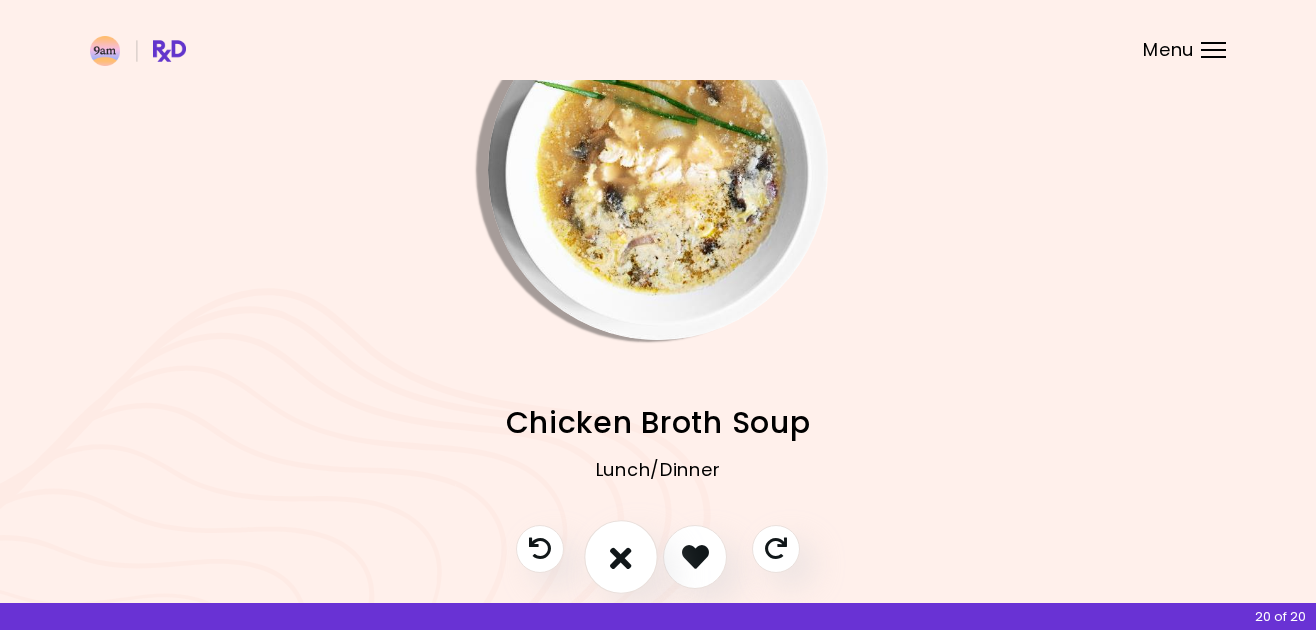 click at bounding box center (621, 556) 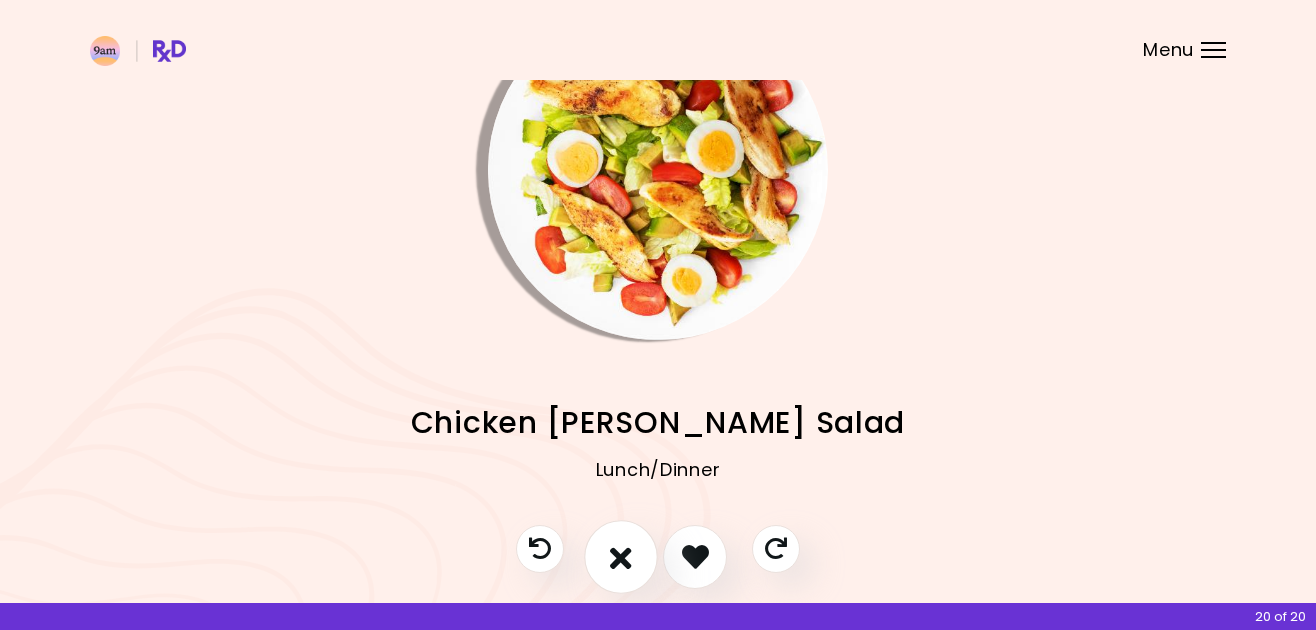 click at bounding box center [621, 556] 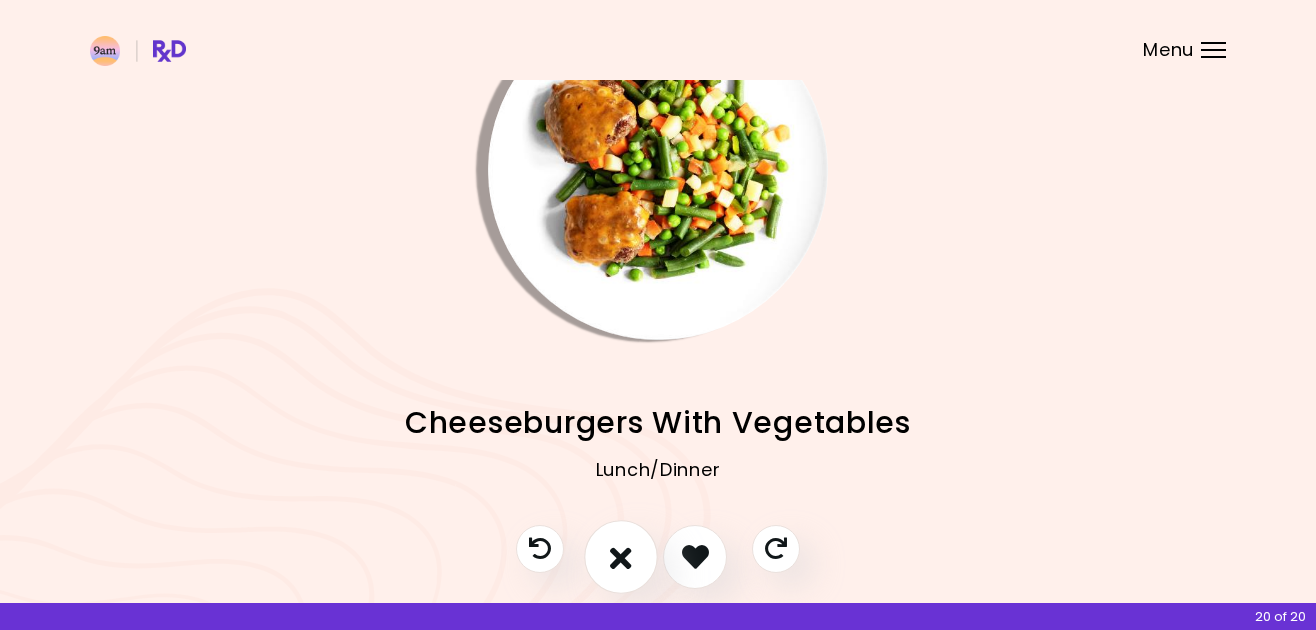 click at bounding box center (621, 556) 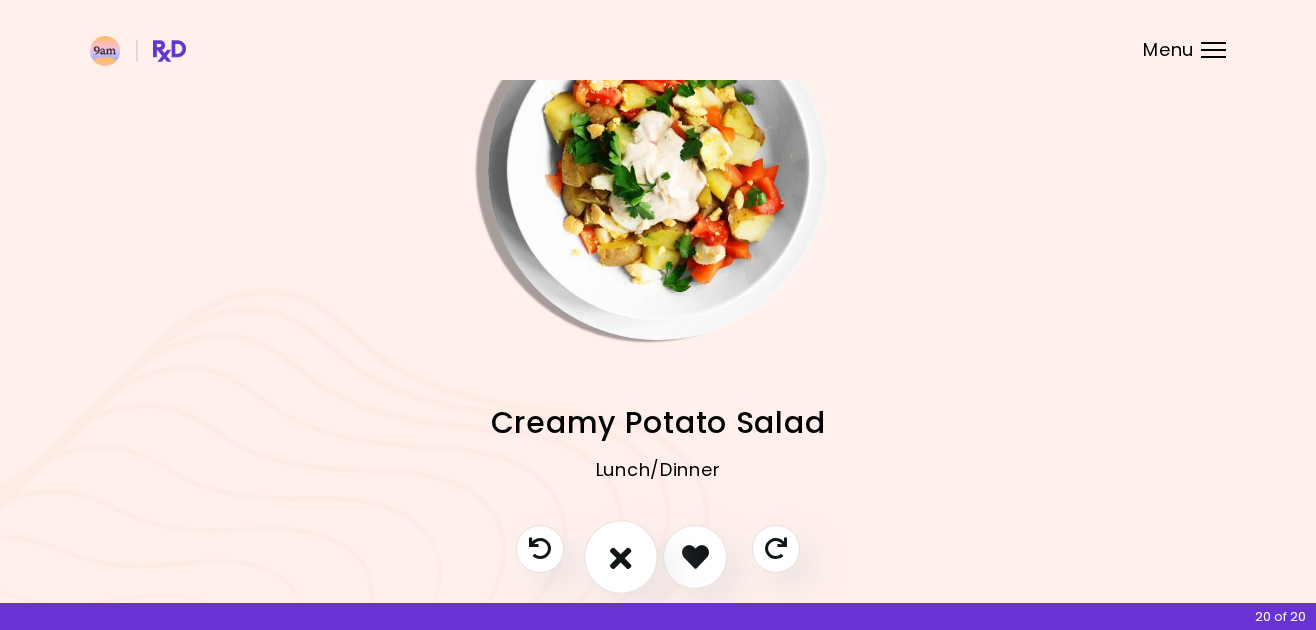 click at bounding box center (621, 556) 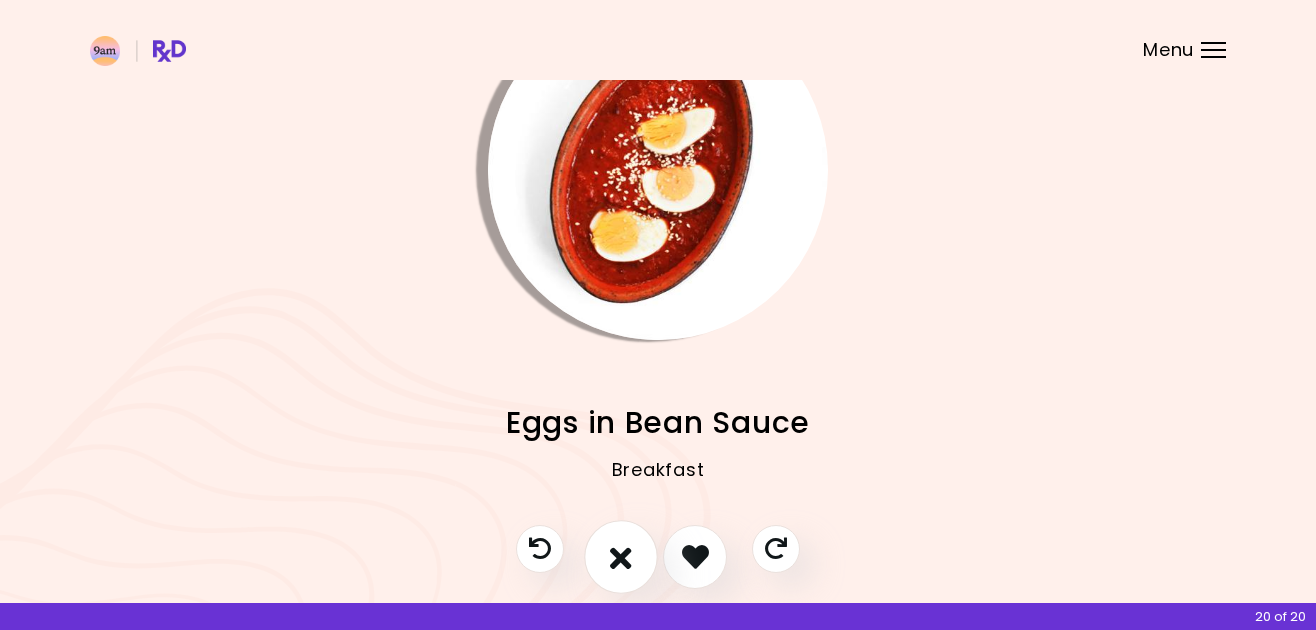 click at bounding box center (621, 556) 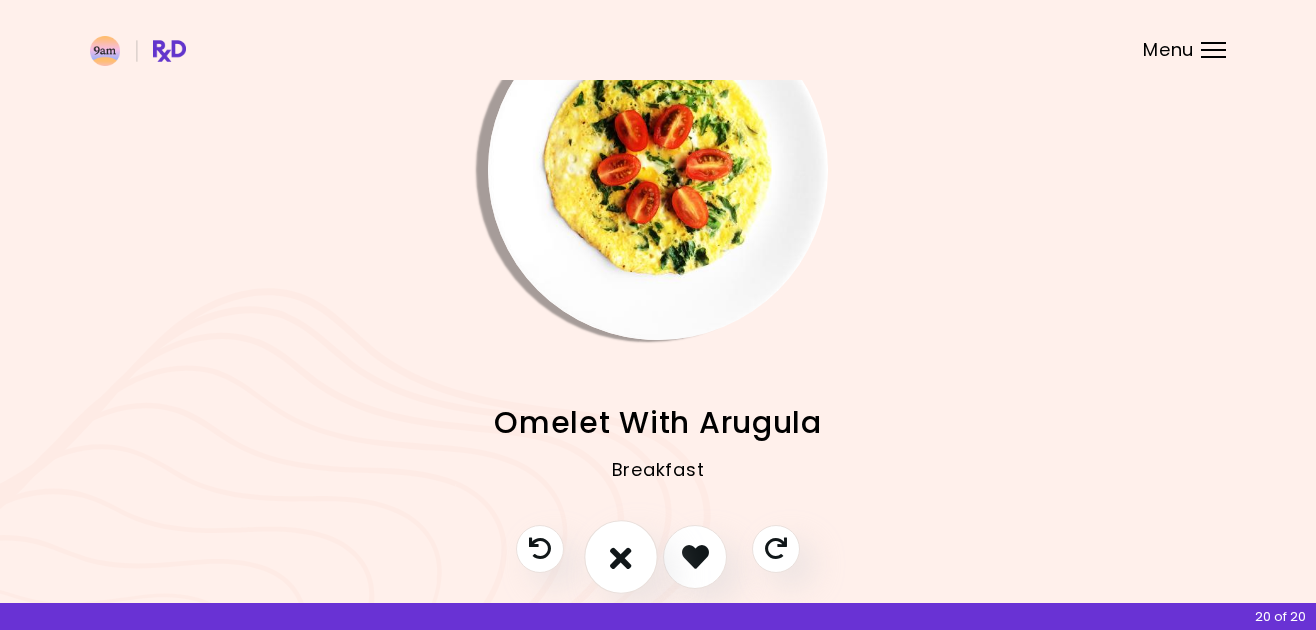 click at bounding box center (621, 556) 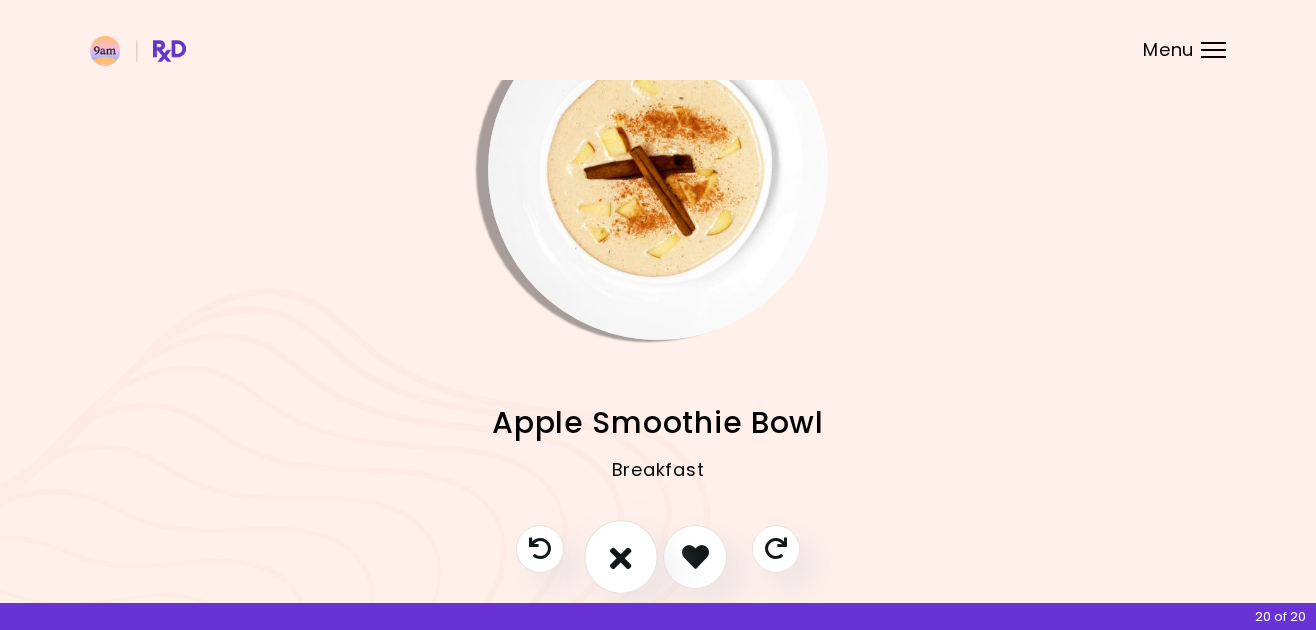 click at bounding box center [621, 556] 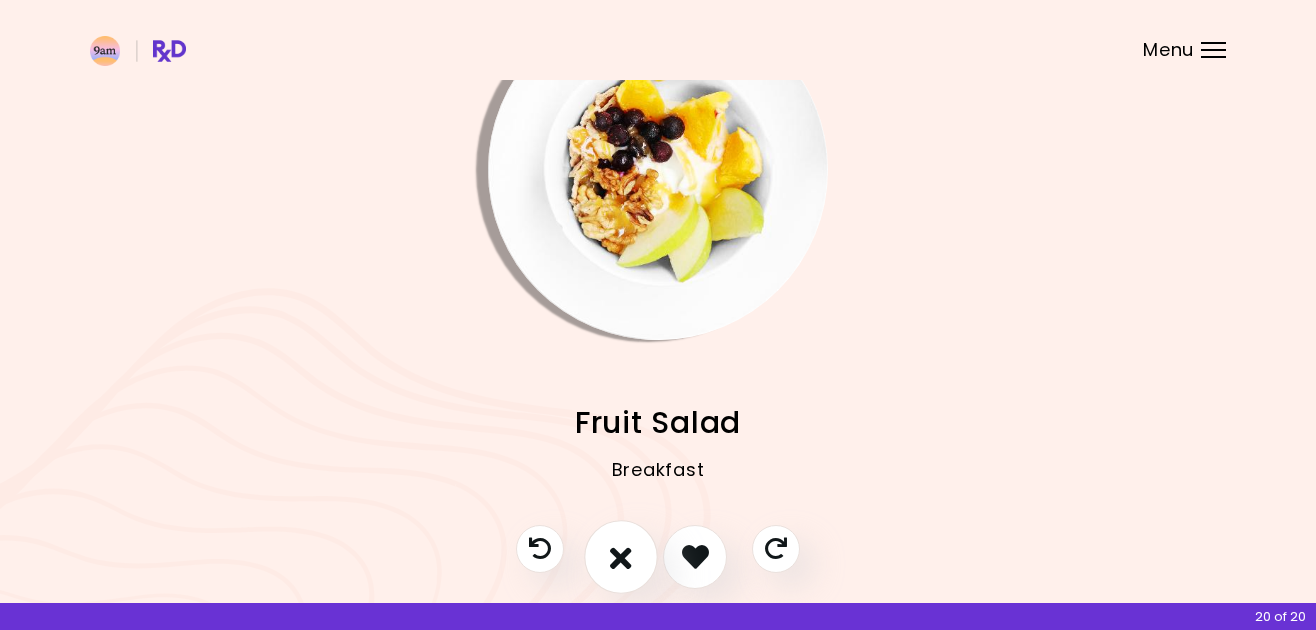 click at bounding box center (621, 556) 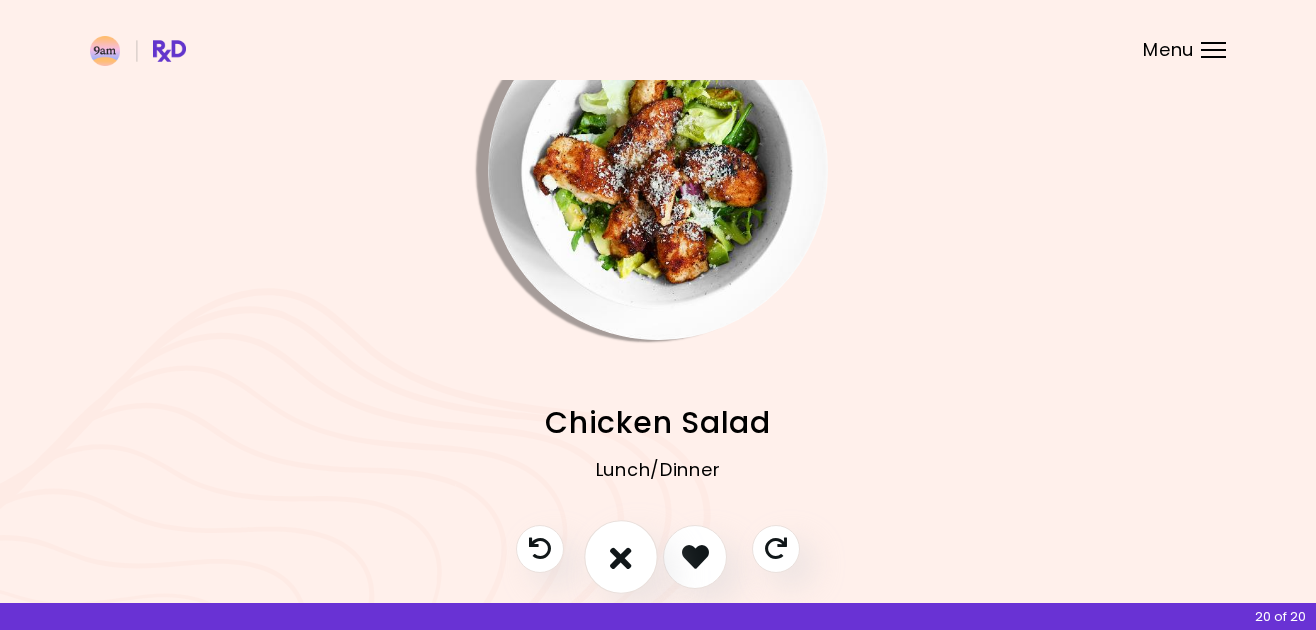 click at bounding box center [621, 556] 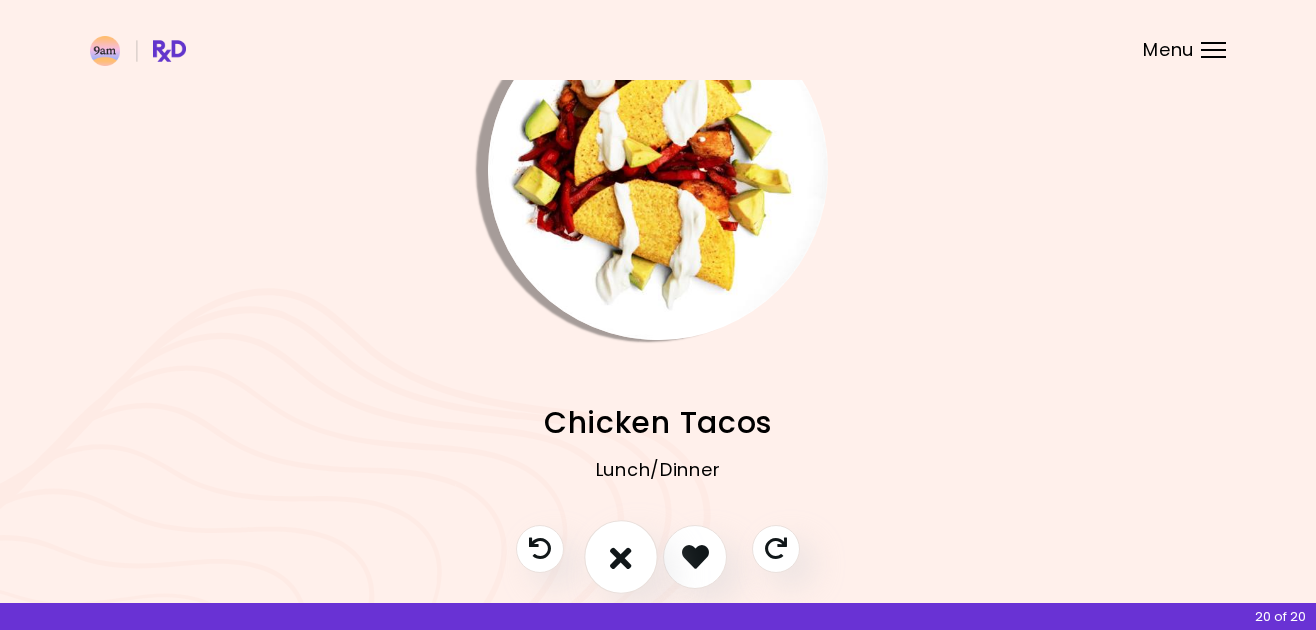 click at bounding box center (621, 556) 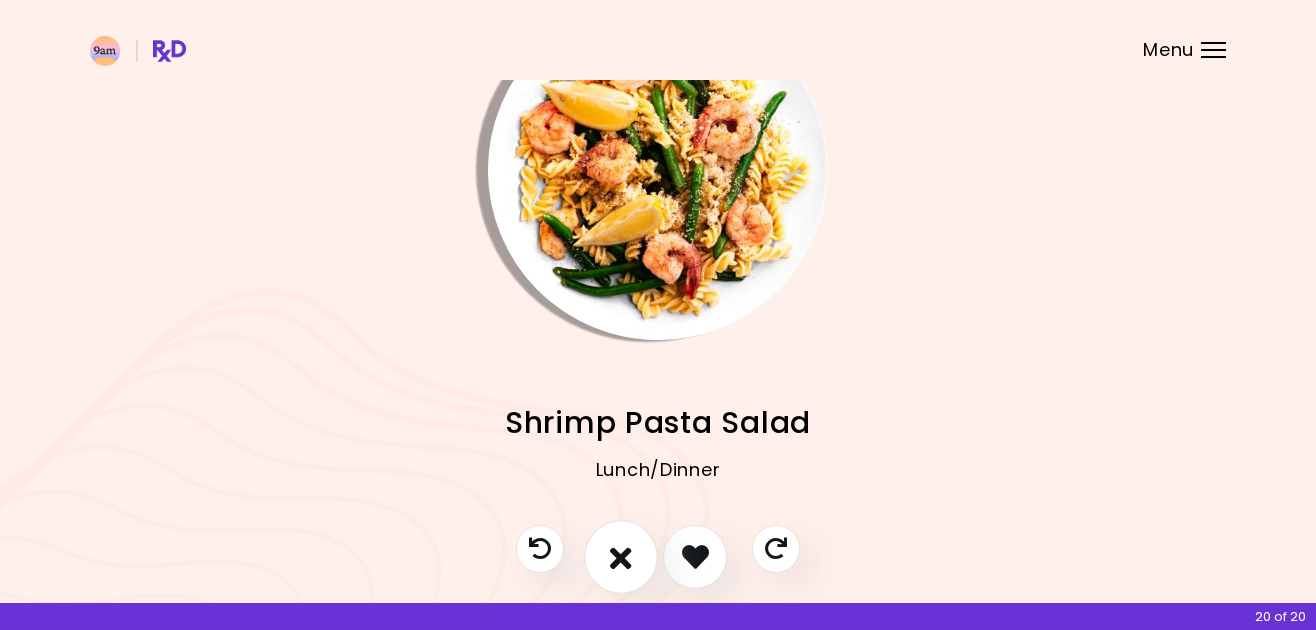 click at bounding box center [621, 556] 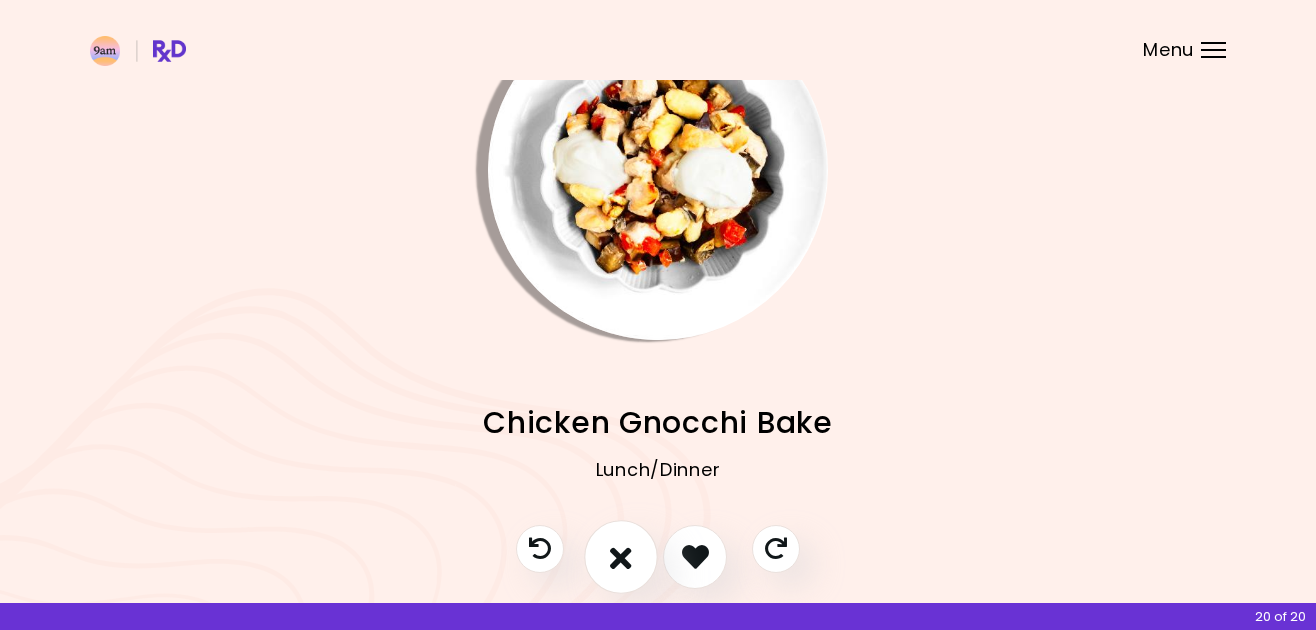 click at bounding box center [621, 556] 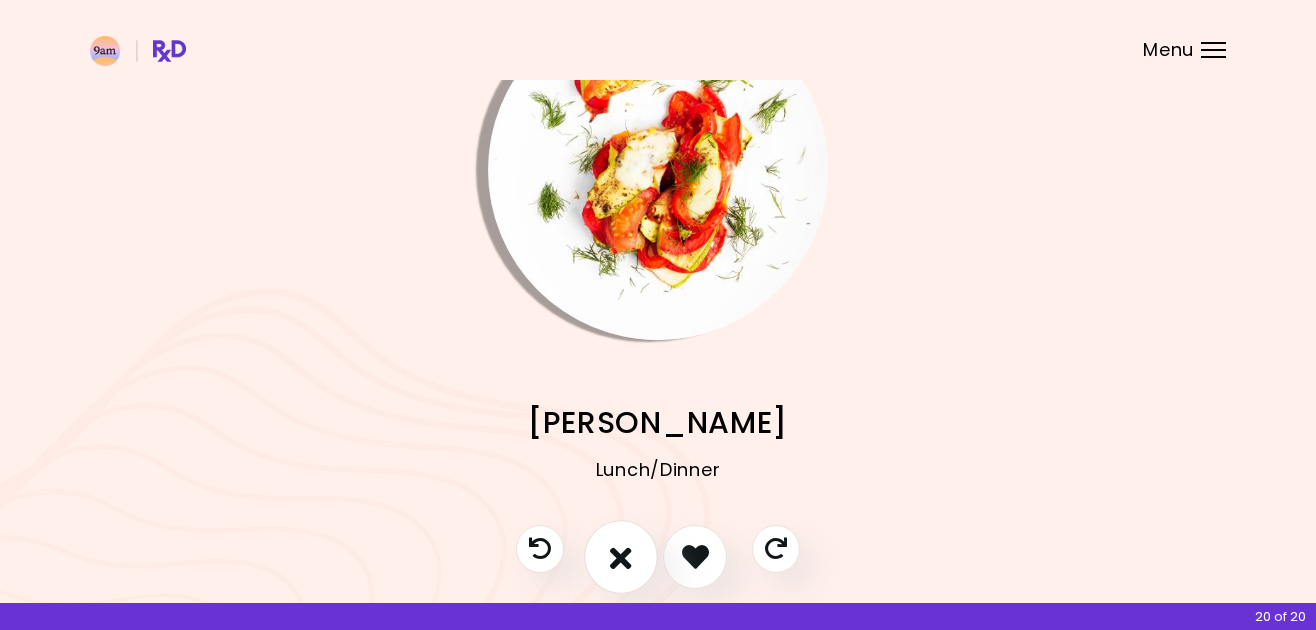 click at bounding box center (621, 556) 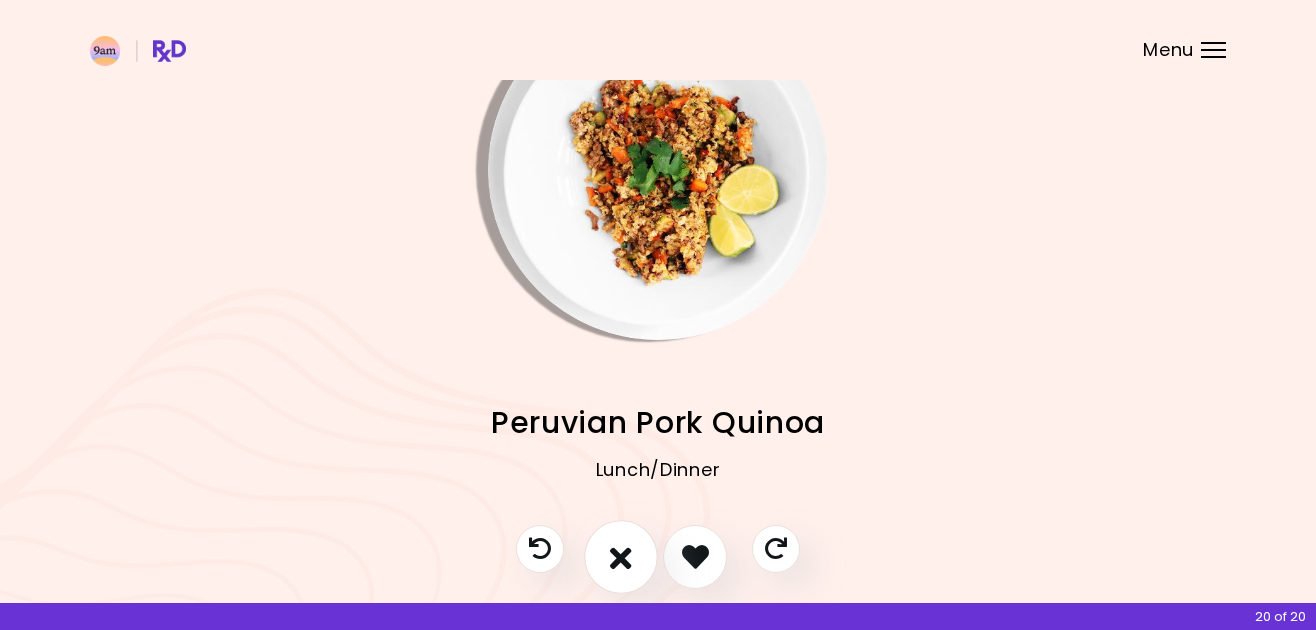 click at bounding box center [621, 556] 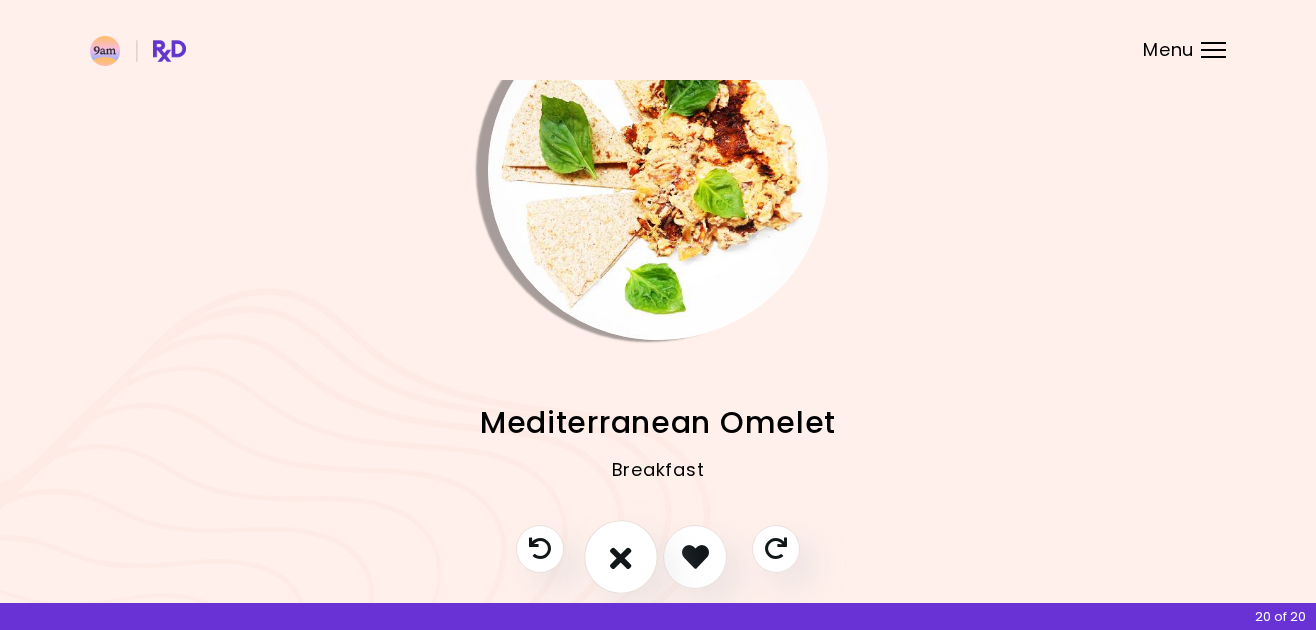 click at bounding box center [621, 556] 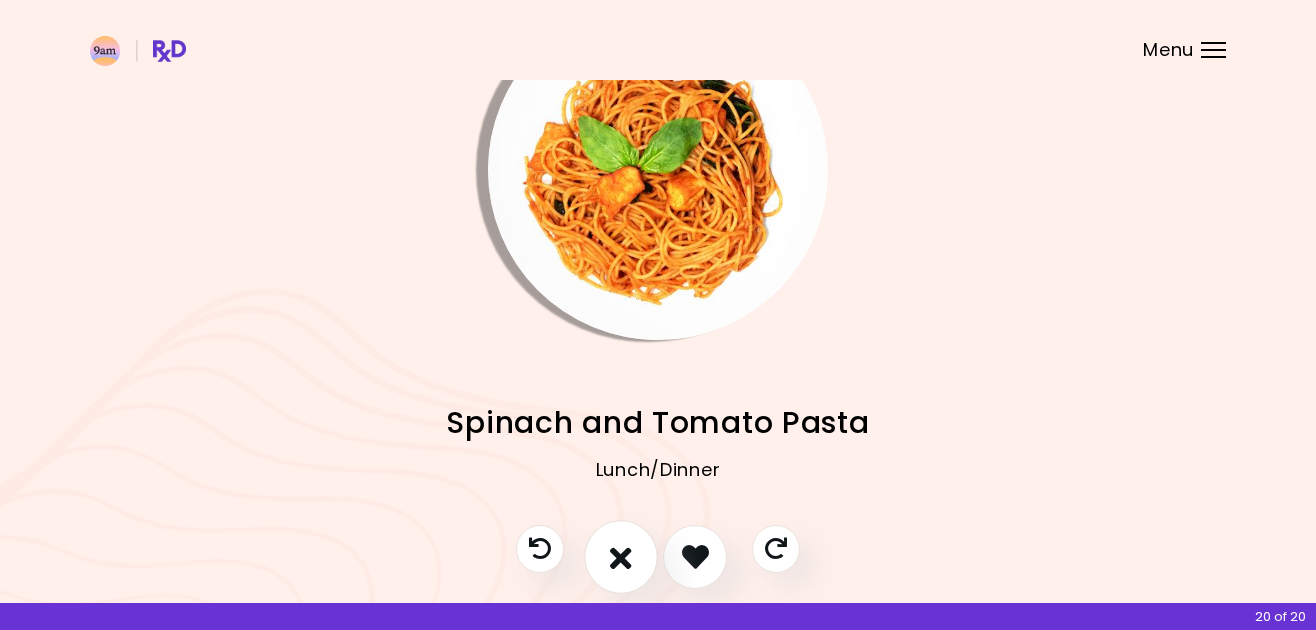 click at bounding box center (621, 556) 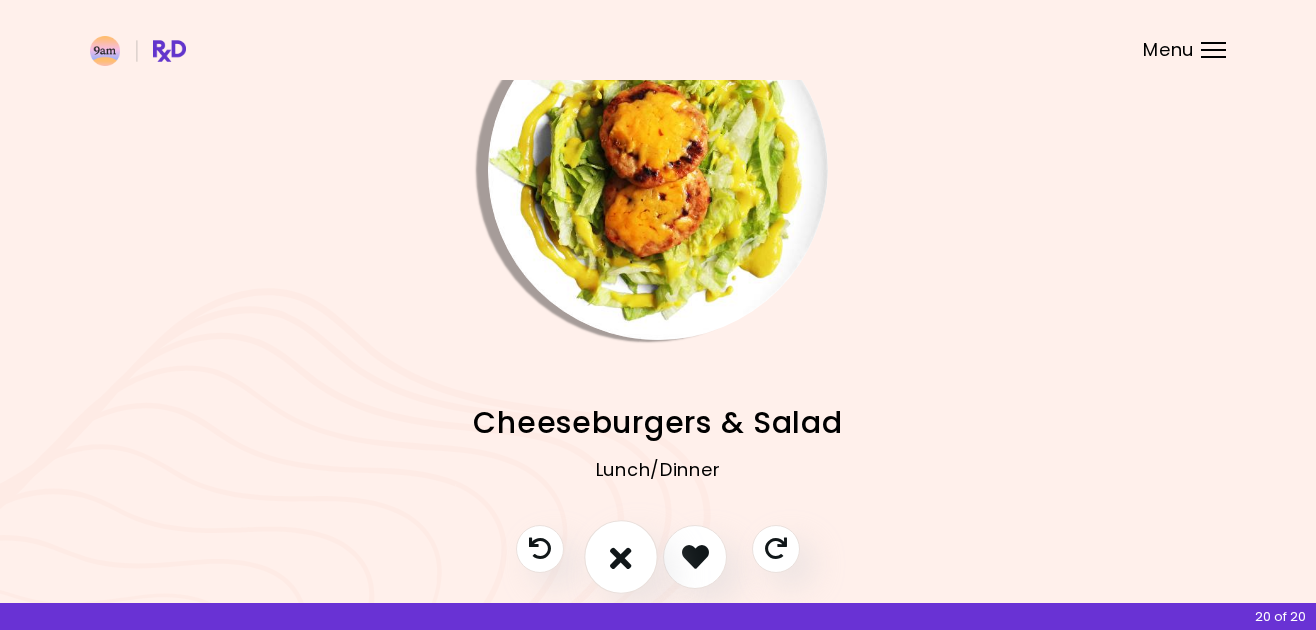 click at bounding box center [621, 556] 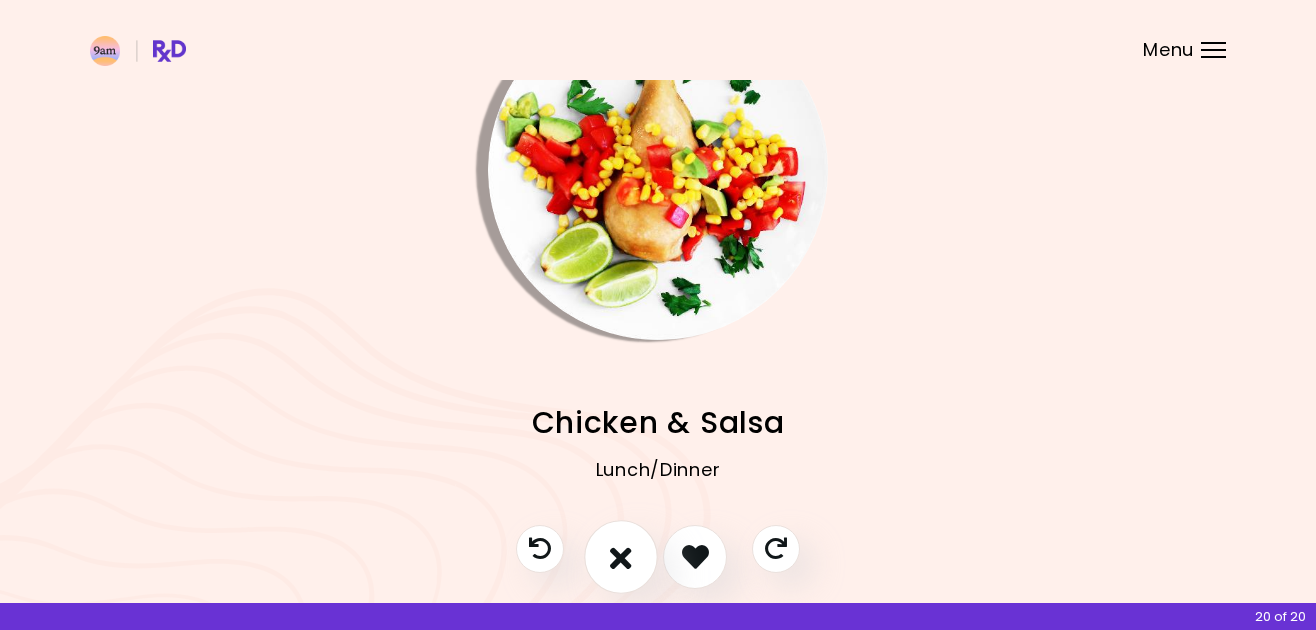 click at bounding box center (621, 556) 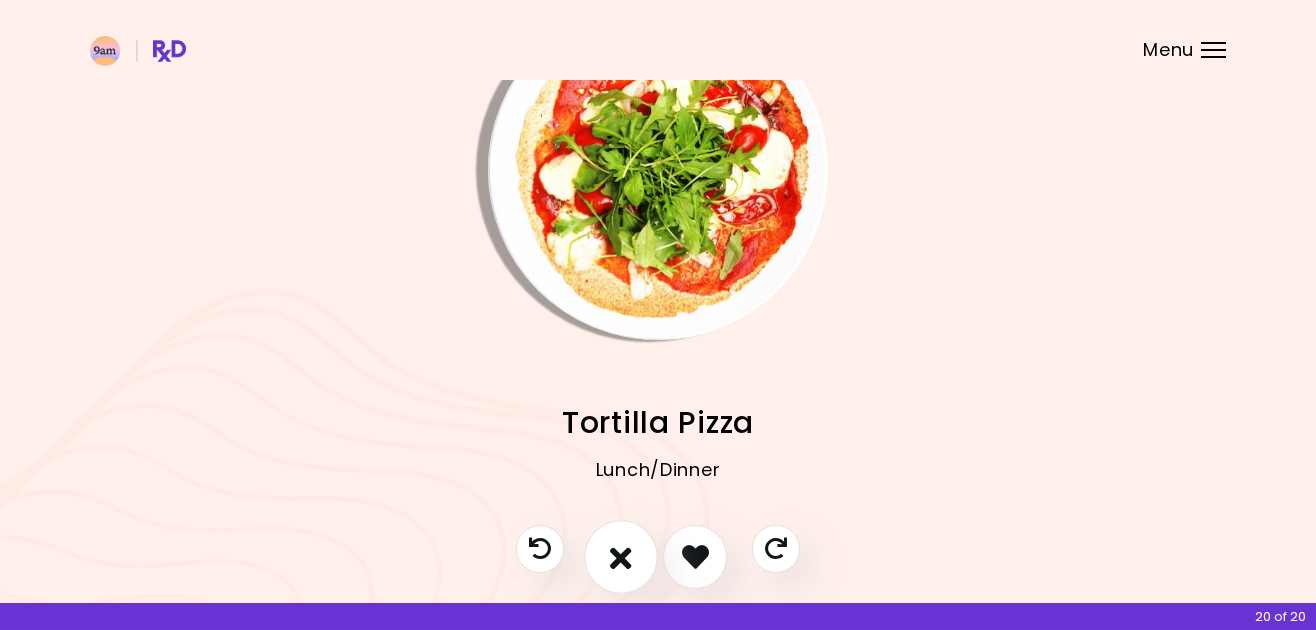 click at bounding box center (621, 556) 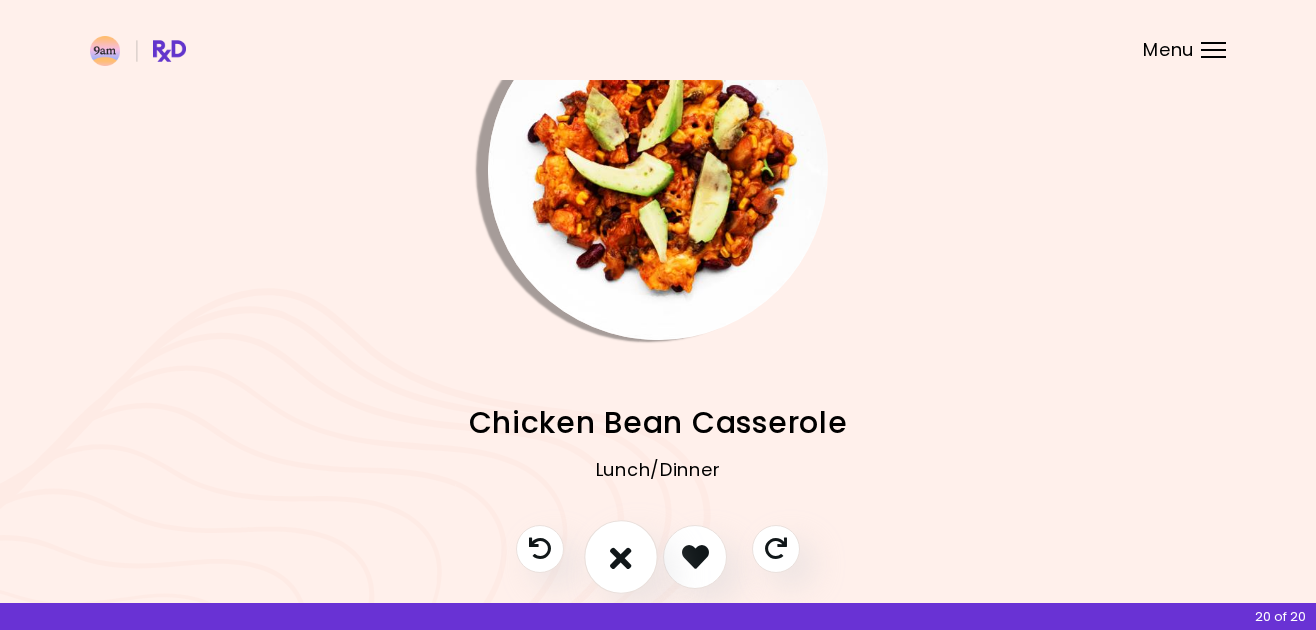 click at bounding box center [621, 556] 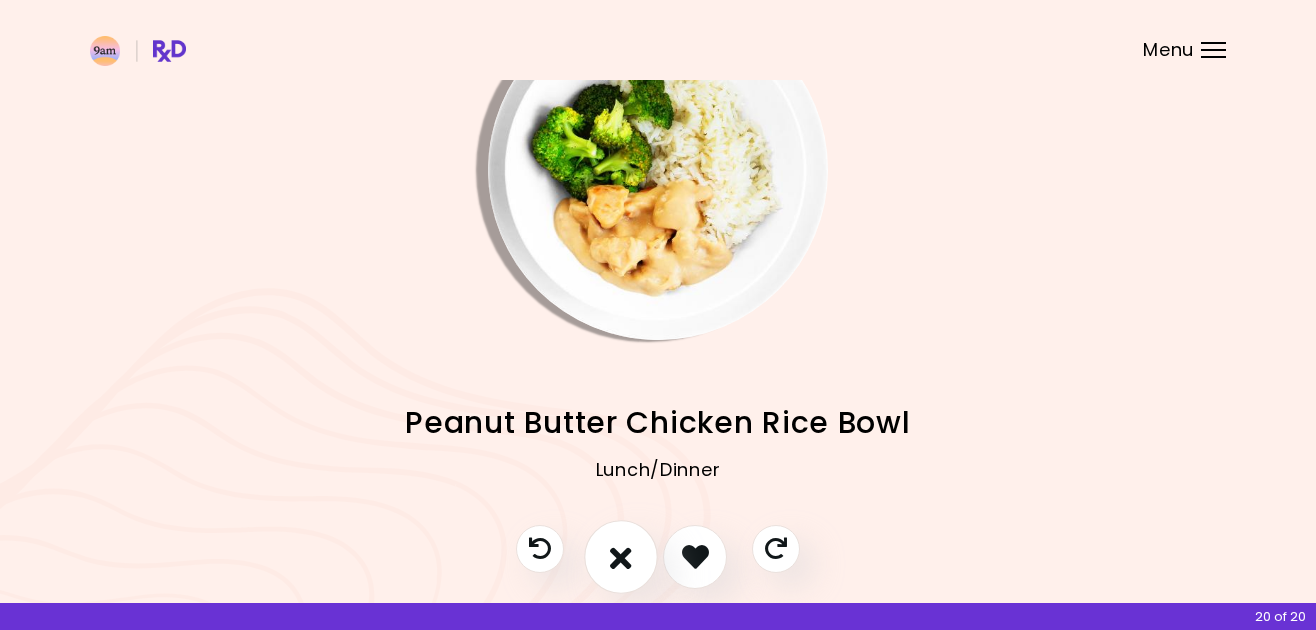 click at bounding box center [621, 556] 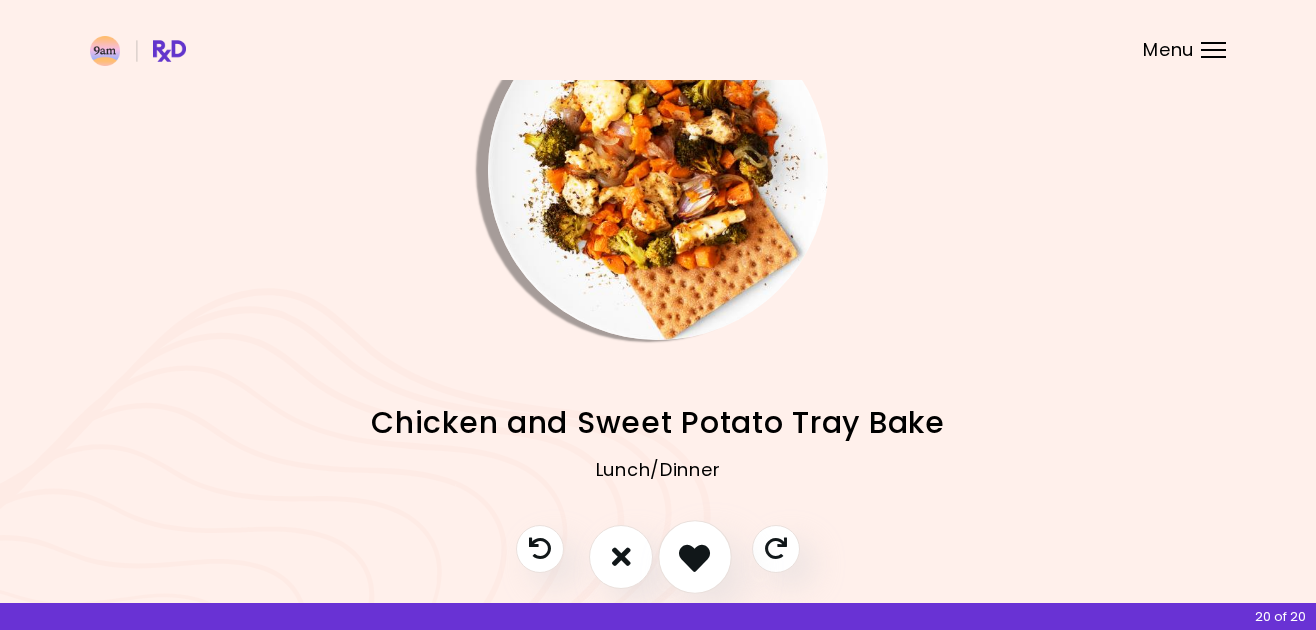 click at bounding box center (694, 556) 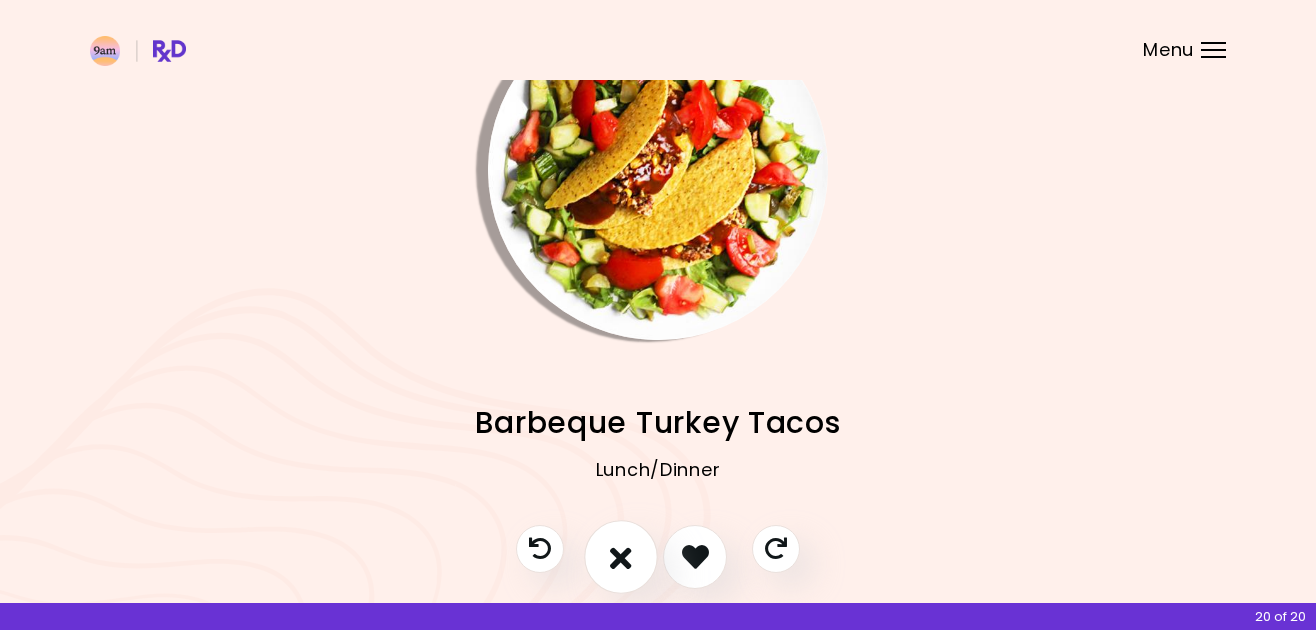 click at bounding box center (621, 557) 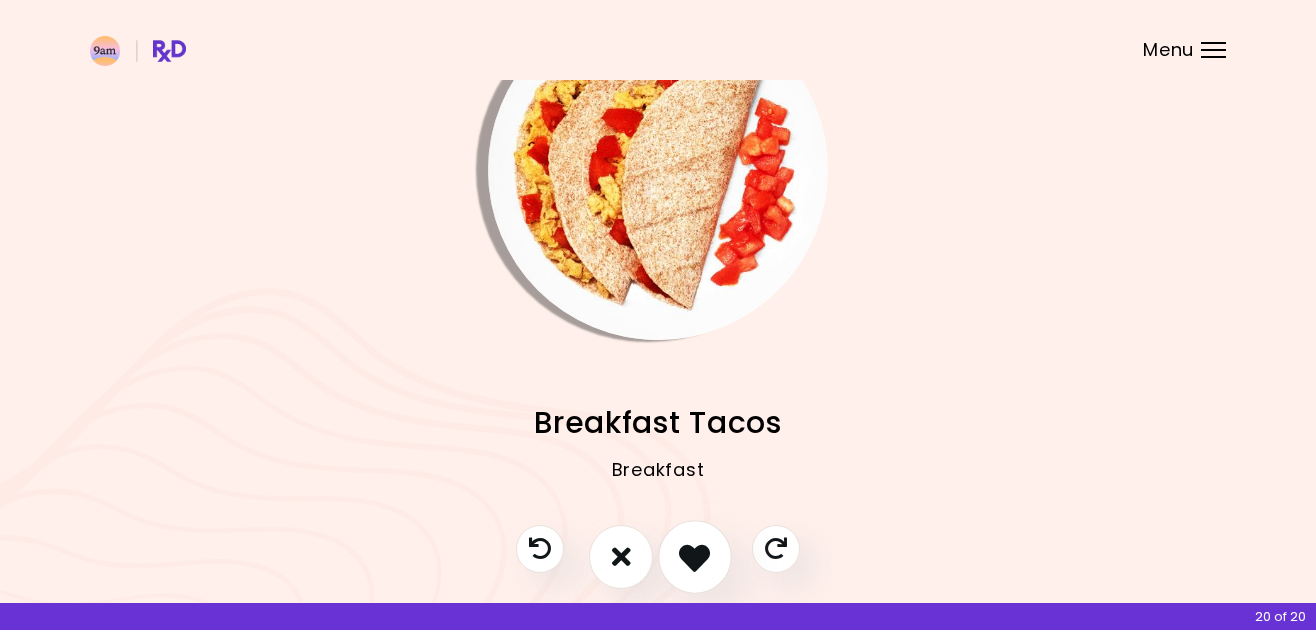 click at bounding box center (694, 556) 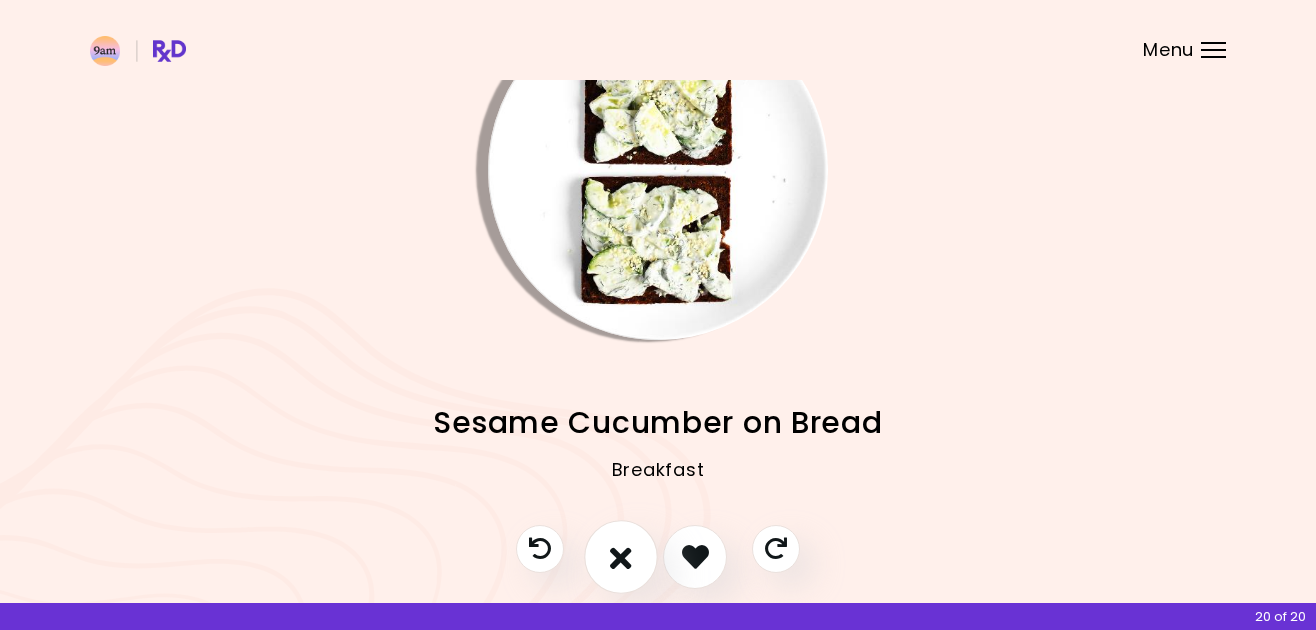 click at bounding box center (621, 556) 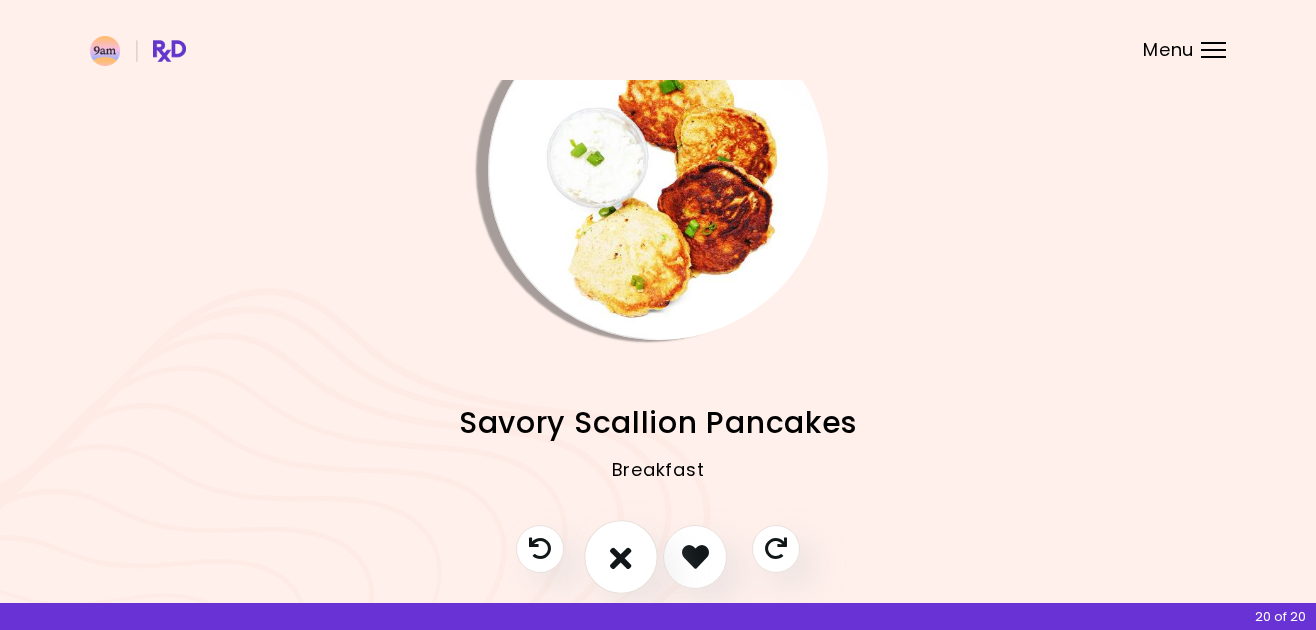 click at bounding box center [621, 556] 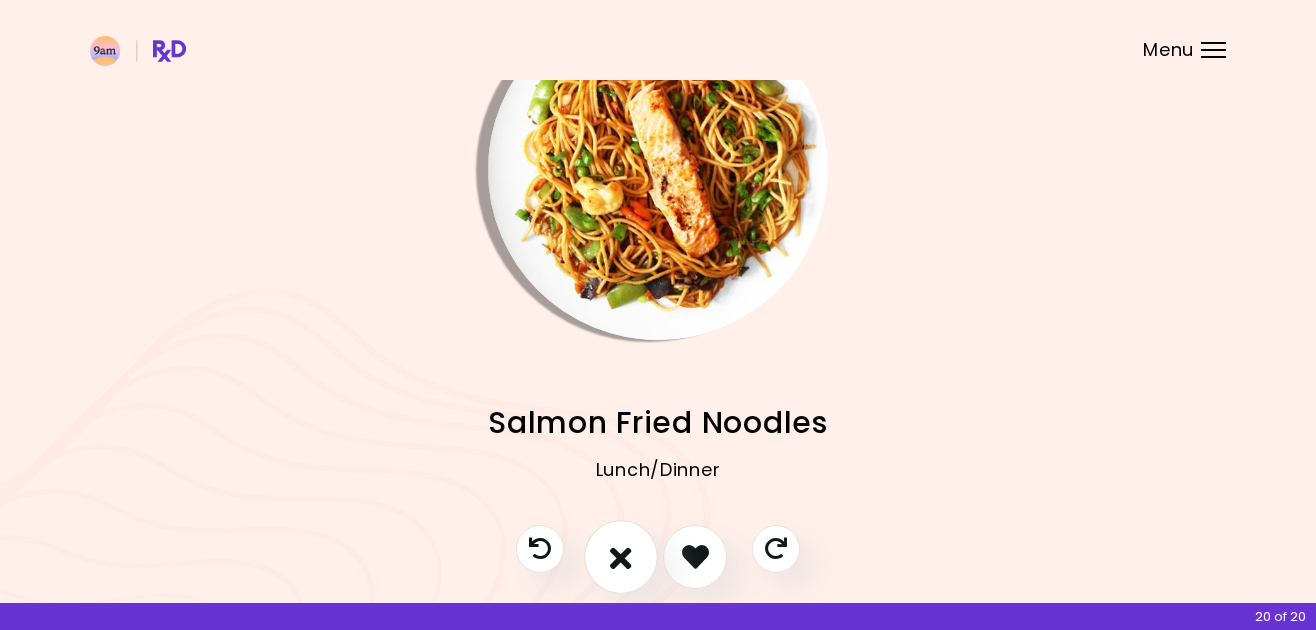 click at bounding box center (621, 556) 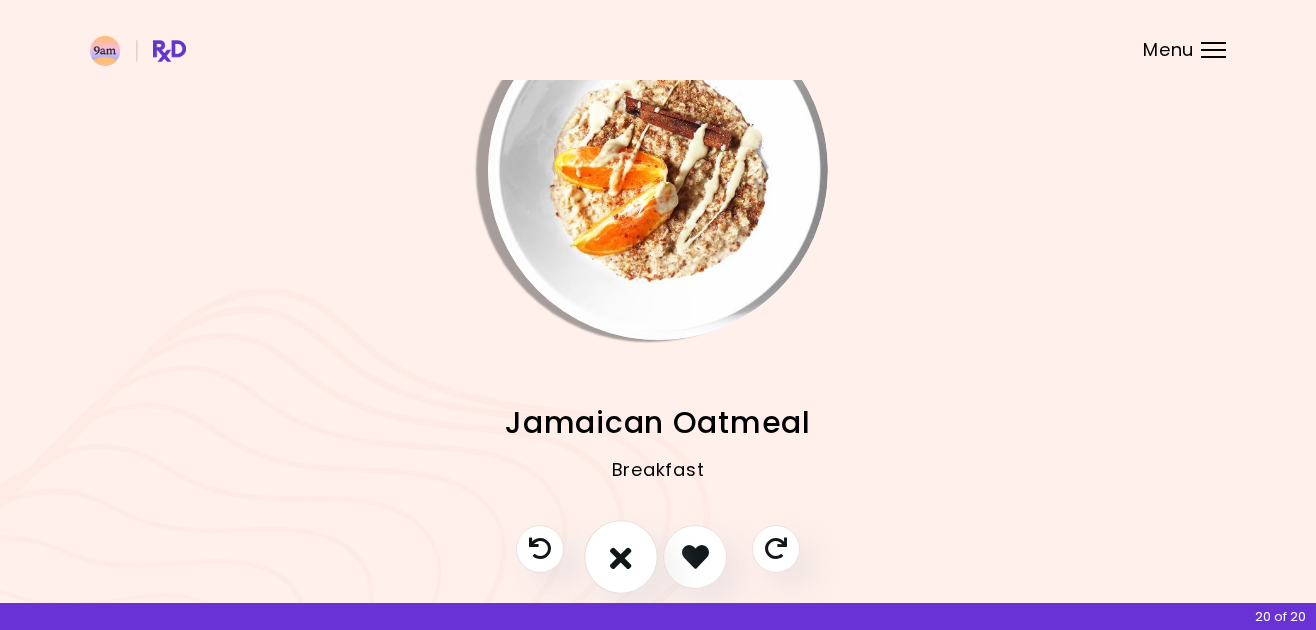 click at bounding box center (621, 556) 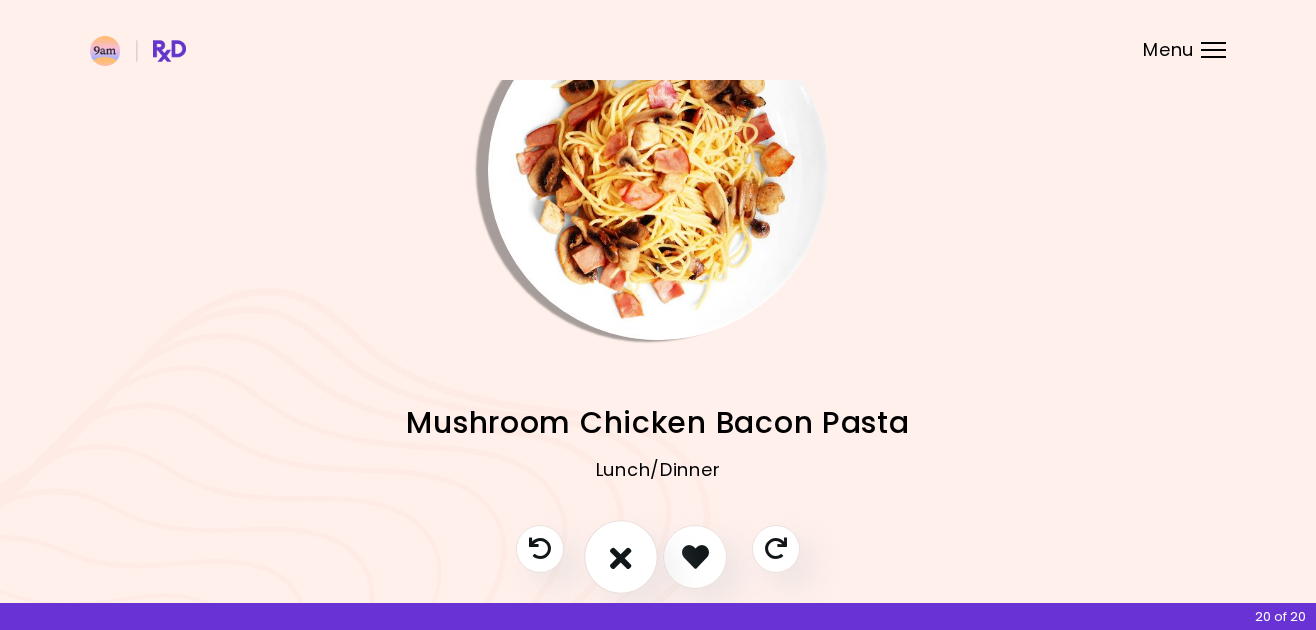 click at bounding box center [621, 556] 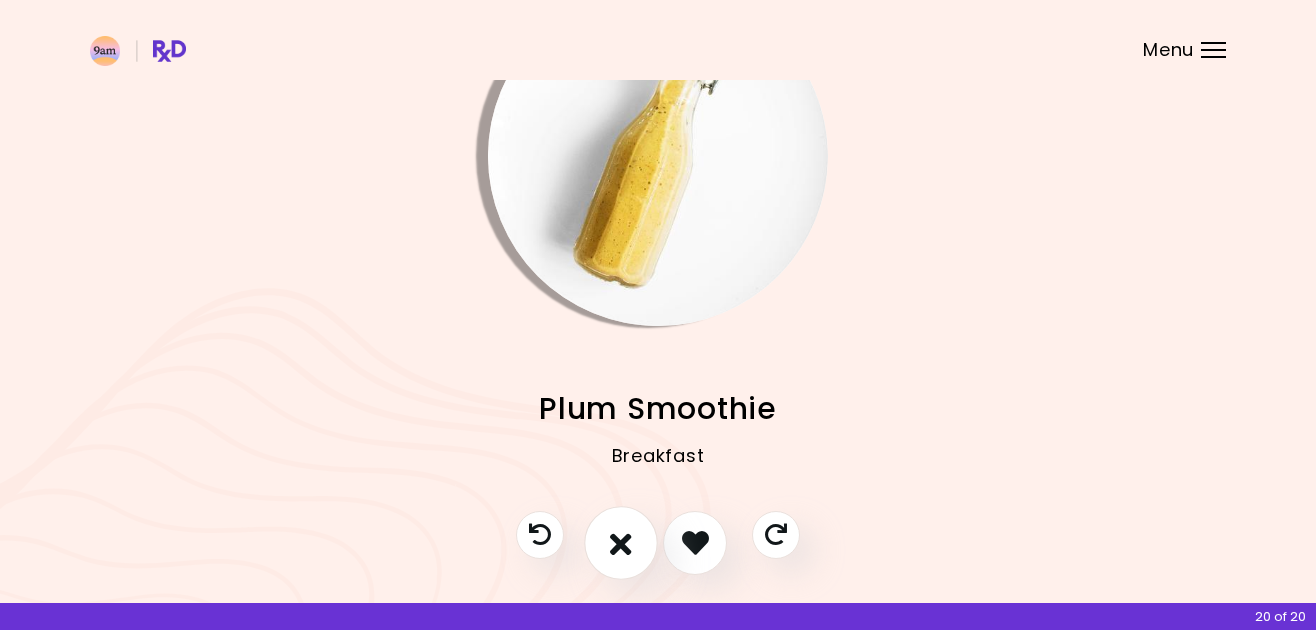 scroll, scrollTop: 89, scrollLeft: 0, axis: vertical 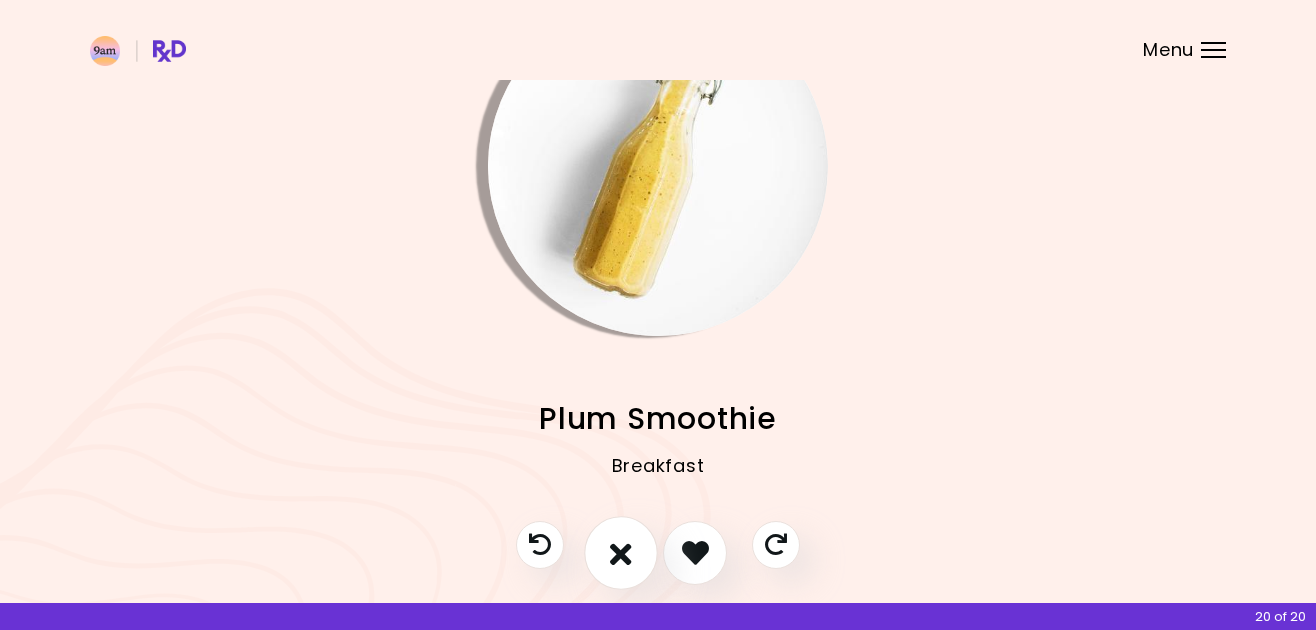 click at bounding box center [621, 552] 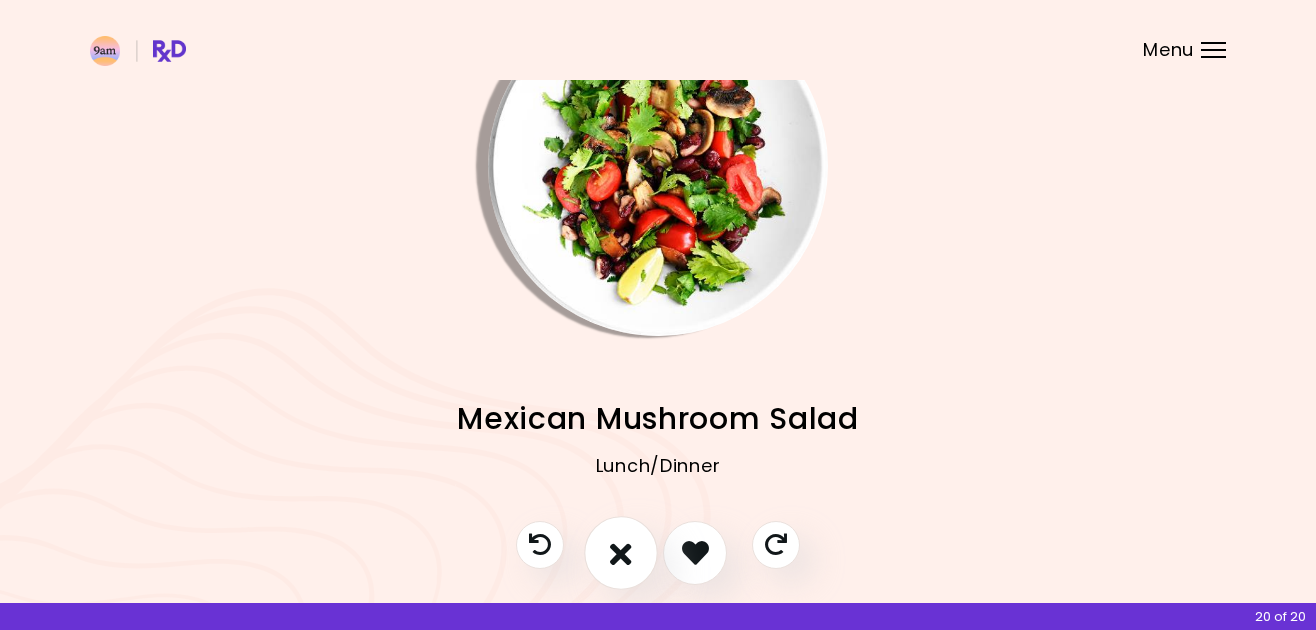 click at bounding box center (621, 552) 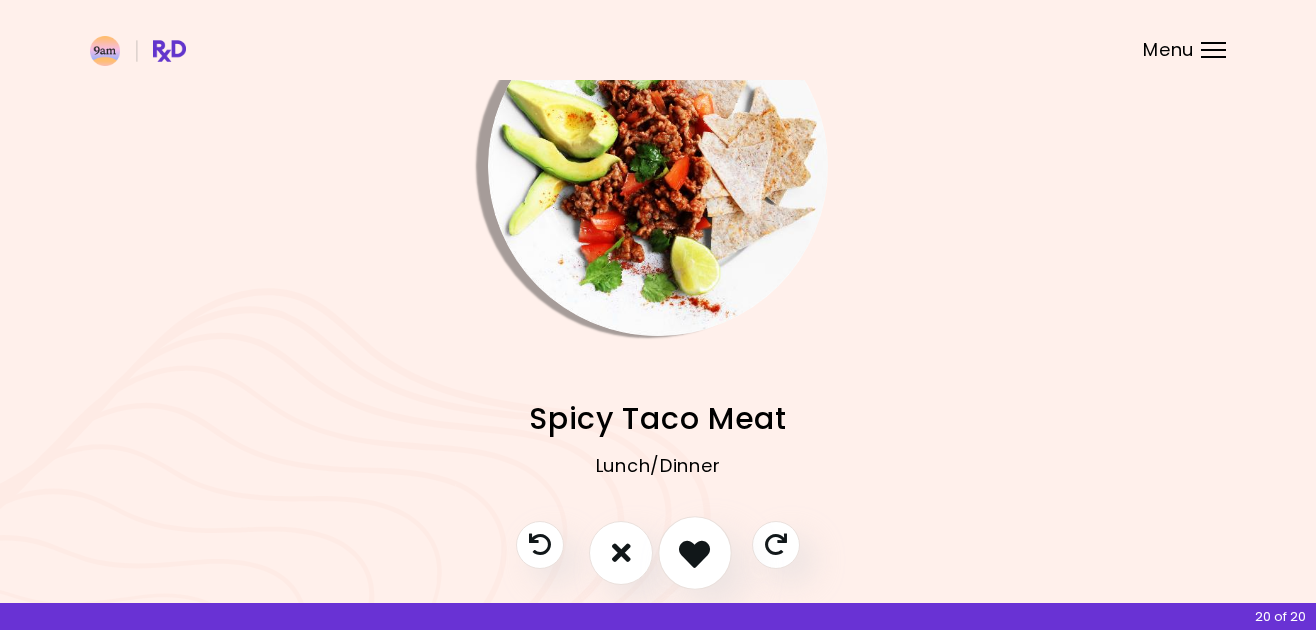 click at bounding box center (694, 552) 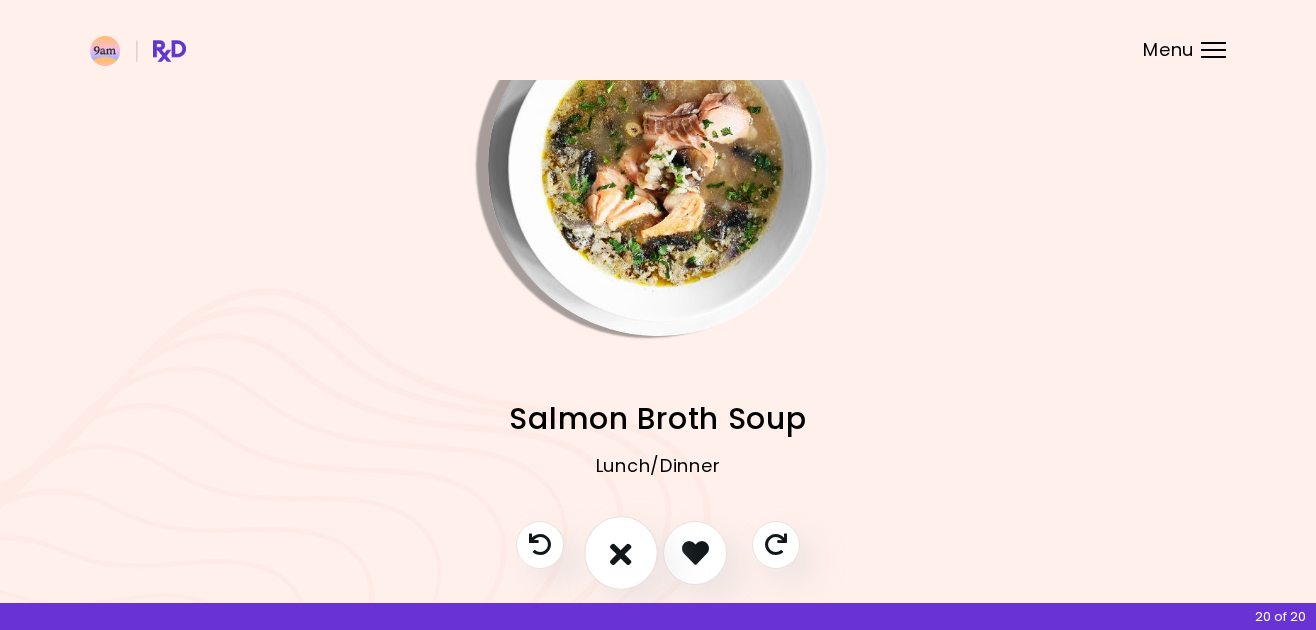 click at bounding box center [621, 553] 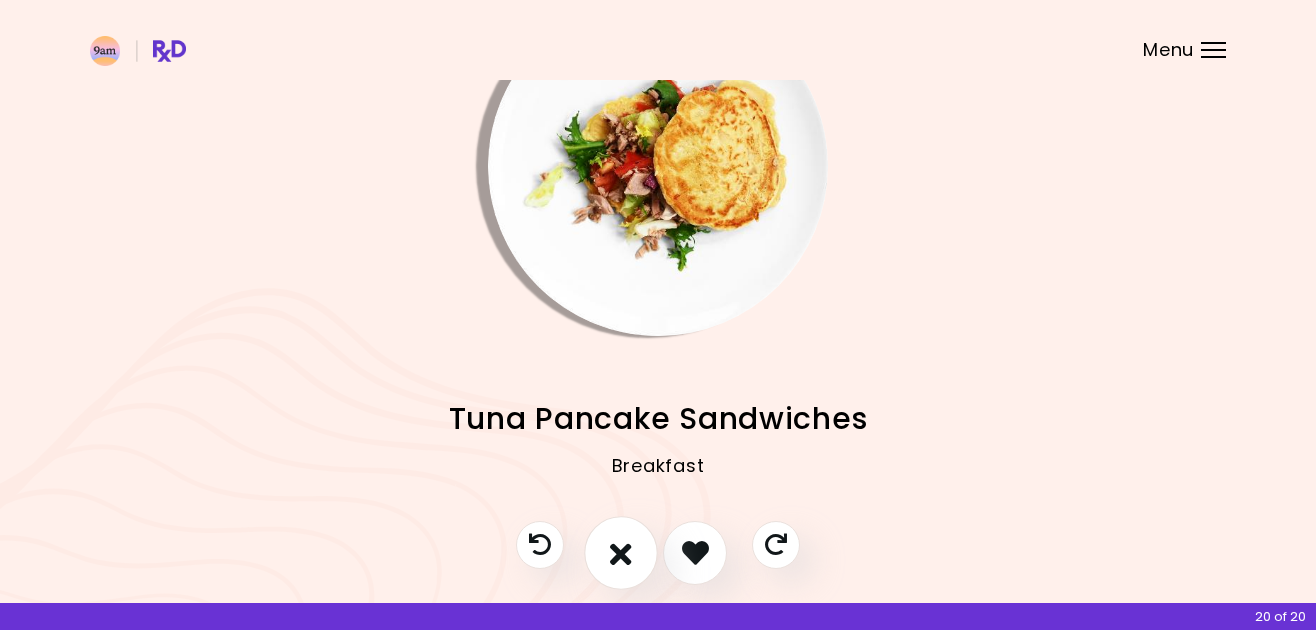 click at bounding box center [621, 552] 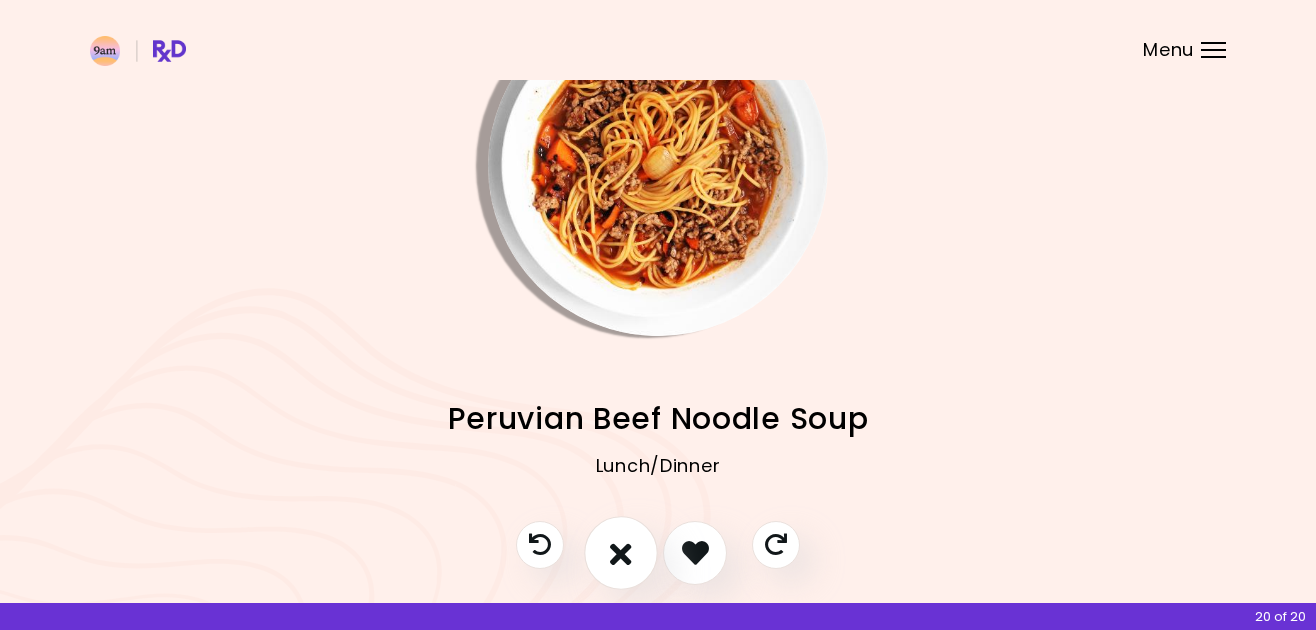 click at bounding box center [621, 552] 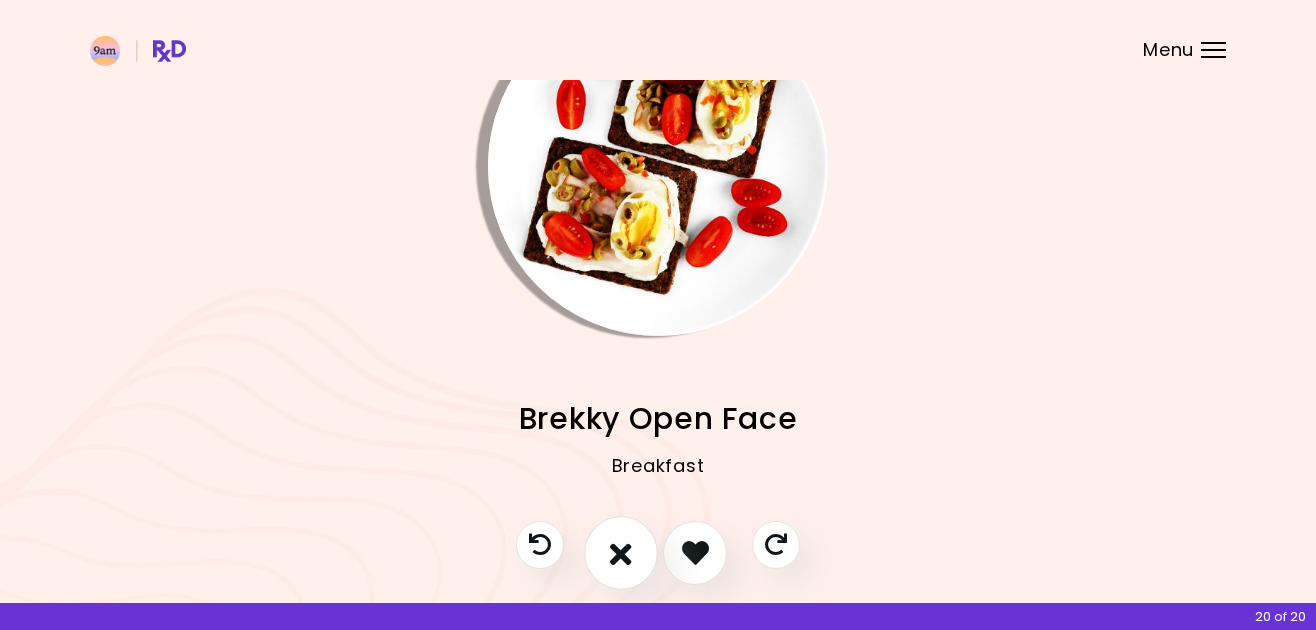 click at bounding box center (621, 552) 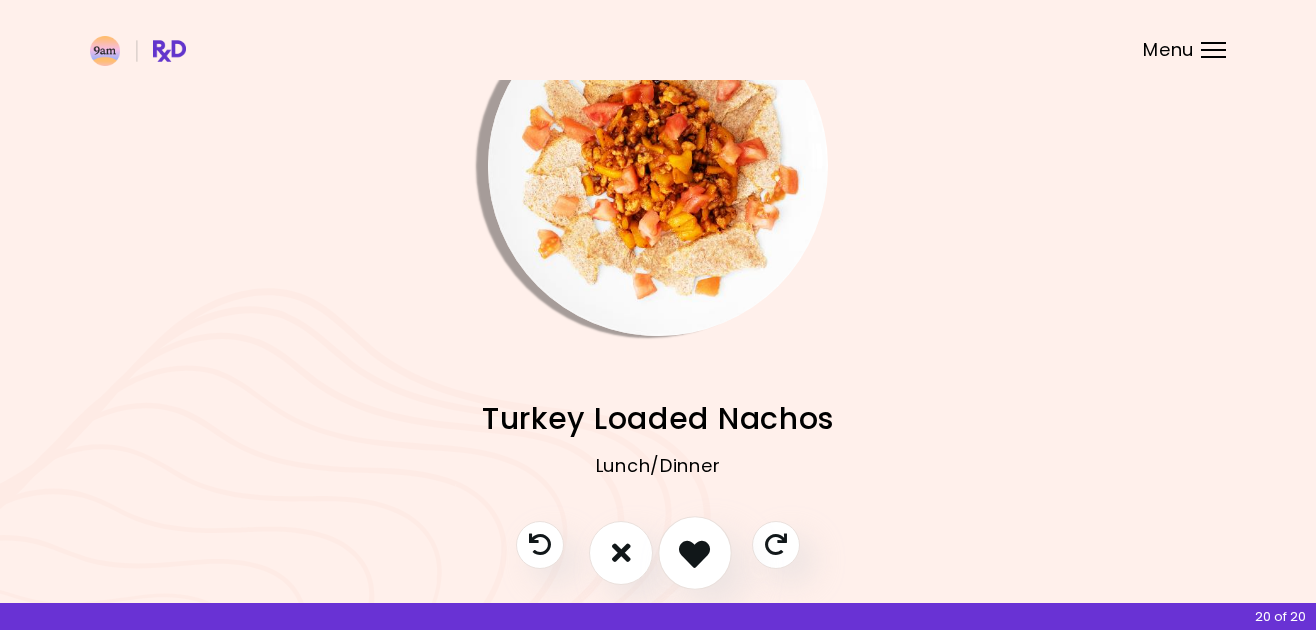 click at bounding box center (694, 552) 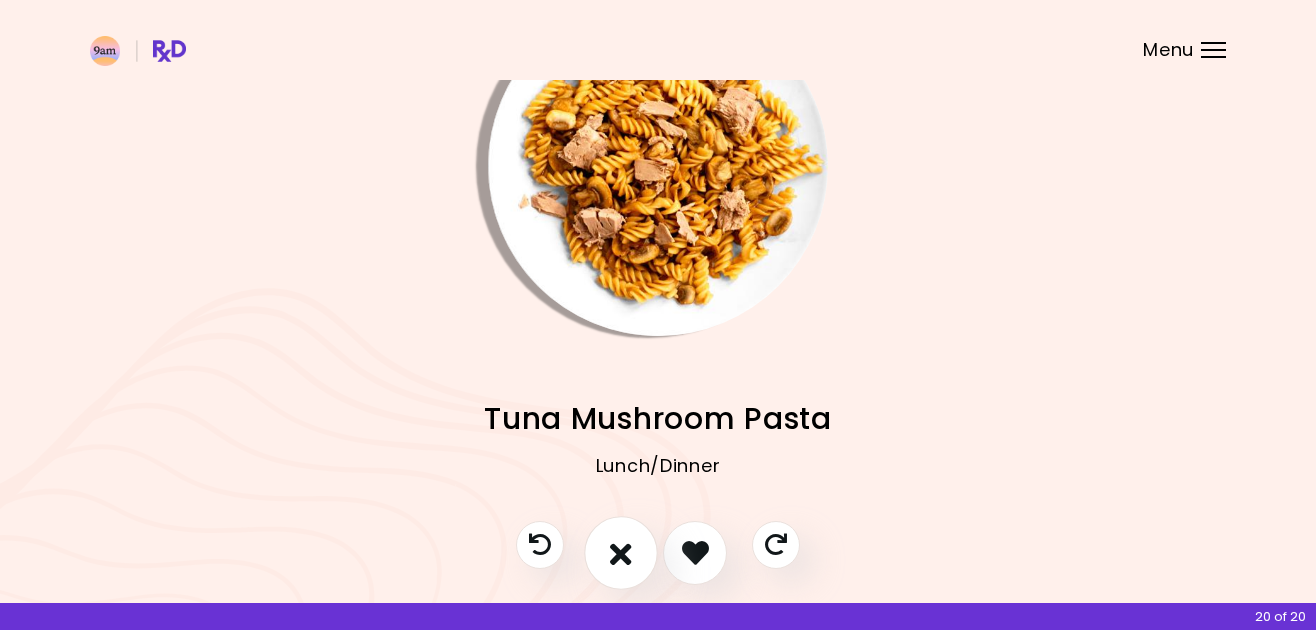 click at bounding box center (621, 553) 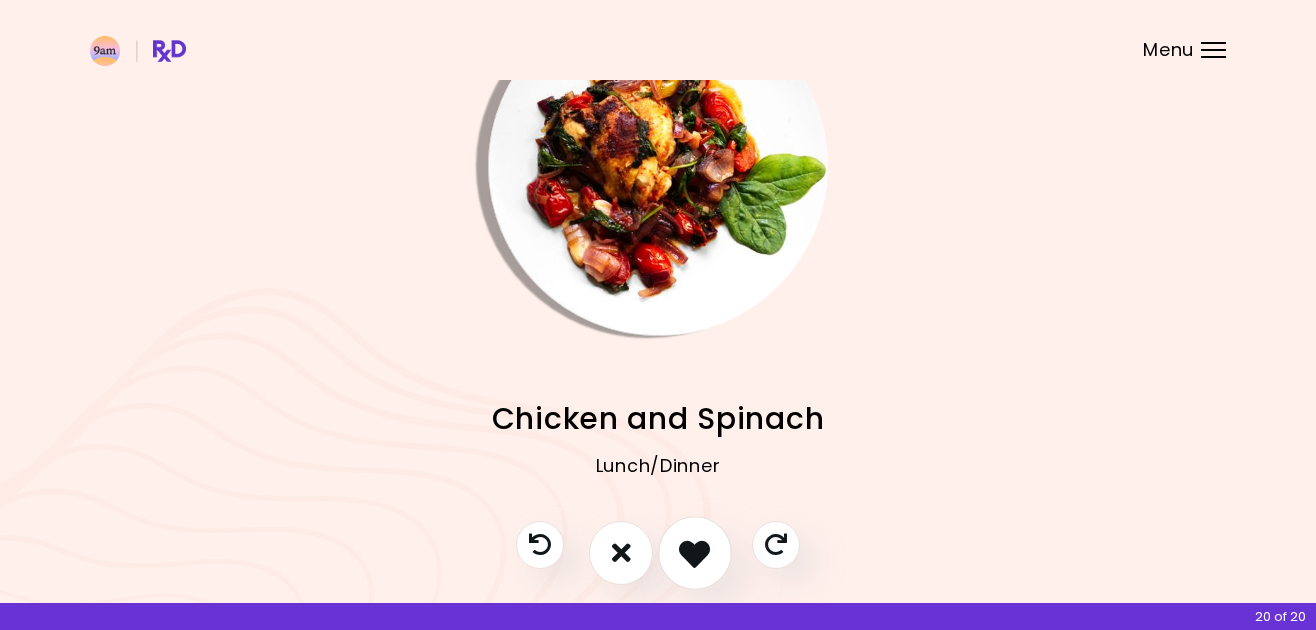 click at bounding box center (694, 552) 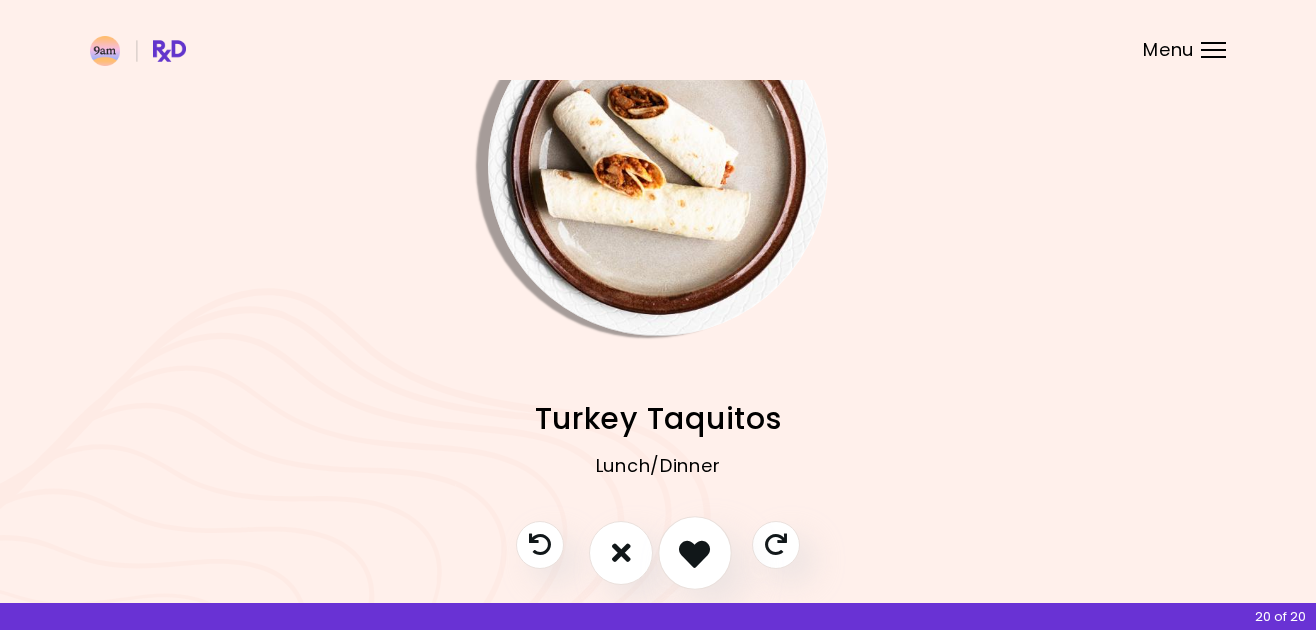 click at bounding box center (694, 552) 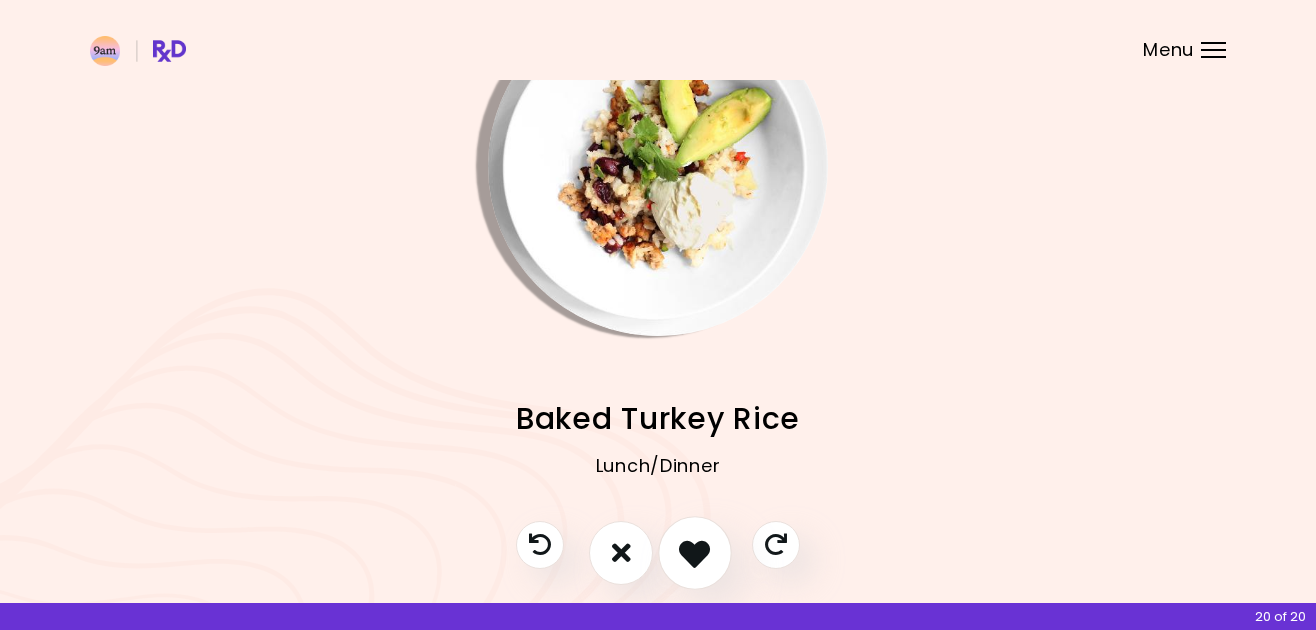 click at bounding box center (694, 552) 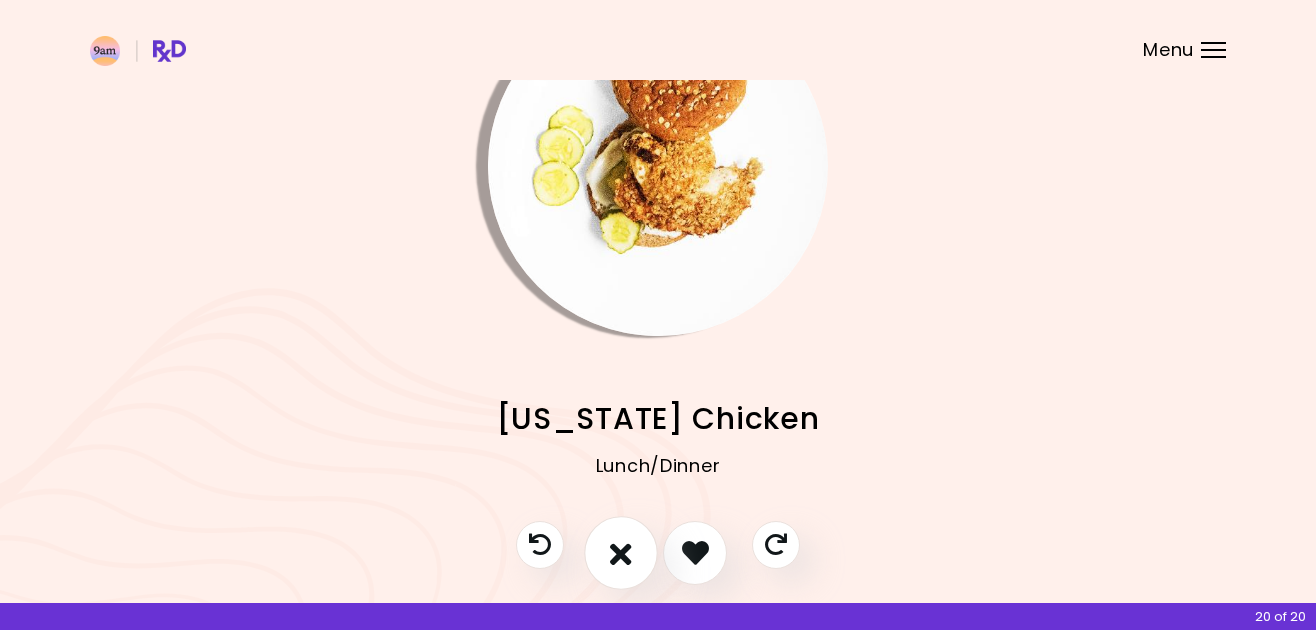 click at bounding box center (621, 552) 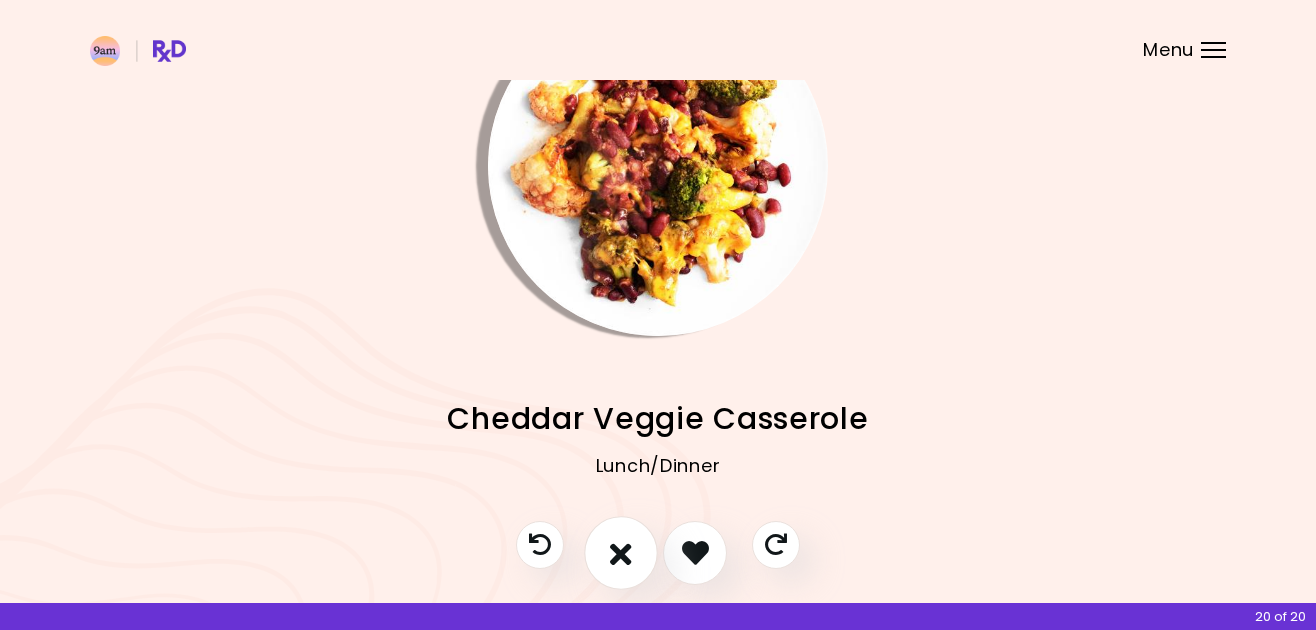 click at bounding box center (621, 552) 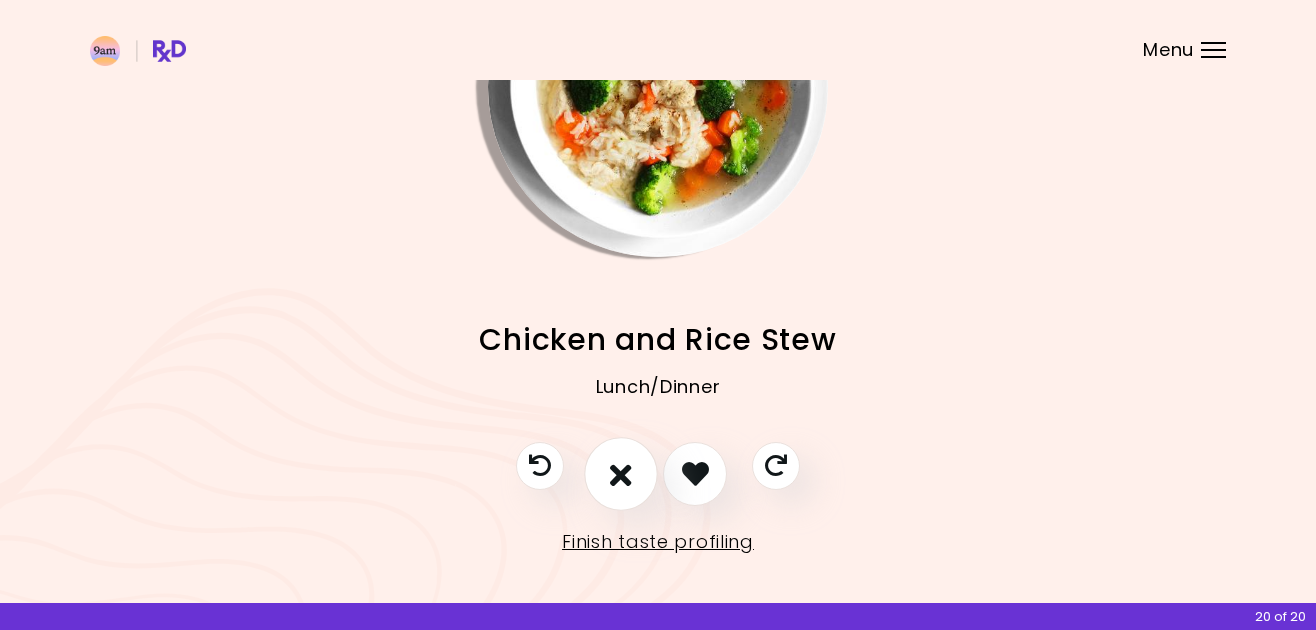 scroll, scrollTop: 180, scrollLeft: 0, axis: vertical 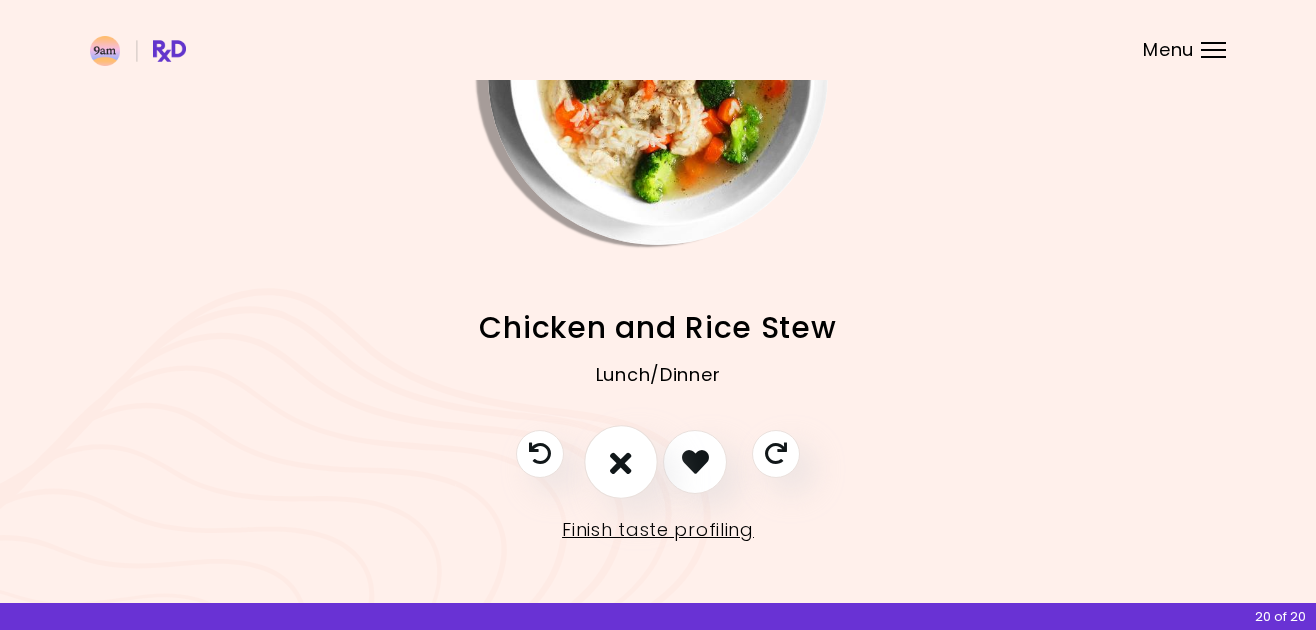 click at bounding box center (621, 461) 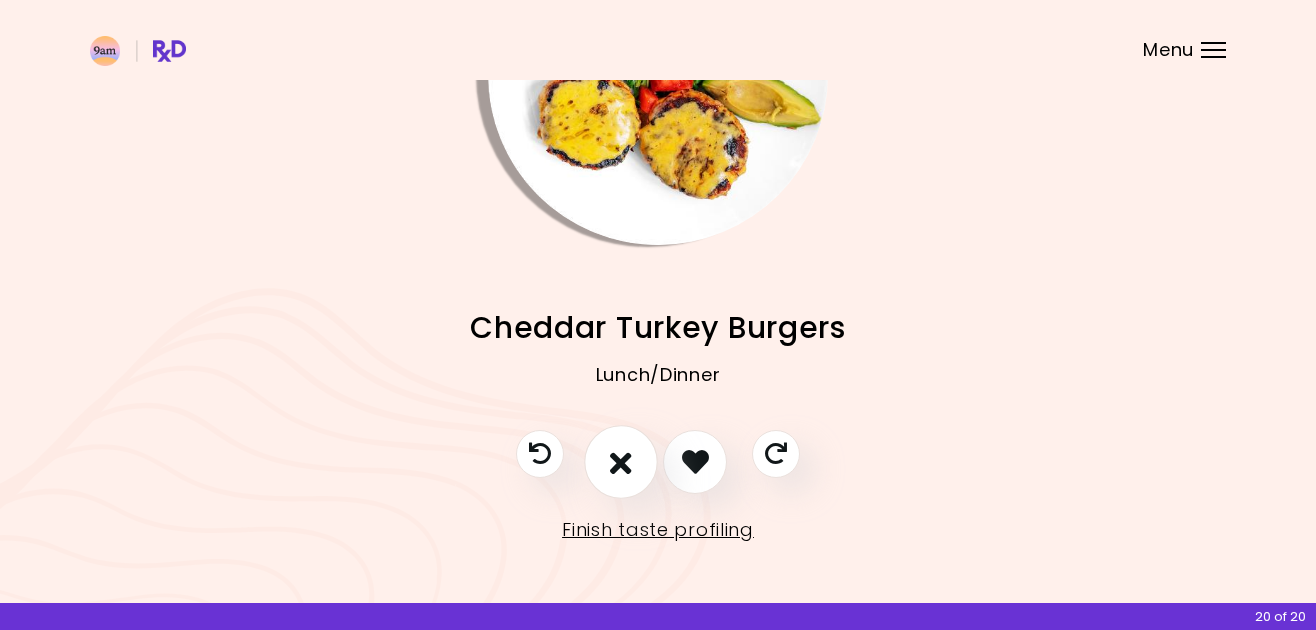 click at bounding box center [621, 461] 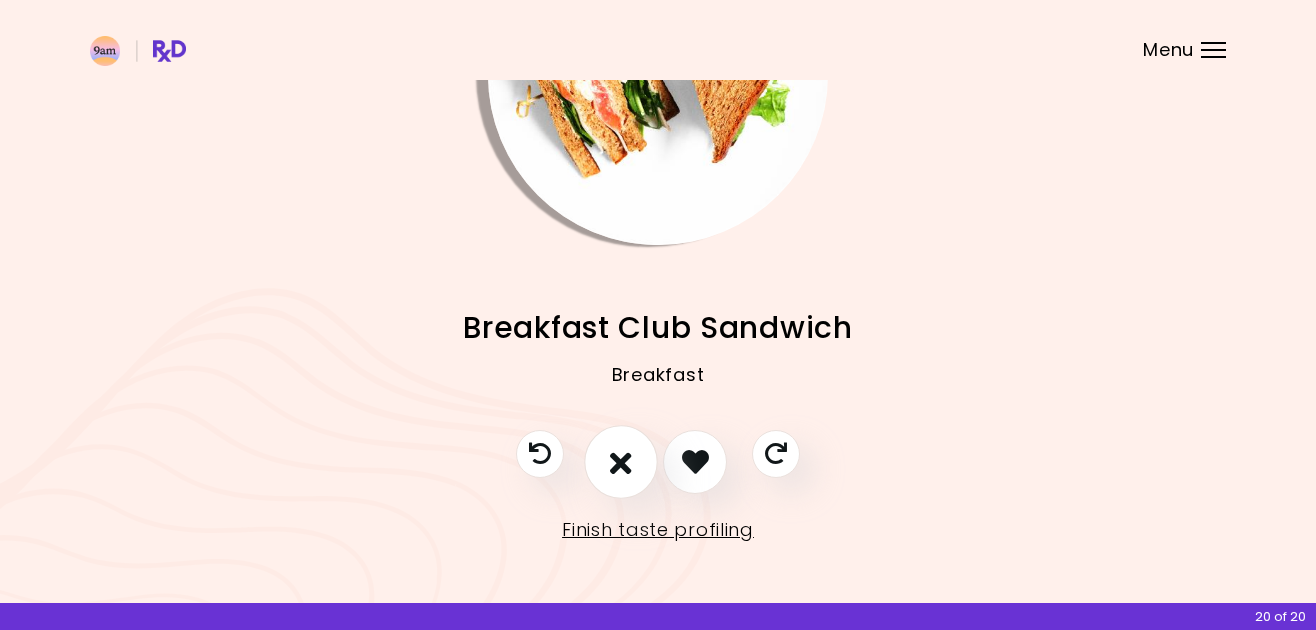click at bounding box center (621, 461) 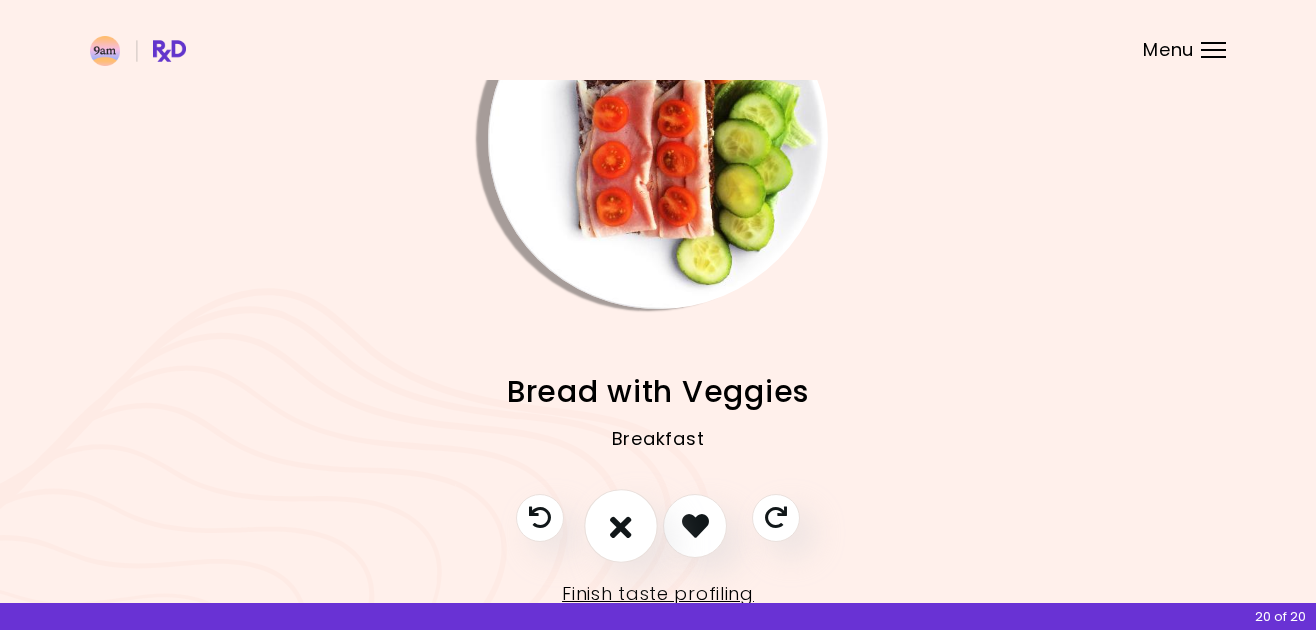 scroll, scrollTop: 113, scrollLeft: 0, axis: vertical 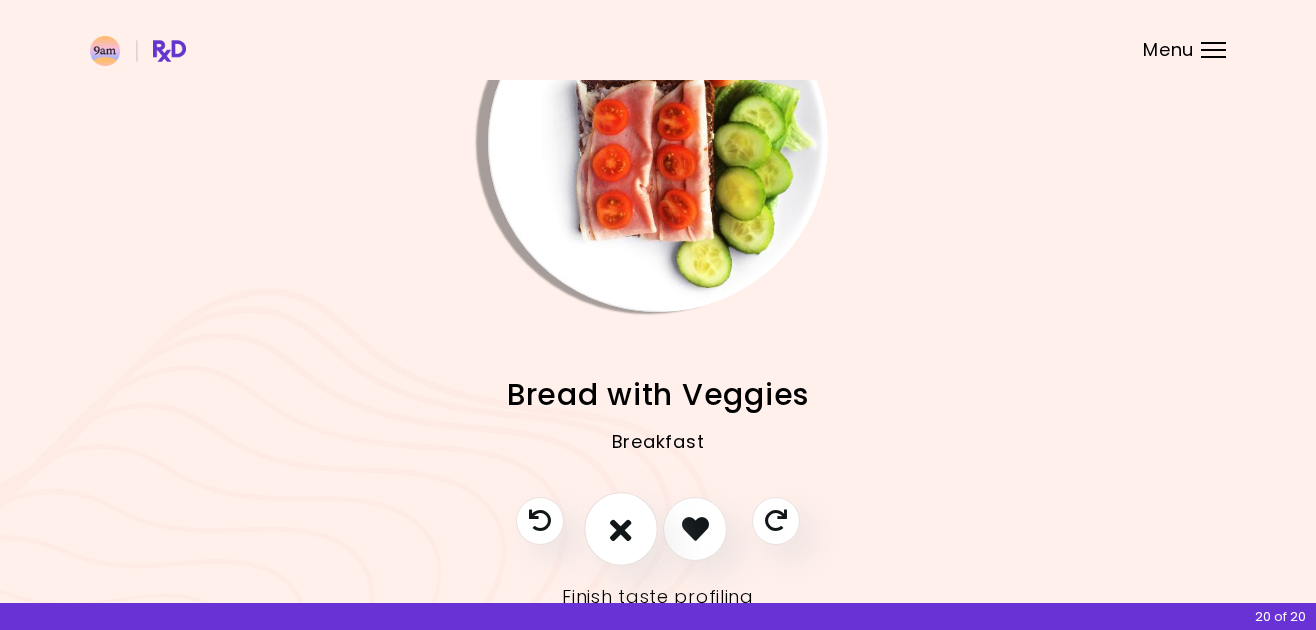 click at bounding box center [621, 528] 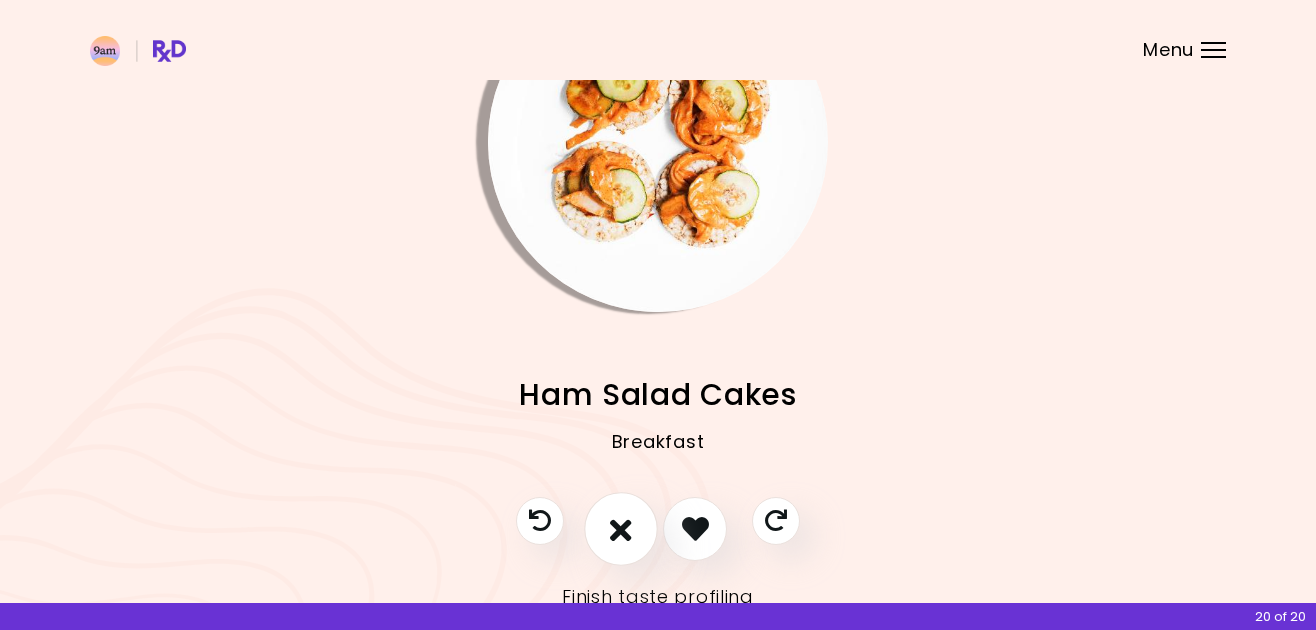 click at bounding box center [621, 528] 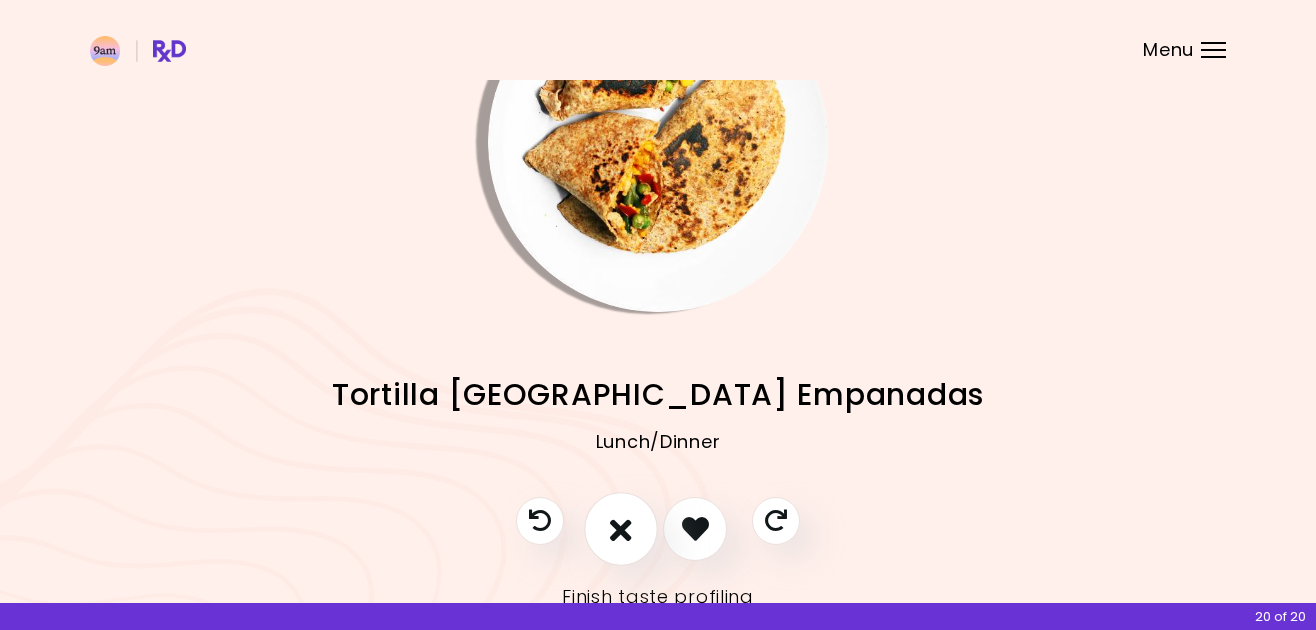 click at bounding box center [621, 528] 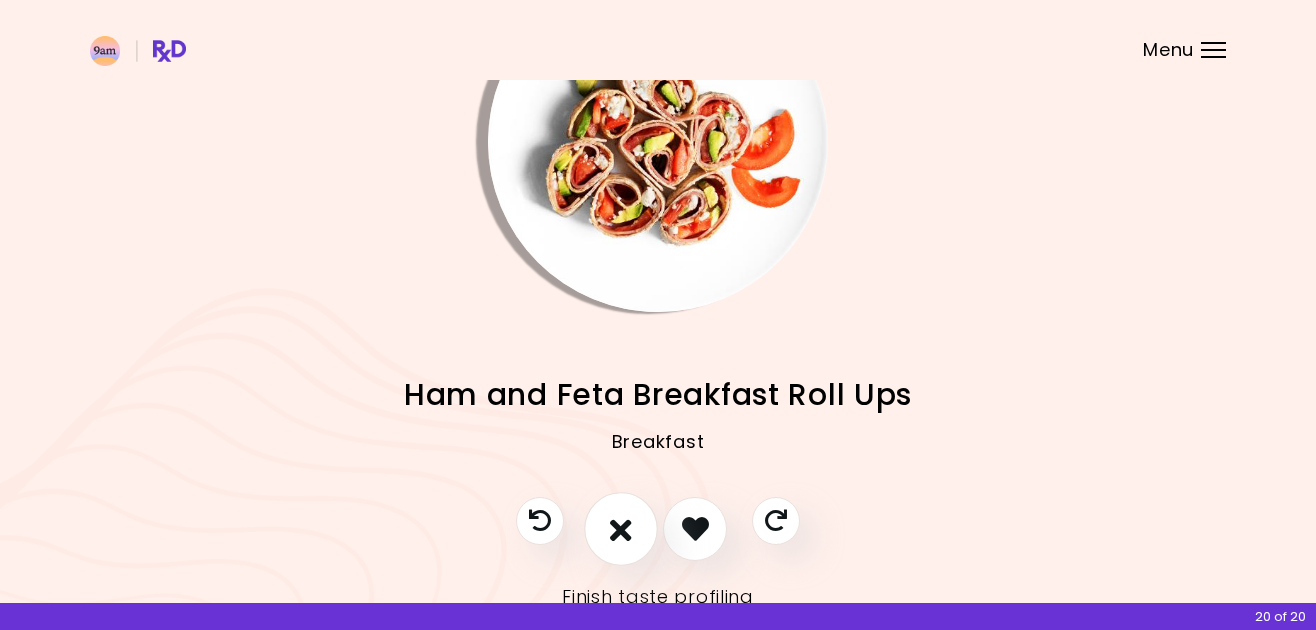 click at bounding box center [621, 528] 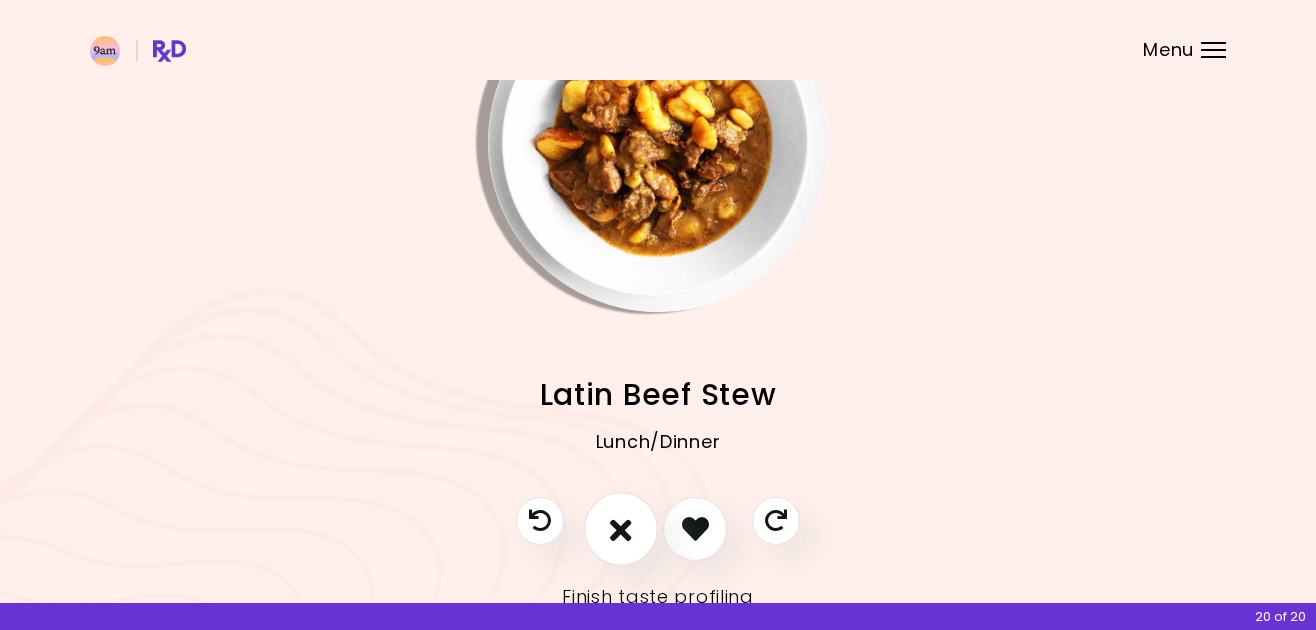 click at bounding box center (621, 528) 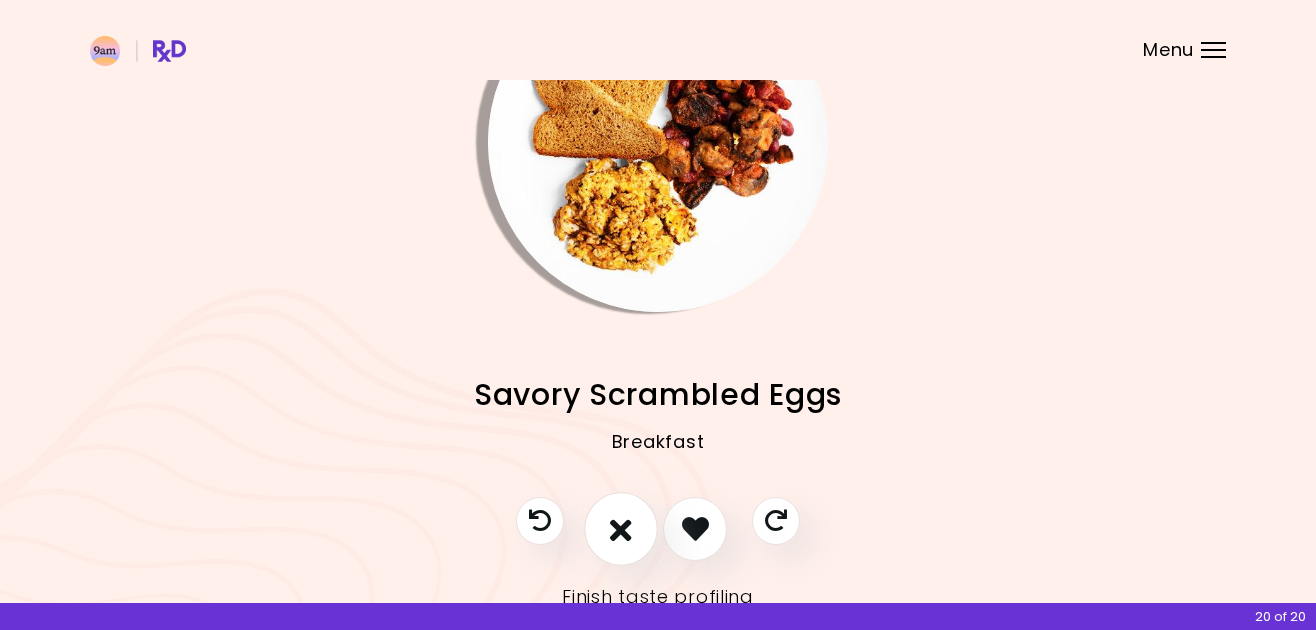click at bounding box center [621, 528] 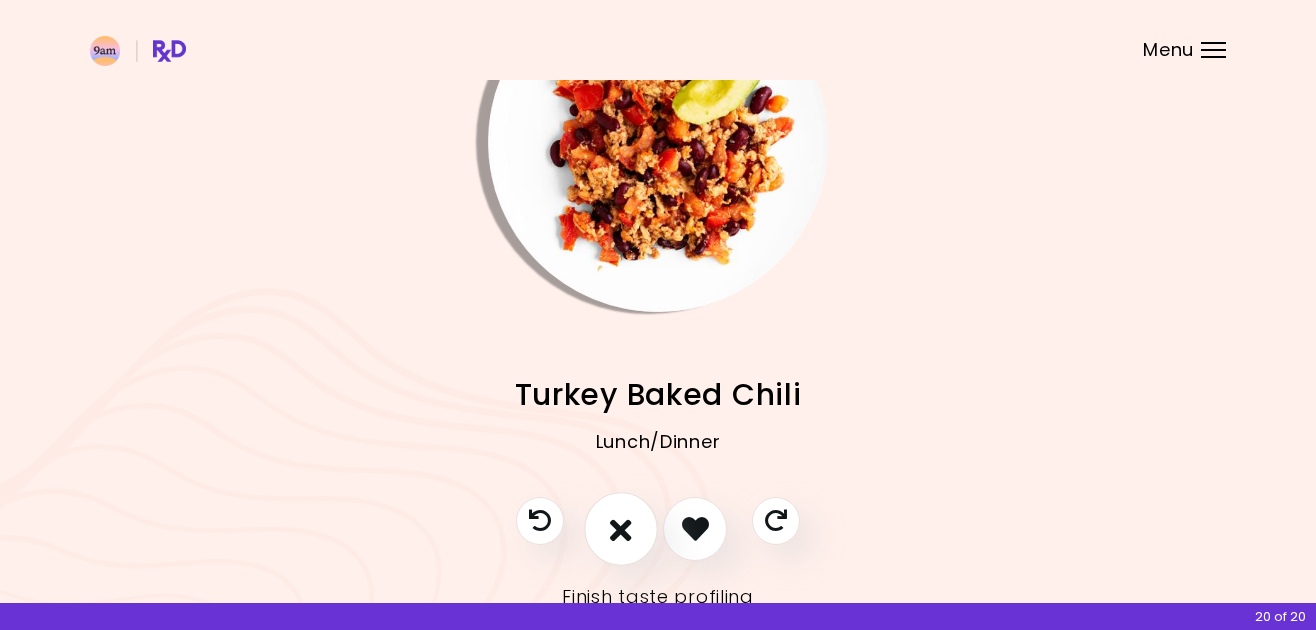 click at bounding box center [621, 528] 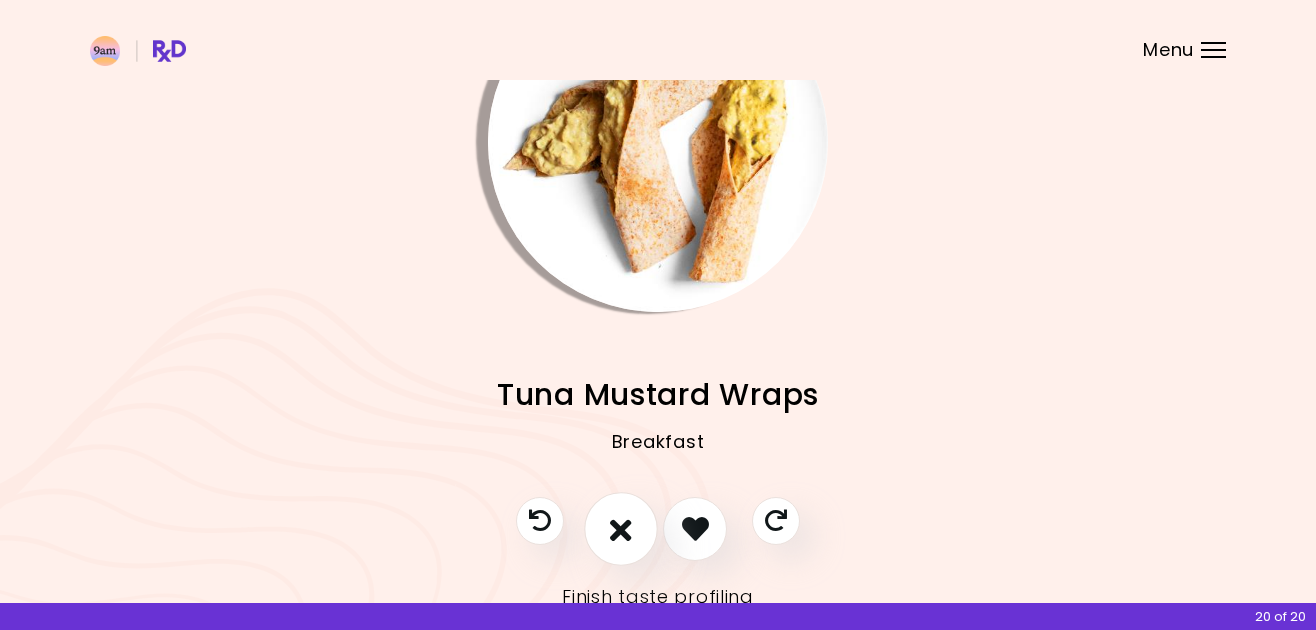 click at bounding box center [621, 528] 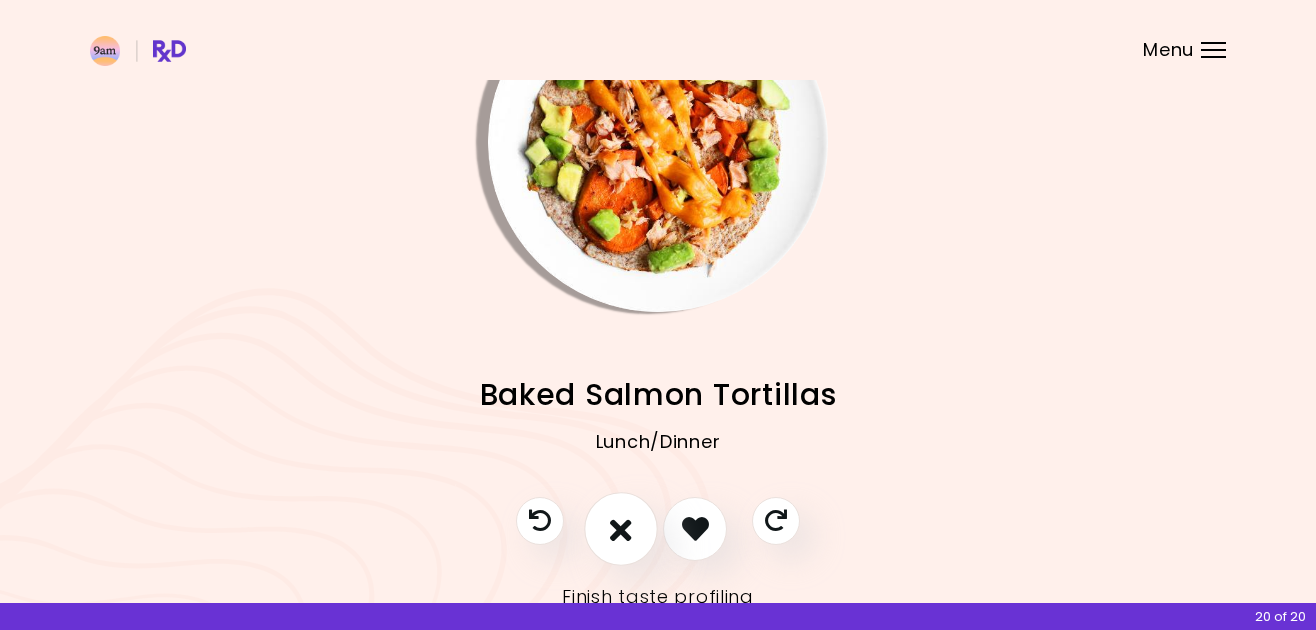click at bounding box center [621, 528] 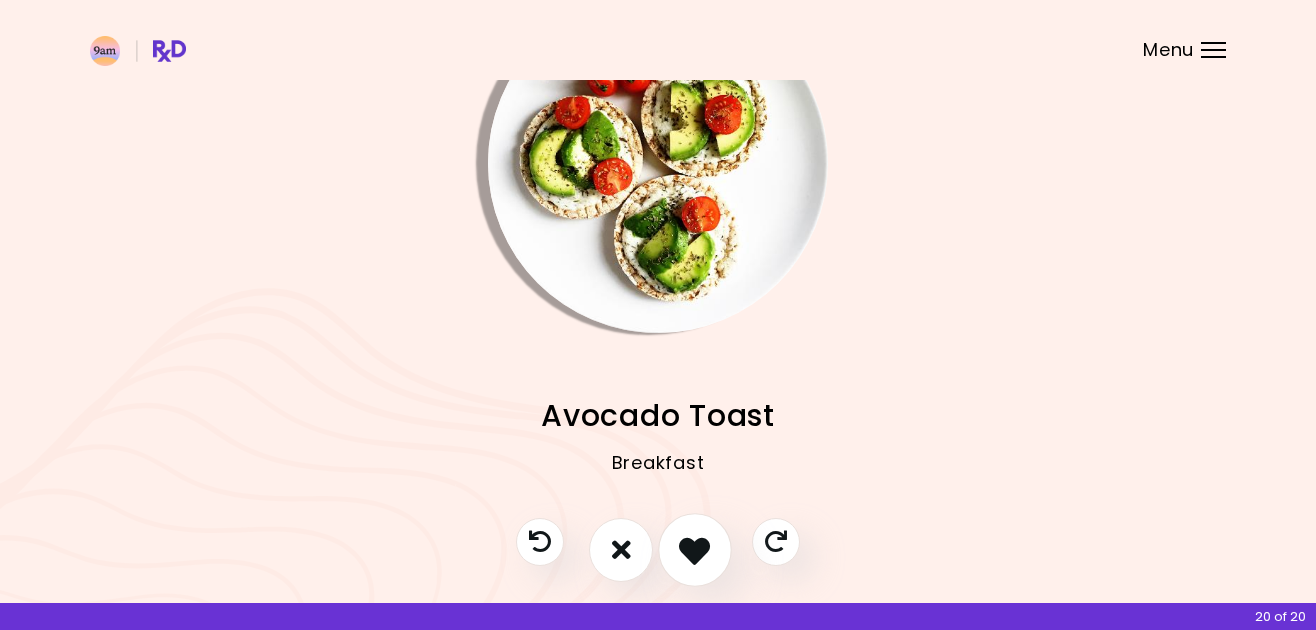 click at bounding box center (695, 550) 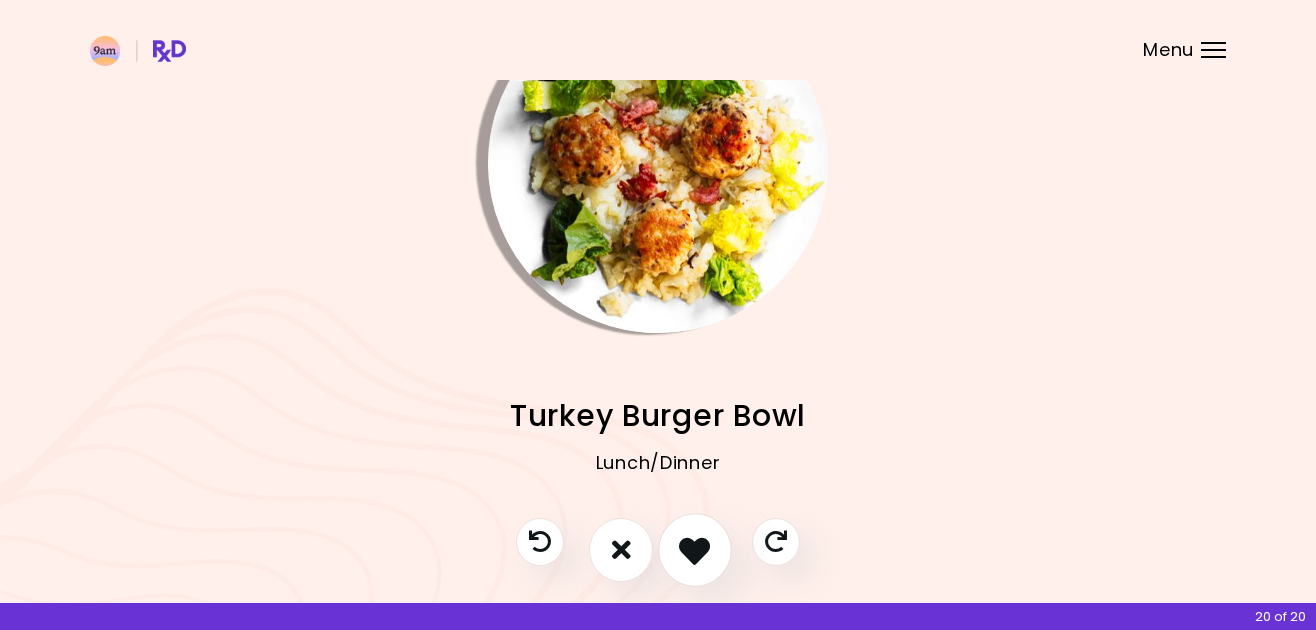 scroll, scrollTop: 180, scrollLeft: 0, axis: vertical 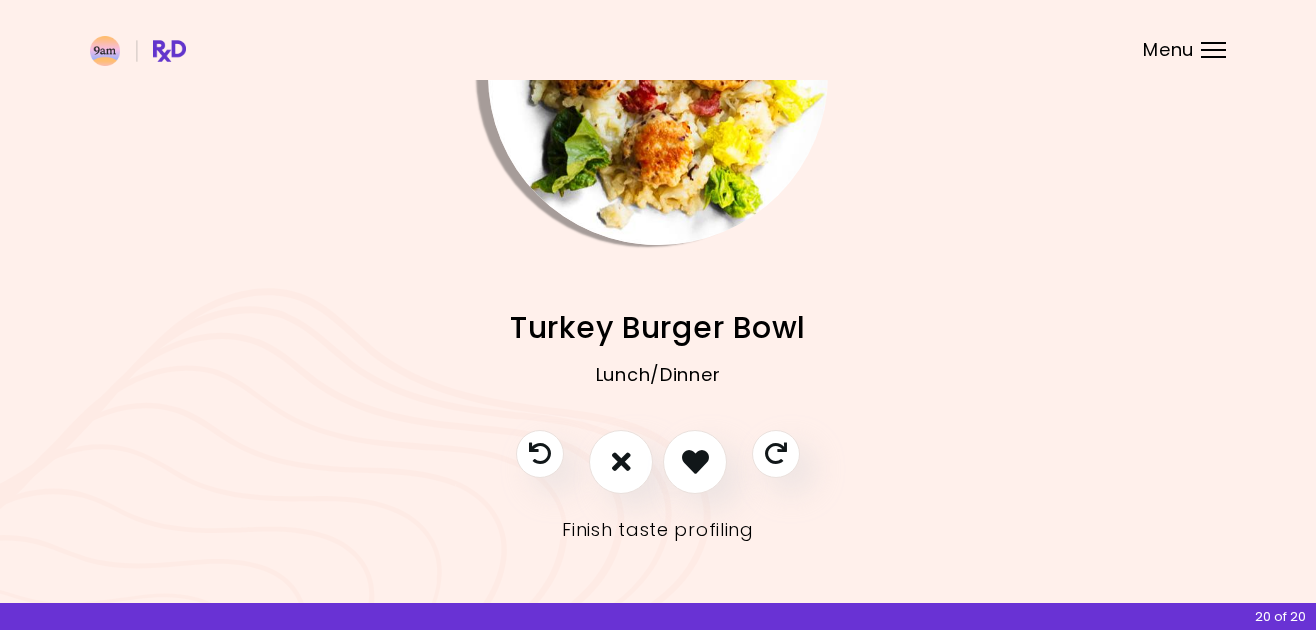 click on "Finish taste profiling" at bounding box center [658, 530] 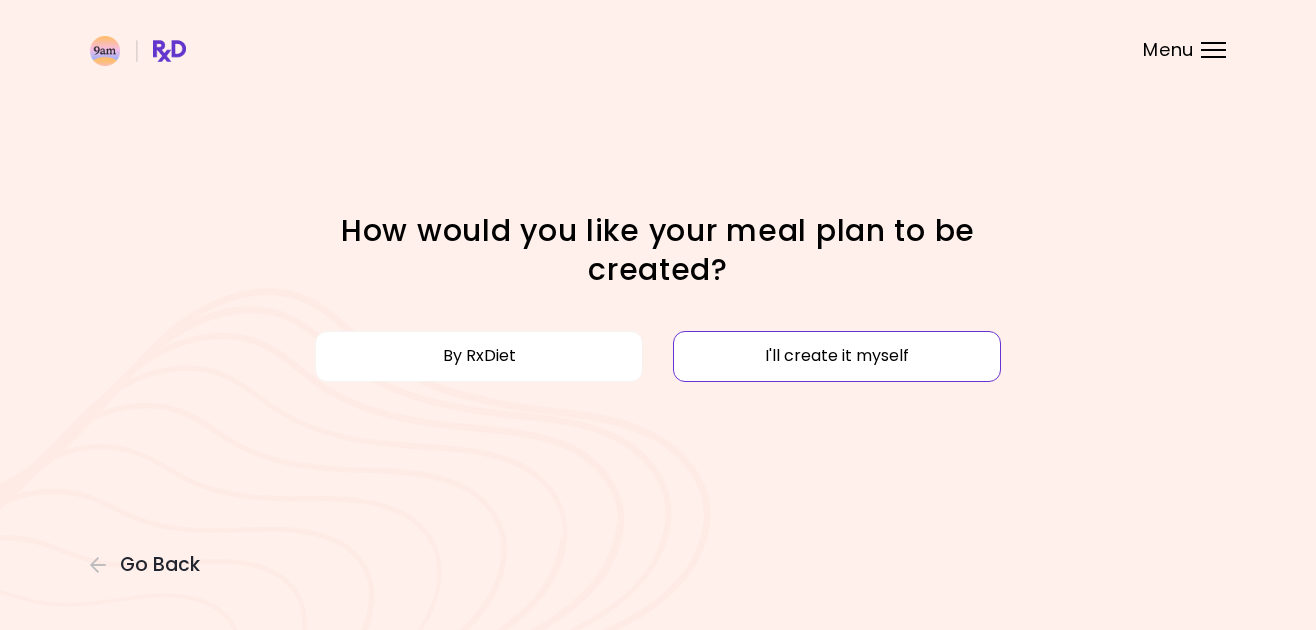 click on "I'll create it myself" at bounding box center (837, 356) 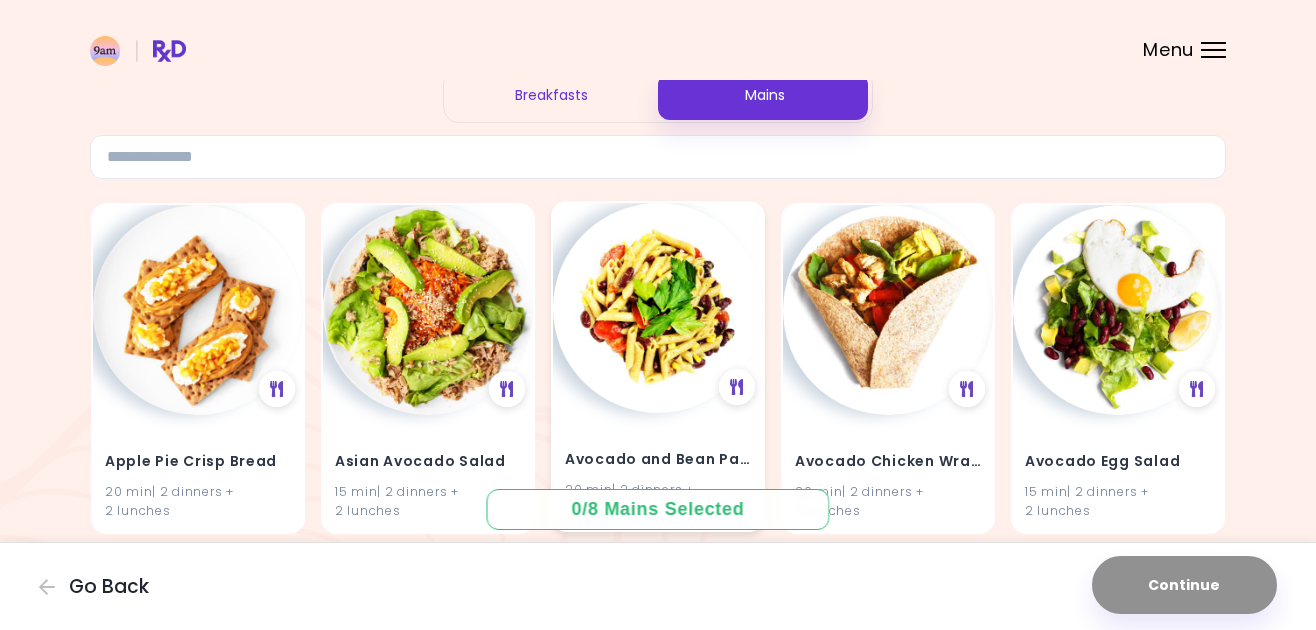 scroll, scrollTop: 0, scrollLeft: 0, axis: both 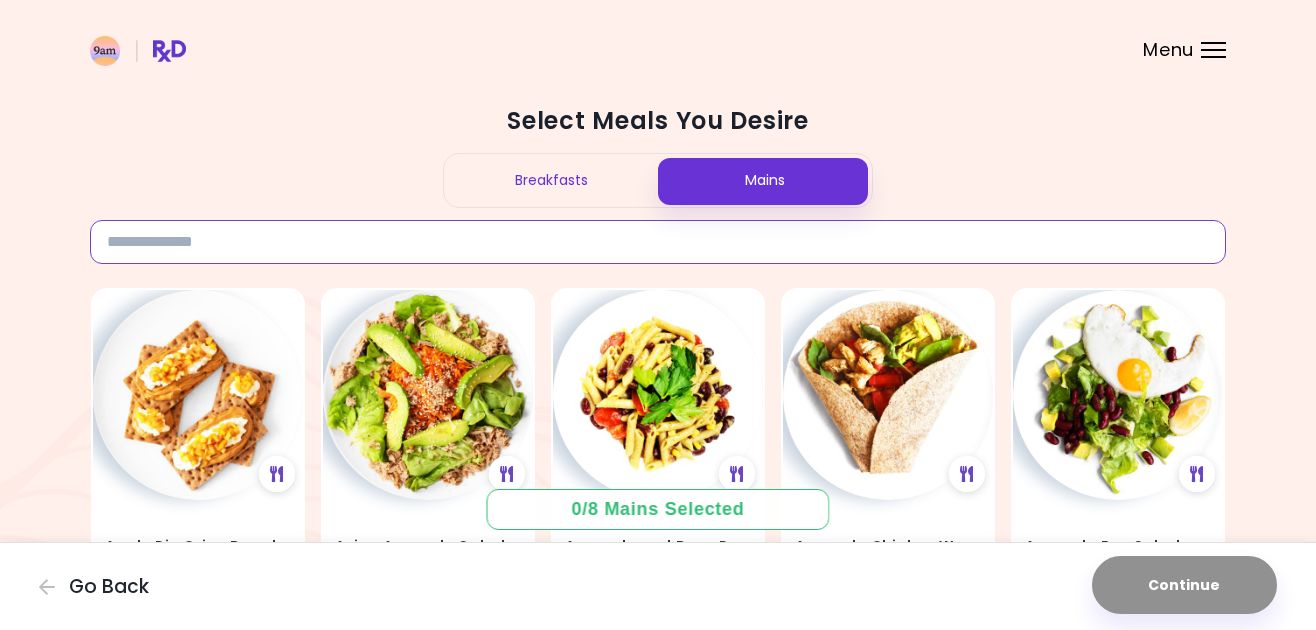 click at bounding box center [658, 242] 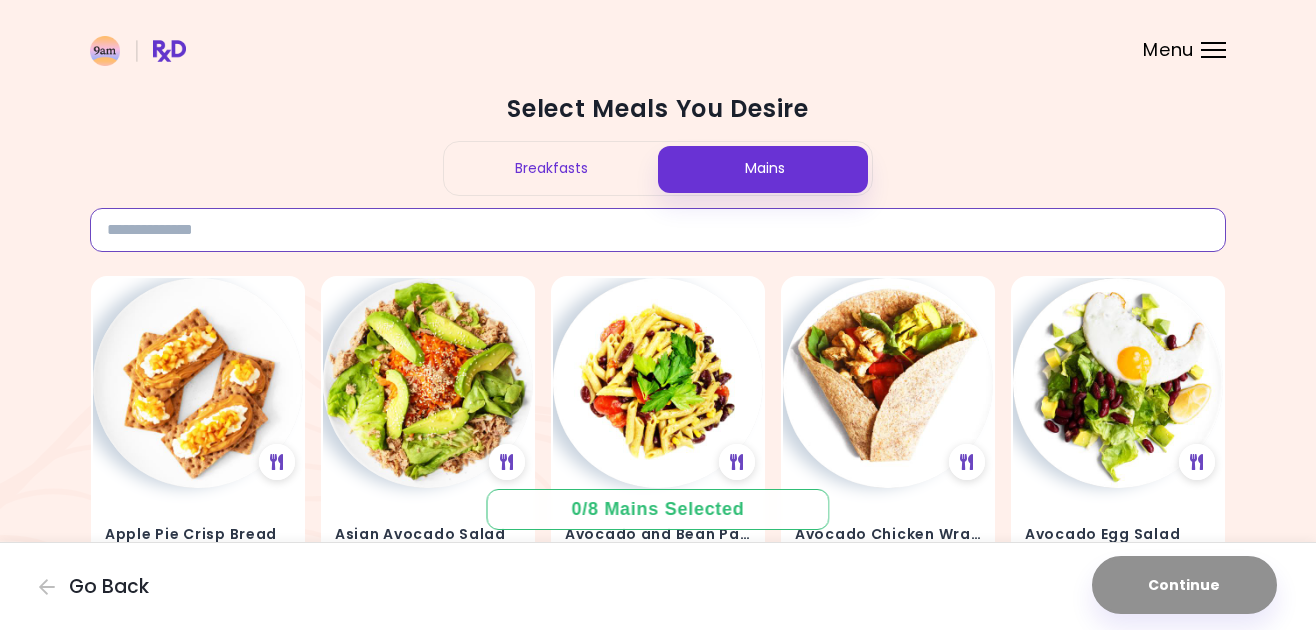 scroll, scrollTop: 0, scrollLeft: 0, axis: both 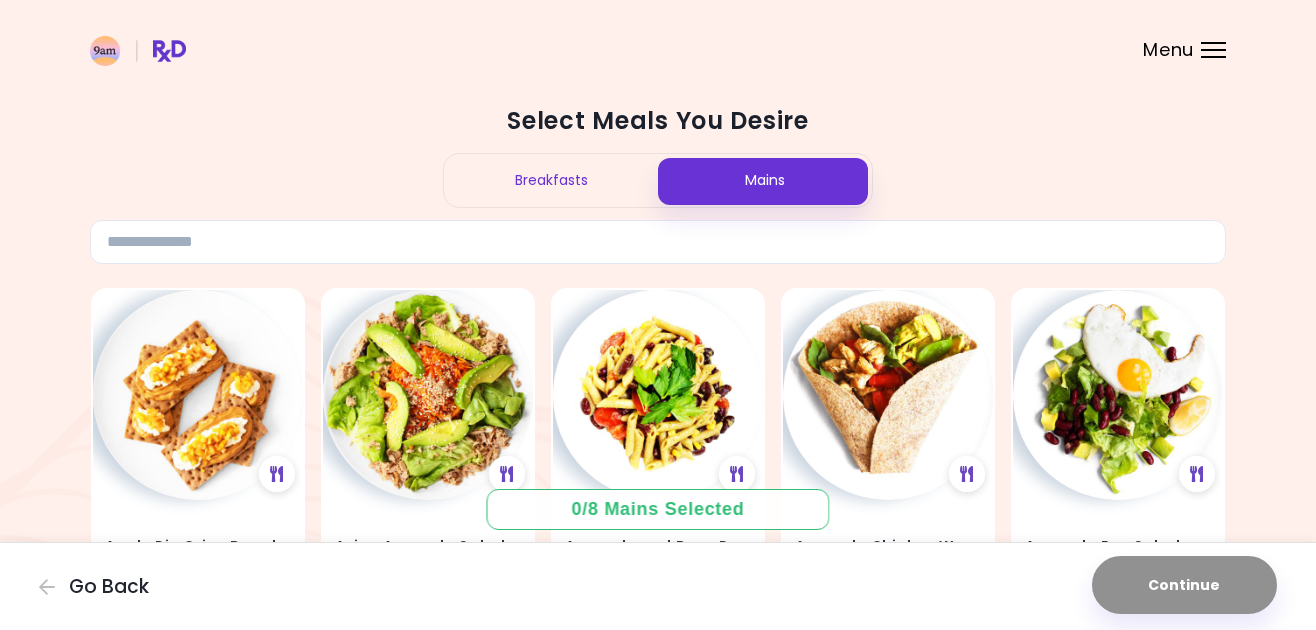 click on "Breakfasts" at bounding box center (551, 180) 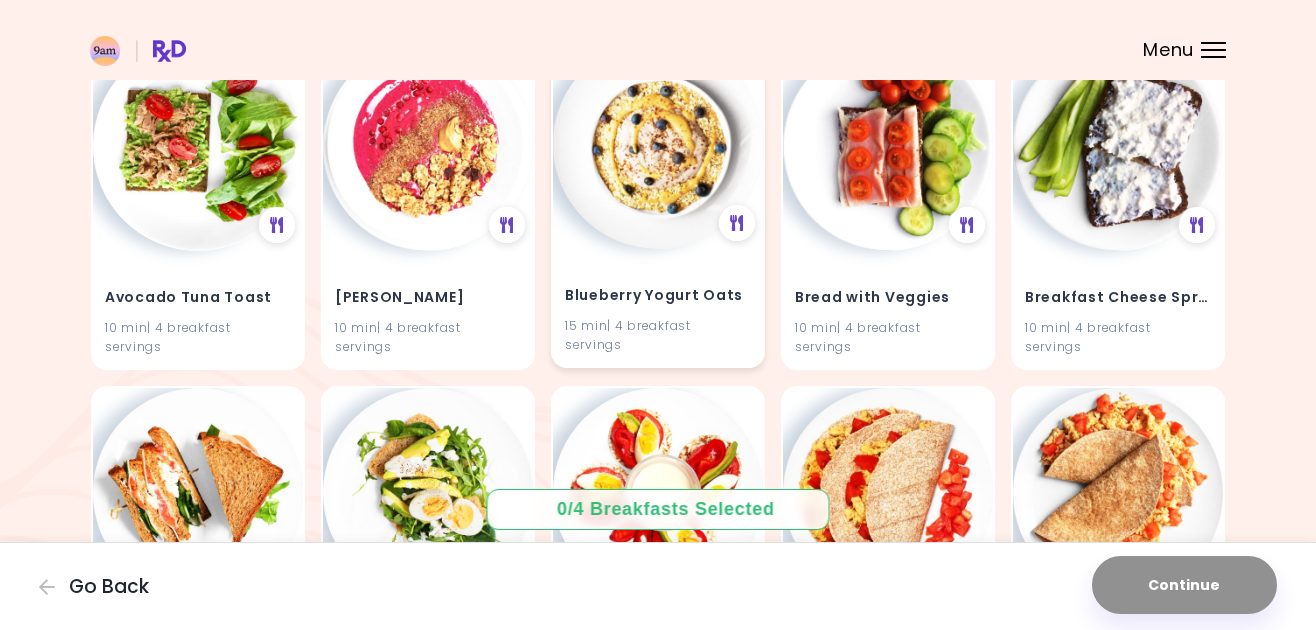 scroll, scrollTop: 593, scrollLeft: 0, axis: vertical 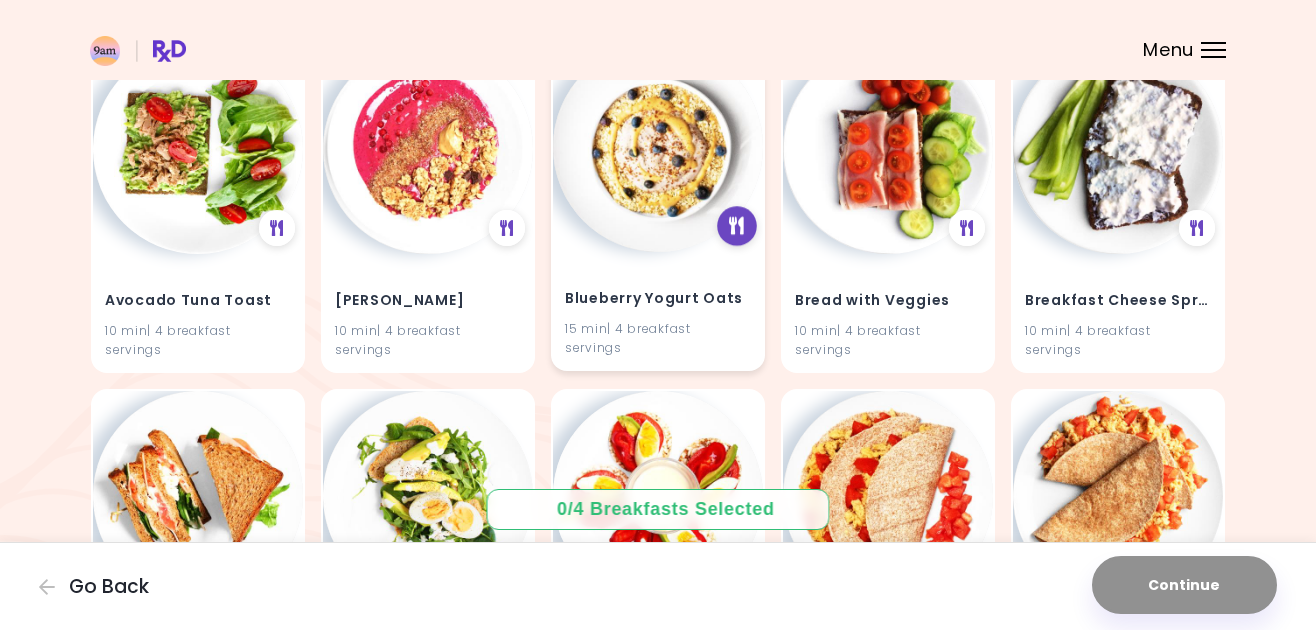 click at bounding box center (737, 226) 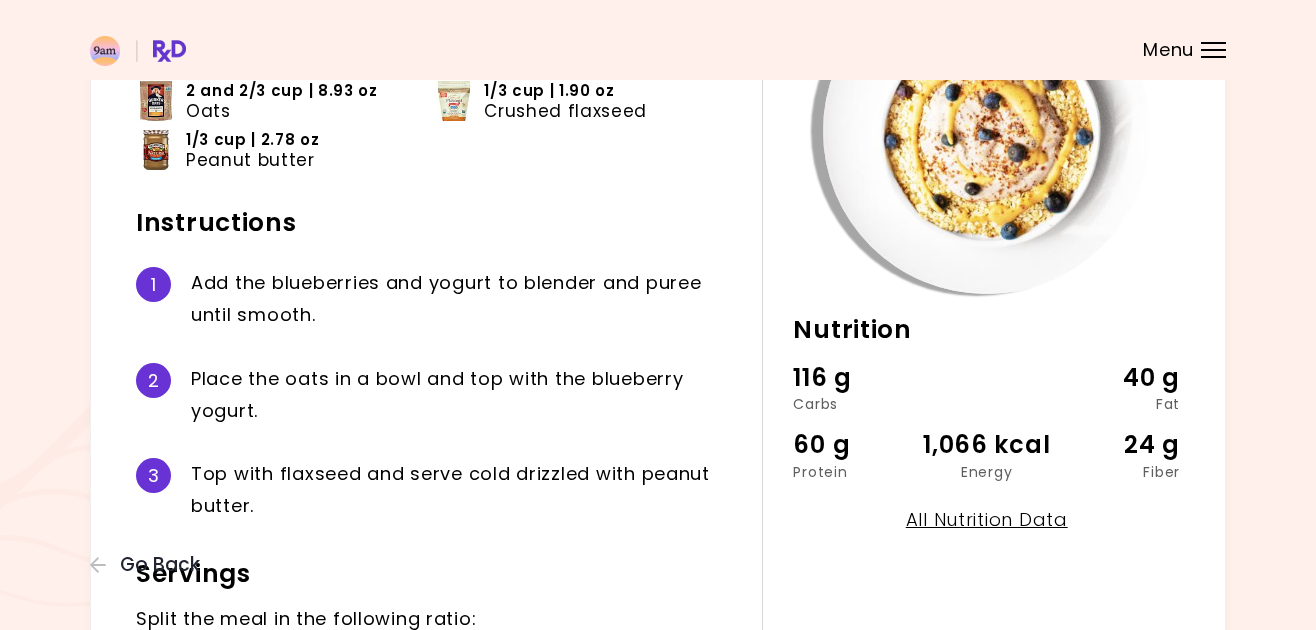 scroll, scrollTop: 427, scrollLeft: 0, axis: vertical 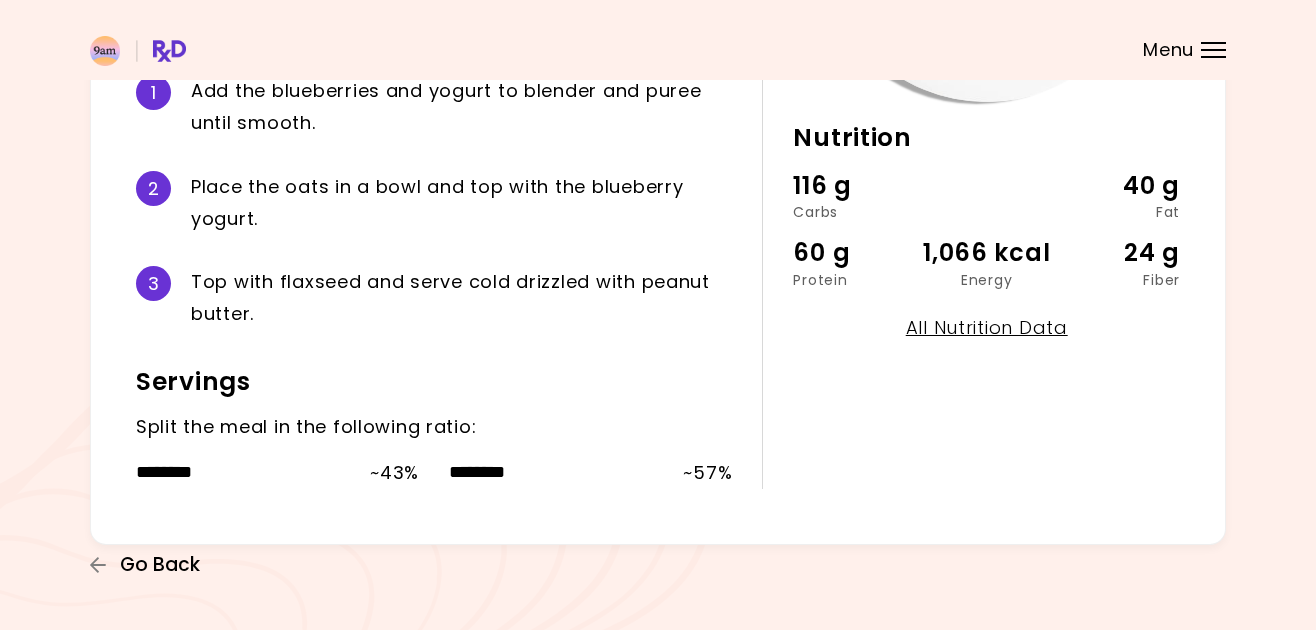 click on "Go Back" at bounding box center [160, 565] 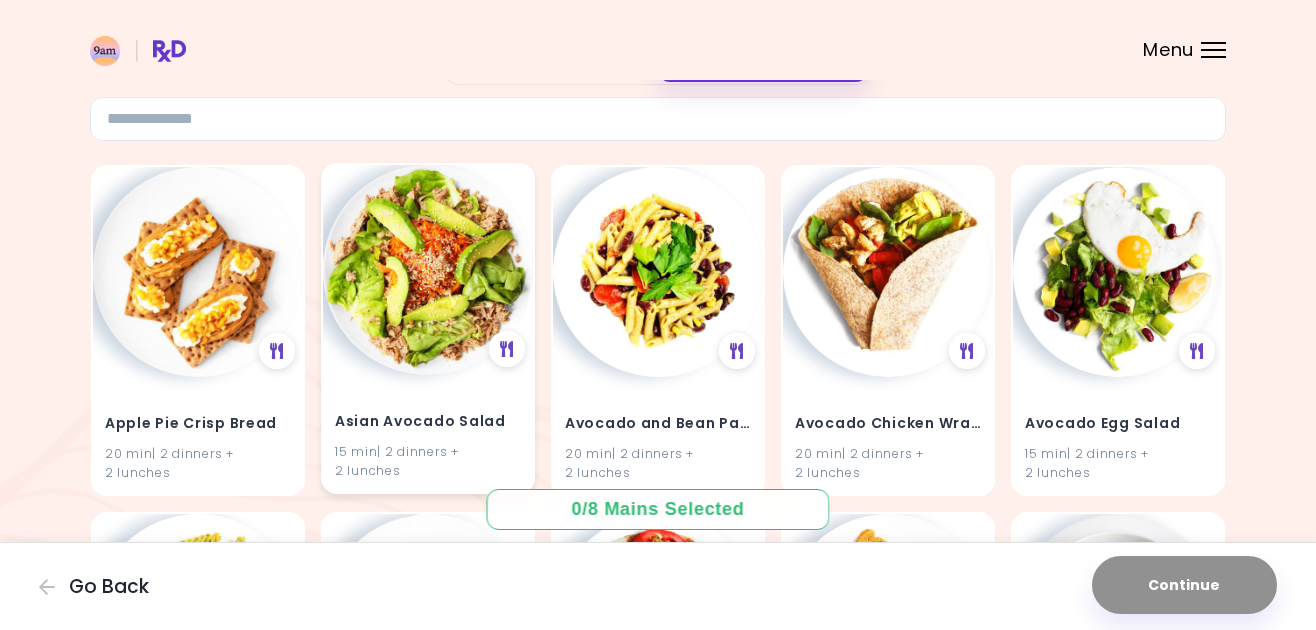 scroll, scrollTop: 0, scrollLeft: 0, axis: both 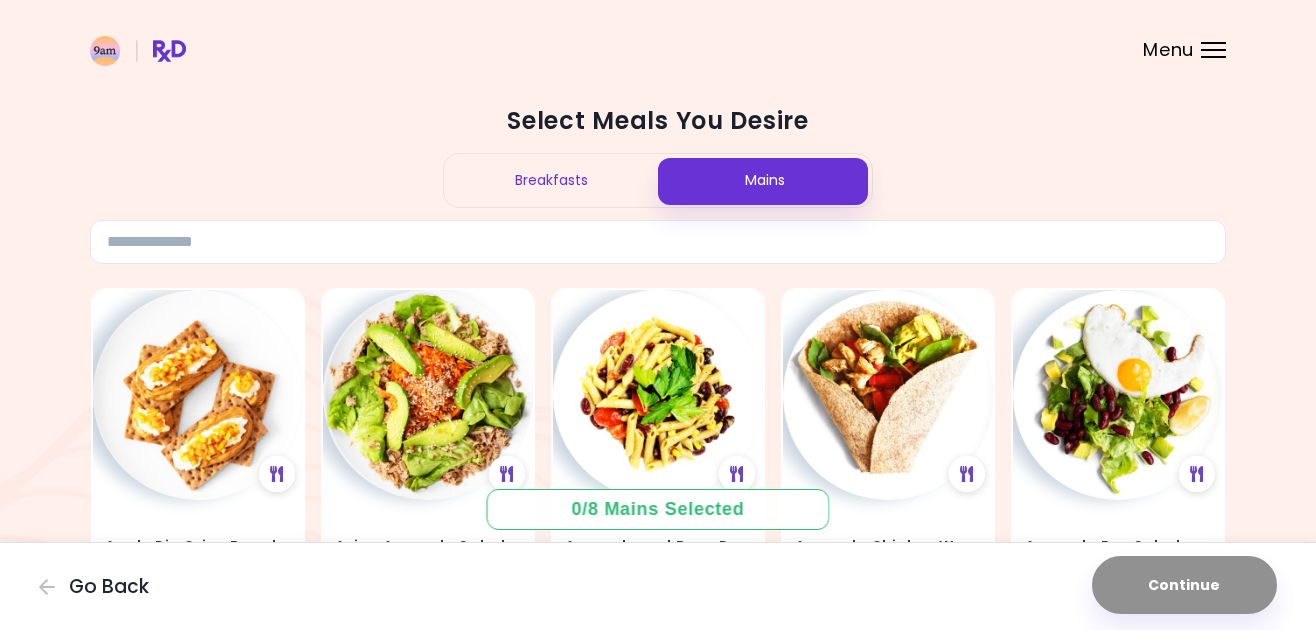 click on "Breakfasts" at bounding box center (551, 180) 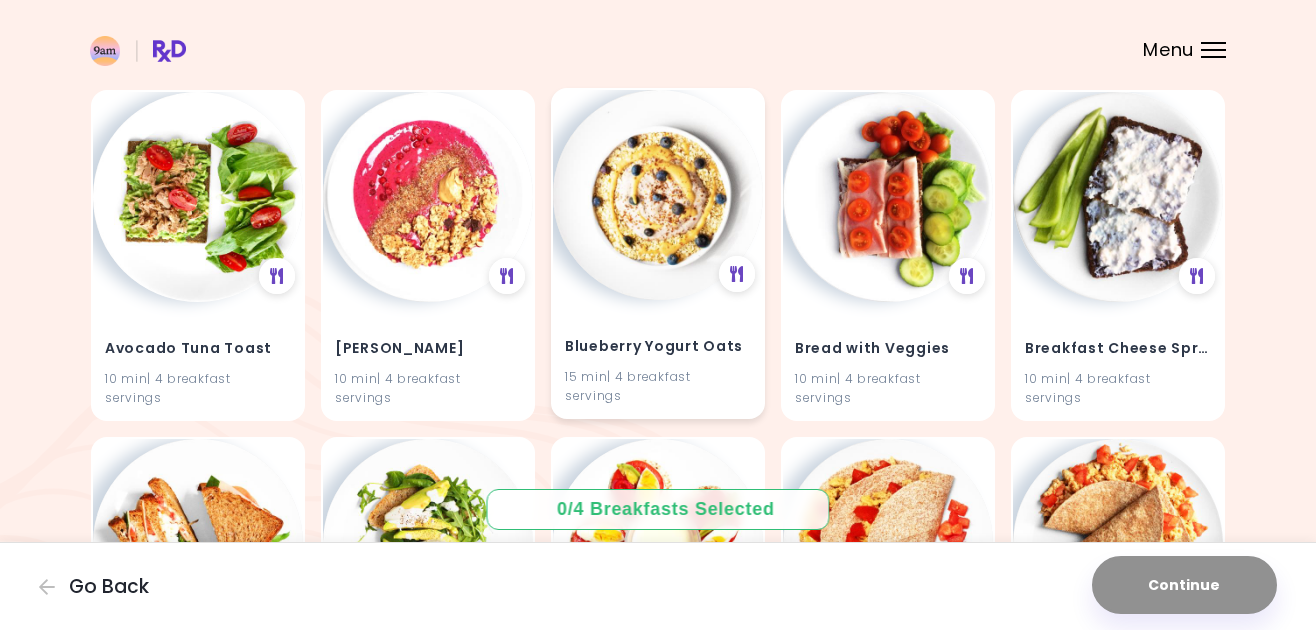 scroll, scrollTop: 560, scrollLeft: 0, axis: vertical 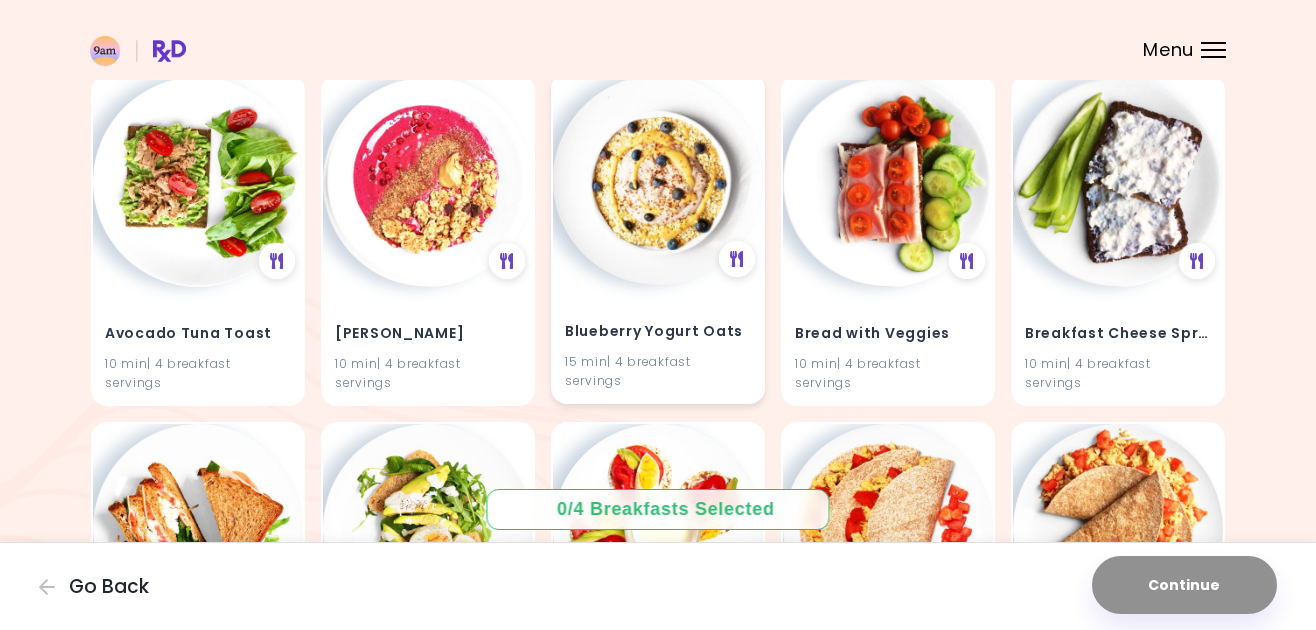 click at bounding box center (658, 180) 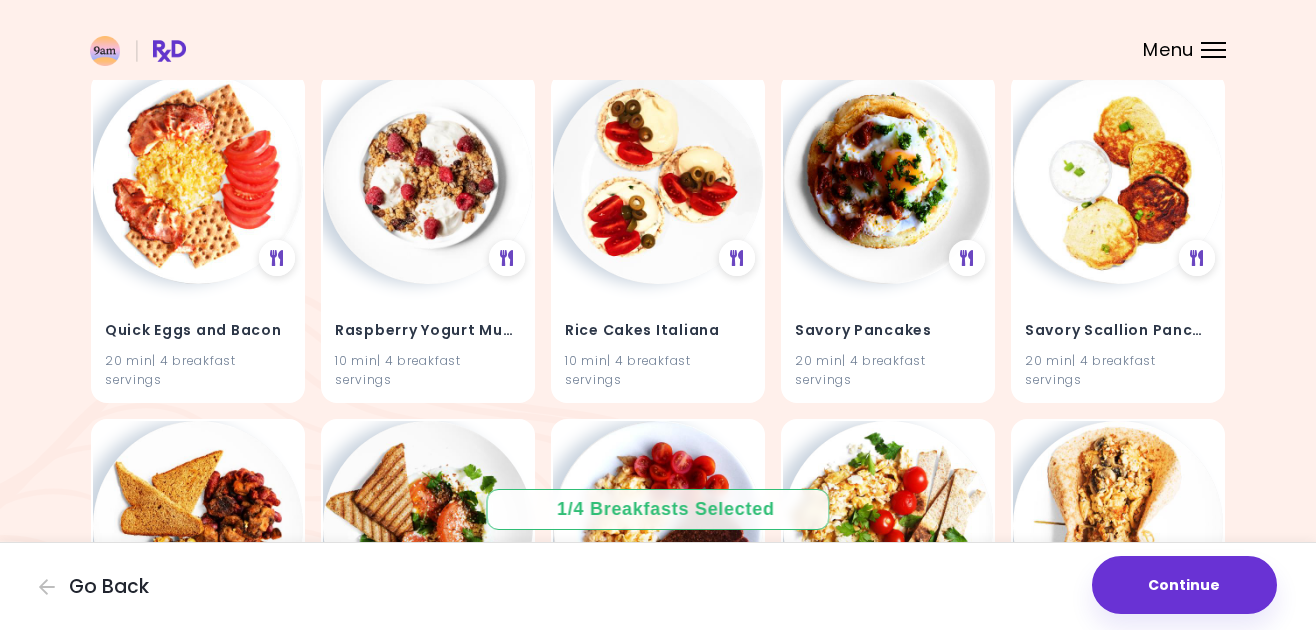 scroll, scrollTop: 4394, scrollLeft: 0, axis: vertical 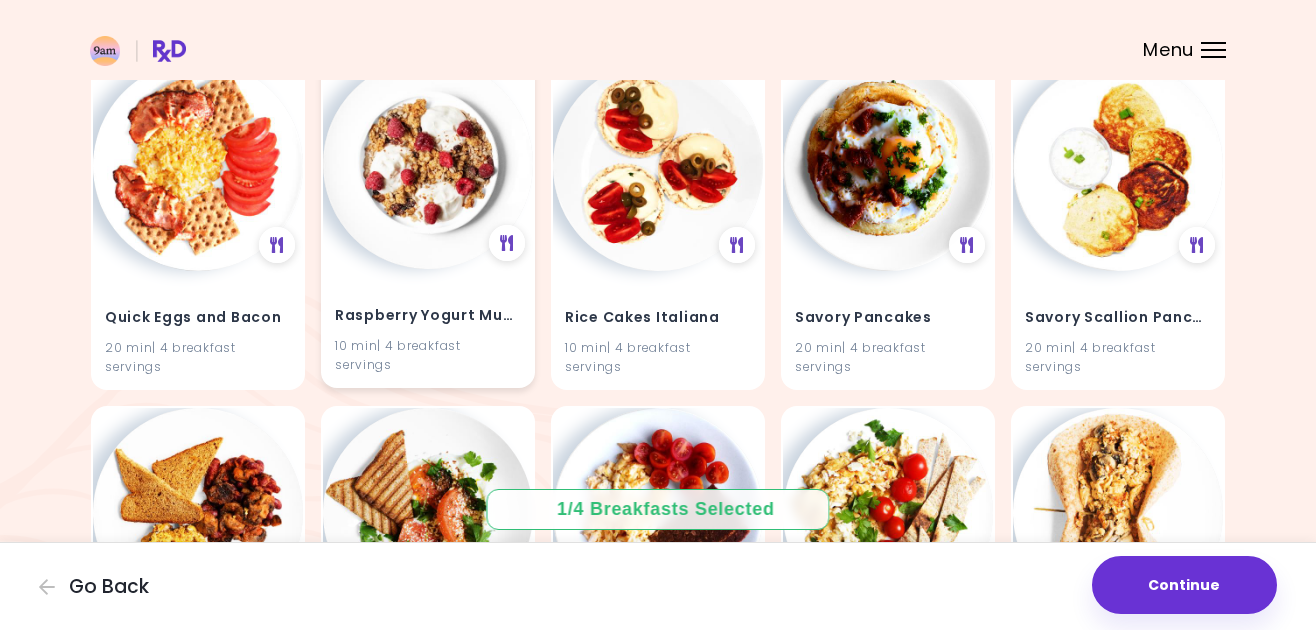 click at bounding box center (428, 164) 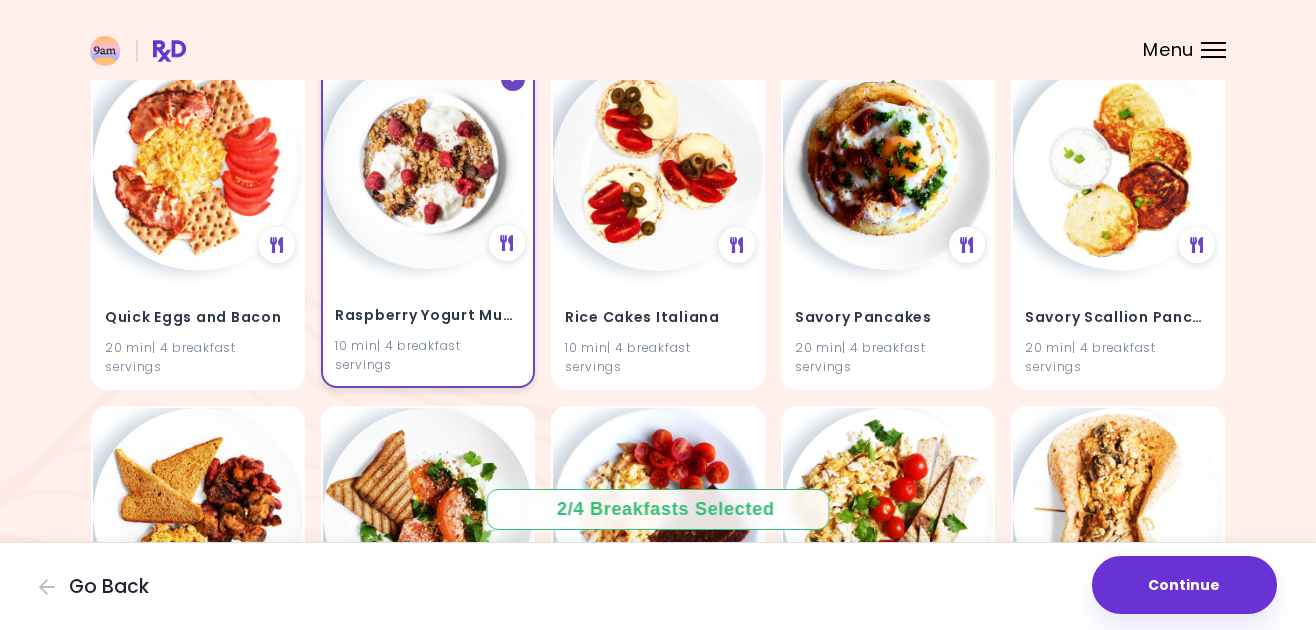 scroll, scrollTop: 4326, scrollLeft: 0, axis: vertical 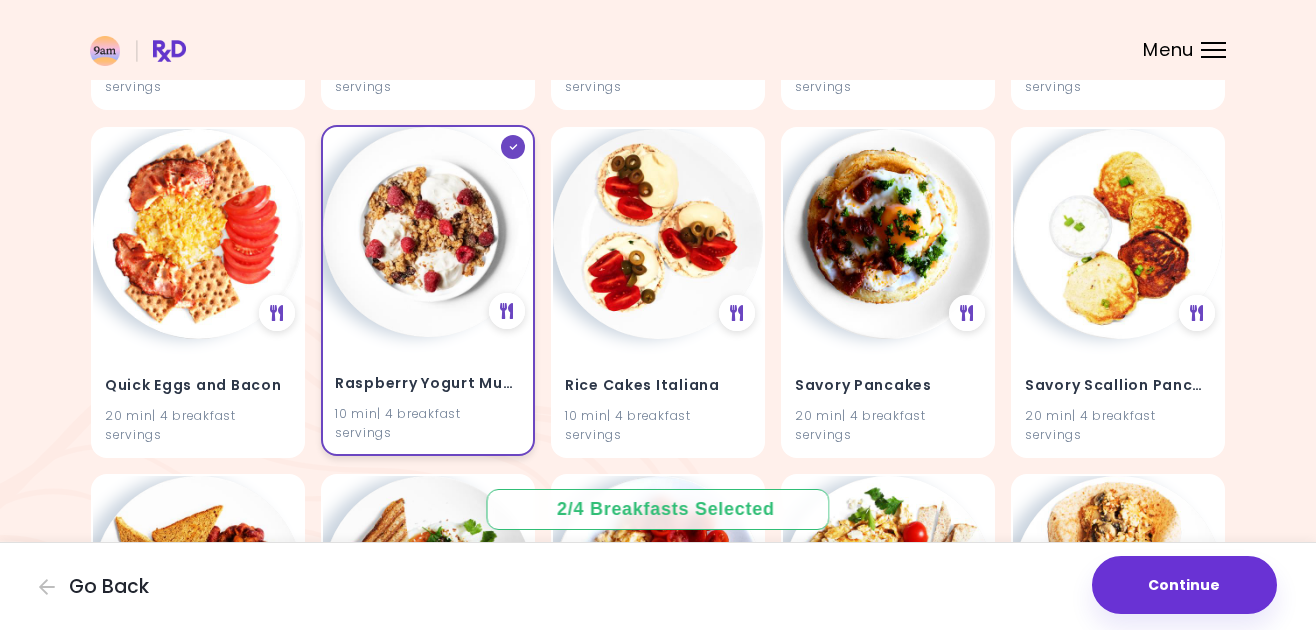 click 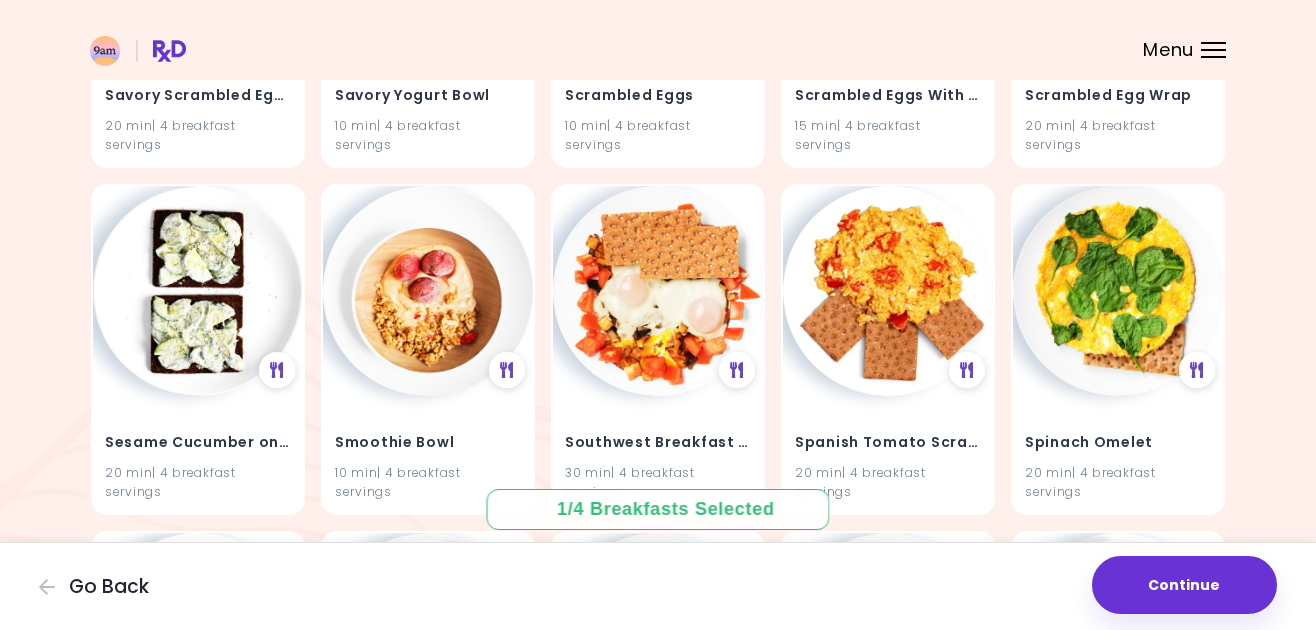 scroll, scrollTop: 4971, scrollLeft: 0, axis: vertical 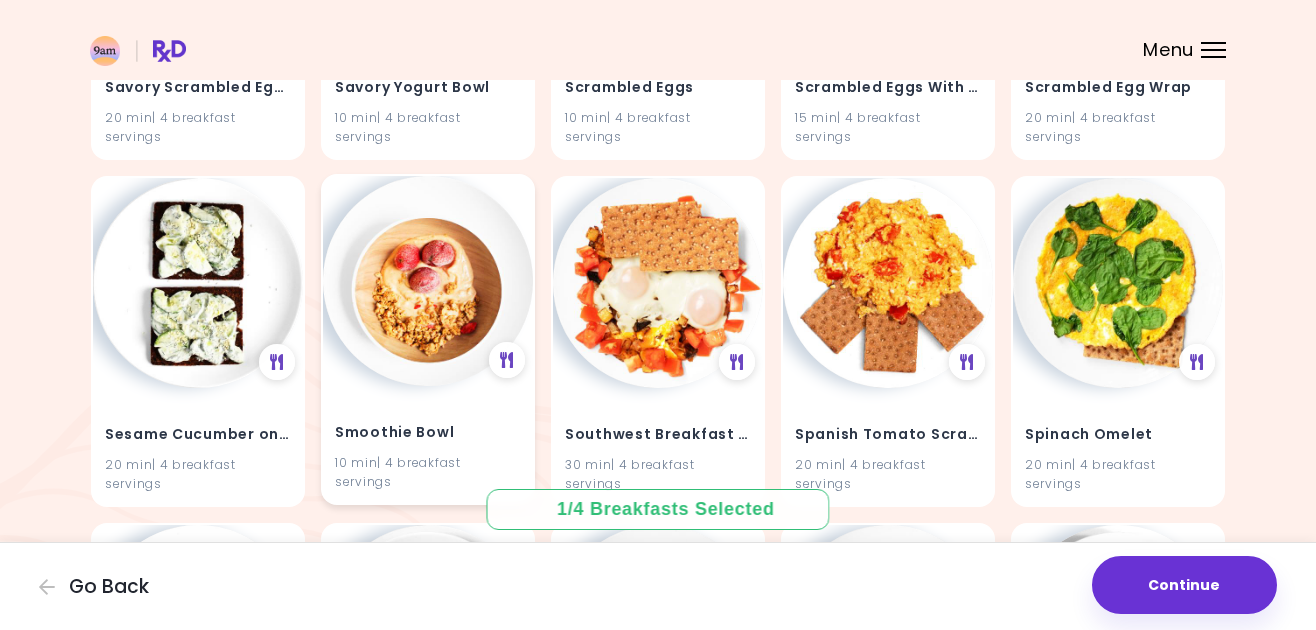 click at bounding box center (428, 281) 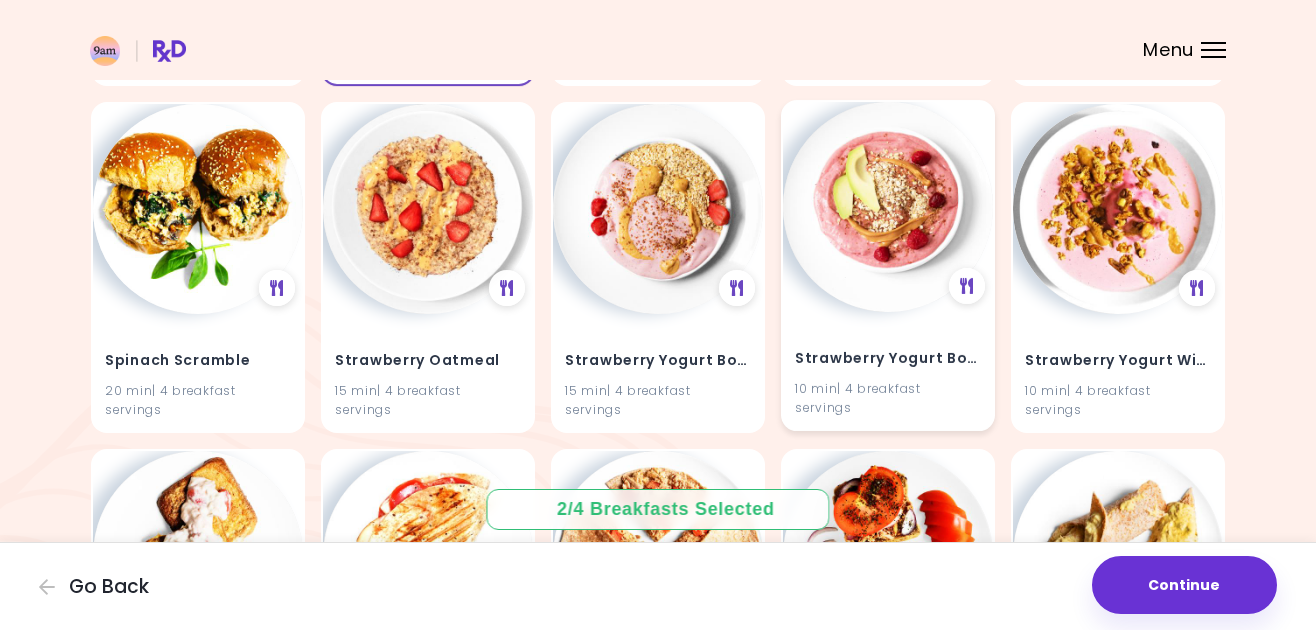scroll, scrollTop: 5393, scrollLeft: 0, axis: vertical 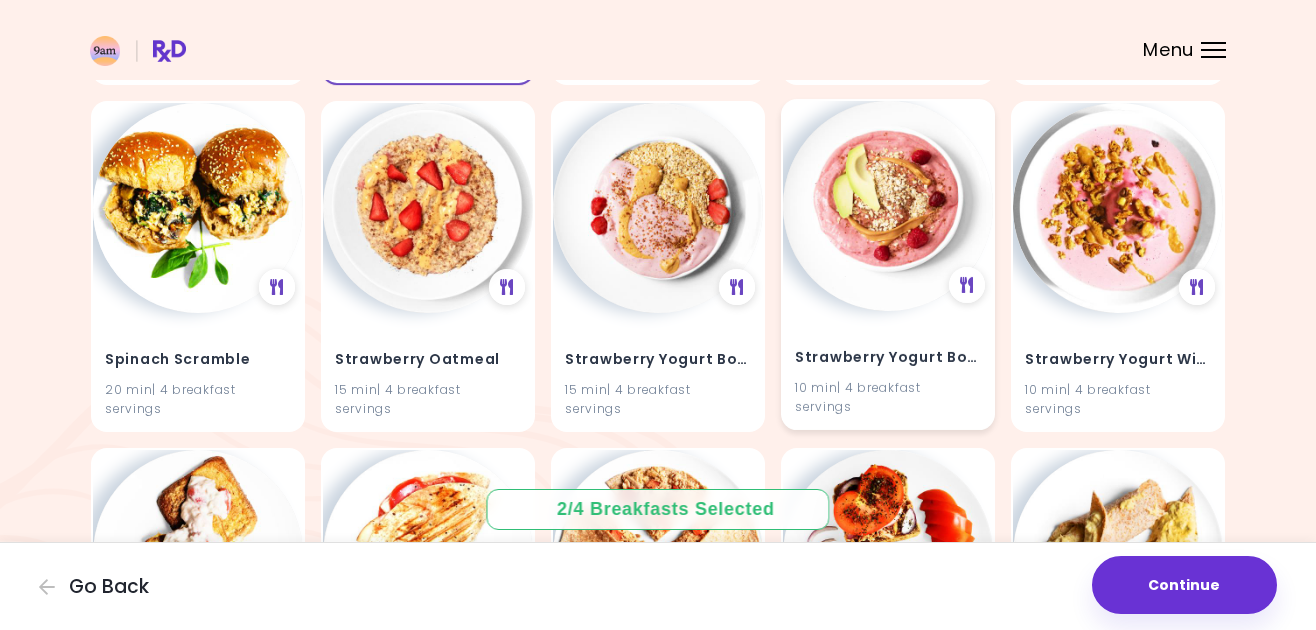 click at bounding box center (888, 206) 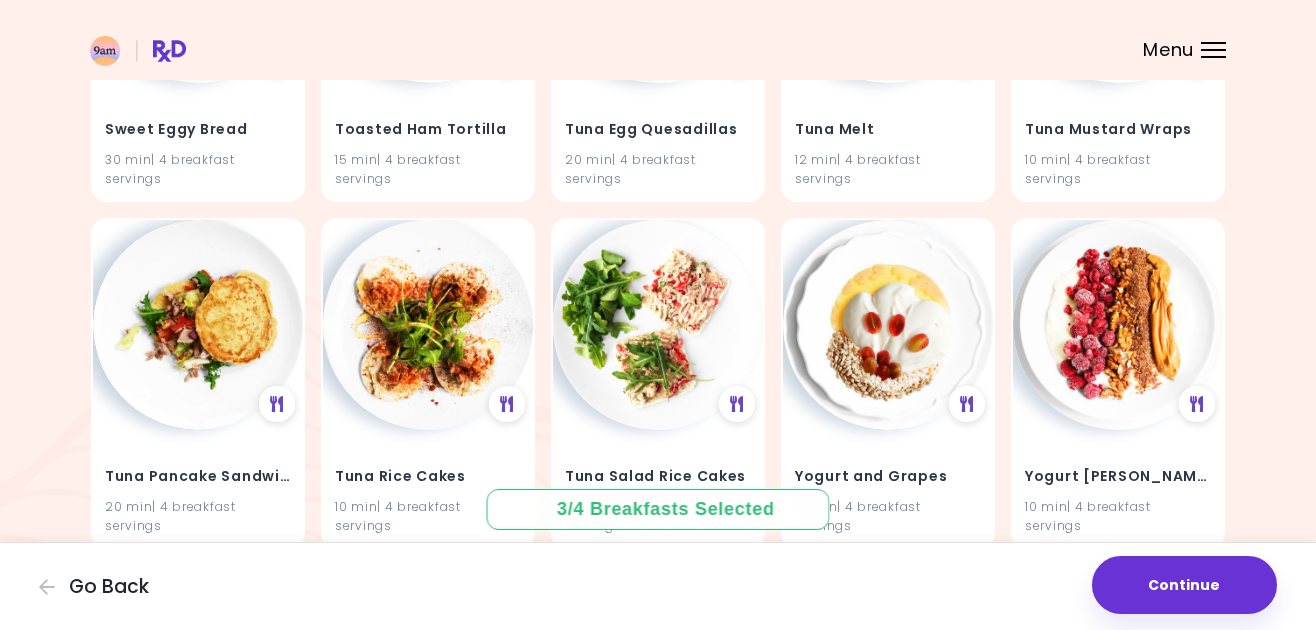 scroll, scrollTop: 5982, scrollLeft: 0, axis: vertical 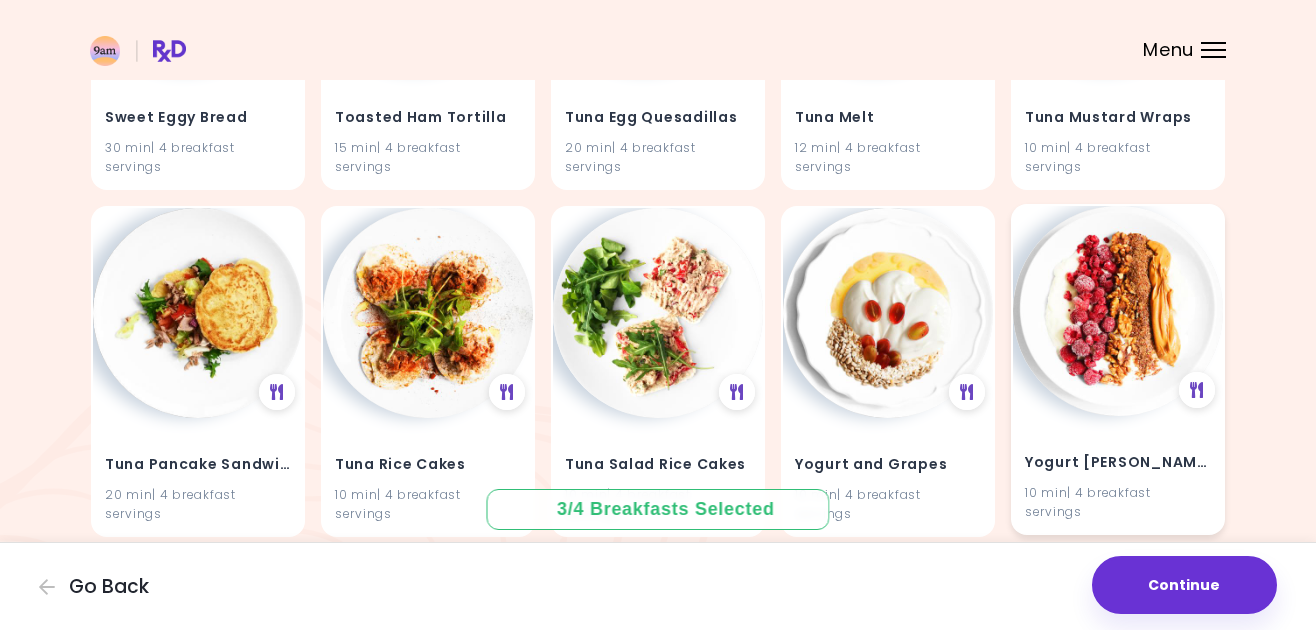 click at bounding box center [1118, 311] 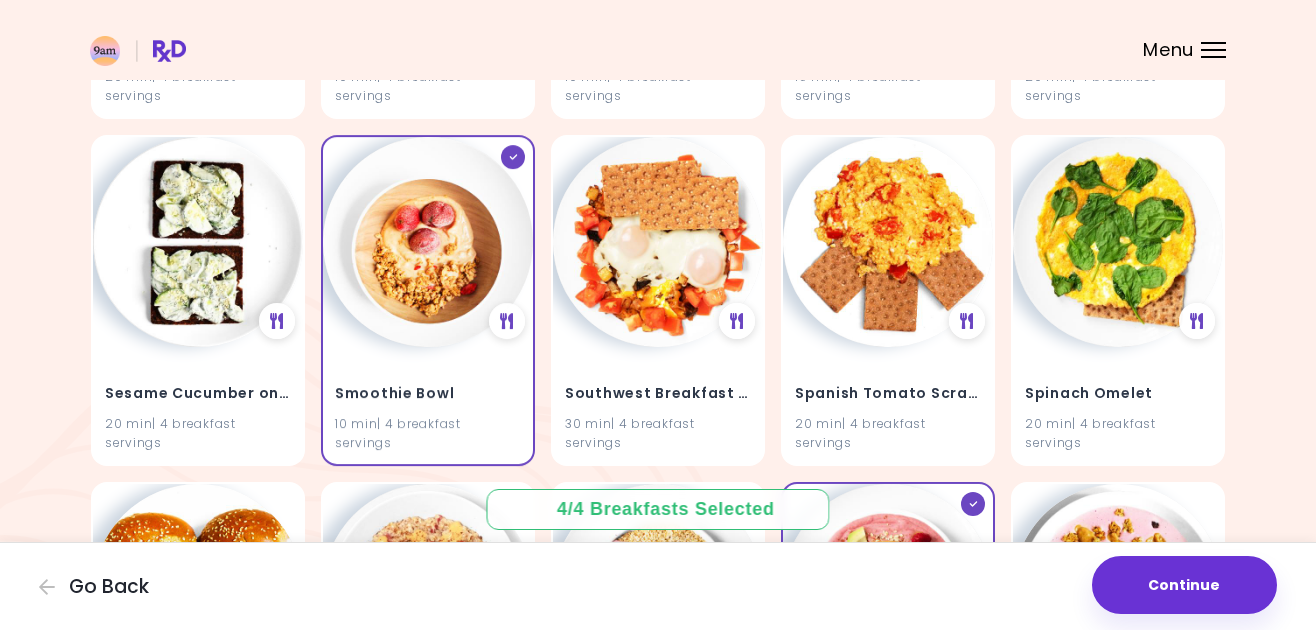 scroll, scrollTop: 4992, scrollLeft: 0, axis: vertical 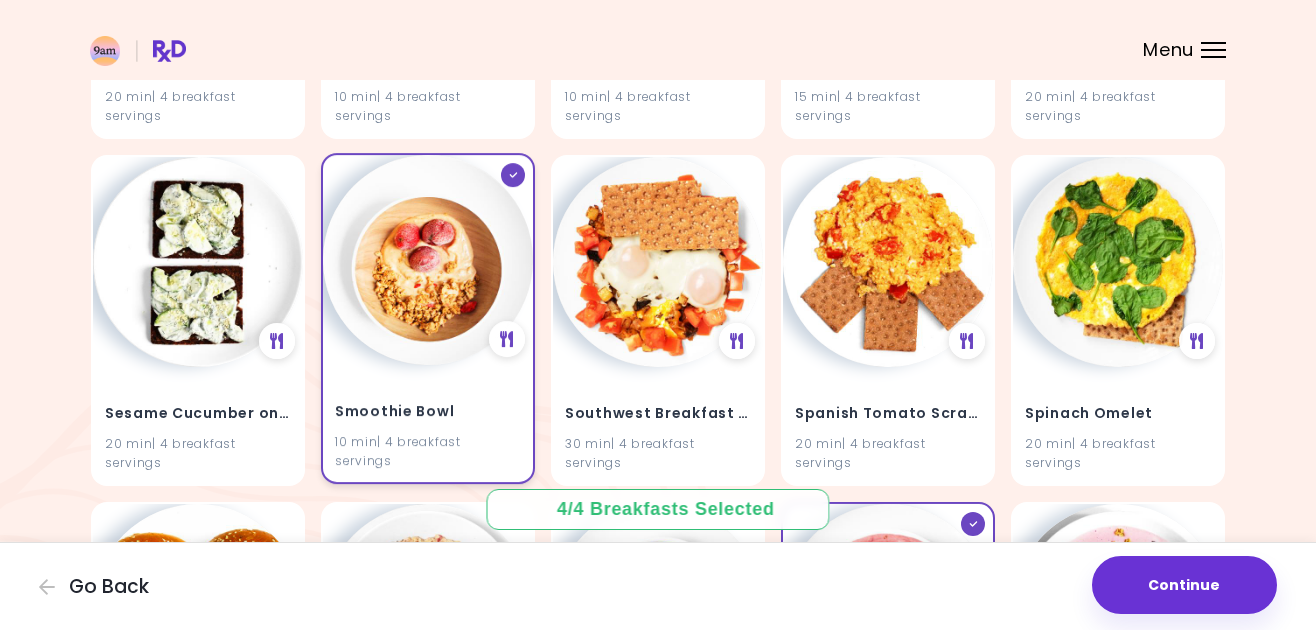 click at bounding box center (513, 175) 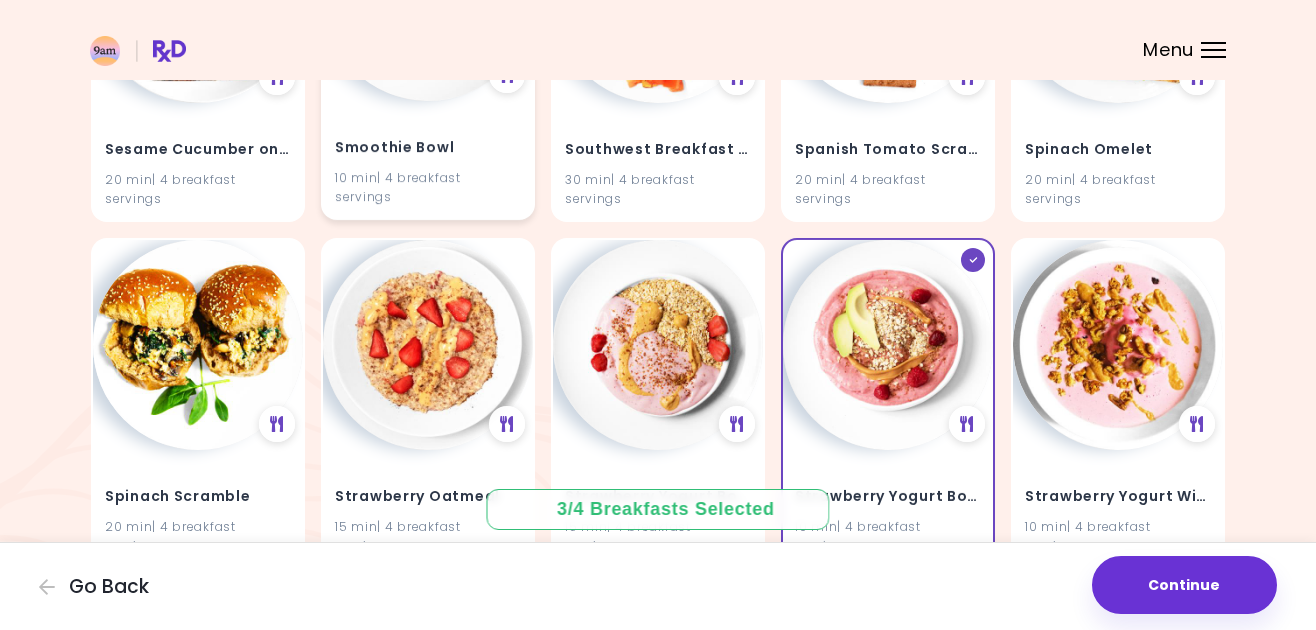 scroll, scrollTop: 5359, scrollLeft: 0, axis: vertical 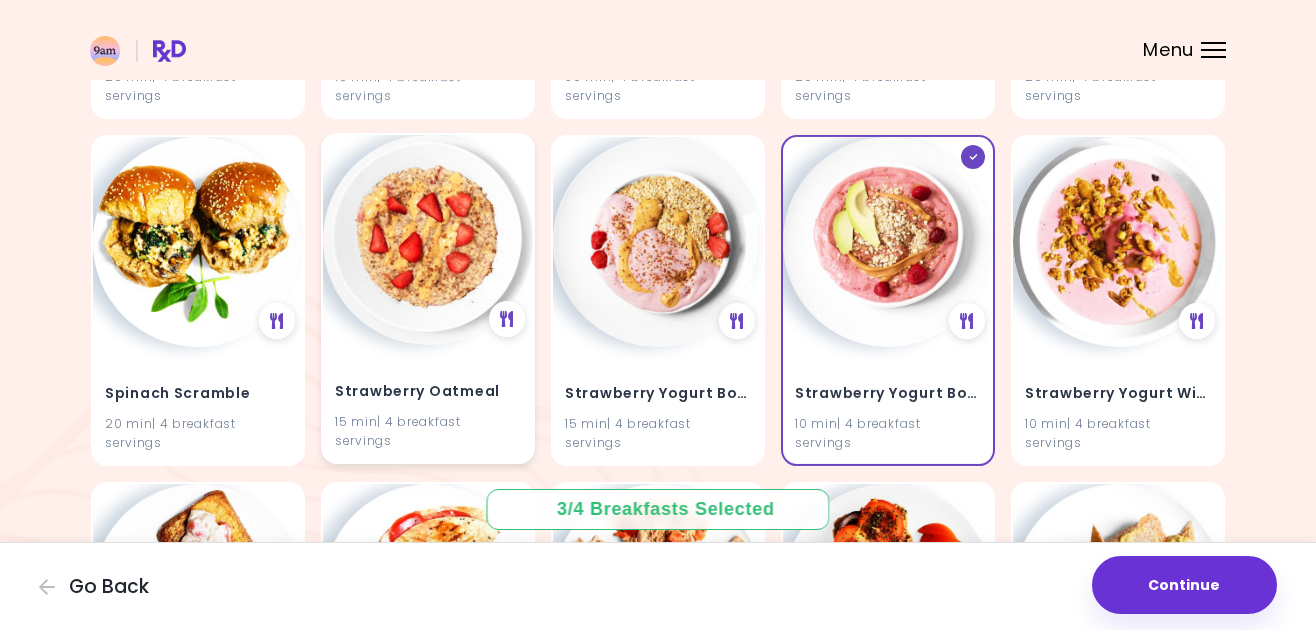 click at bounding box center (428, 240) 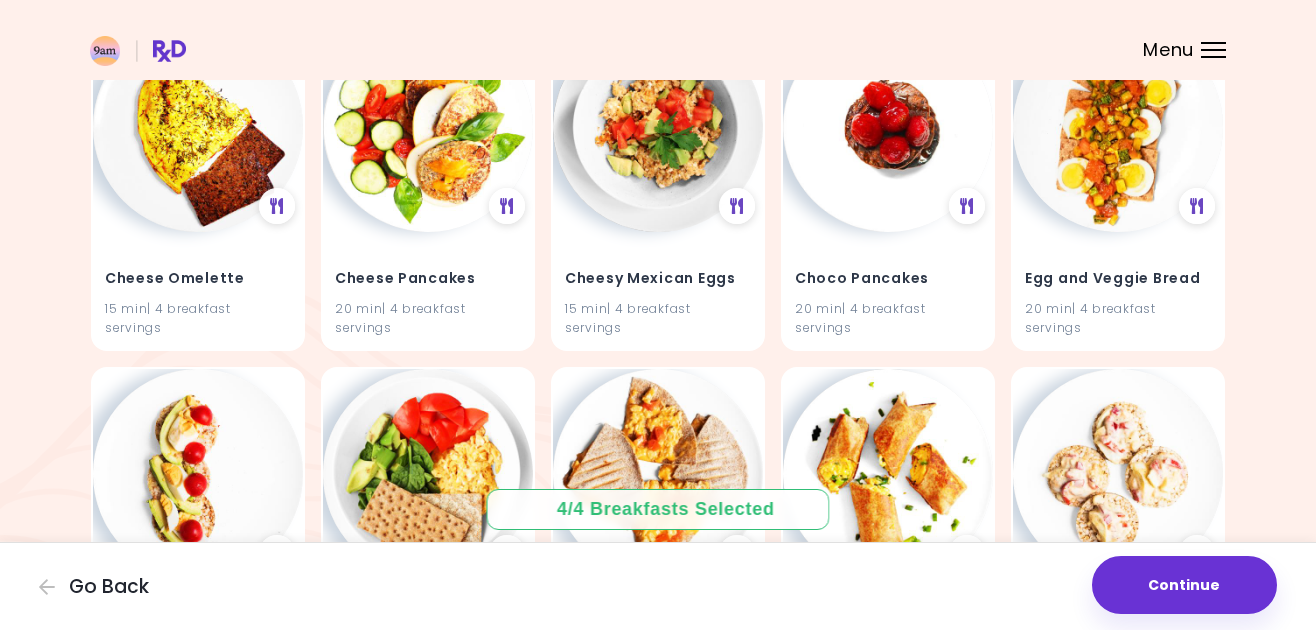 scroll, scrollTop: 708, scrollLeft: 0, axis: vertical 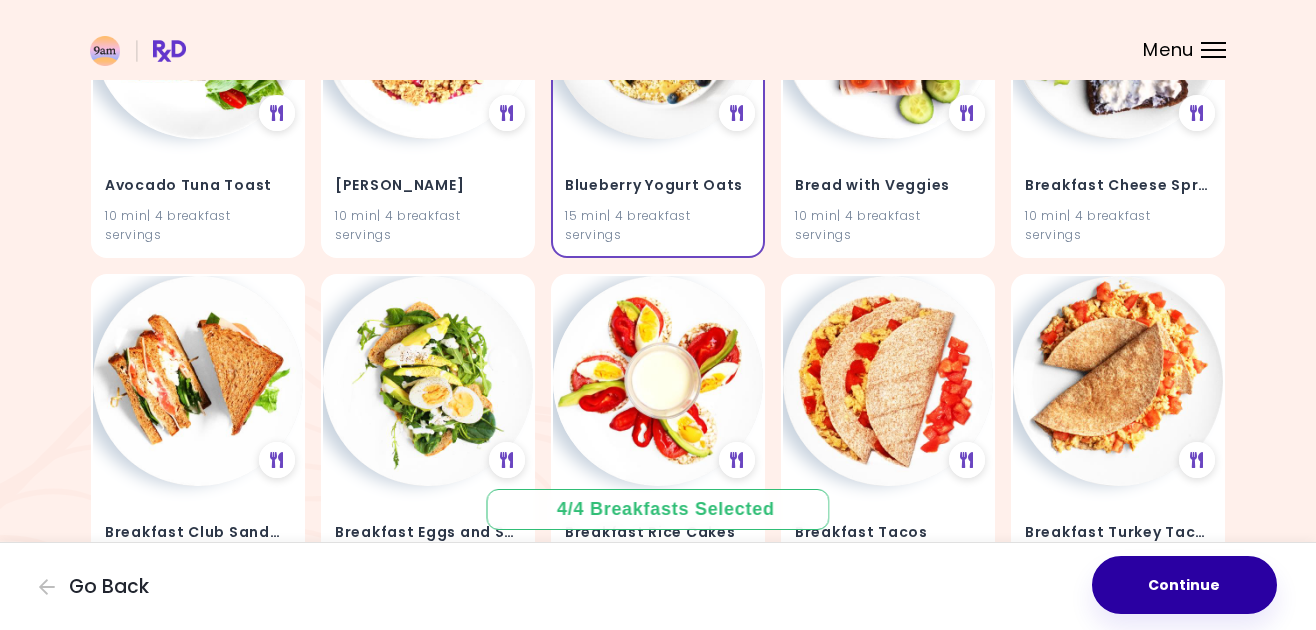 click on "Continue" at bounding box center (1184, 585) 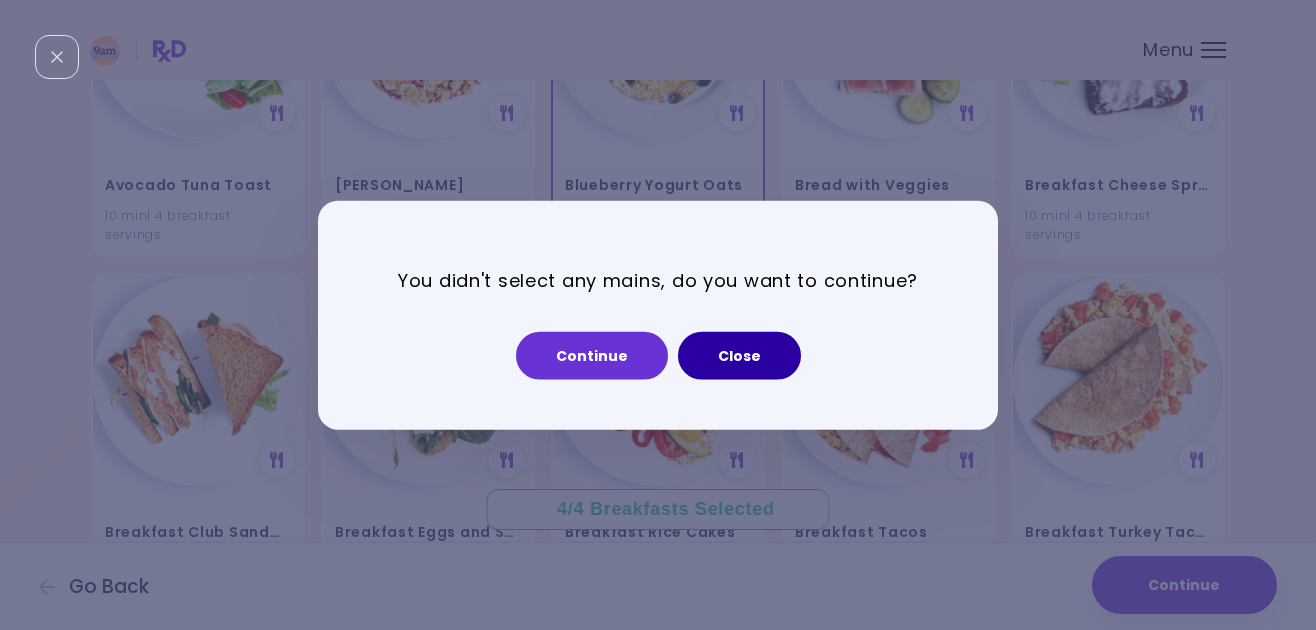 click on "Close" at bounding box center [739, 355] 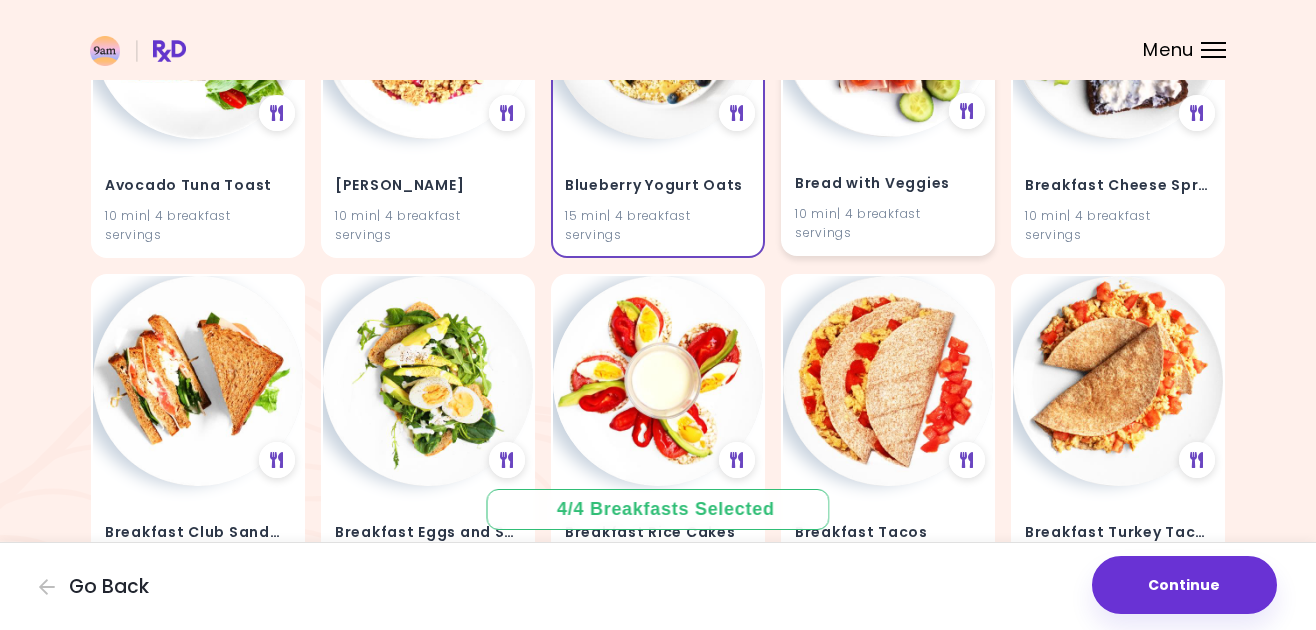 scroll, scrollTop: 0, scrollLeft: 0, axis: both 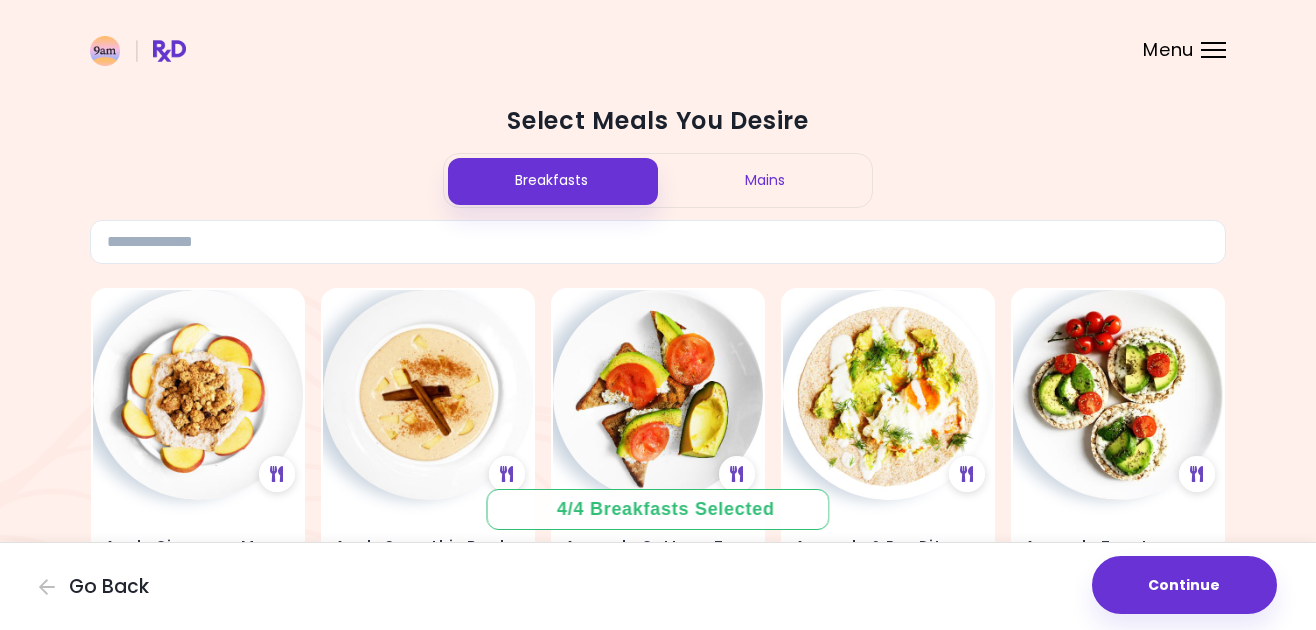 click on "Mains" at bounding box center (765, 180) 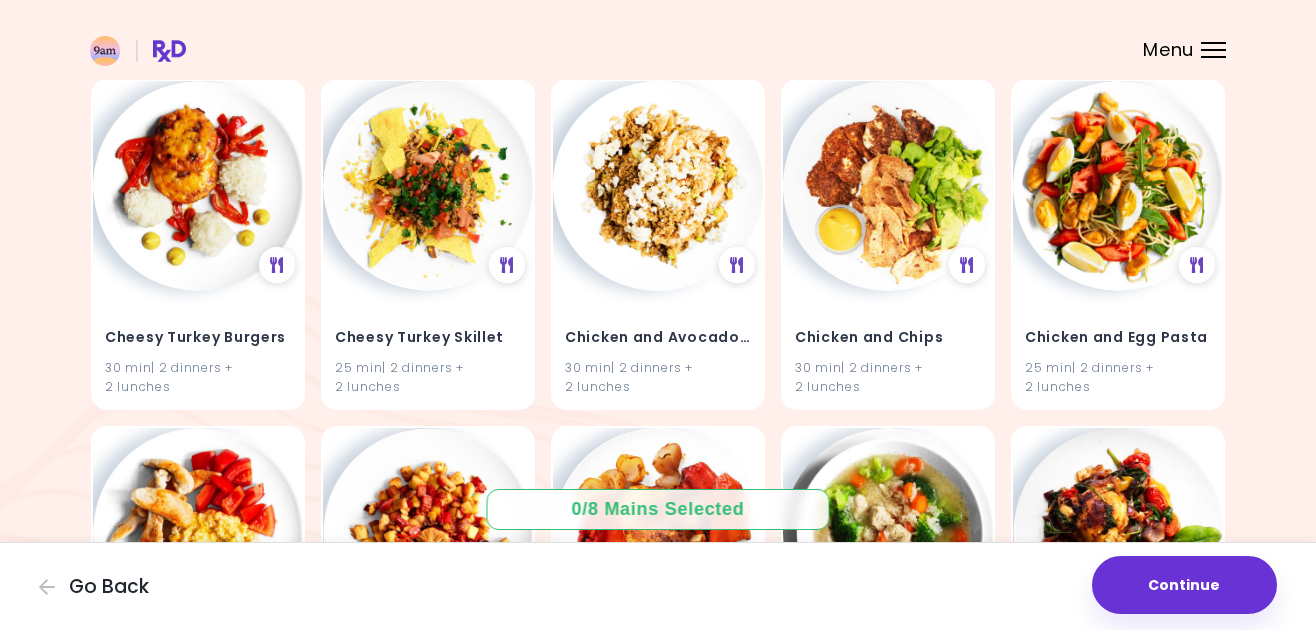 scroll, scrollTop: 13061, scrollLeft: 0, axis: vertical 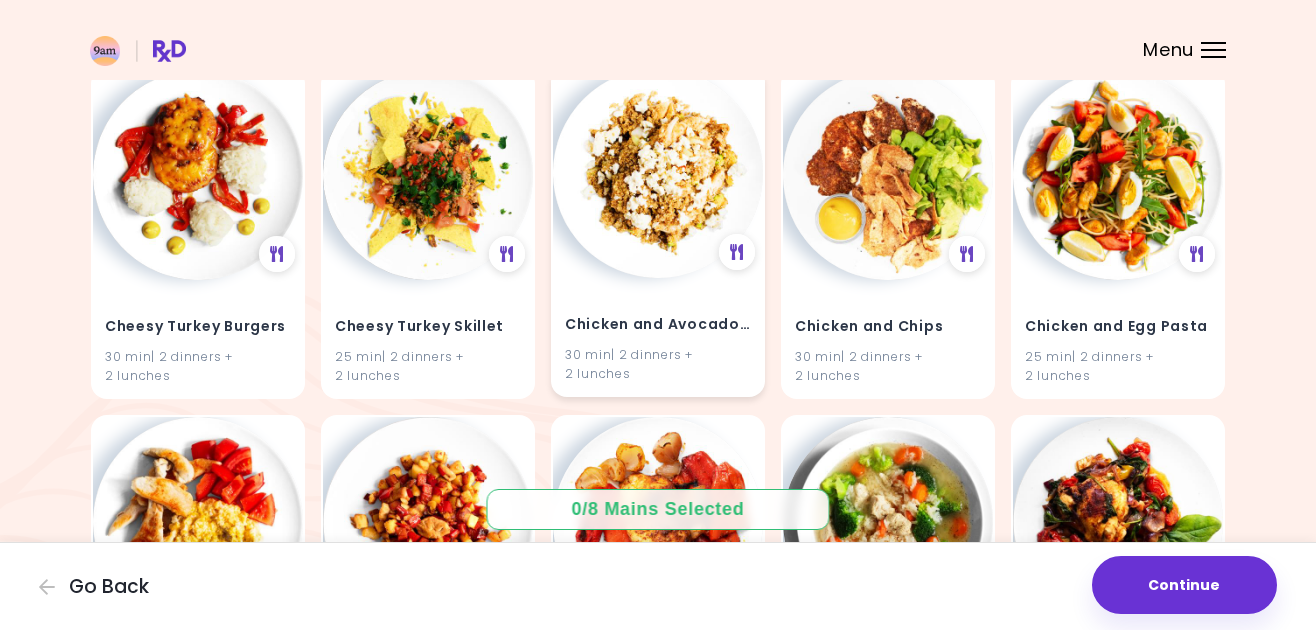click at bounding box center [658, 173] 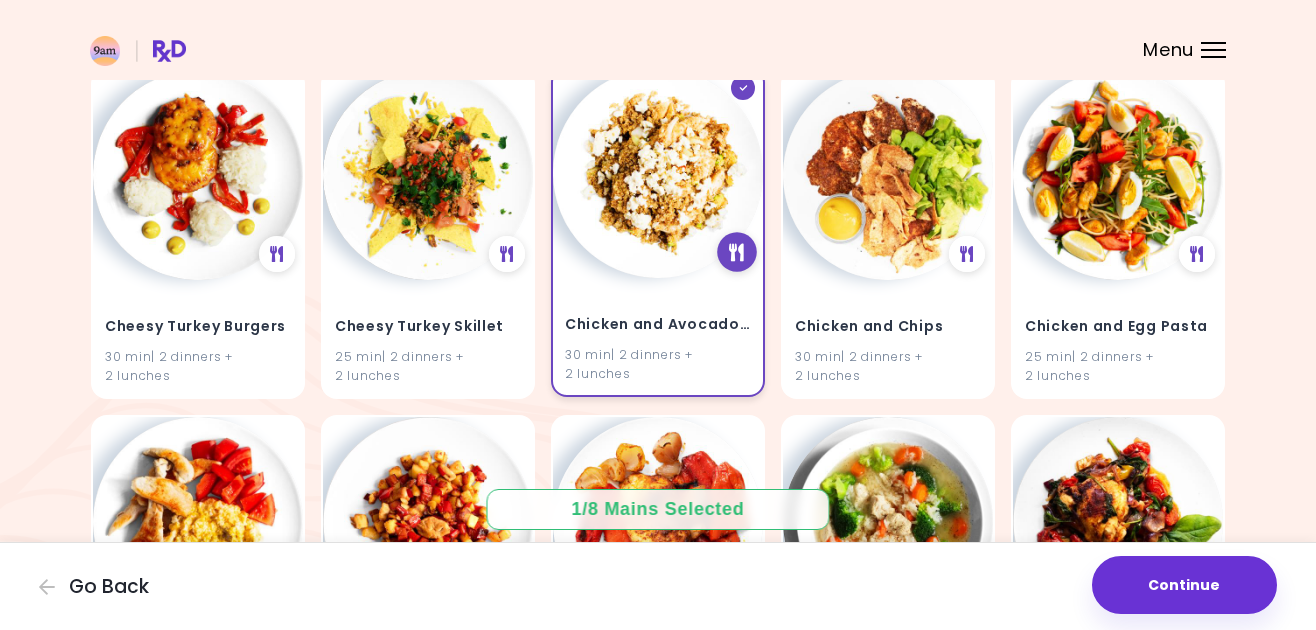 click at bounding box center [737, 252] 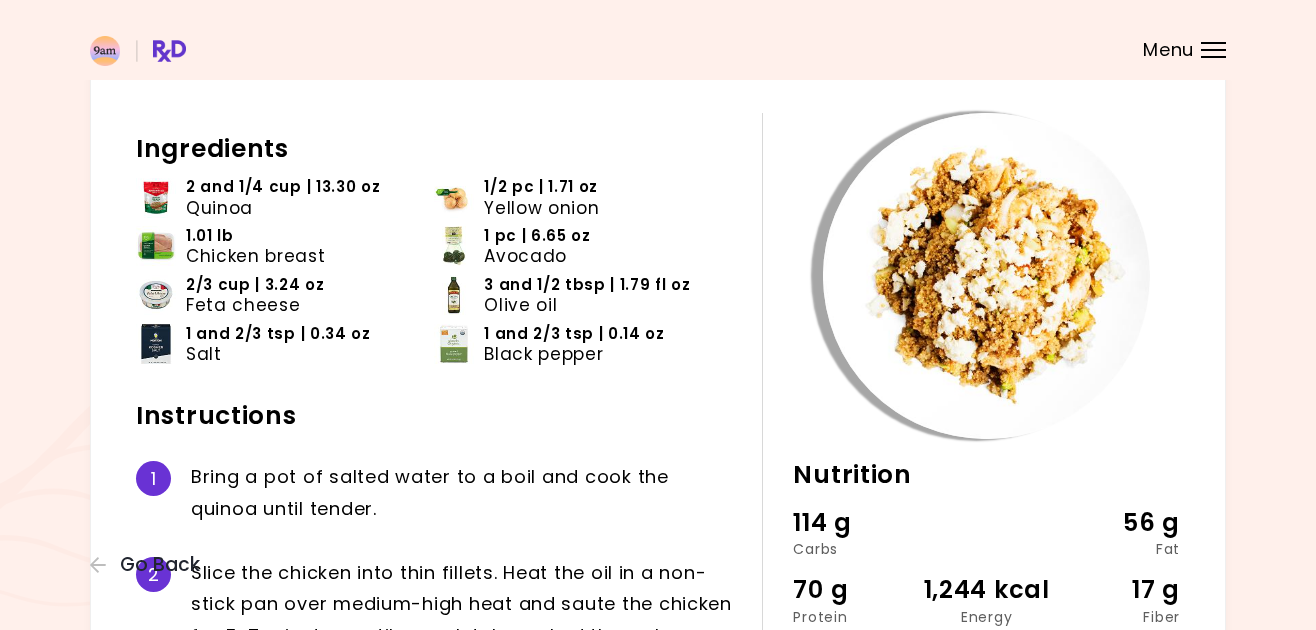 scroll, scrollTop: 0, scrollLeft: 0, axis: both 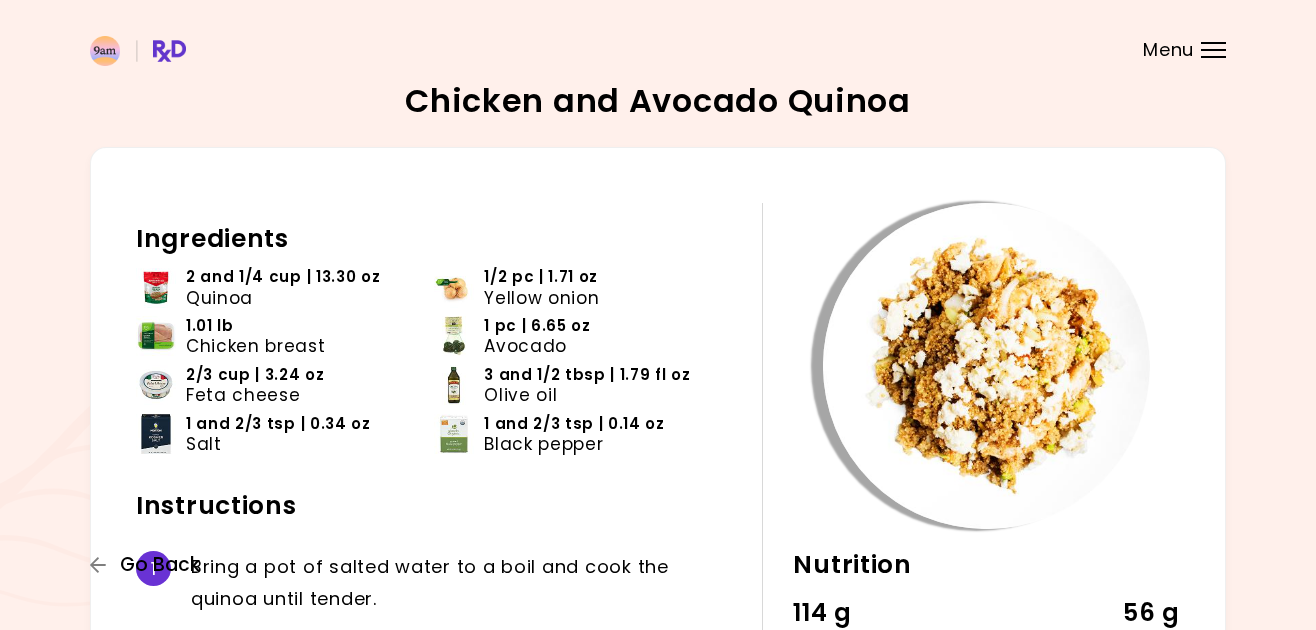 click 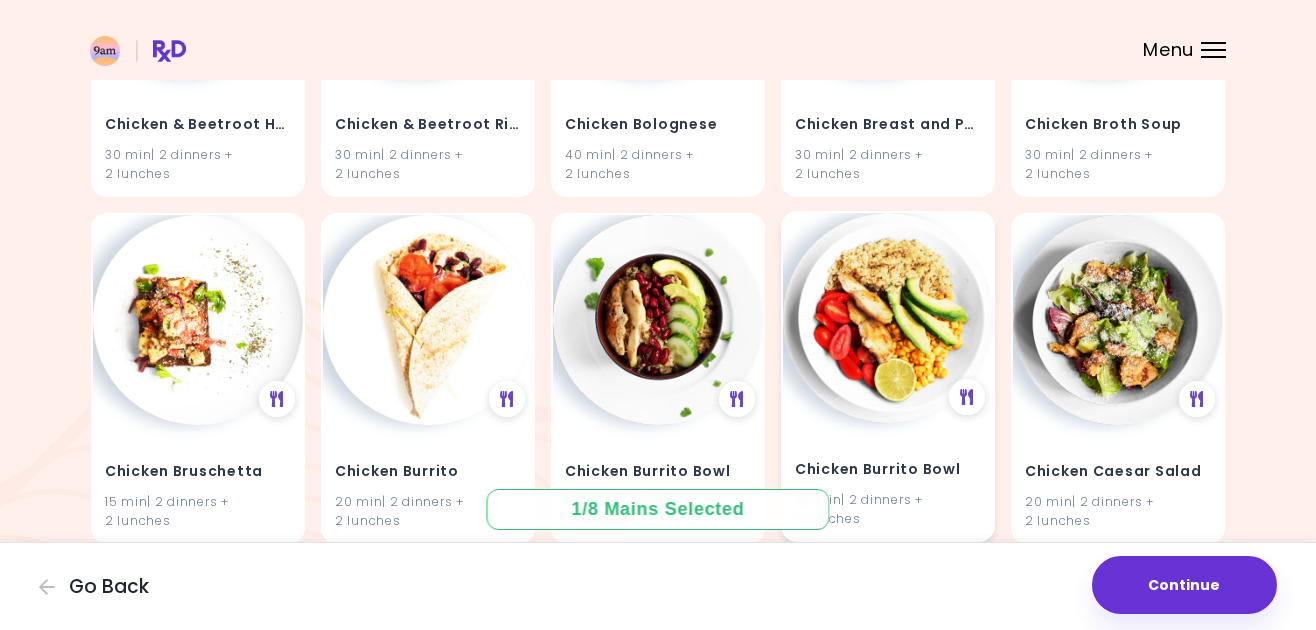scroll, scrollTop: 14748, scrollLeft: 0, axis: vertical 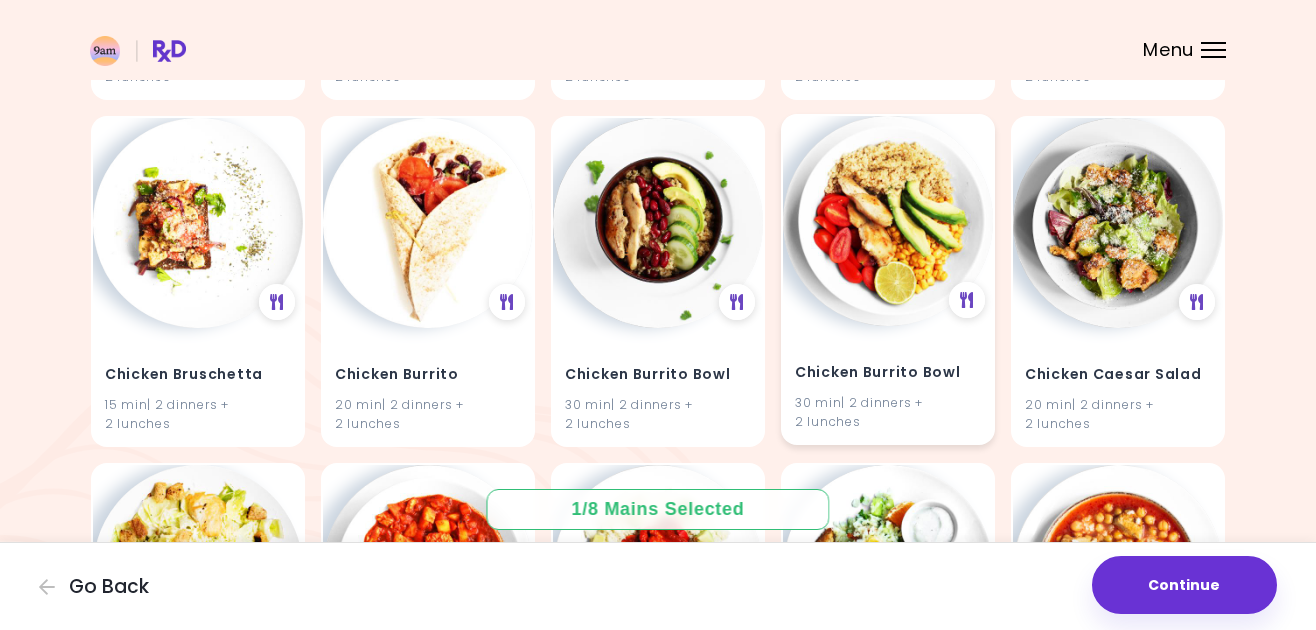 click at bounding box center [888, 221] 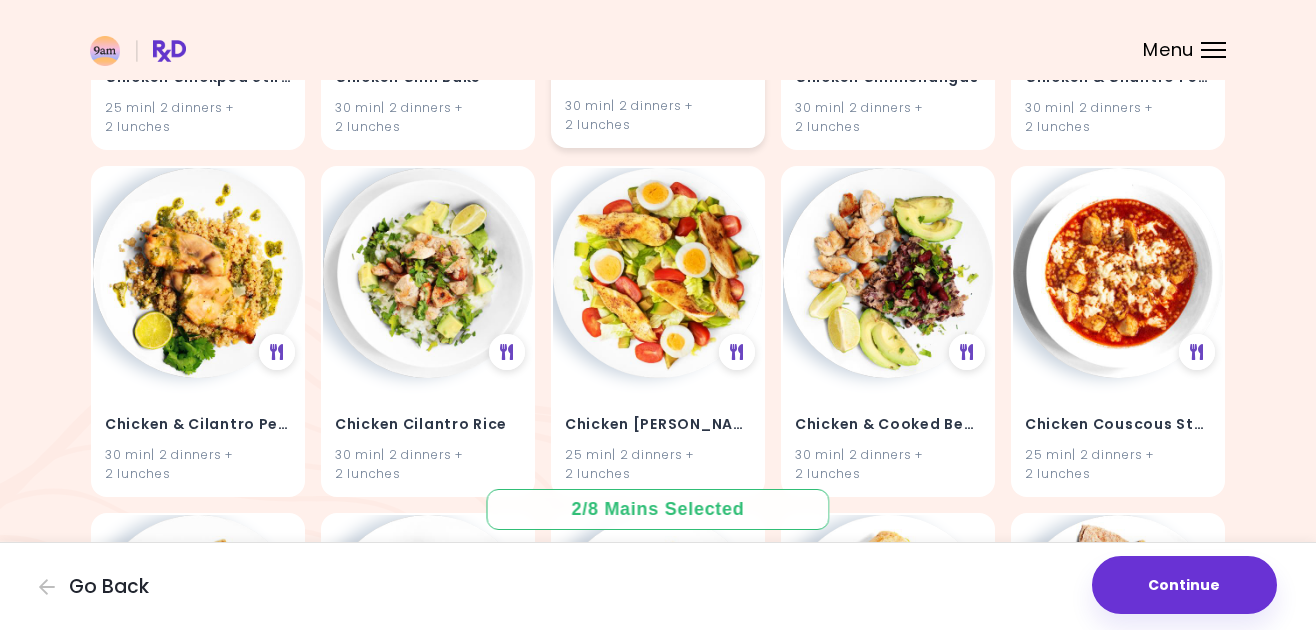 scroll, scrollTop: 15742, scrollLeft: 0, axis: vertical 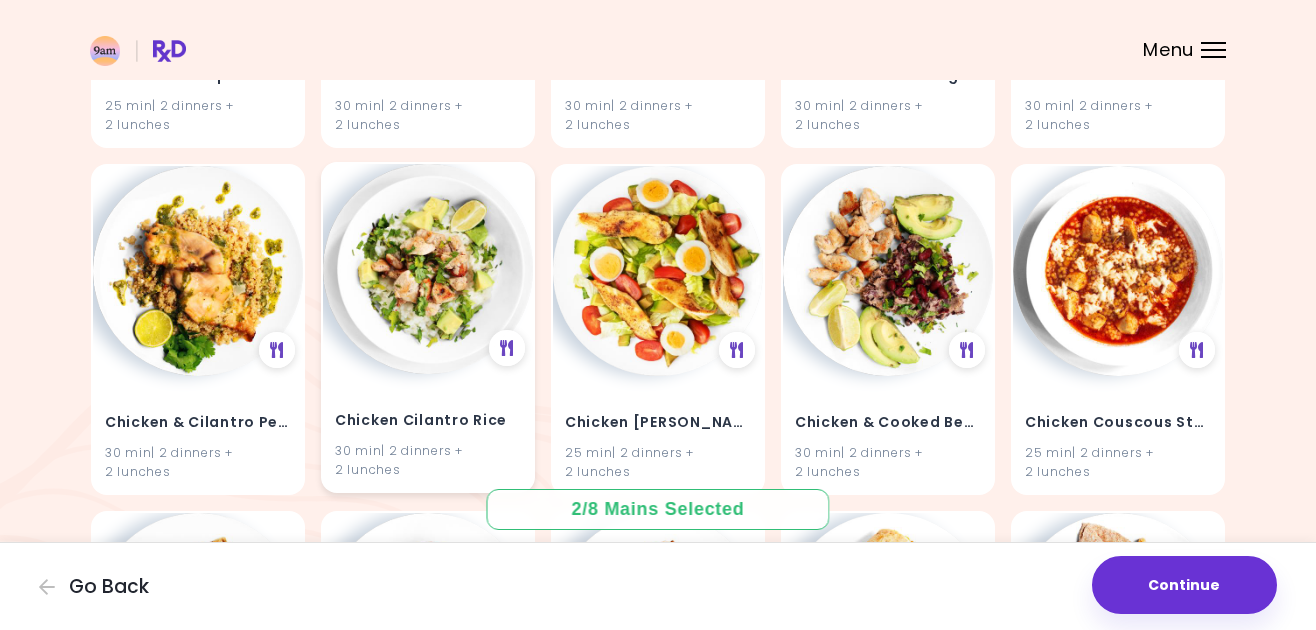 click at bounding box center (428, 269) 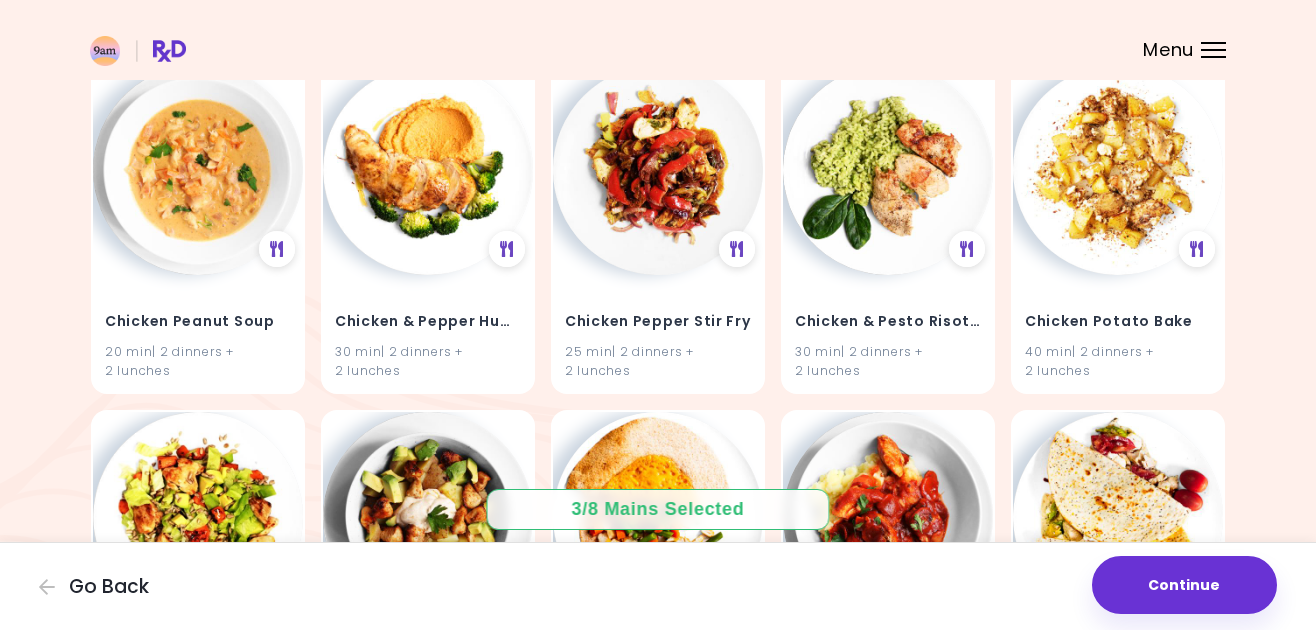 scroll, scrollTop: 18636, scrollLeft: 0, axis: vertical 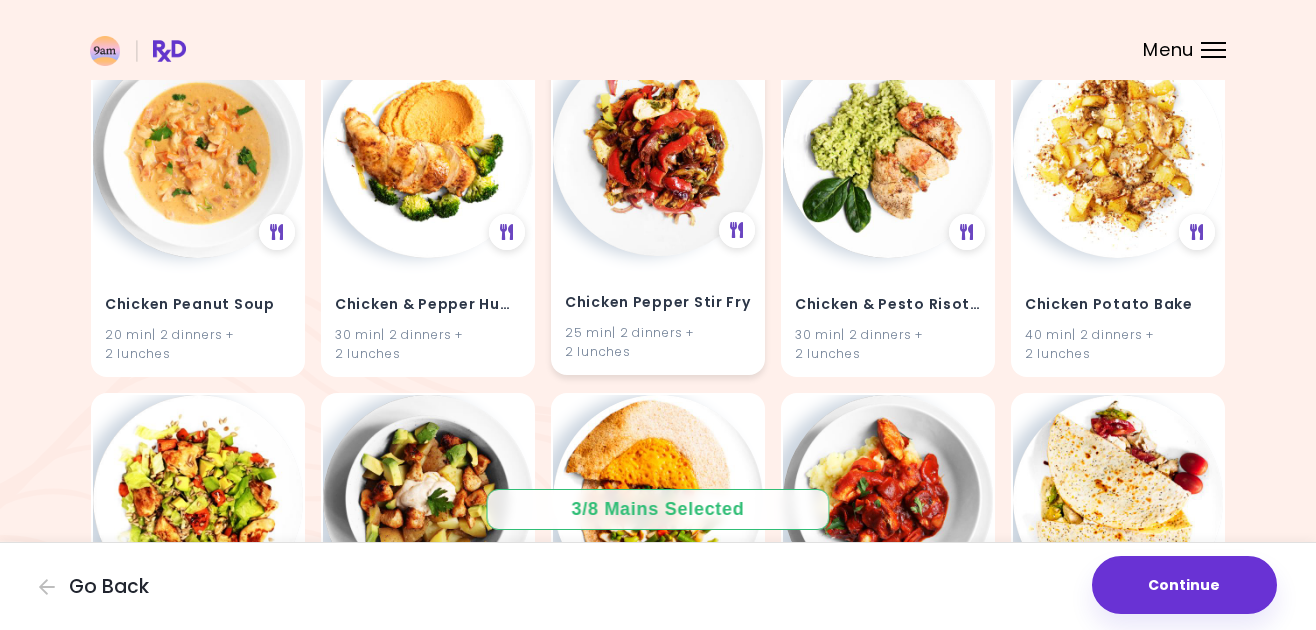 click at bounding box center [658, 151] 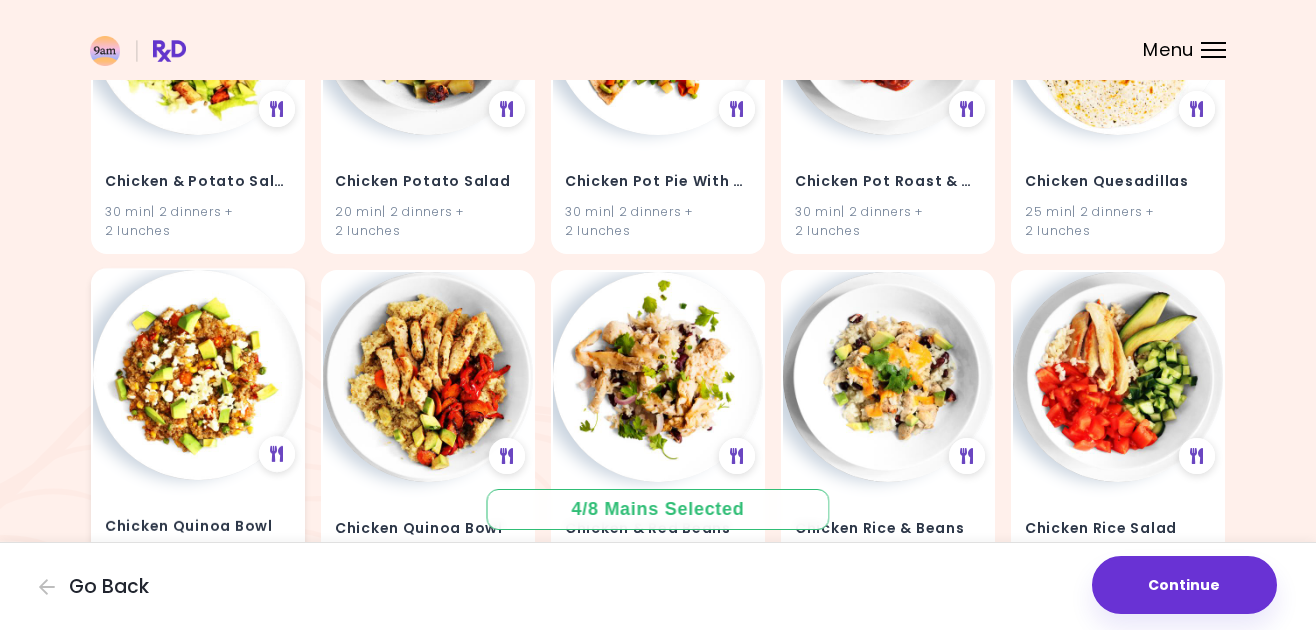 scroll, scrollTop: 19294, scrollLeft: 0, axis: vertical 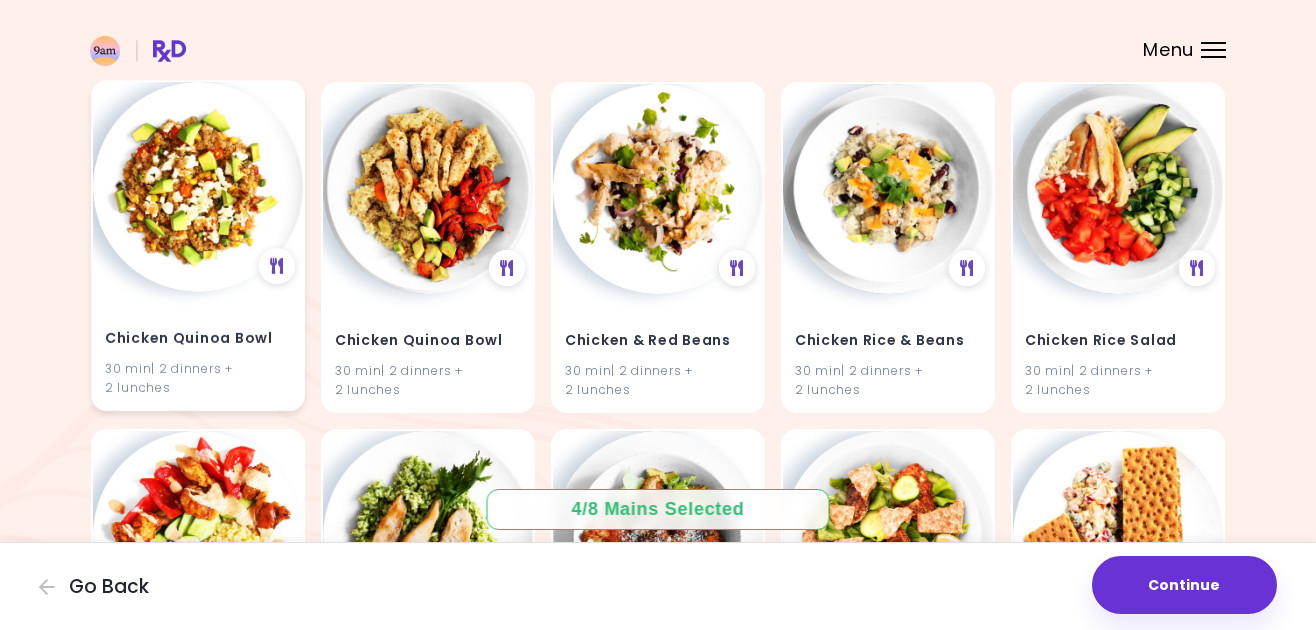 click at bounding box center (198, 187) 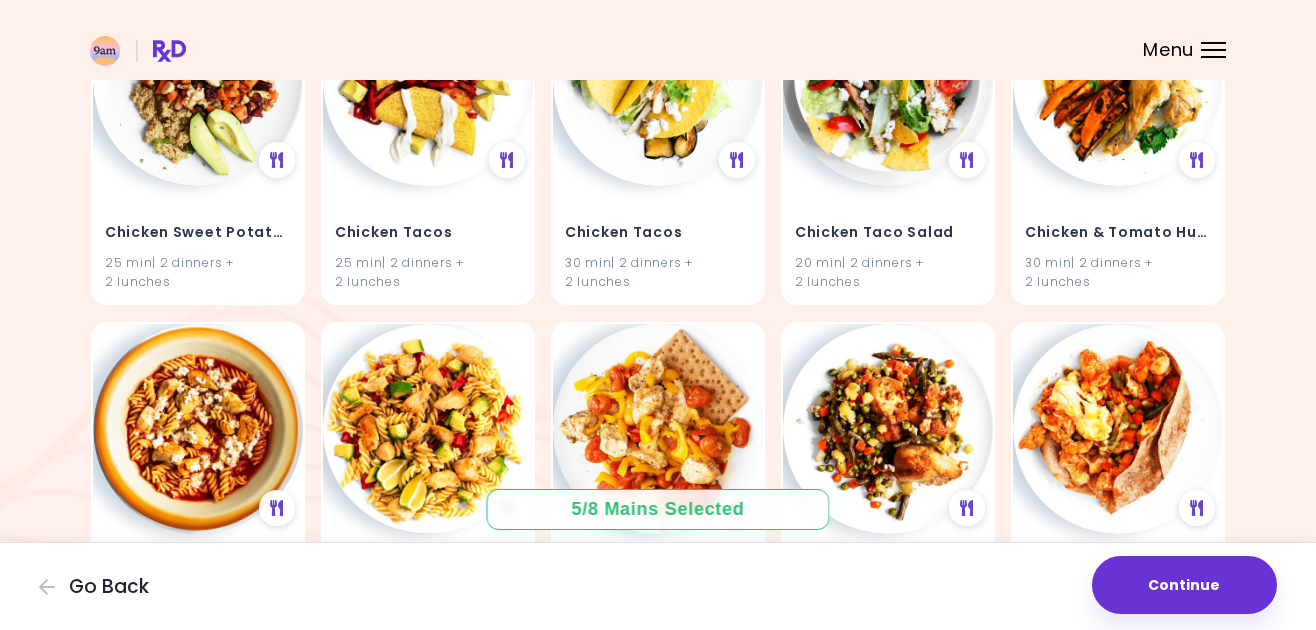 scroll, scrollTop: 20685, scrollLeft: 0, axis: vertical 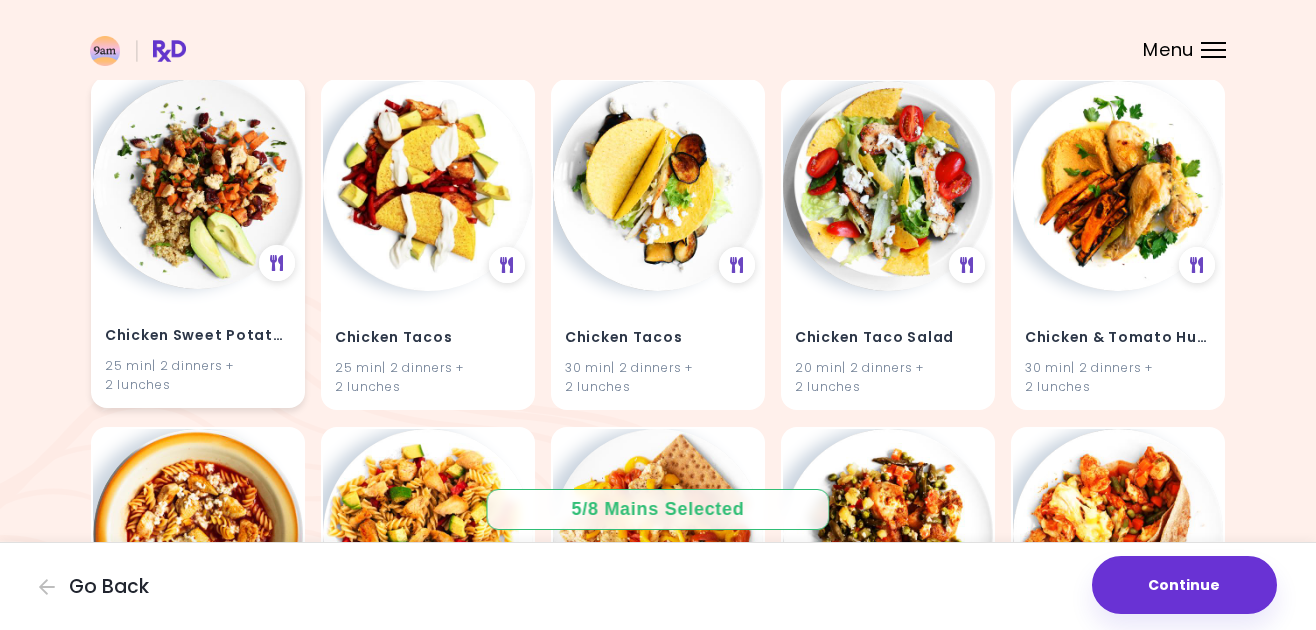 click at bounding box center (198, 184) 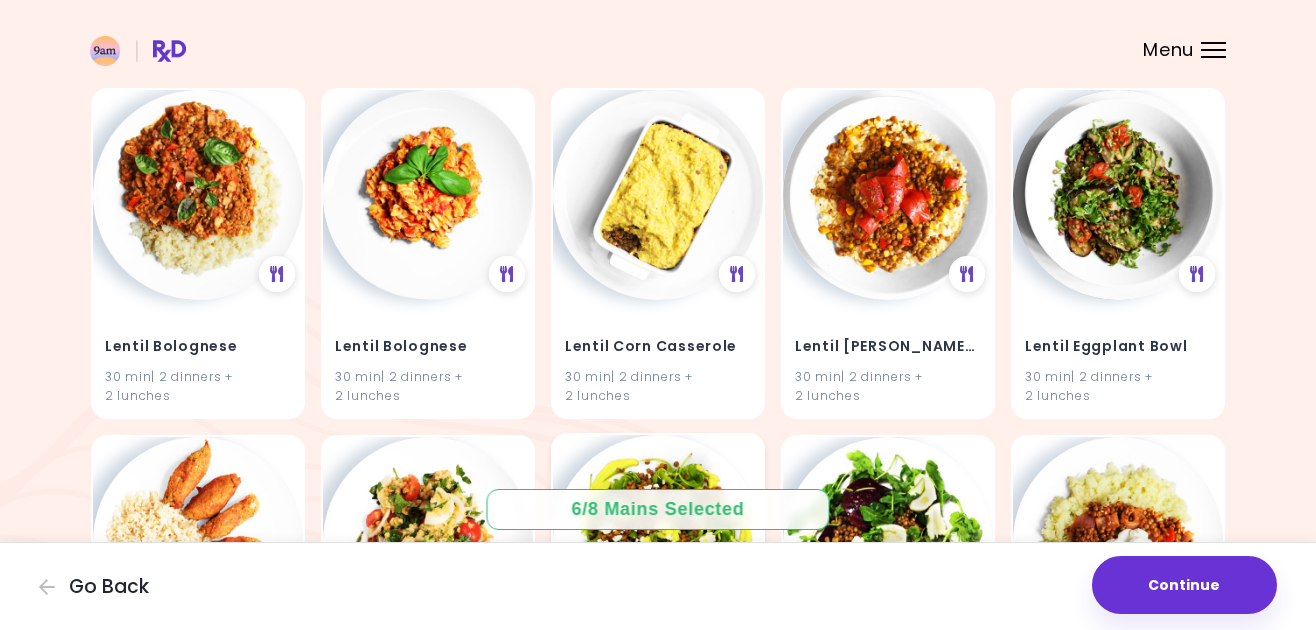 scroll, scrollTop: 32837, scrollLeft: 0, axis: vertical 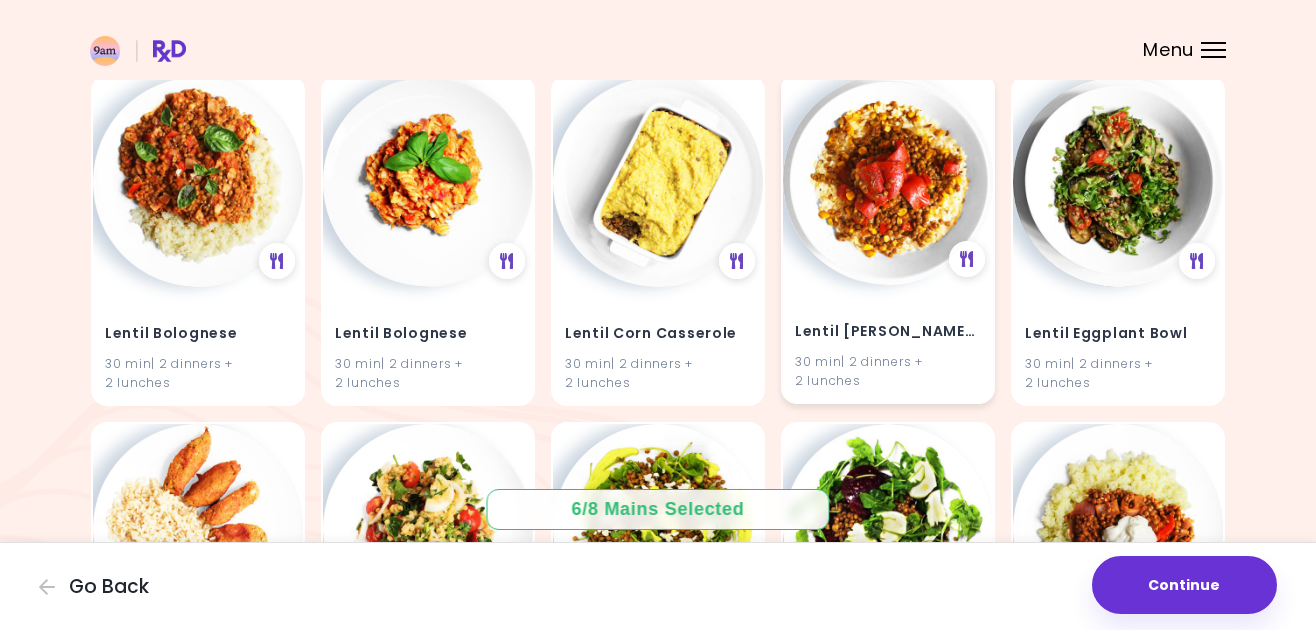 click at bounding box center [888, 180] 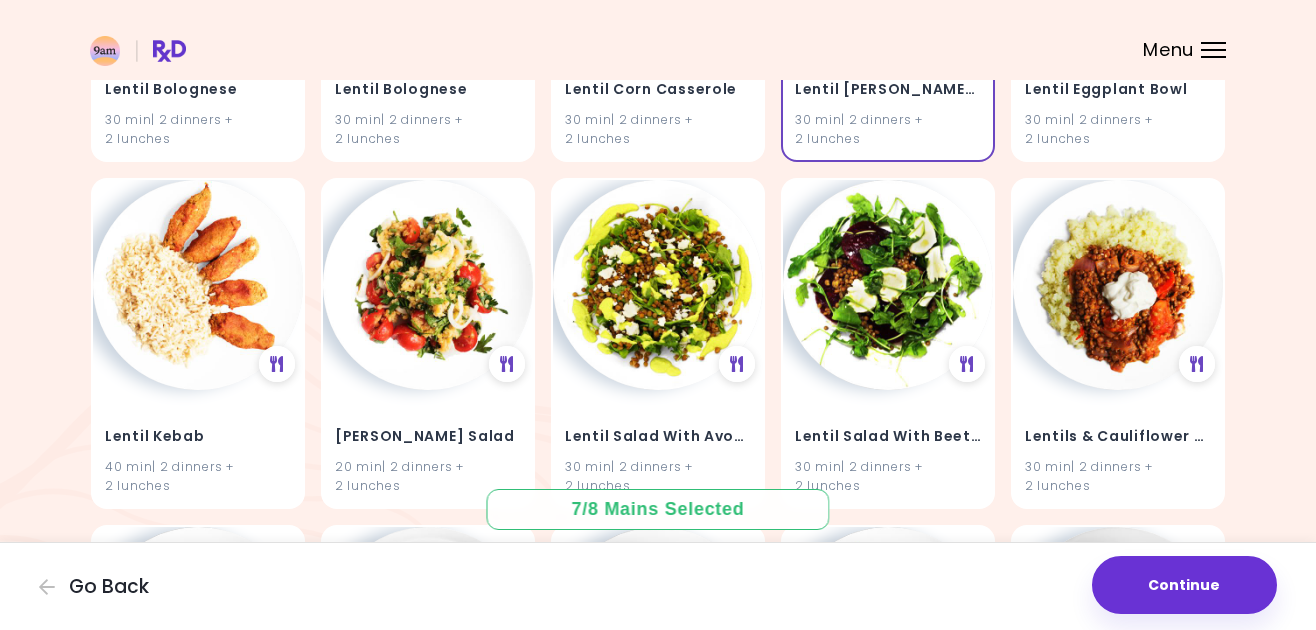 scroll, scrollTop: 34115, scrollLeft: 0, axis: vertical 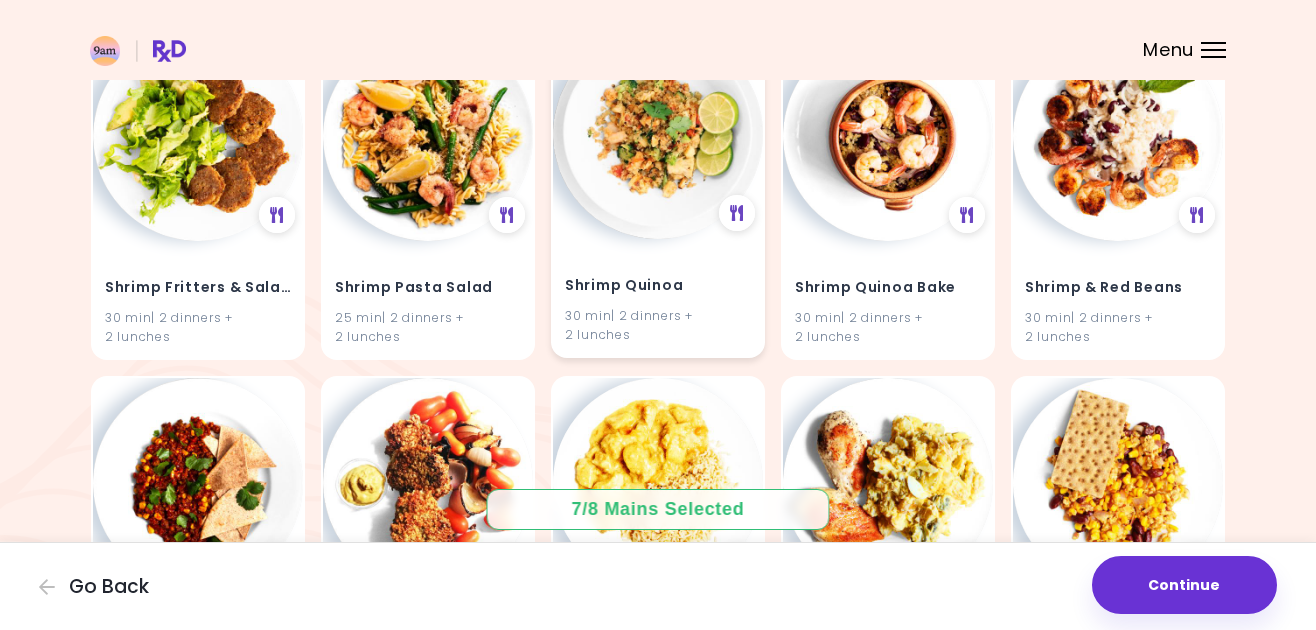 click at bounding box center [658, 134] 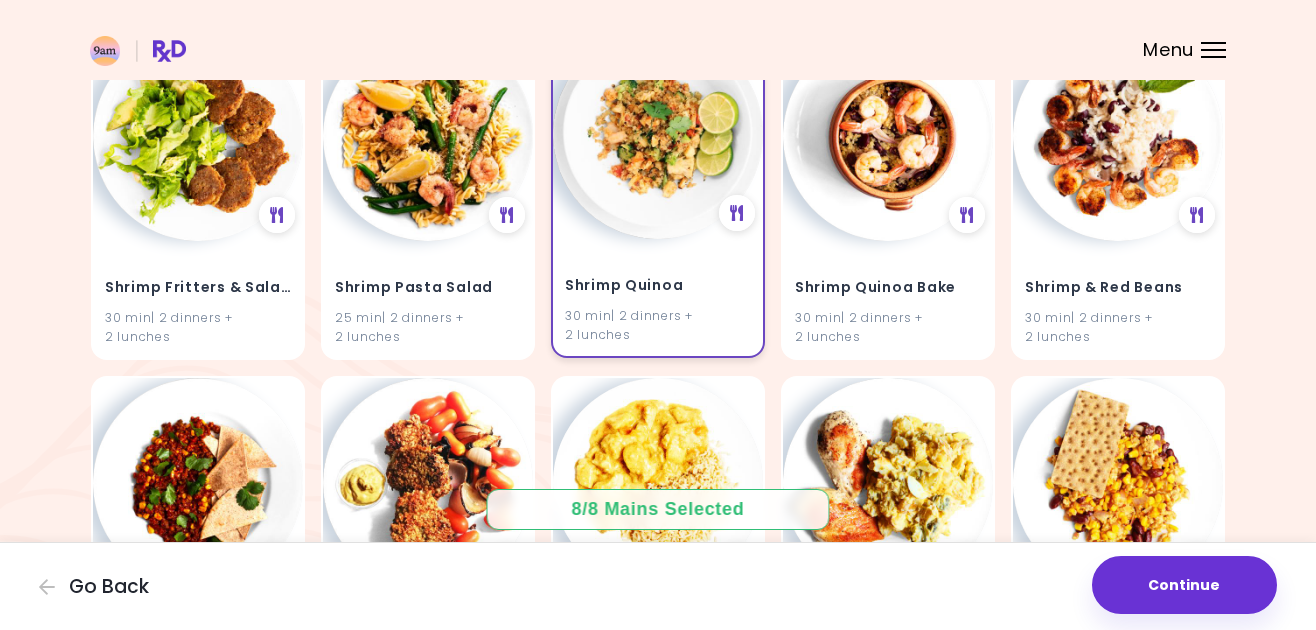 click at bounding box center (658, 134) 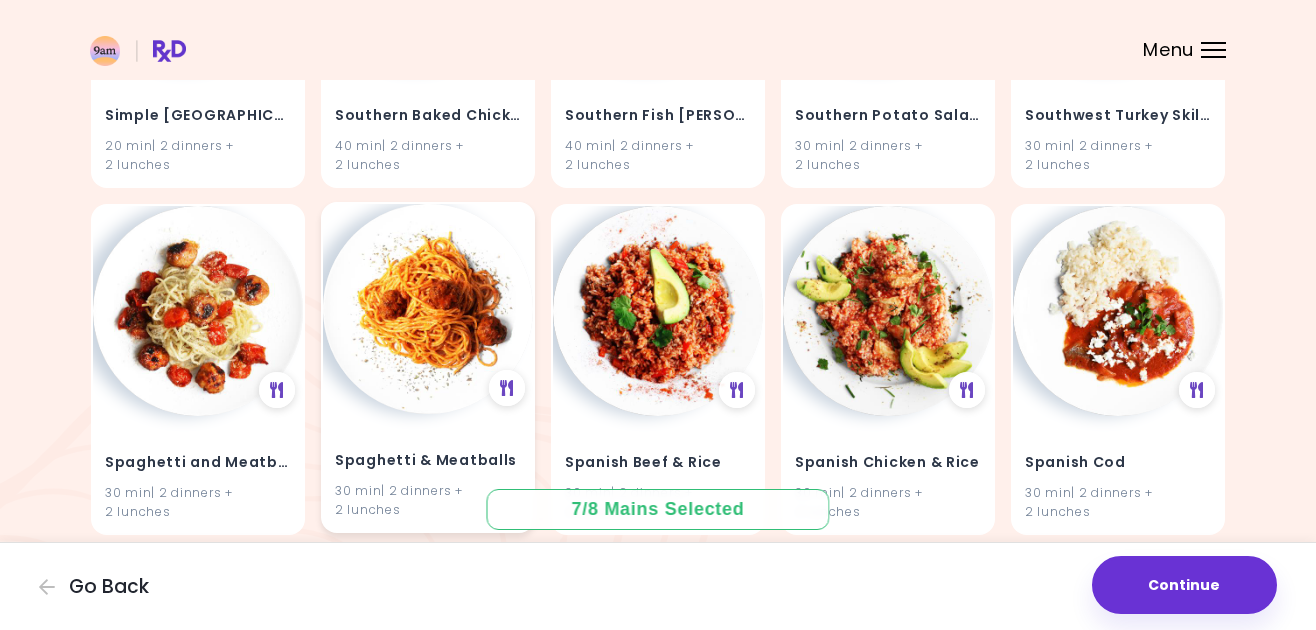 scroll, scrollTop: 51102, scrollLeft: 0, axis: vertical 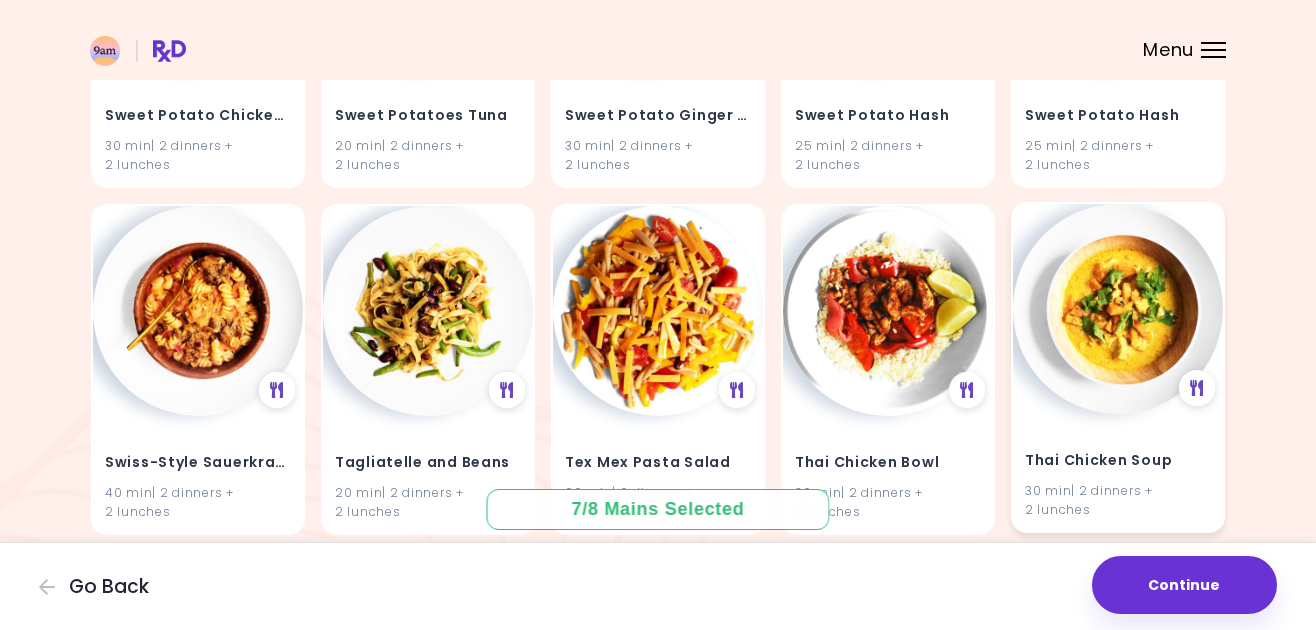 click on "Continue" at bounding box center [1184, 585] 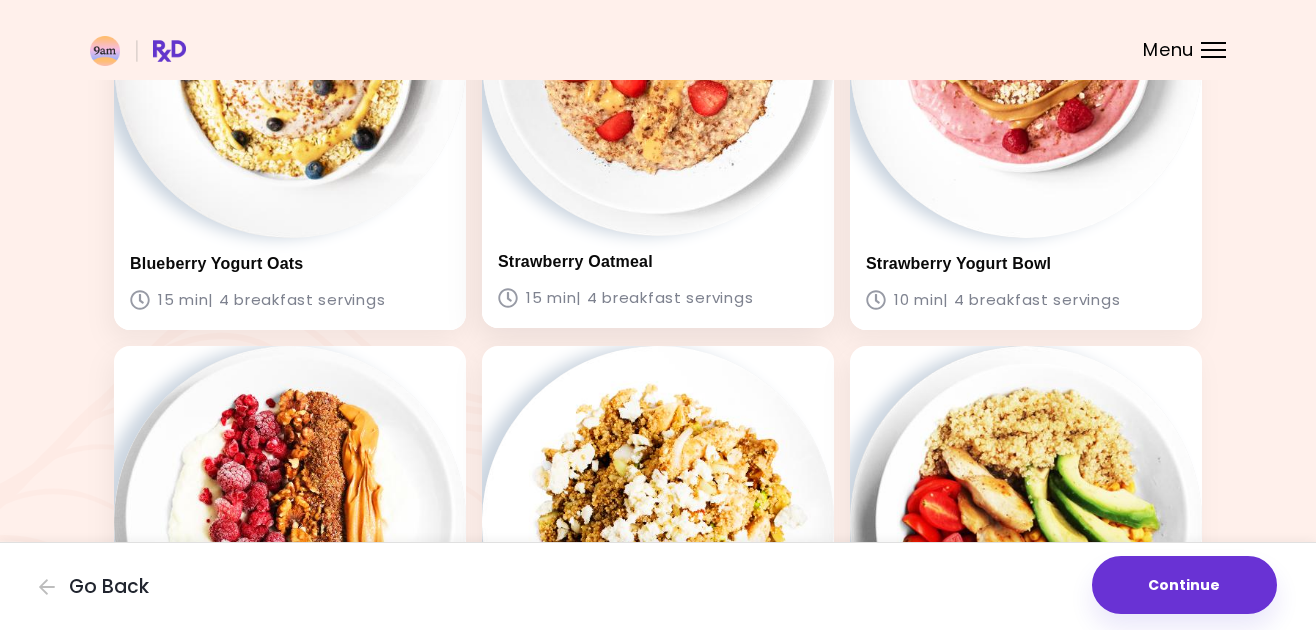scroll, scrollTop: 0, scrollLeft: 0, axis: both 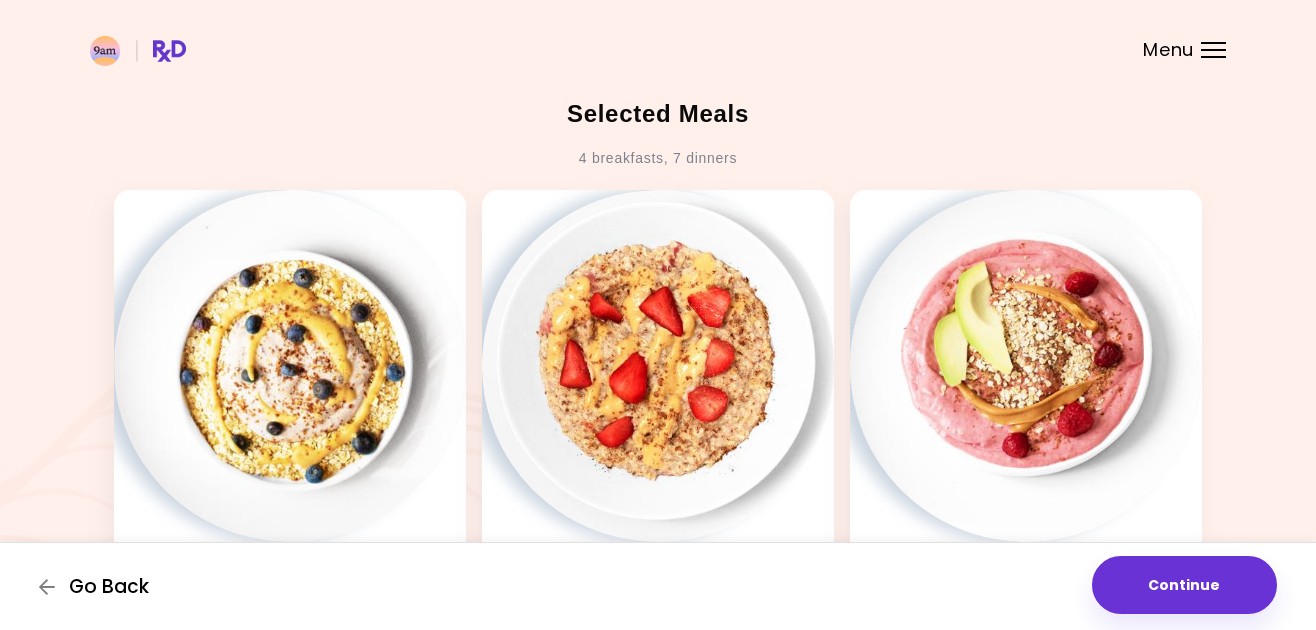 click on "Go Back" at bounding box center [109, 587] 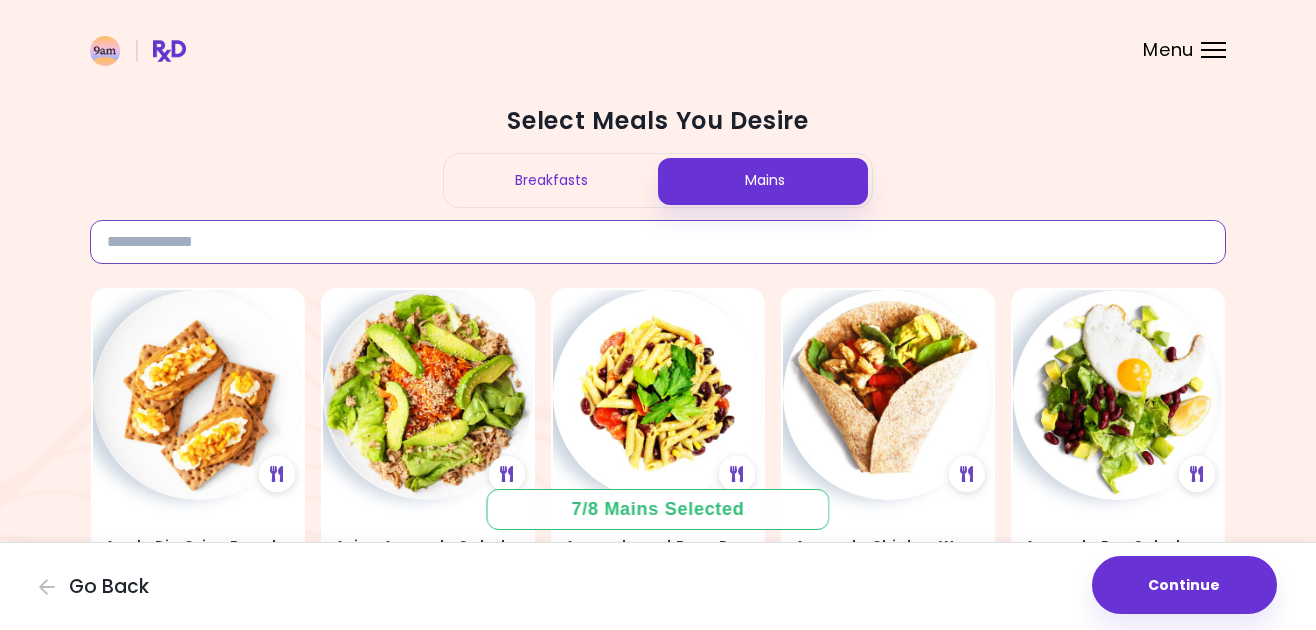 click at bounding box center (658, 242) 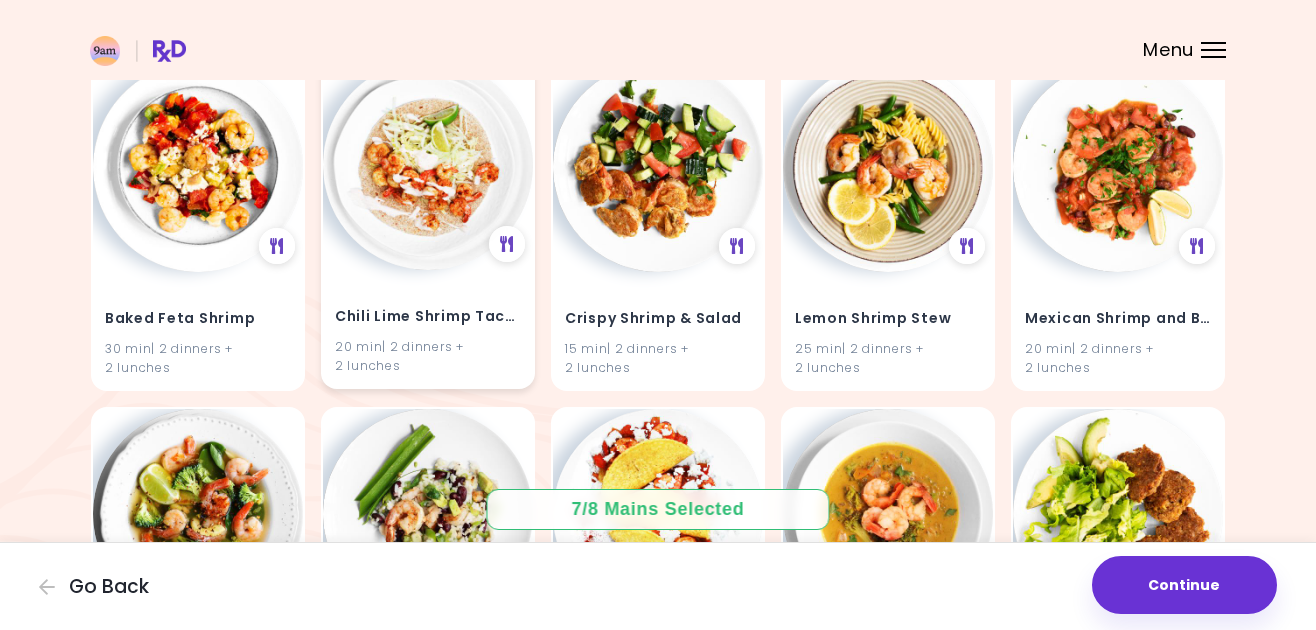 scroll, scrollTop: 245, scrollLeft: 0, axis: vertical 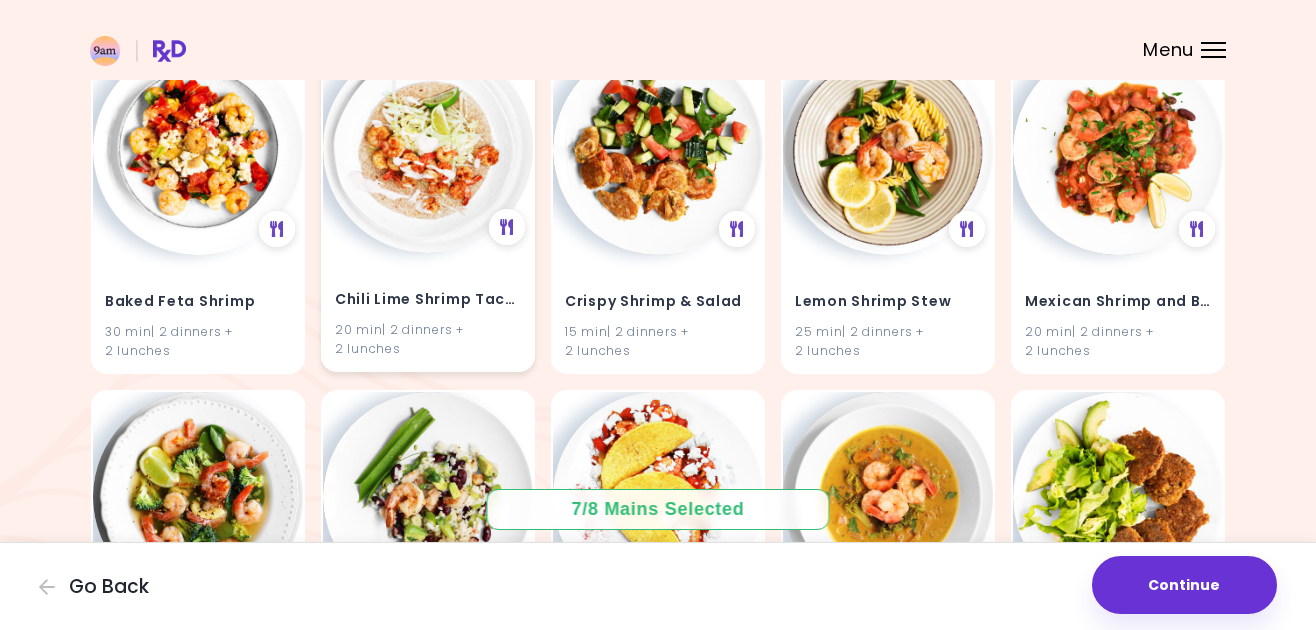 click at bounding box center [428, 148] 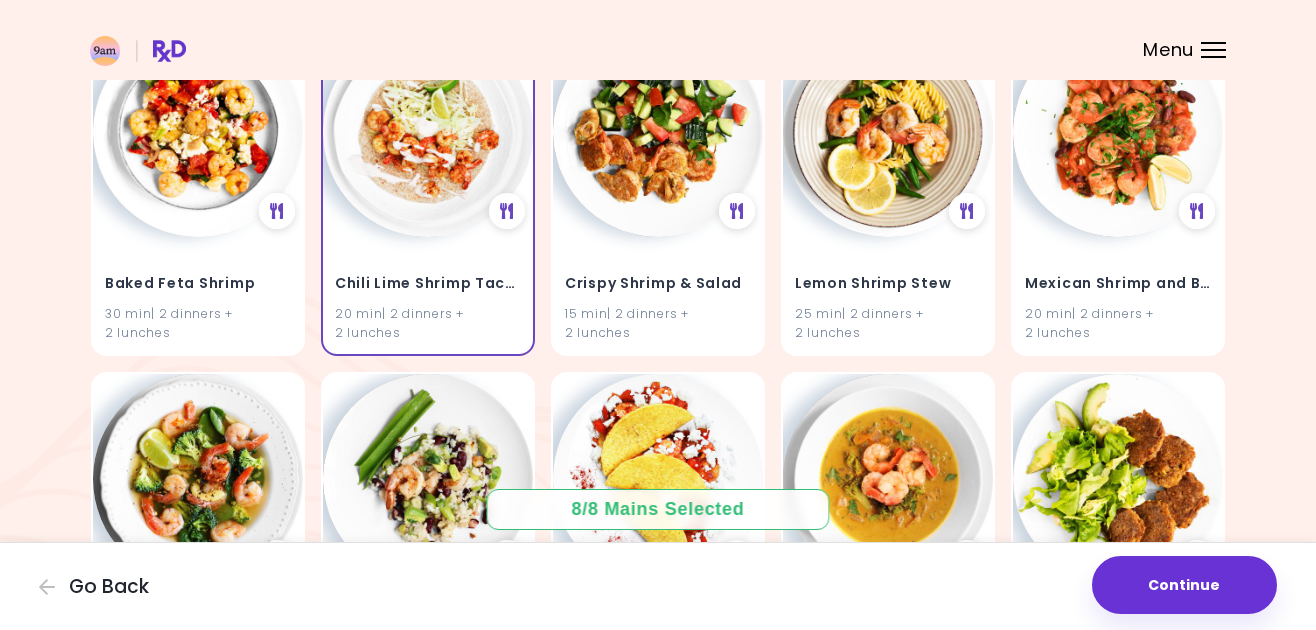 scroll, scrollTop: 0, scrollLeft: 0, axis: both 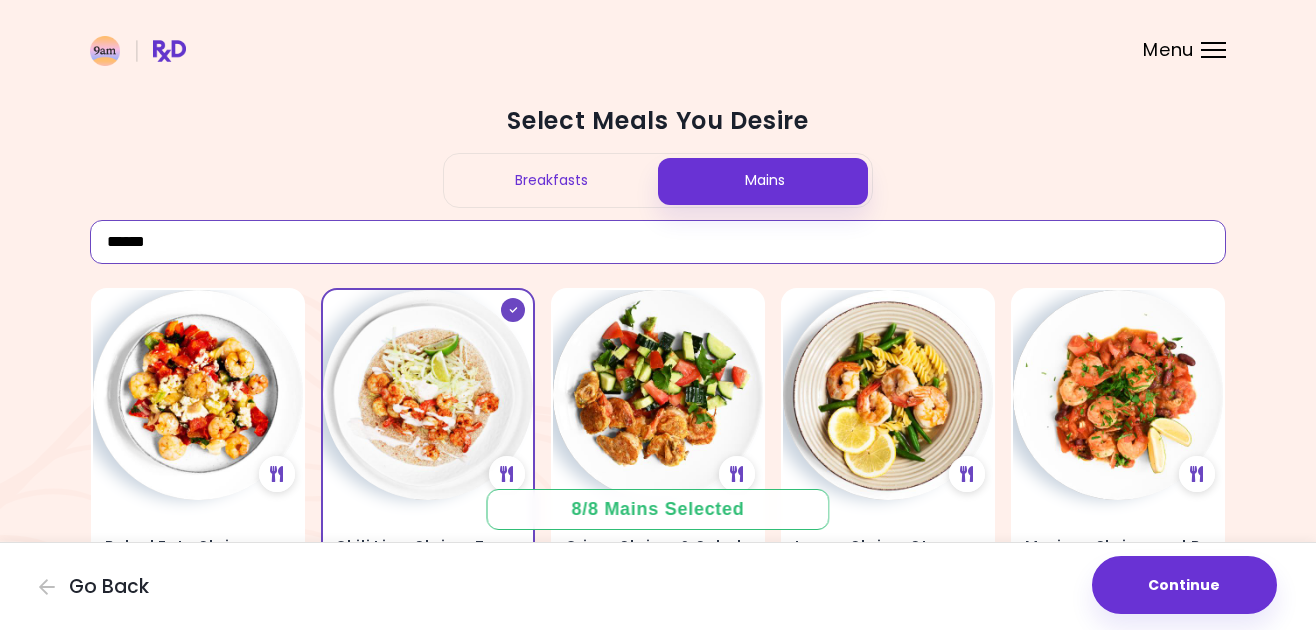 drag, startPoint x: 551, startPoint y: 253, endPoint x: 86, endPoint y: 237, distance: 465.27518 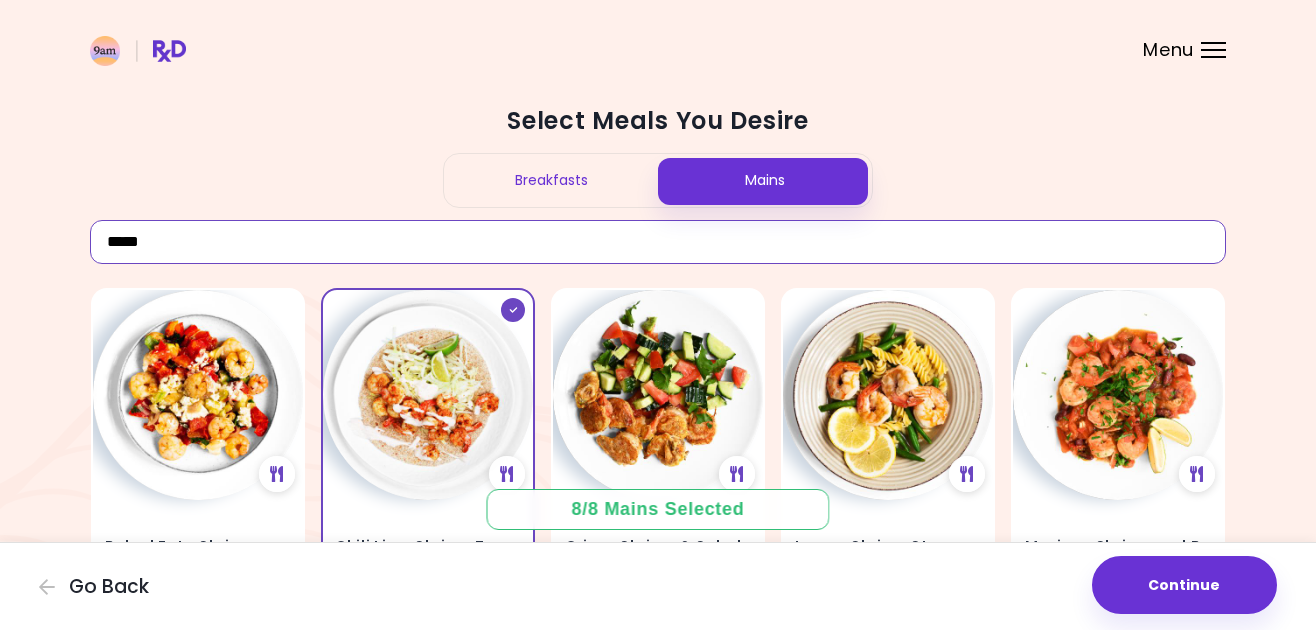type on "*****" 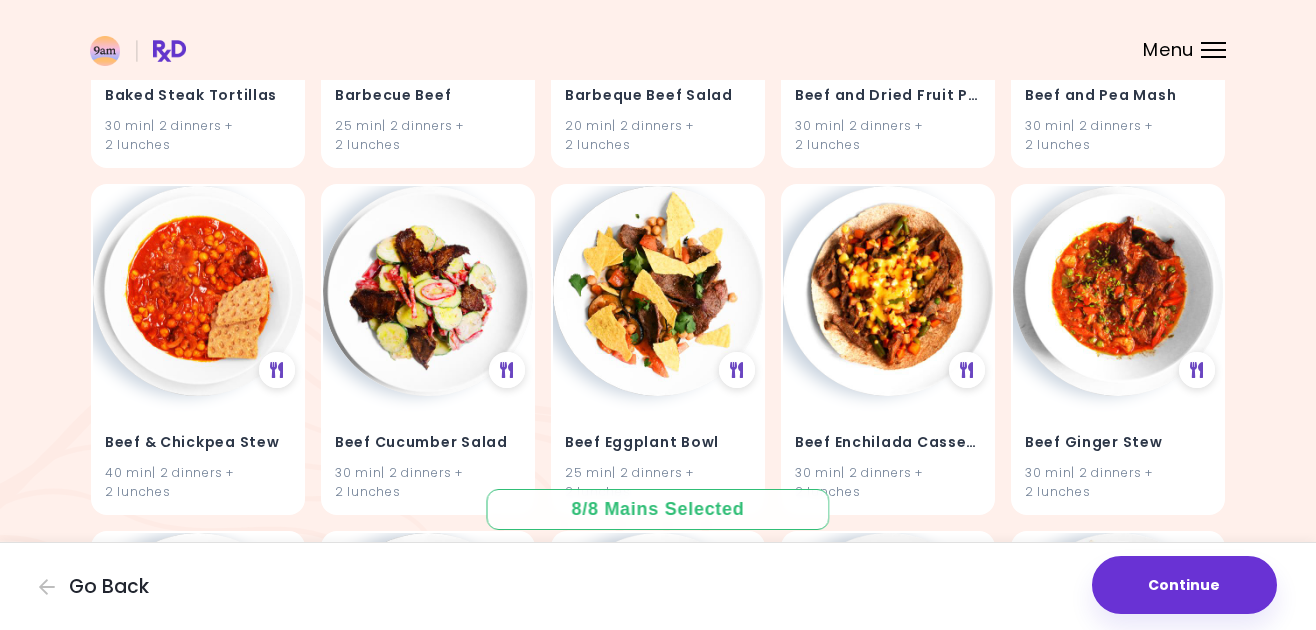 scroll, scrollTop: 0, scrollLeft: 0, axis: both 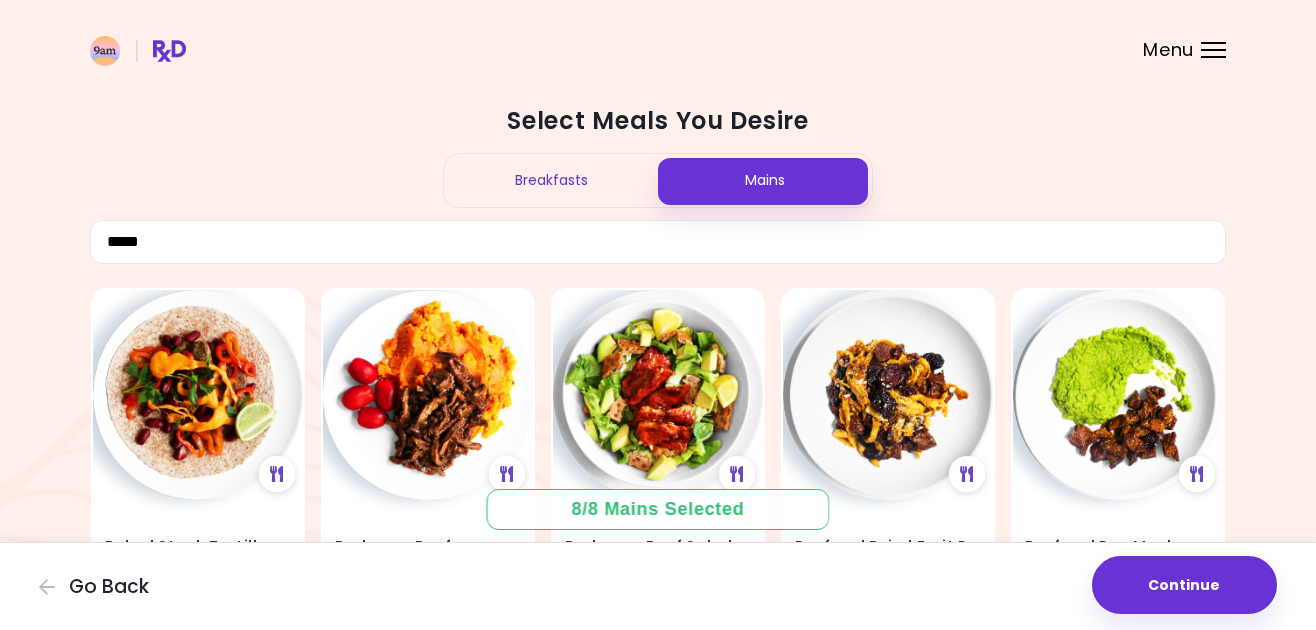 click on "8 / 8   Mains Selected" at bounding box center [658, 509] 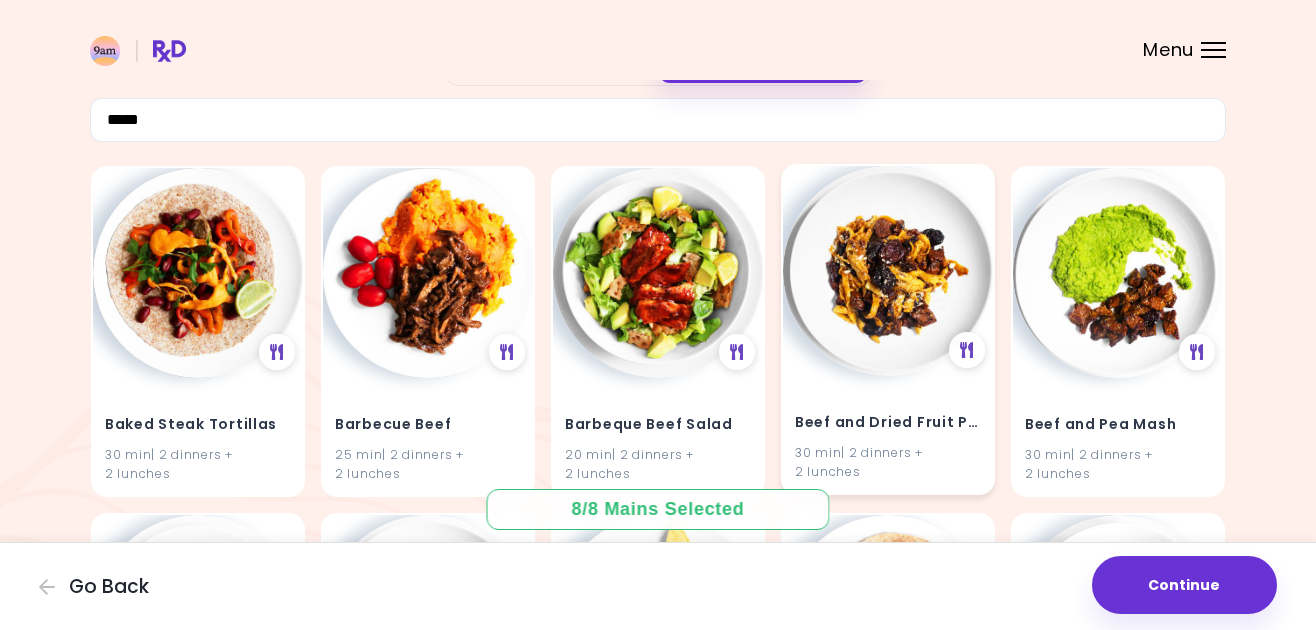 scroll, scrollTop: 129, scrollLeft: 0, axis: vertical 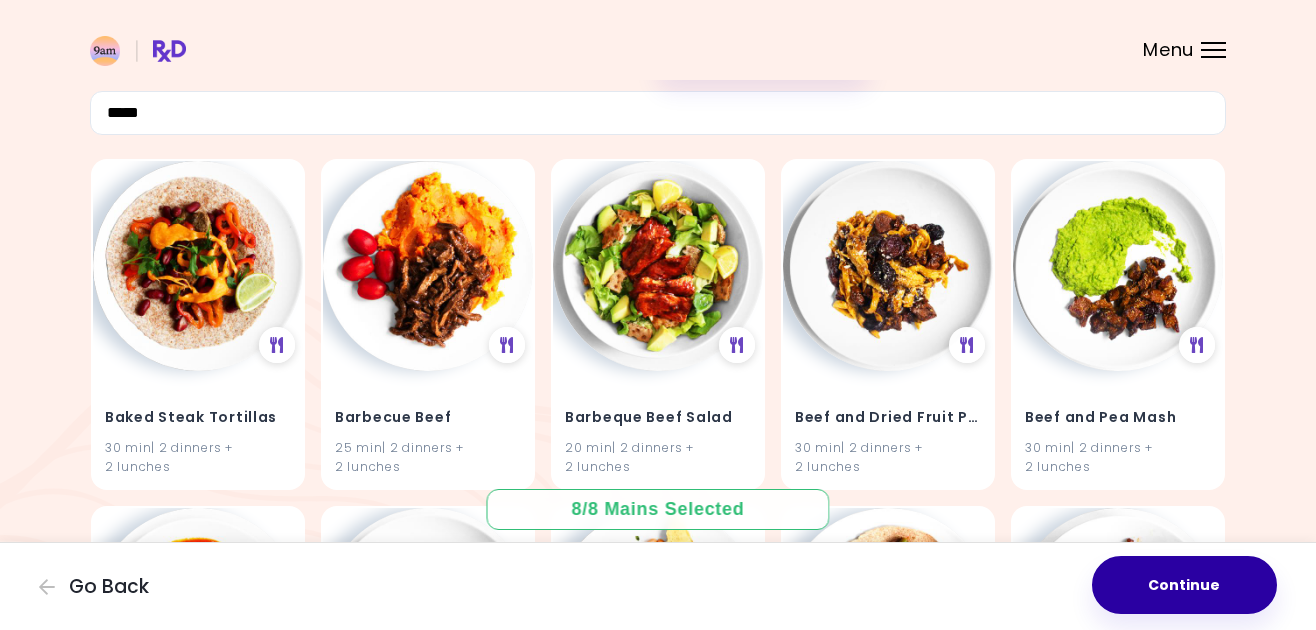click on "Continue" at bounding box center [1184, 585] 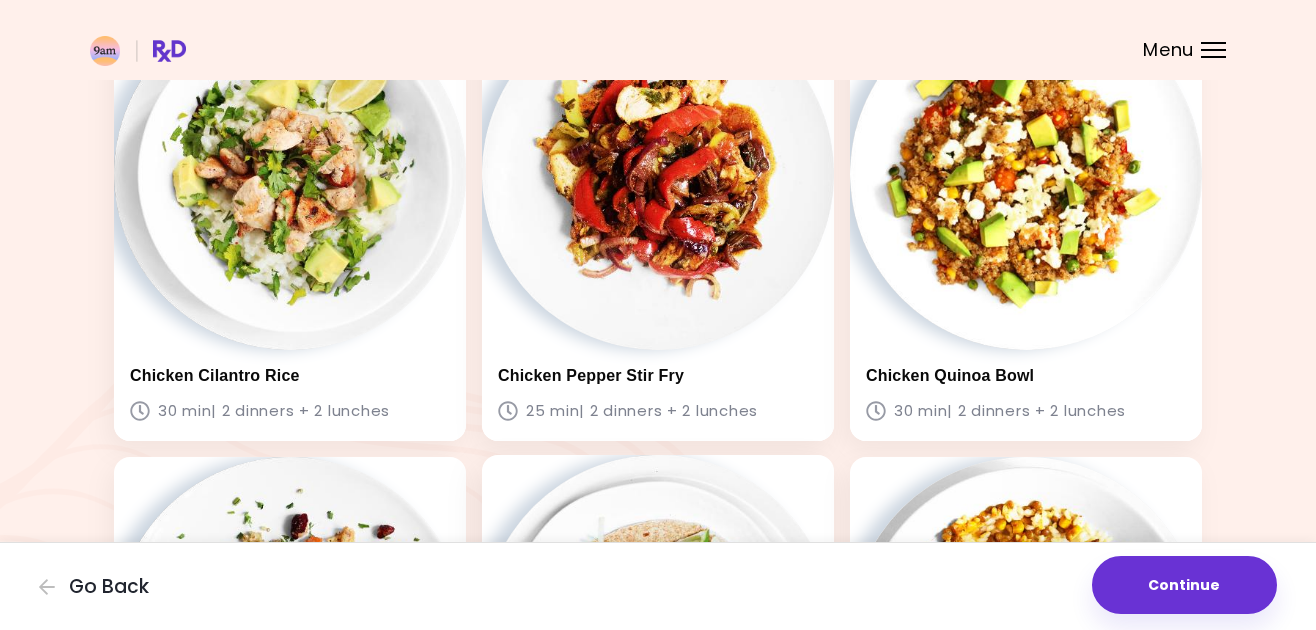 scroll, scrollTop: 1047, scrollLeft: 0, axis: vertical 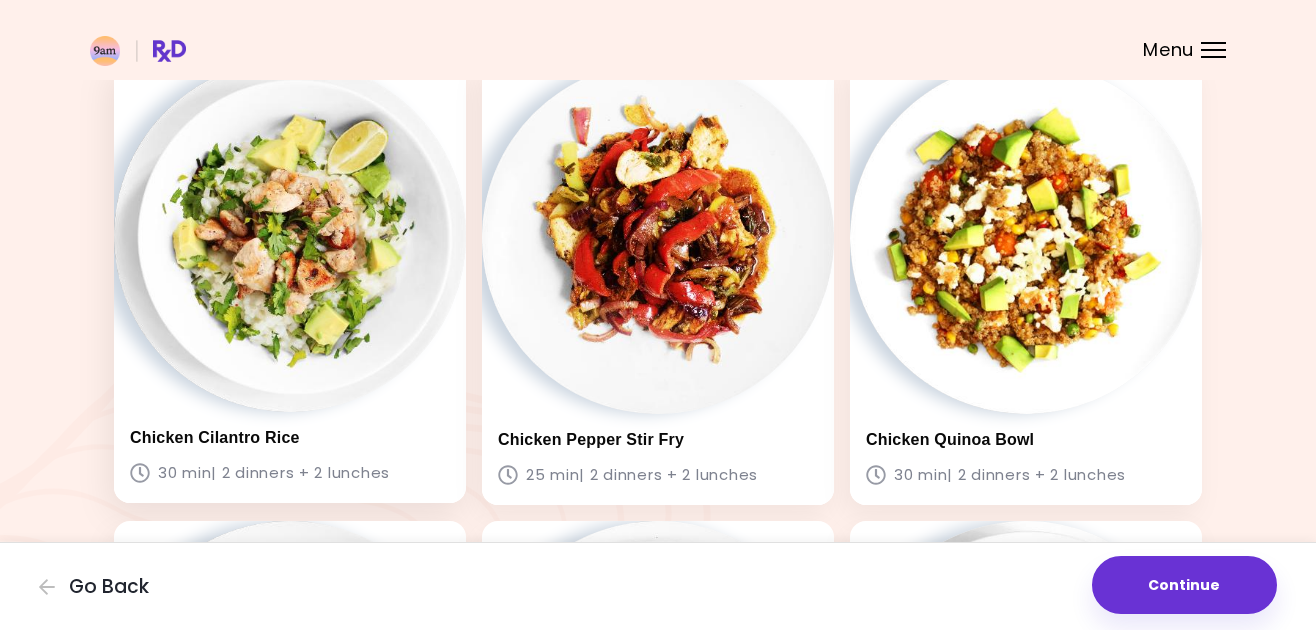 click at bounding box center (290, 236) 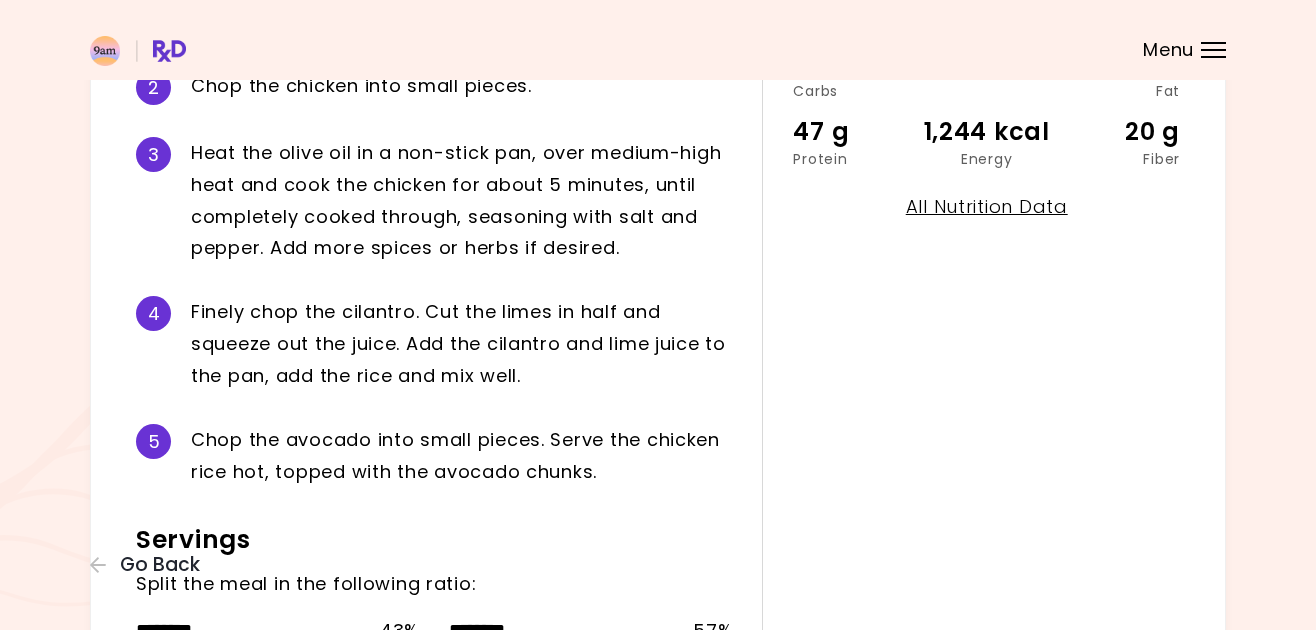 scroll, scrollTop: 705, scrollLeft: 0, axis: vertical 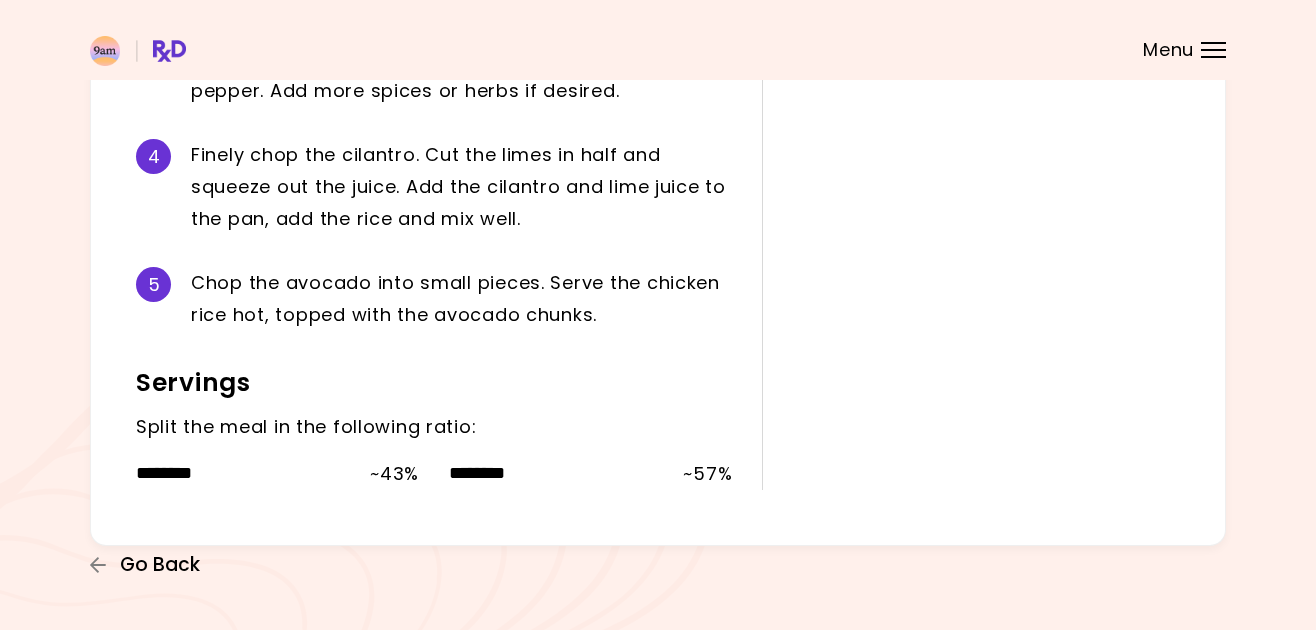 click on "Go Back" at bounding box center [160, 565] 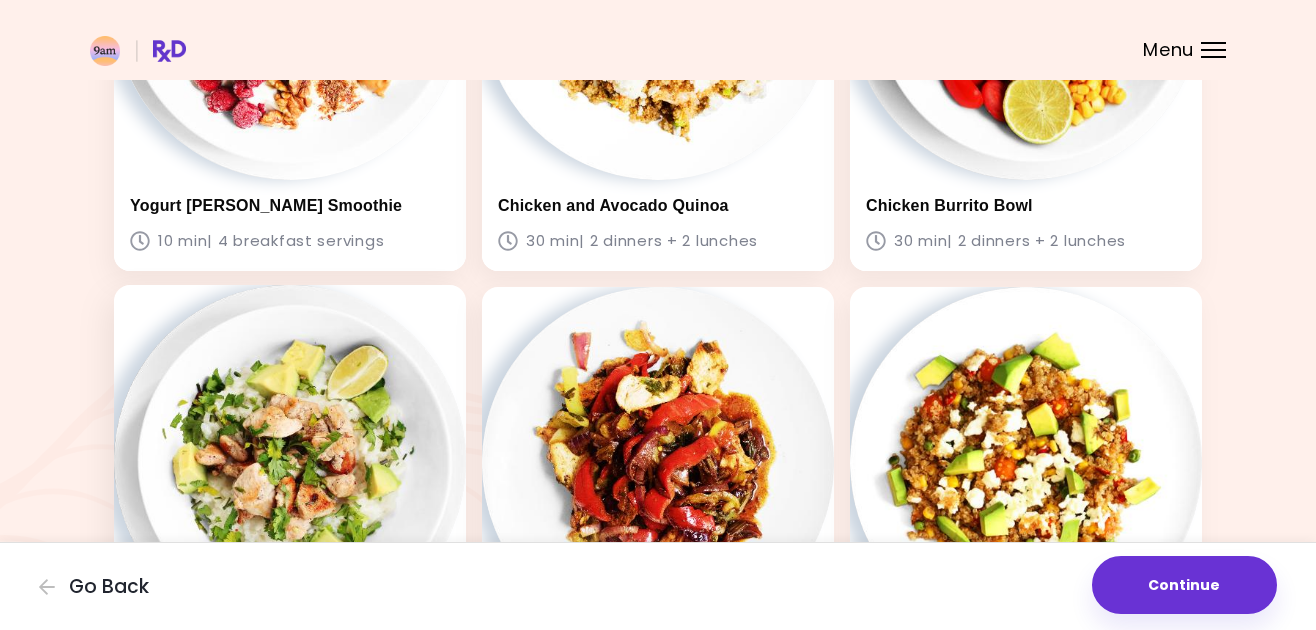 scroll, scrollTop: 999, scrollLeft: 0, axis: vertical 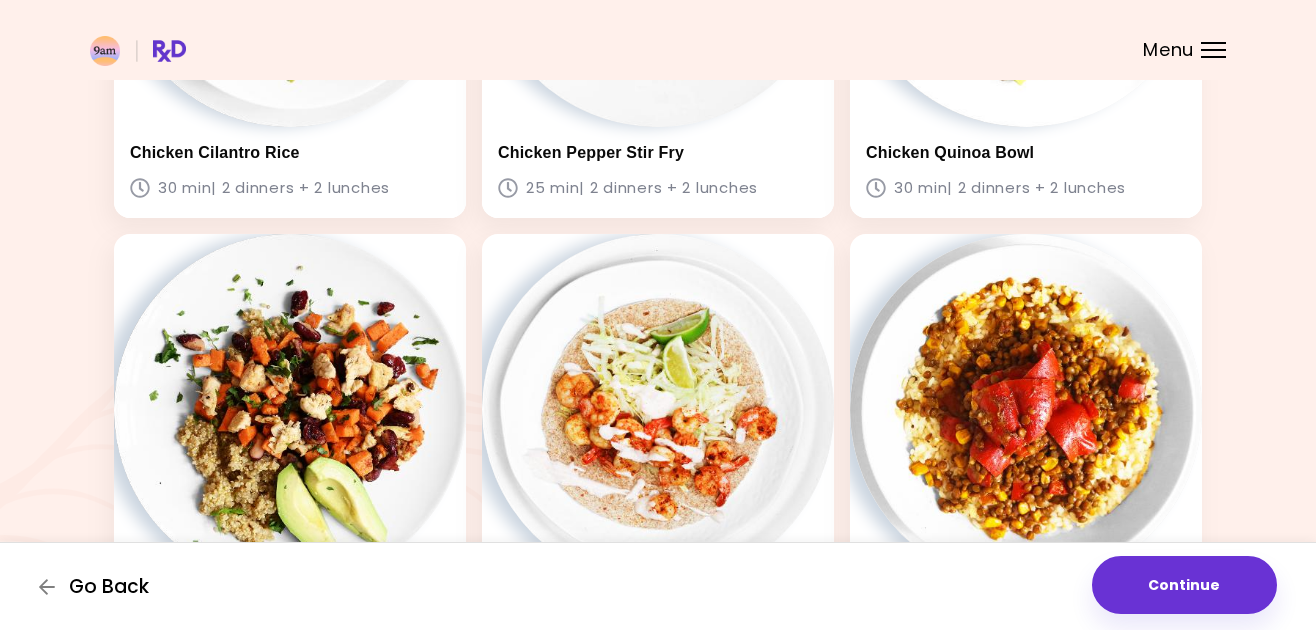 click on "Go Back" at bounding box center (99, 587) 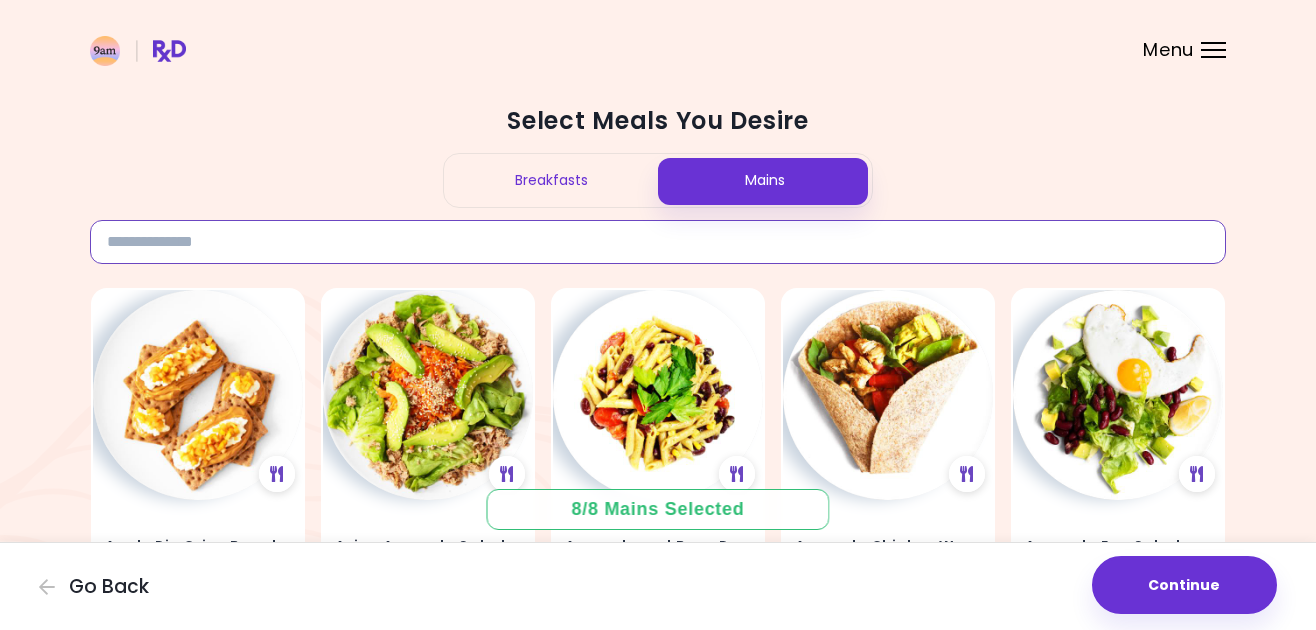 click at bounding box center [658, 242] 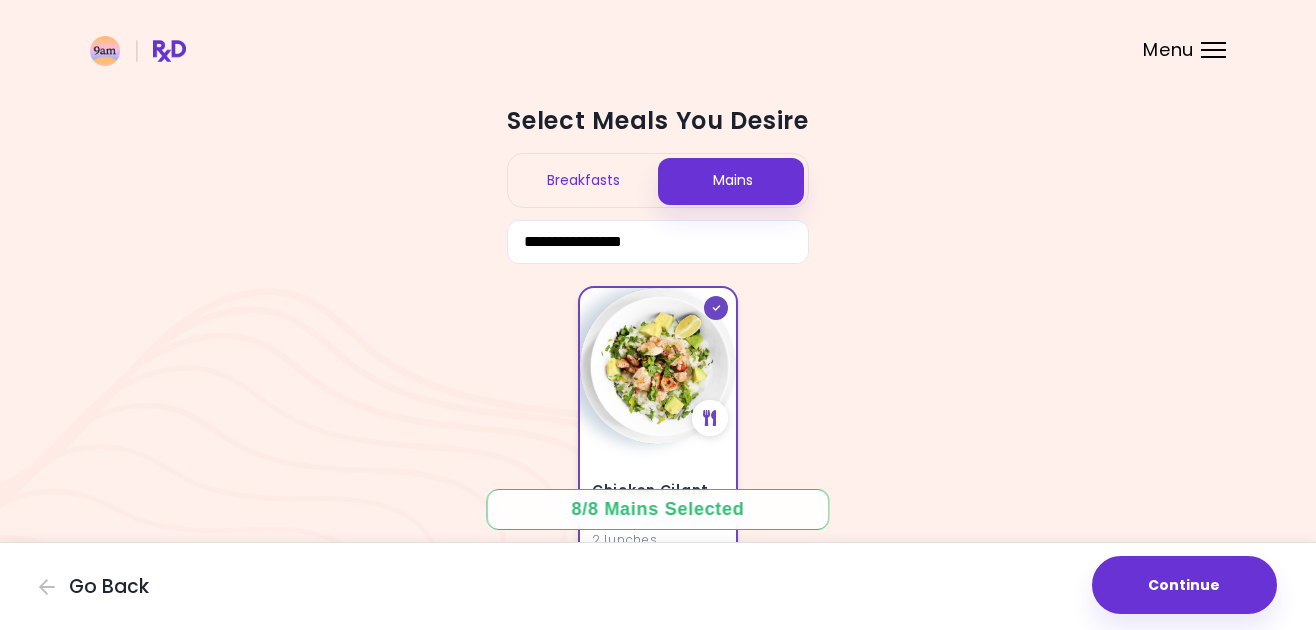 click 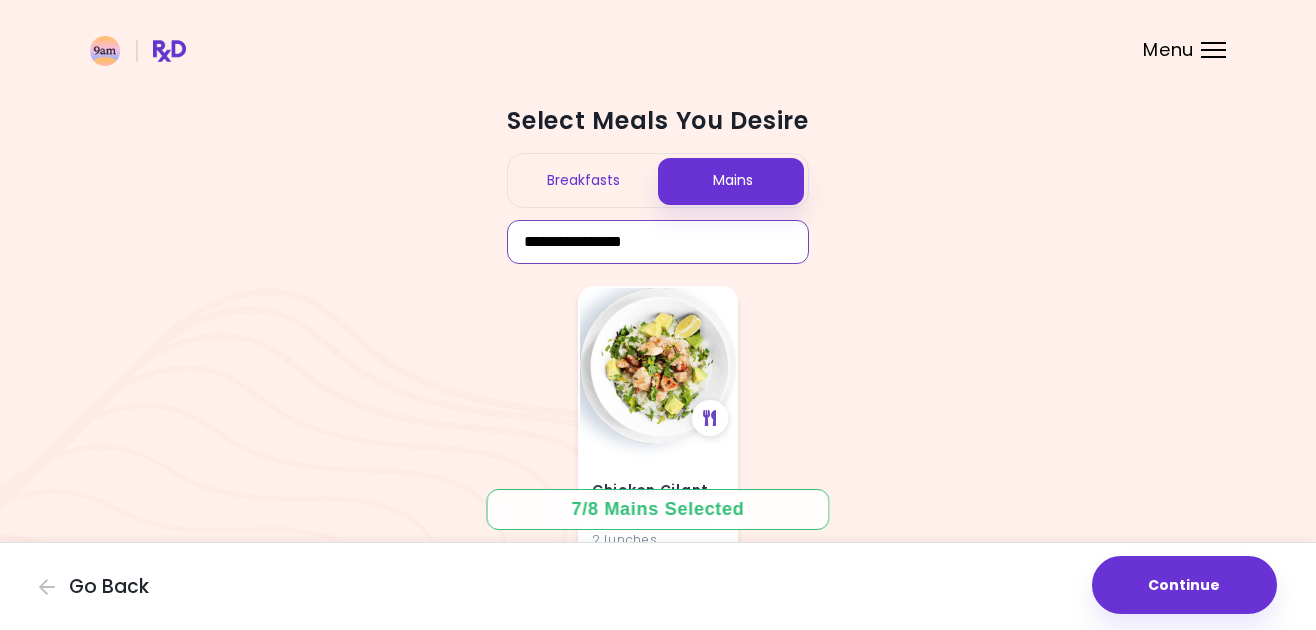 drag, startPoint x: 655, startPoint y: 248, endPoint x: 372, endPoint y: 248, distance: 283 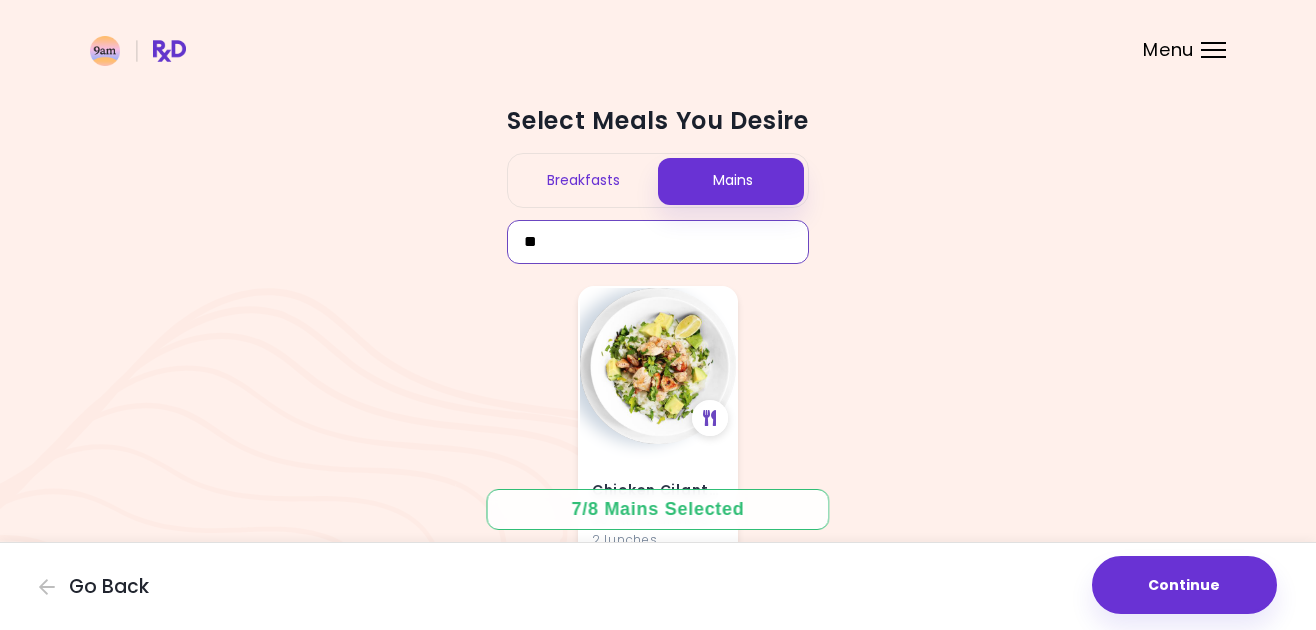 type on "*" 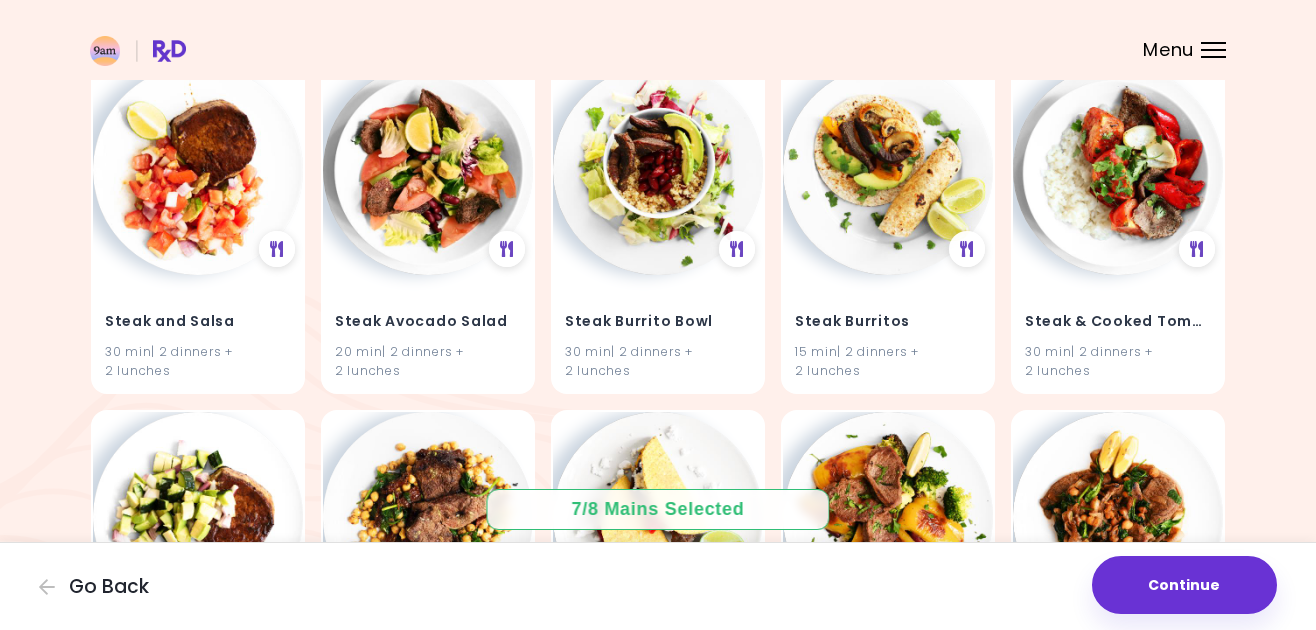 scroll, scrollTop: 4341, scrollLeft: 0, axis: vertical 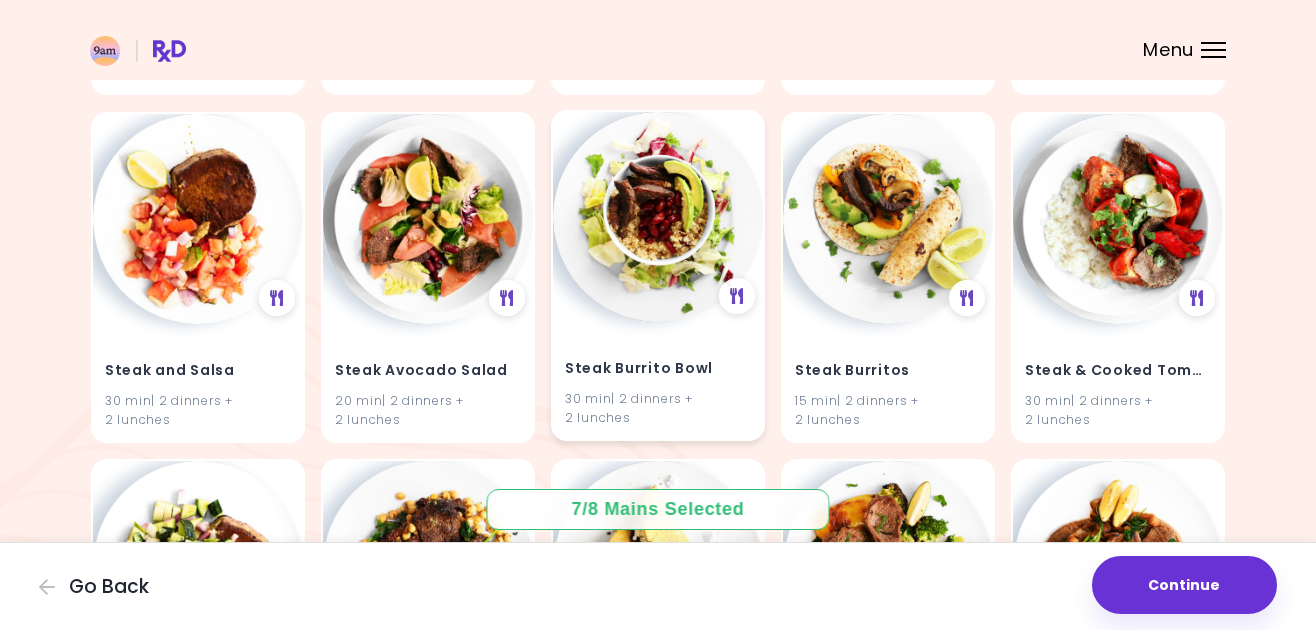 click at bounding box center (658, 217) 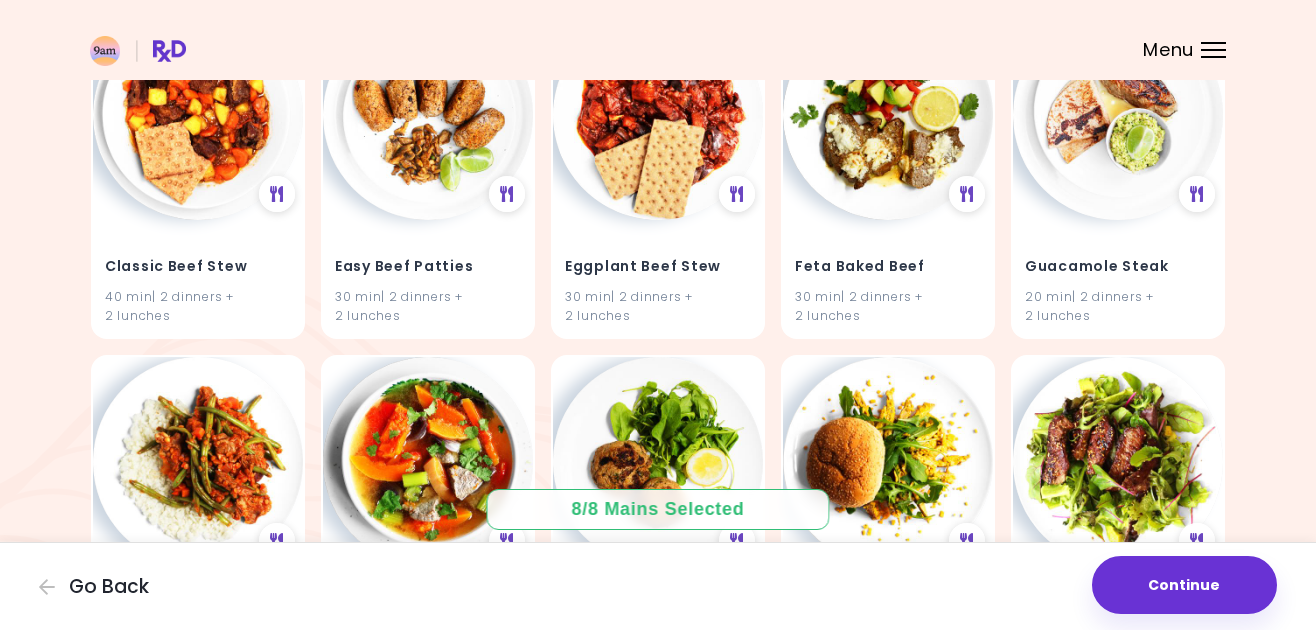 scroll, scrollTop: 0, scrollLeft: 0, axis: both 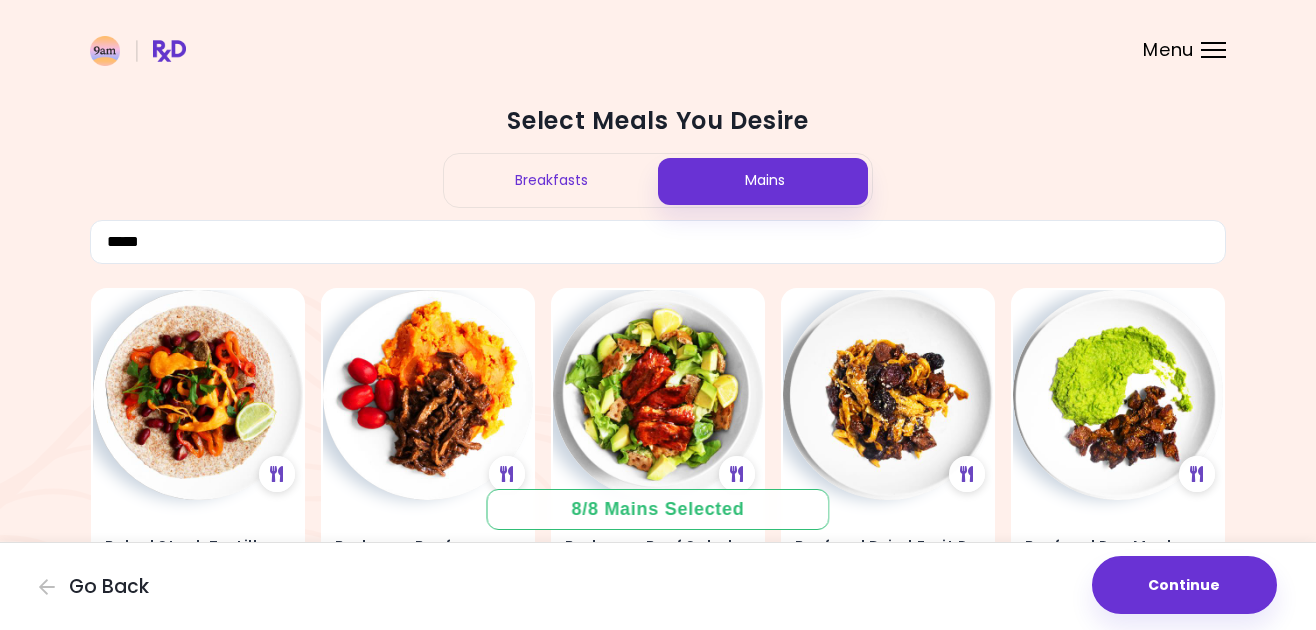 click on "Breakfasts" at bounding box center [551, 180] 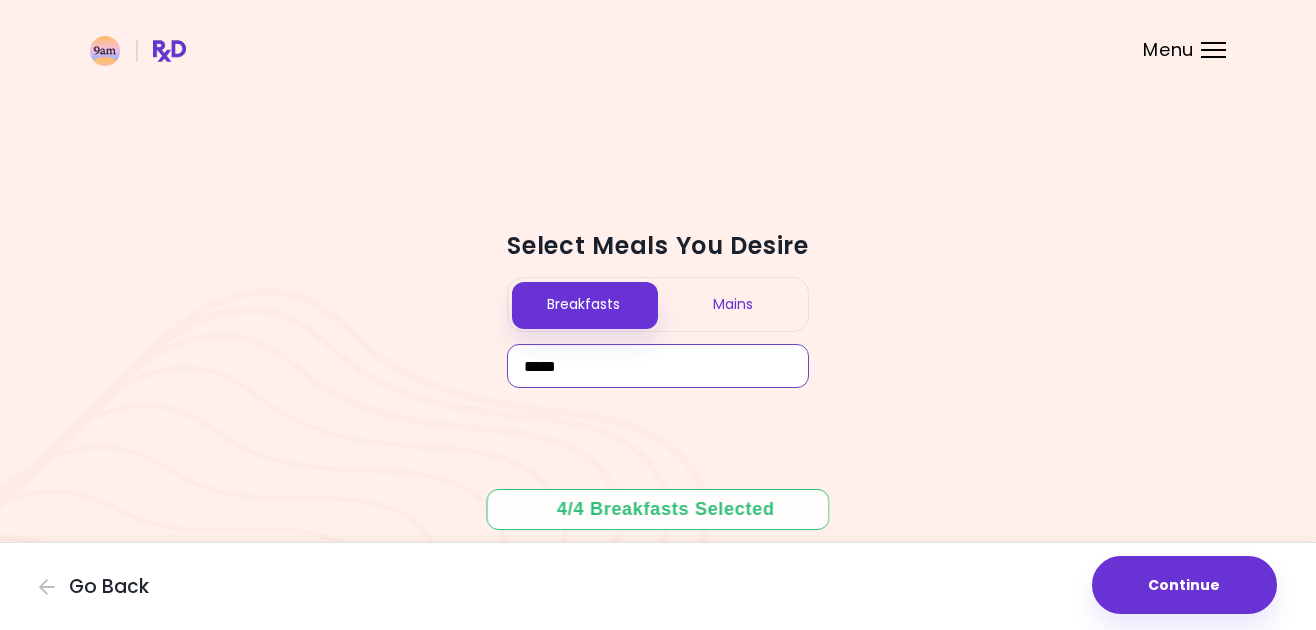drag, startPoint x: 585, startPoint y: 368, endPoint x: 379, endPoint y: 360, distance: 206.15529 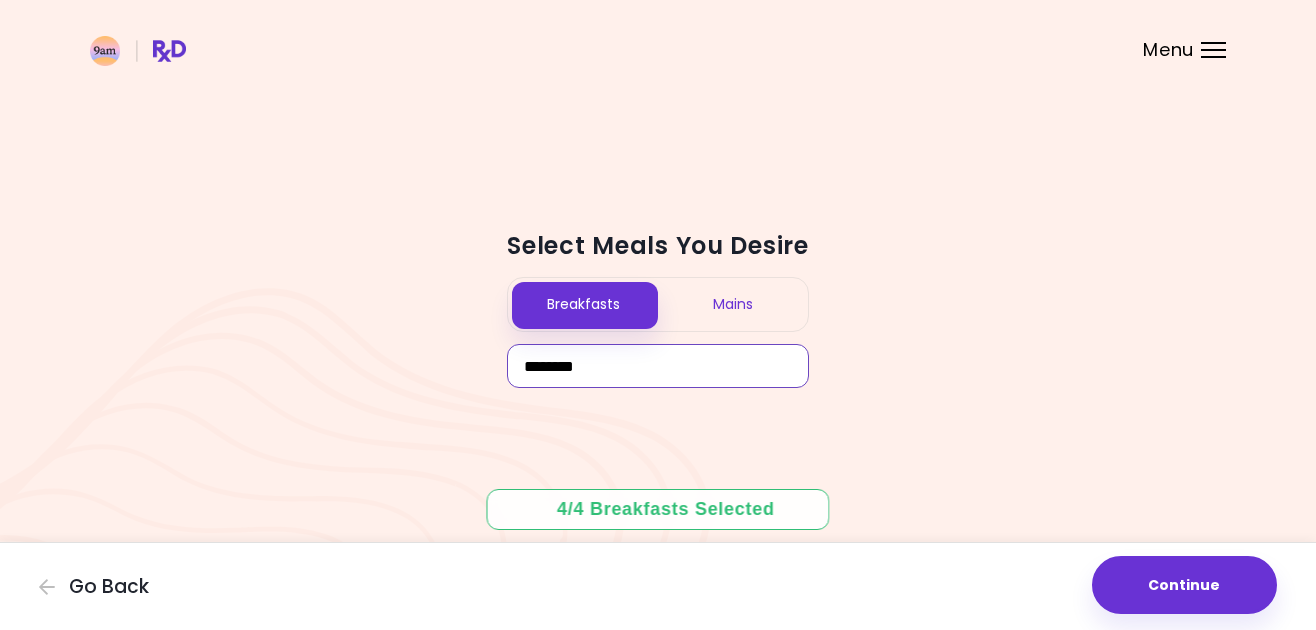 type on "********" 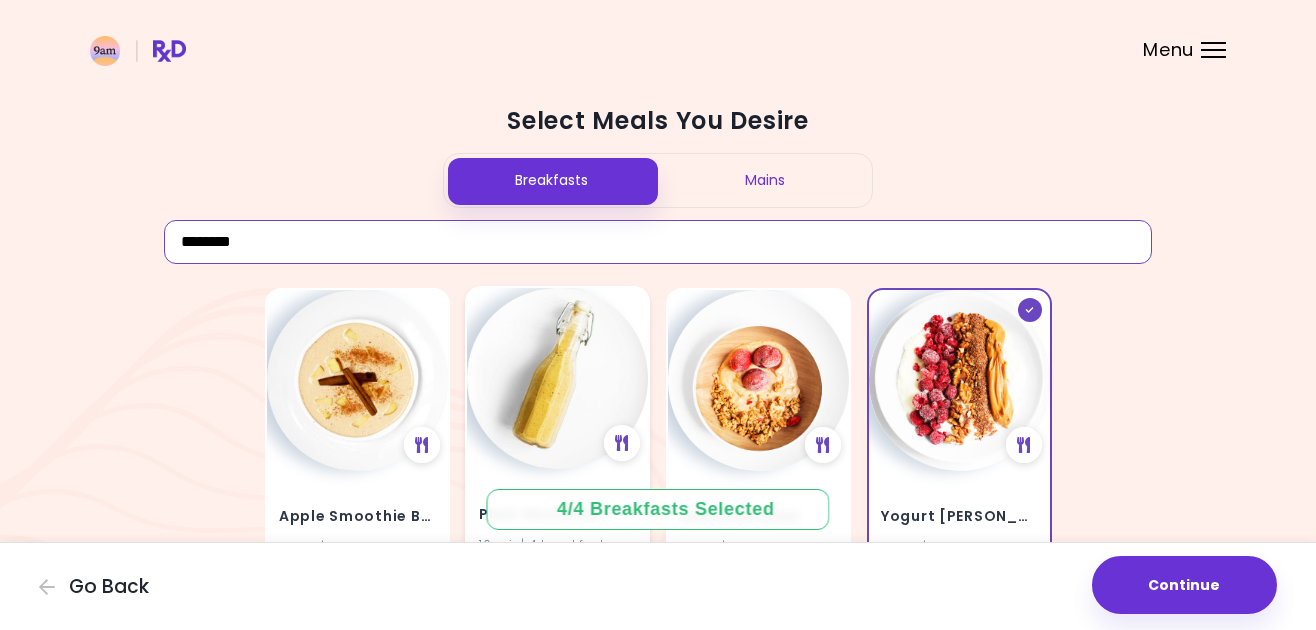 scroll, scrollTop: 36, scrollLeft: 0, axis: vertical 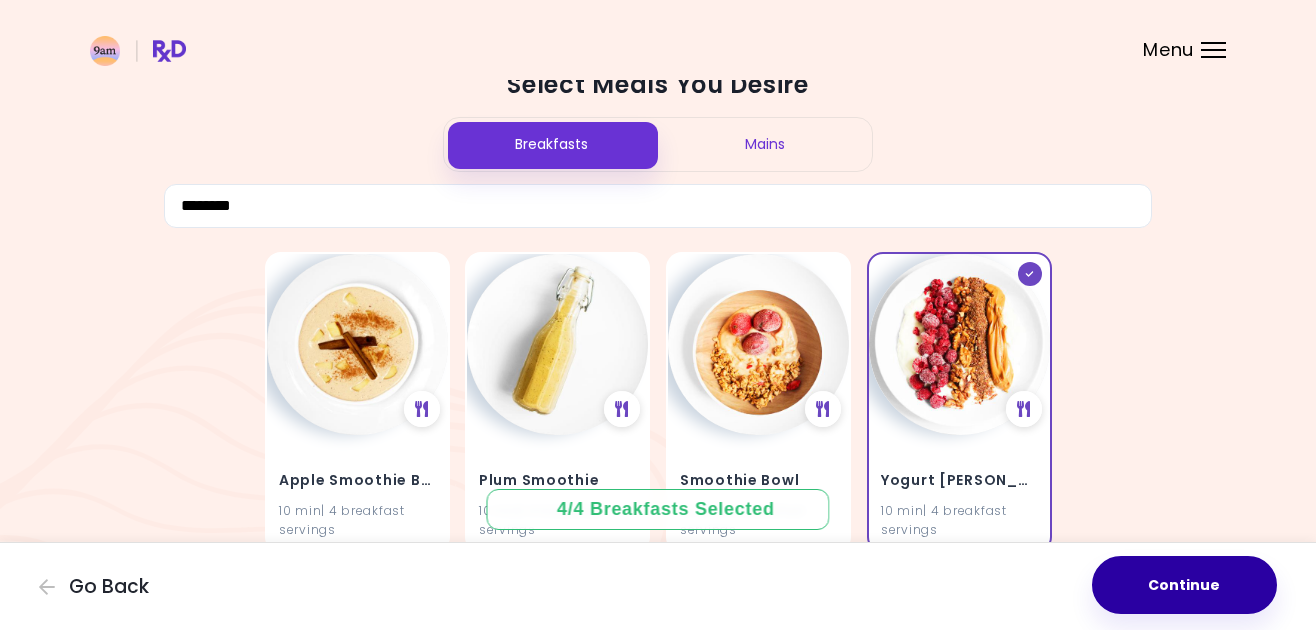 click on "Continue" at bounding box center (1184, 585) 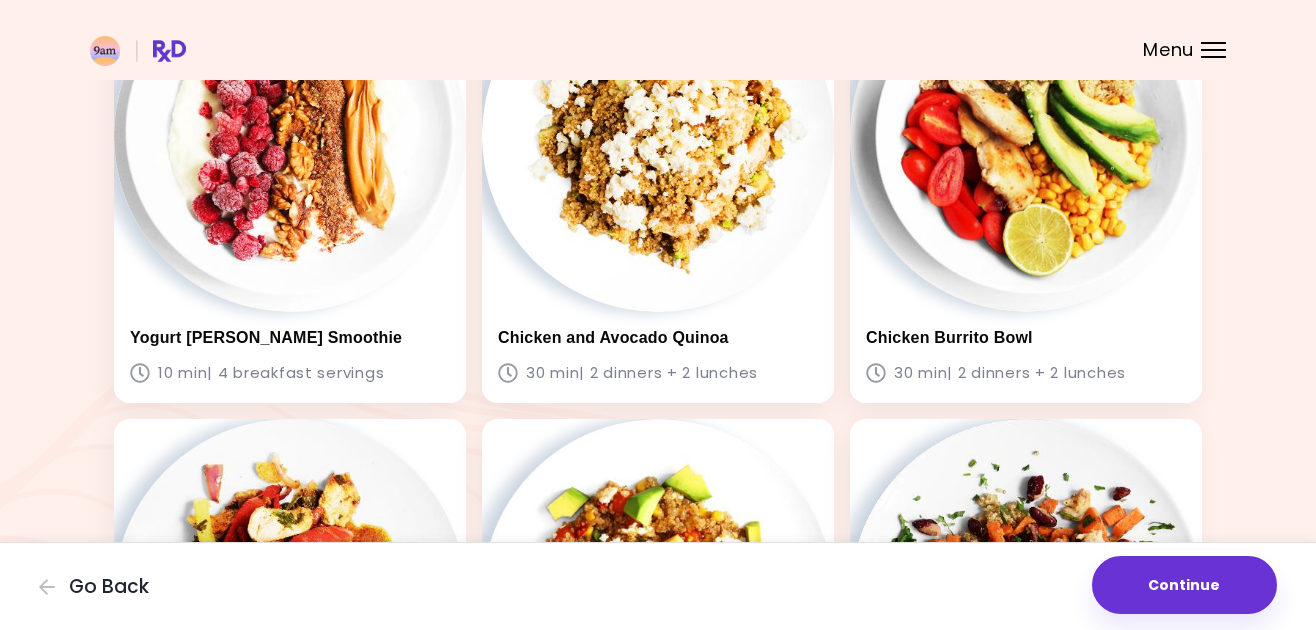 scroll, scrollTop: 1562, scrollLeft: 0, axis: vertical 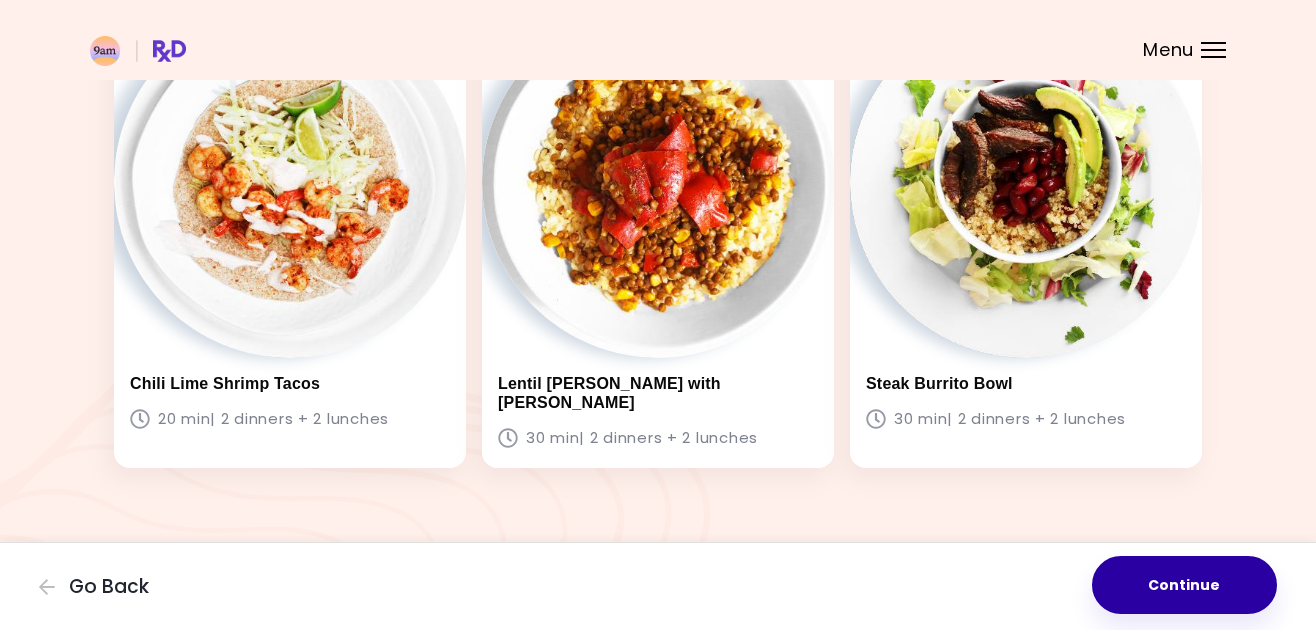click on "Continue" at bounding box center [1184, 585] 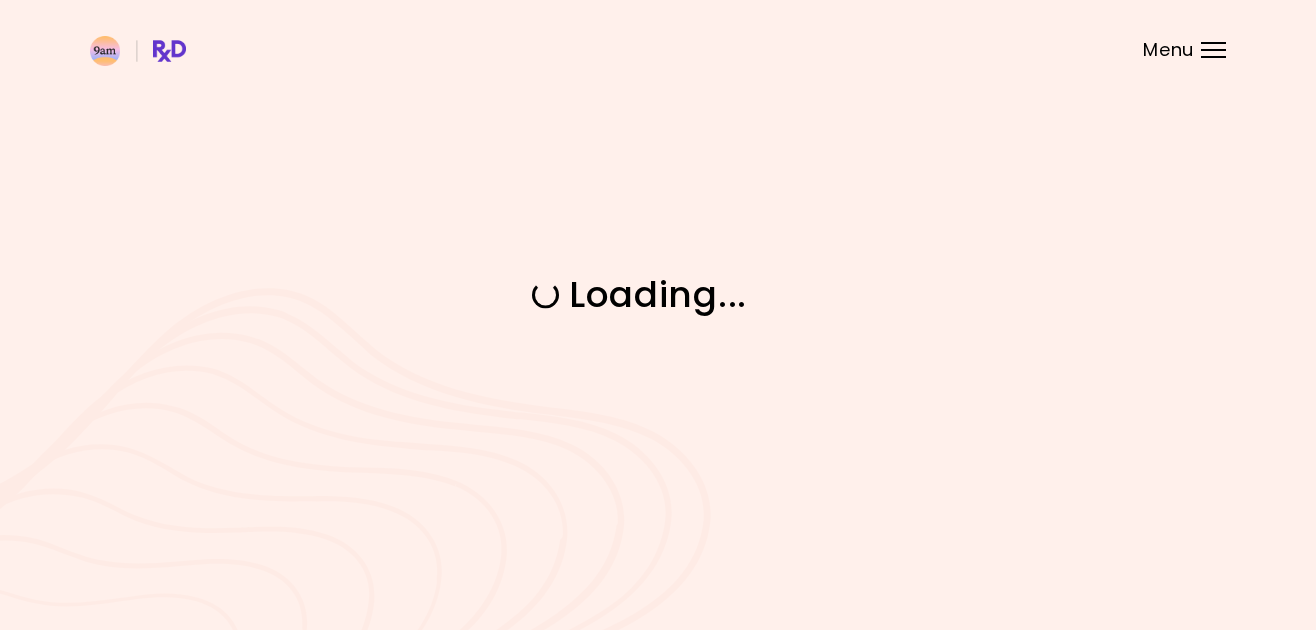 scroll, scrollTop: 0, scrollLeft: 0, axis: both 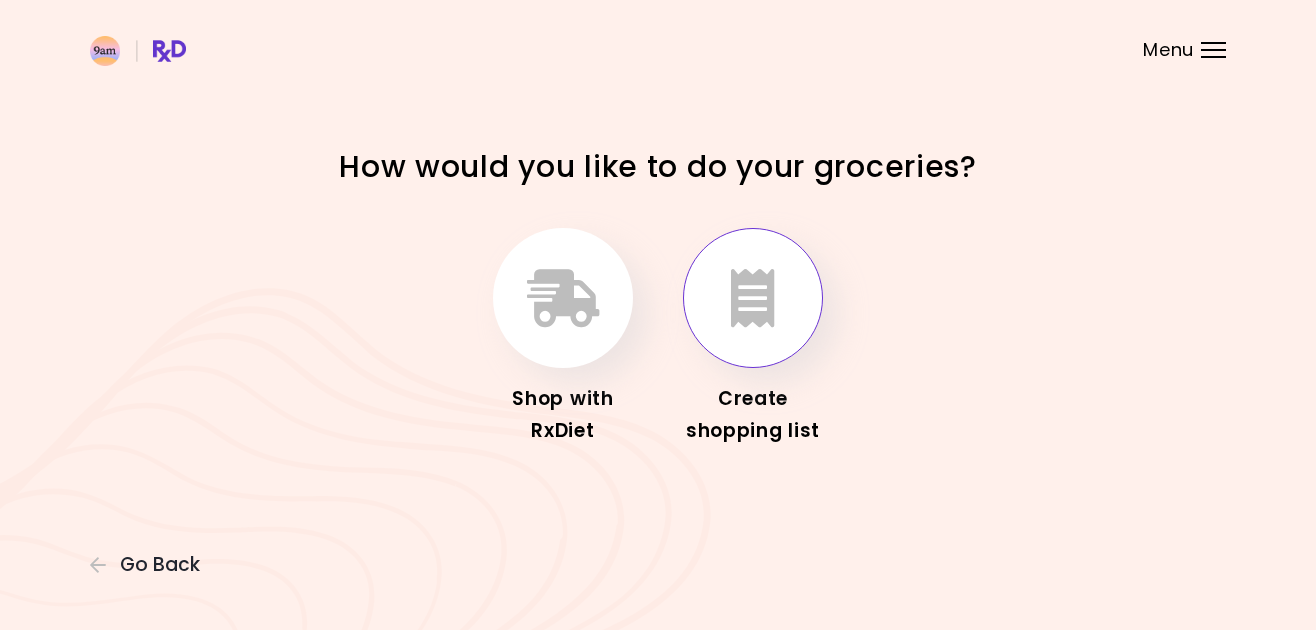 click at bounding box center (753, 298) 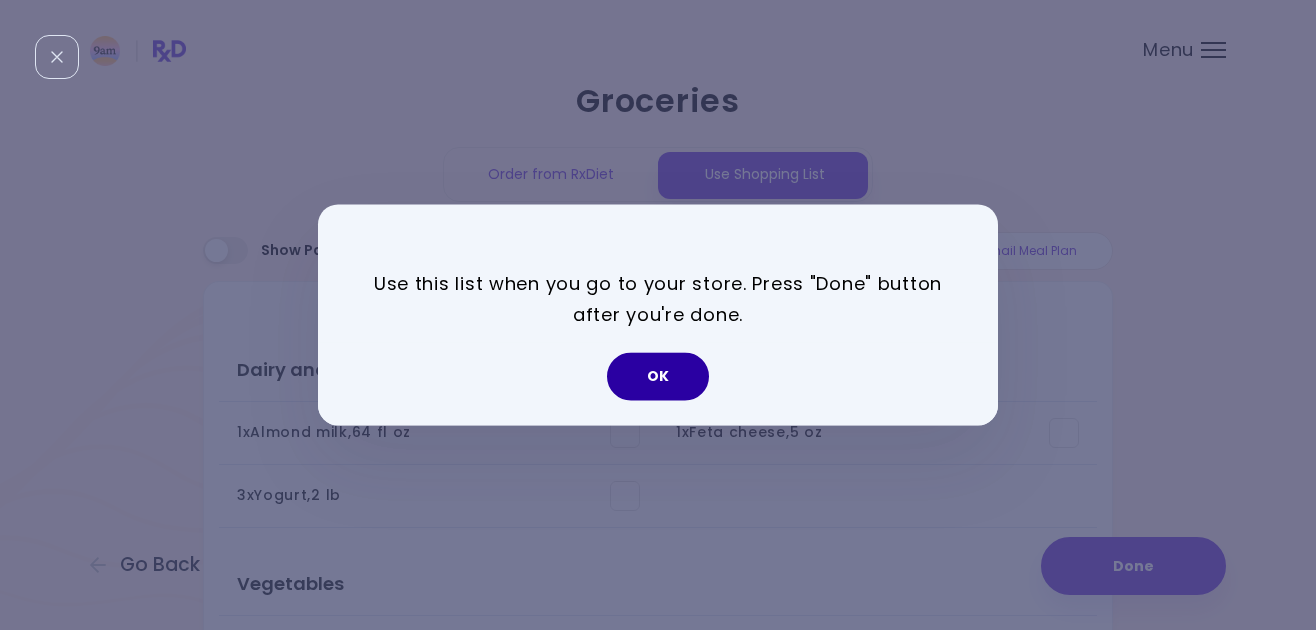 click on "OK" at bounding box center (658, 377) 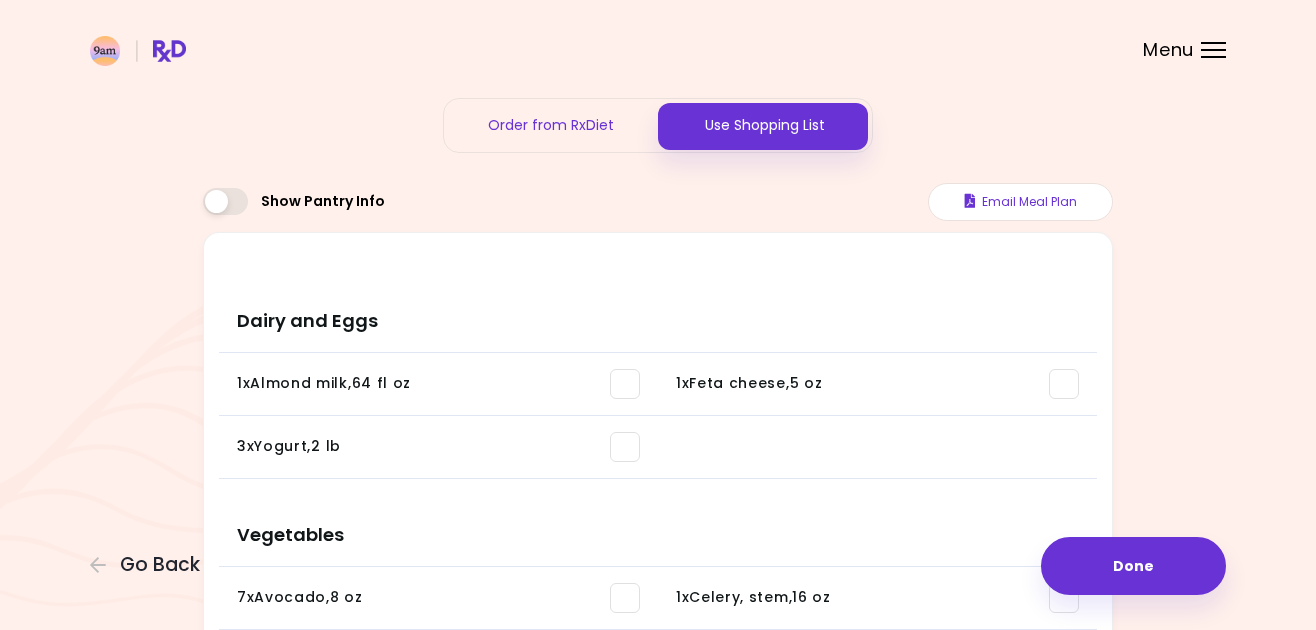 scroll, scrollTop: 0, scrollLeft: 0, axis: both 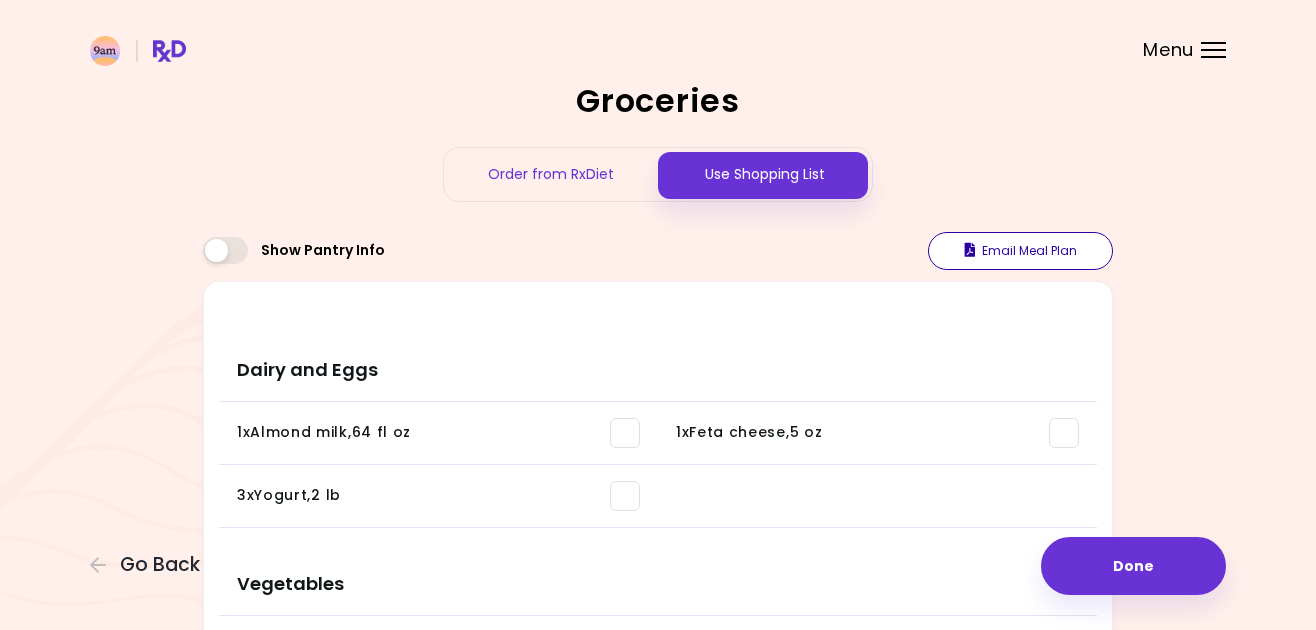 click on "Email Meal Plan" at bounding box center (1020, 251) 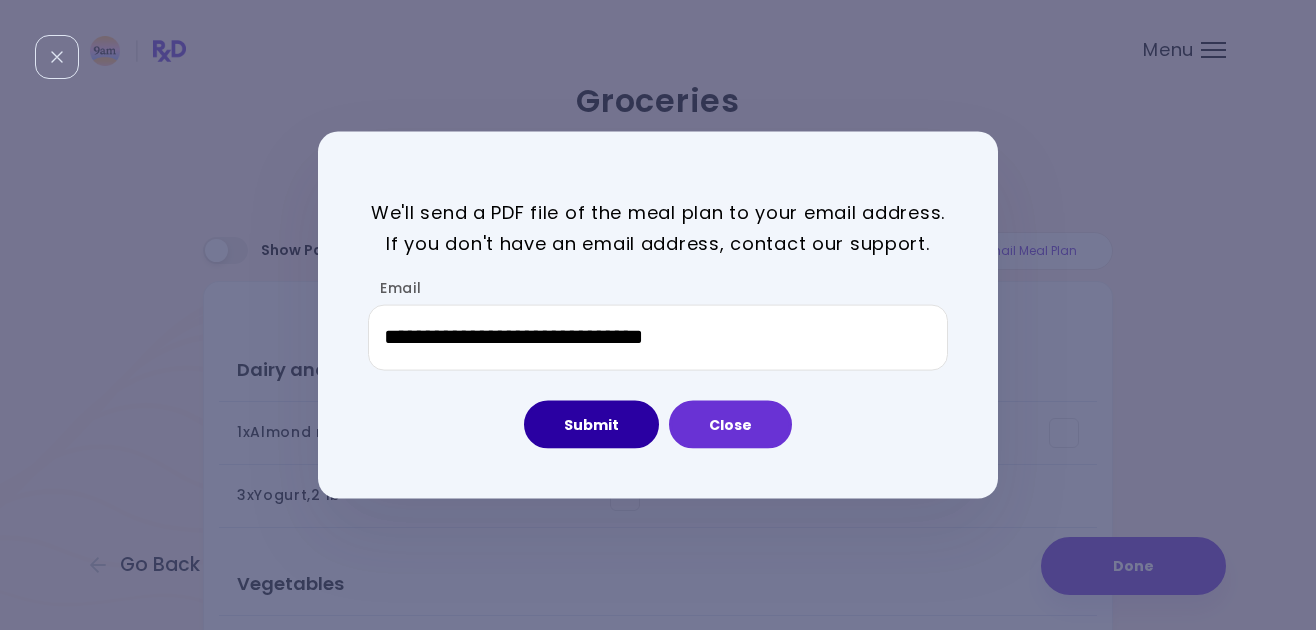 click on "Submit" at bounding box center [591, 424] 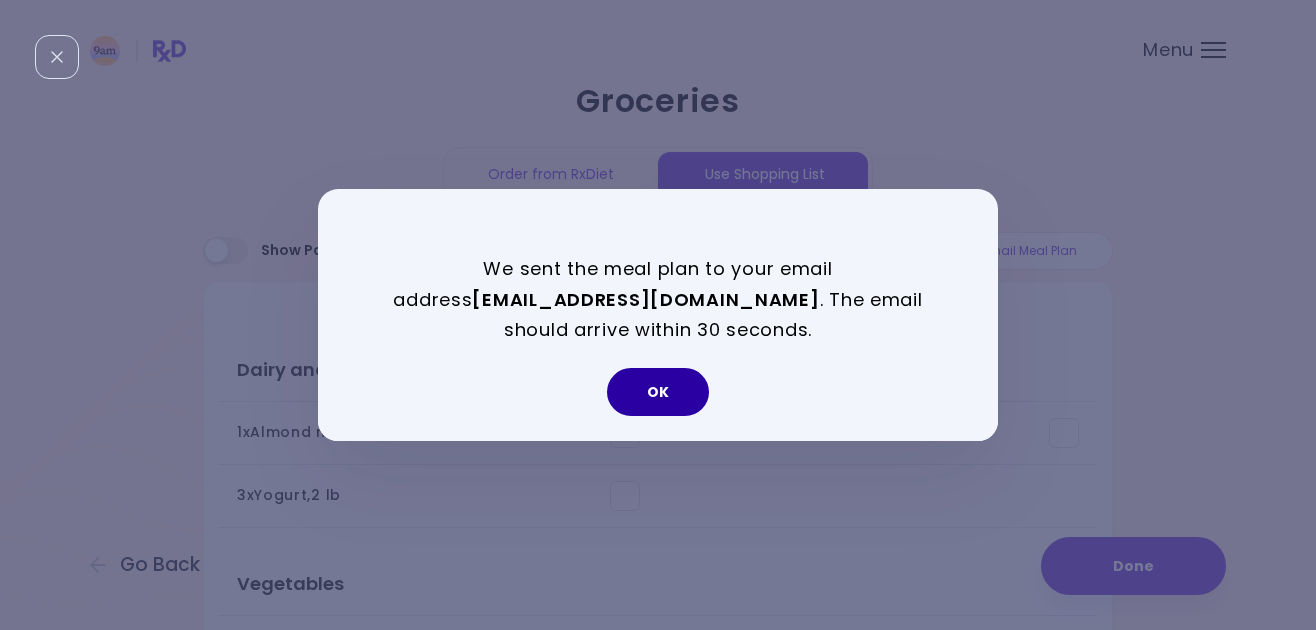 click on "OK" at bounding box center (658, 392) 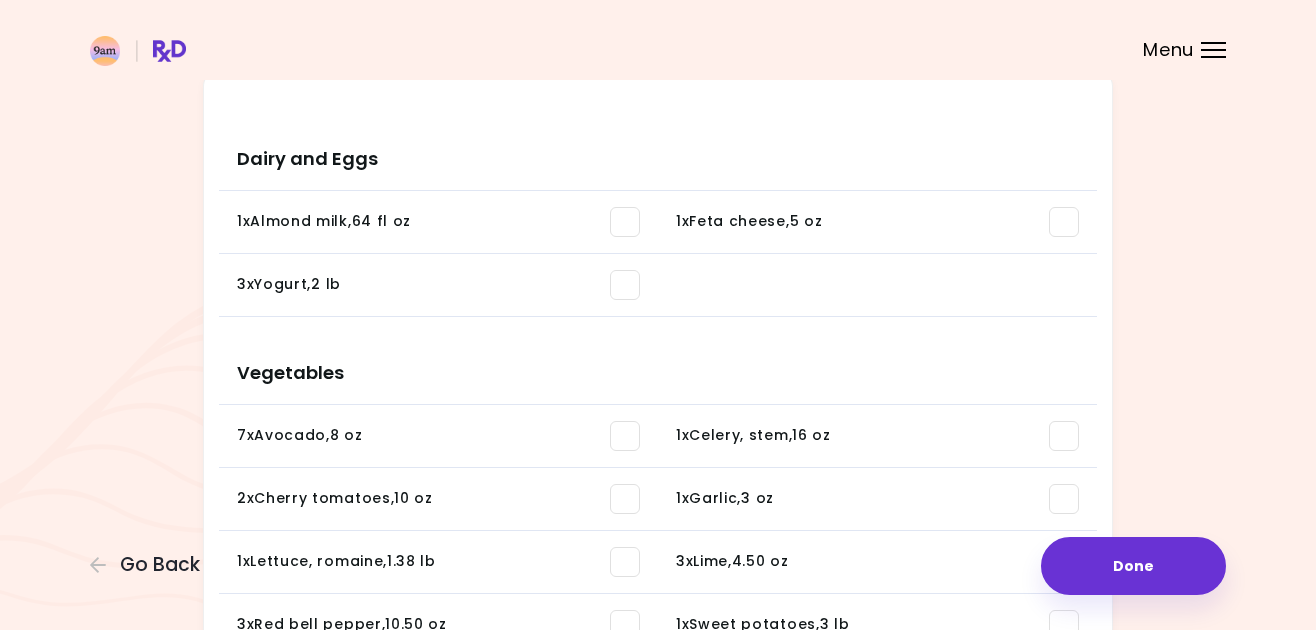 scroll, scrollTop: 225, scrollLeft: 0, axis: vertical 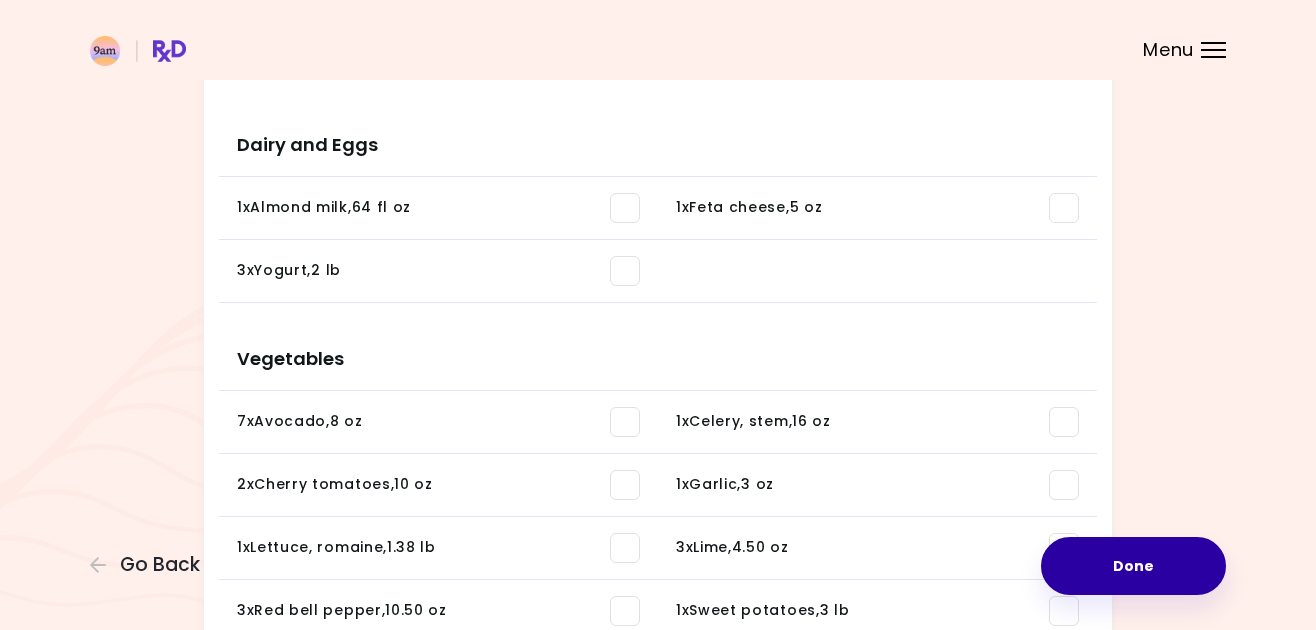 click on "Done" at bounding box center [1133, 566] 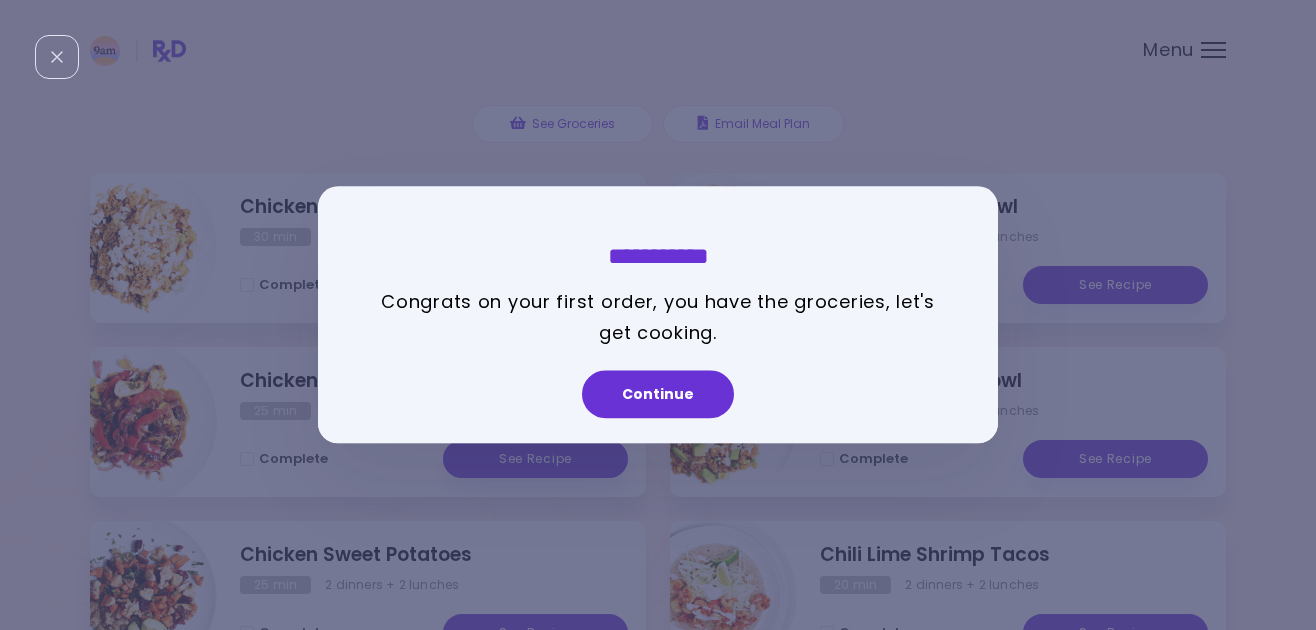 scroll, scrollTop: 0, scrollLeft: 0, axis: both 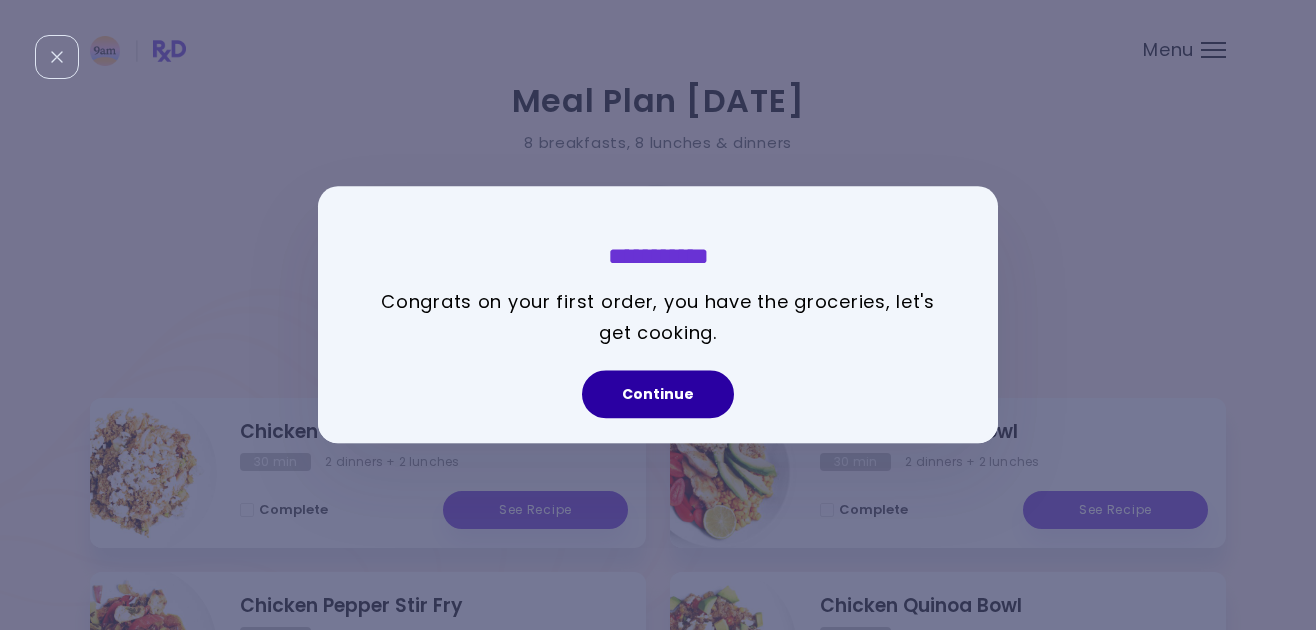 click on "Continue" at bounding box center (658, 395) 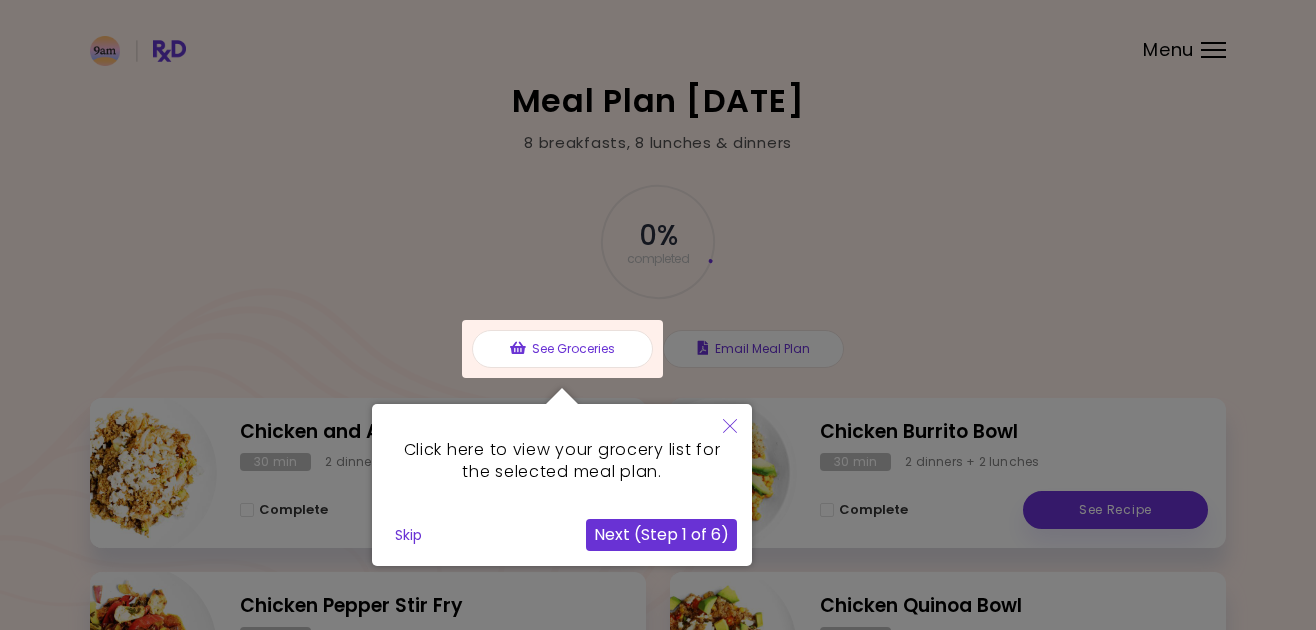 click 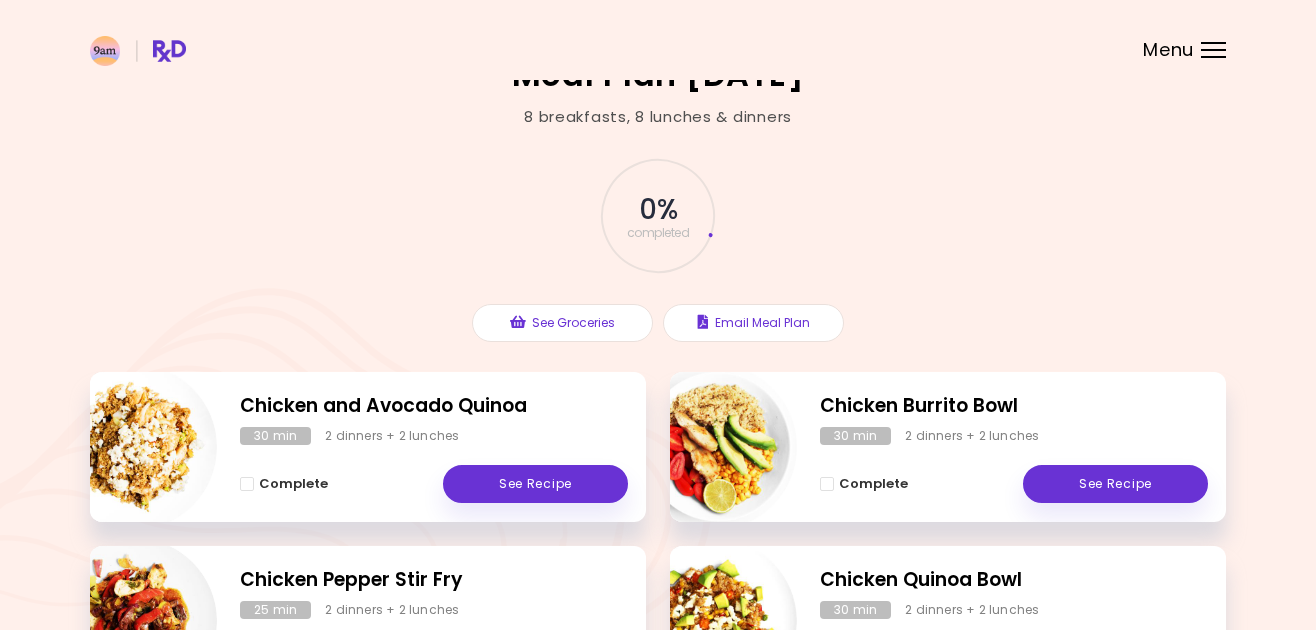 scroll, scrollTop: 0, scrollLeft: 0, axis: both 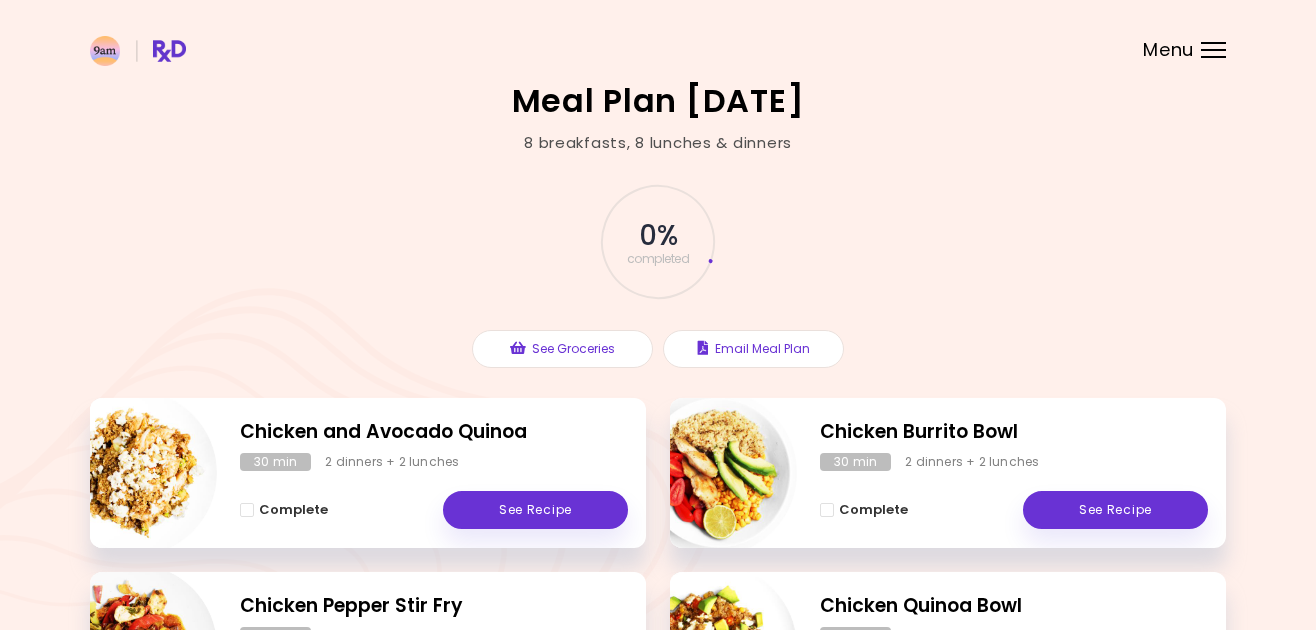click at bounding box center (658, 40) 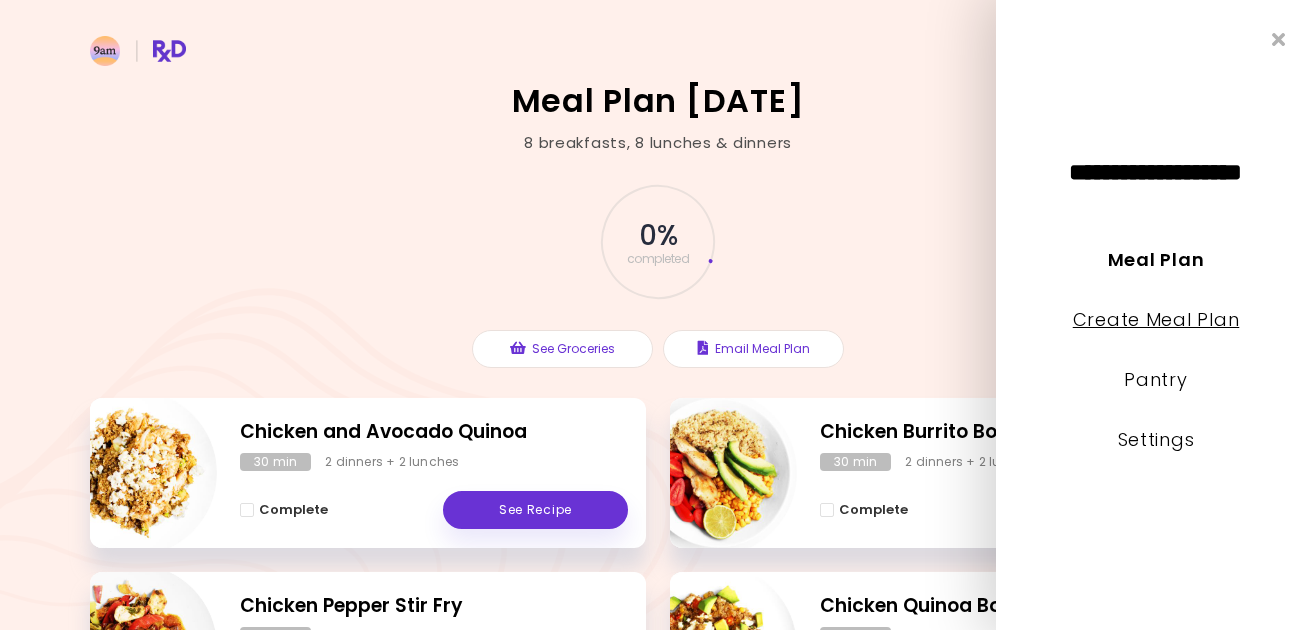 click on "Create Meal Plan" at bounding box center [1156, 319] 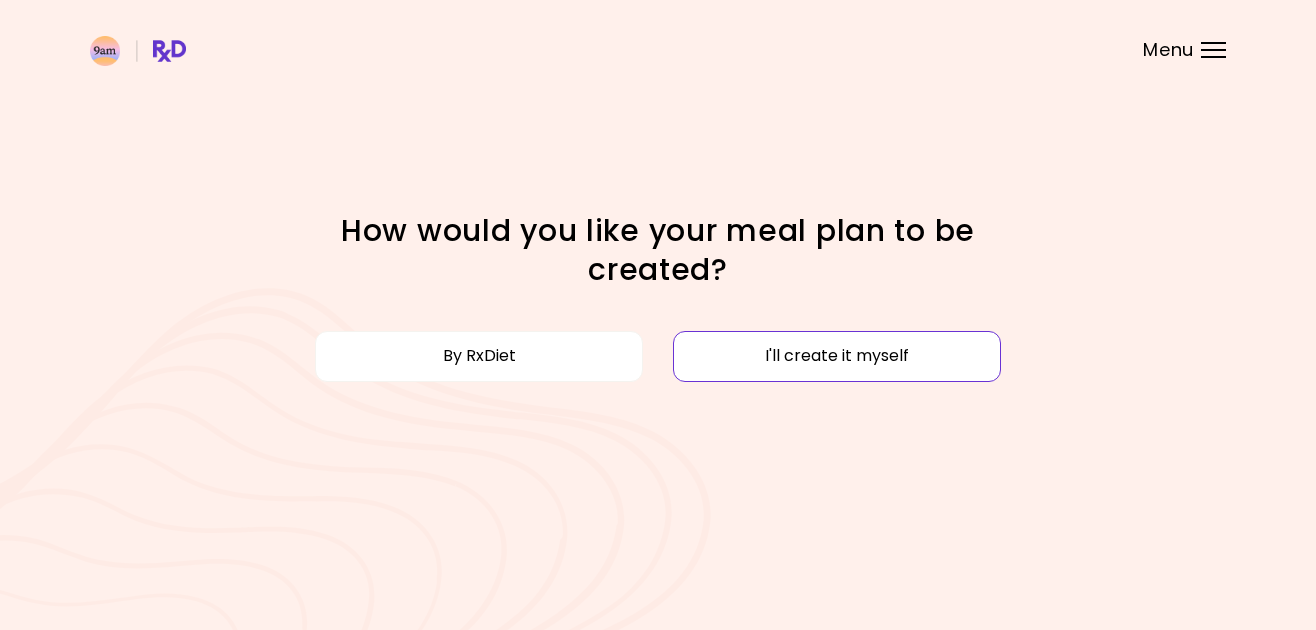 click on "I'll create it myself" at bounding box center (837, 356) 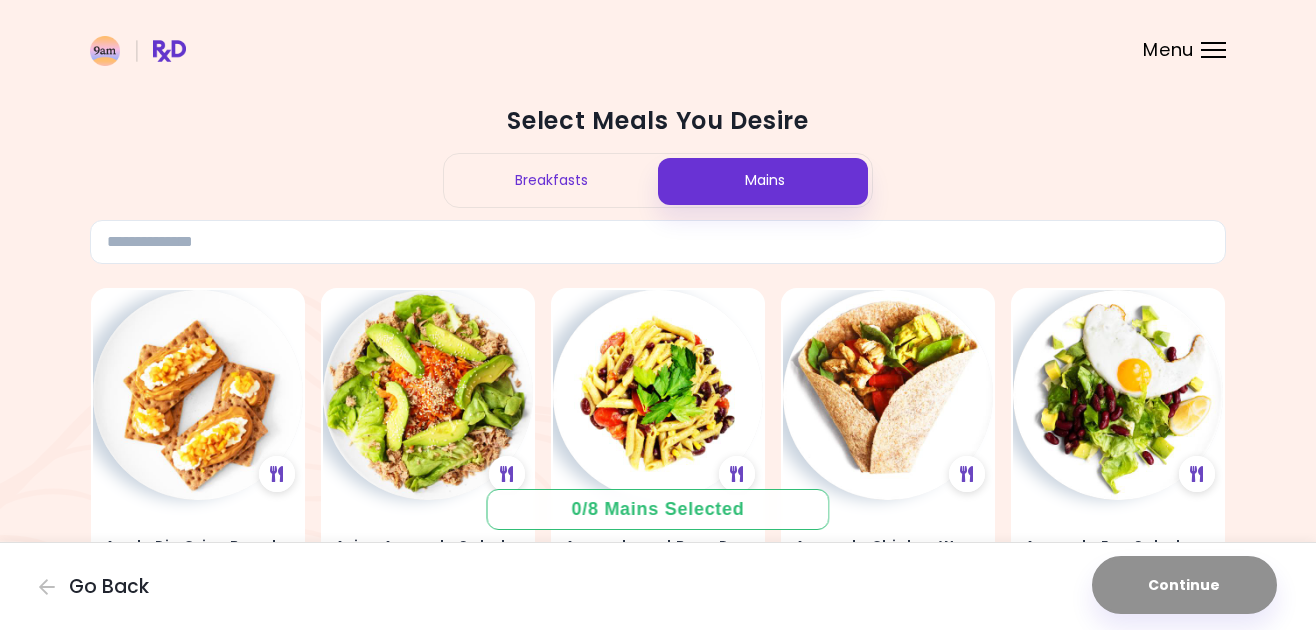 click on "Menu" at bounding box center (1213, 50) 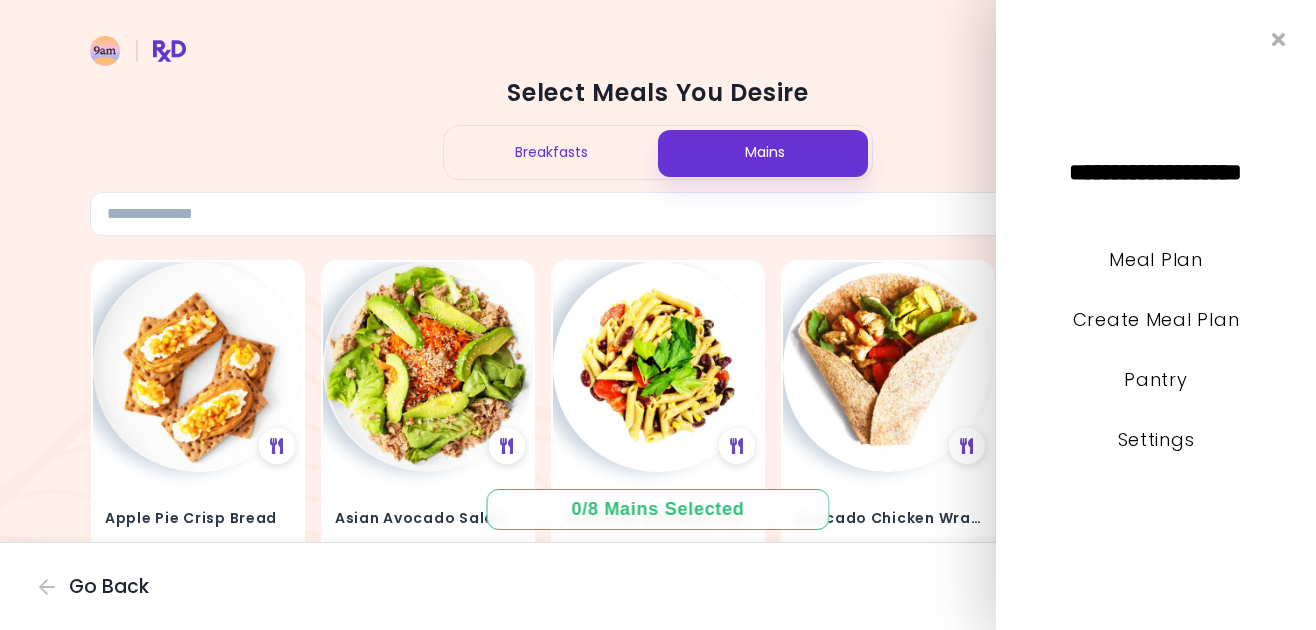 scroll, scrollTop: 29, scrollLeft: 0, axis: vertical 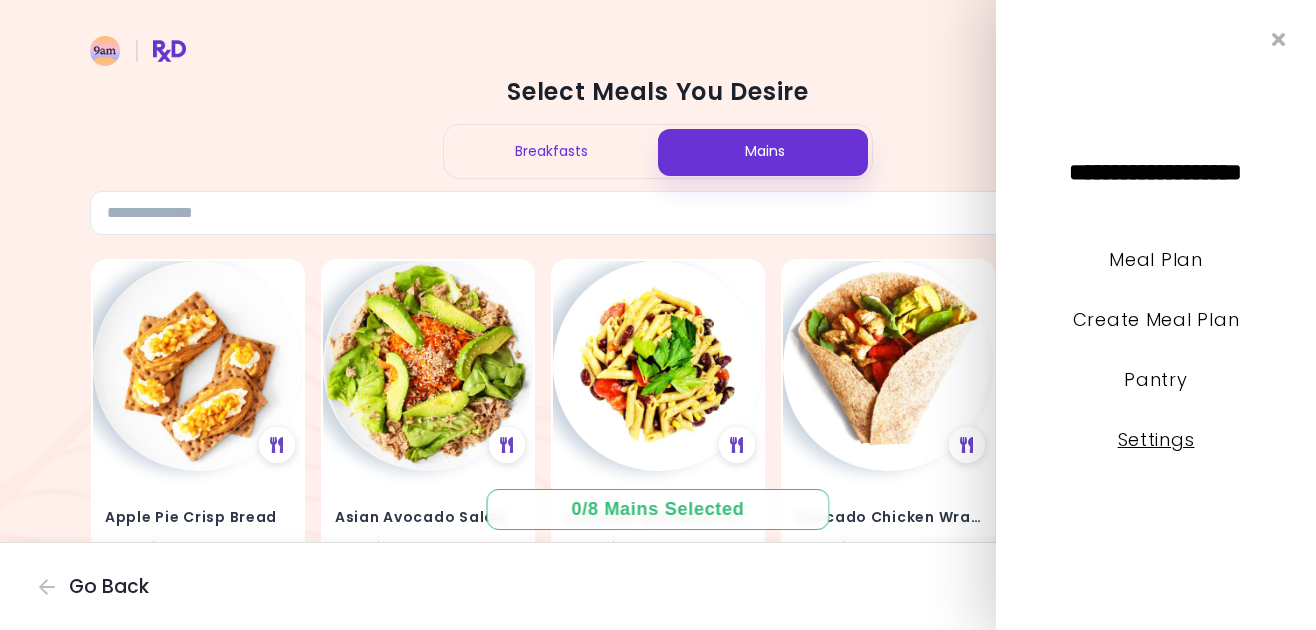 click on "Settings" at bounding box center (1156, 439) 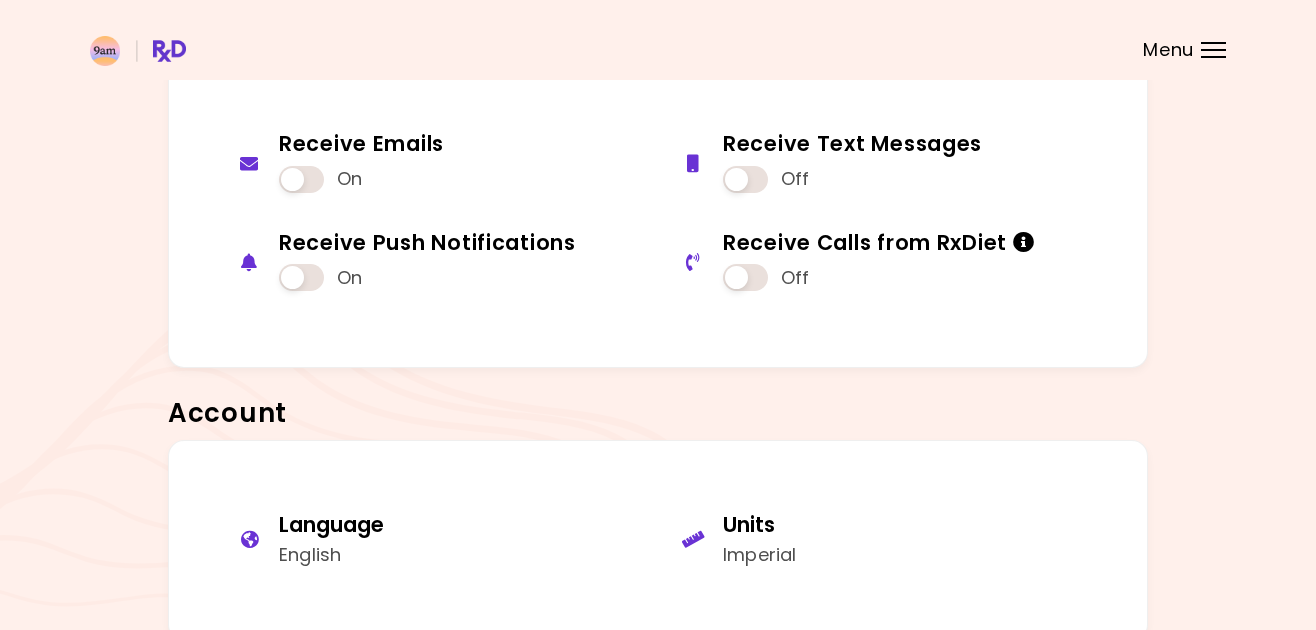 scroll, scrollTop: 1681, scrollLeft: 0, axis: vertical 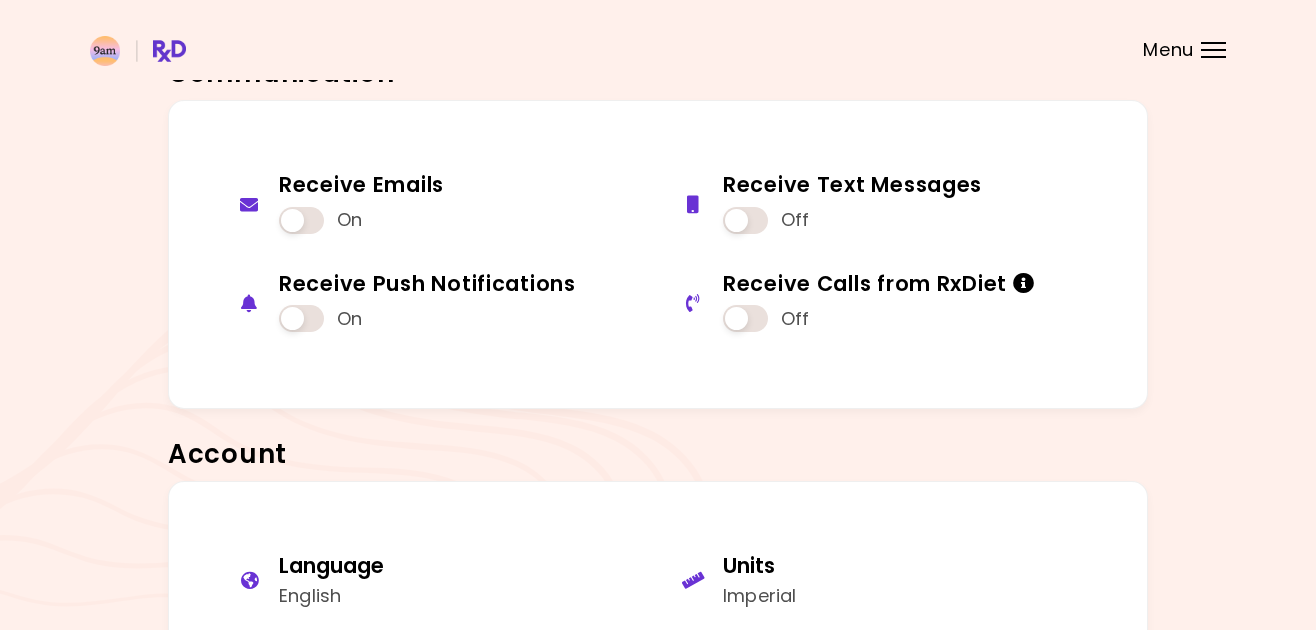 click on "Menu" at bounding box center [1168, 50] 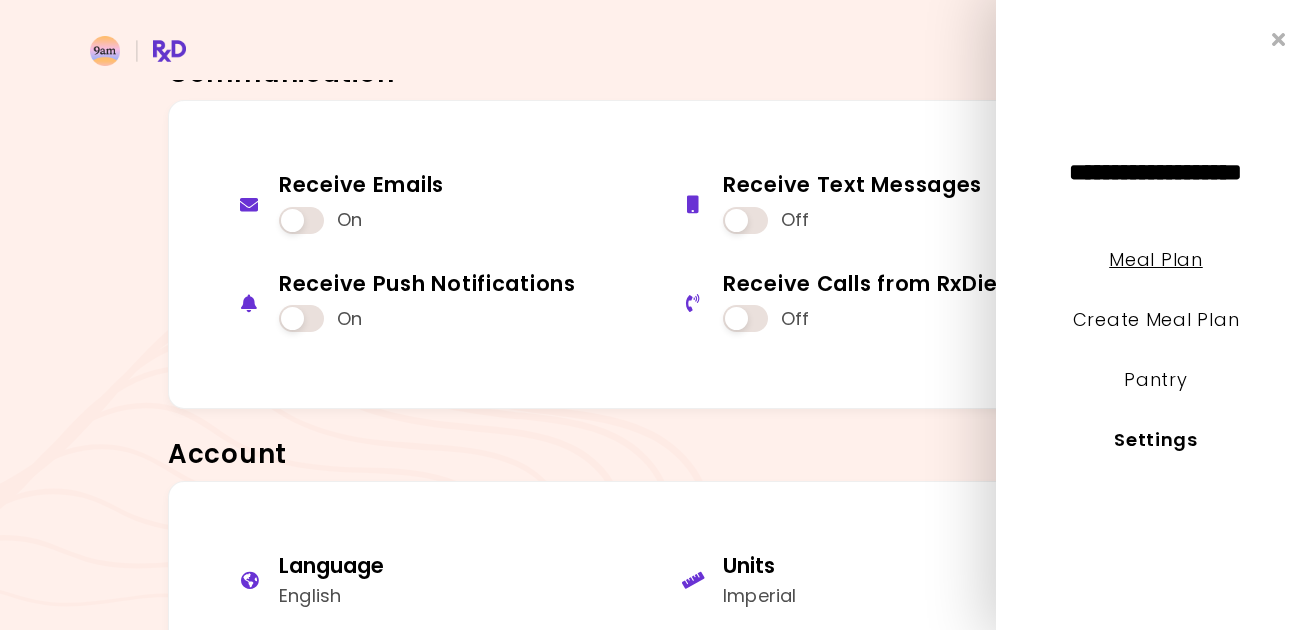 click on "Meal Plan" at bounding box center [1155, 259] 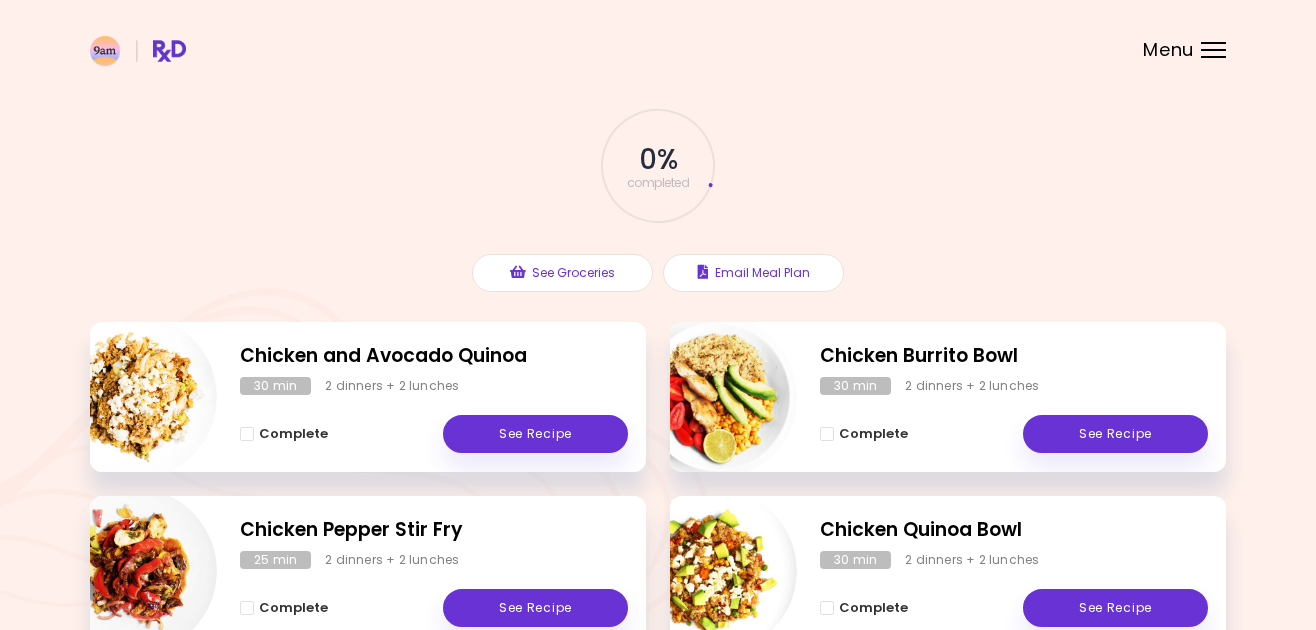 scroll, scrollTop: 0, scrollLeft: 0, axis: both 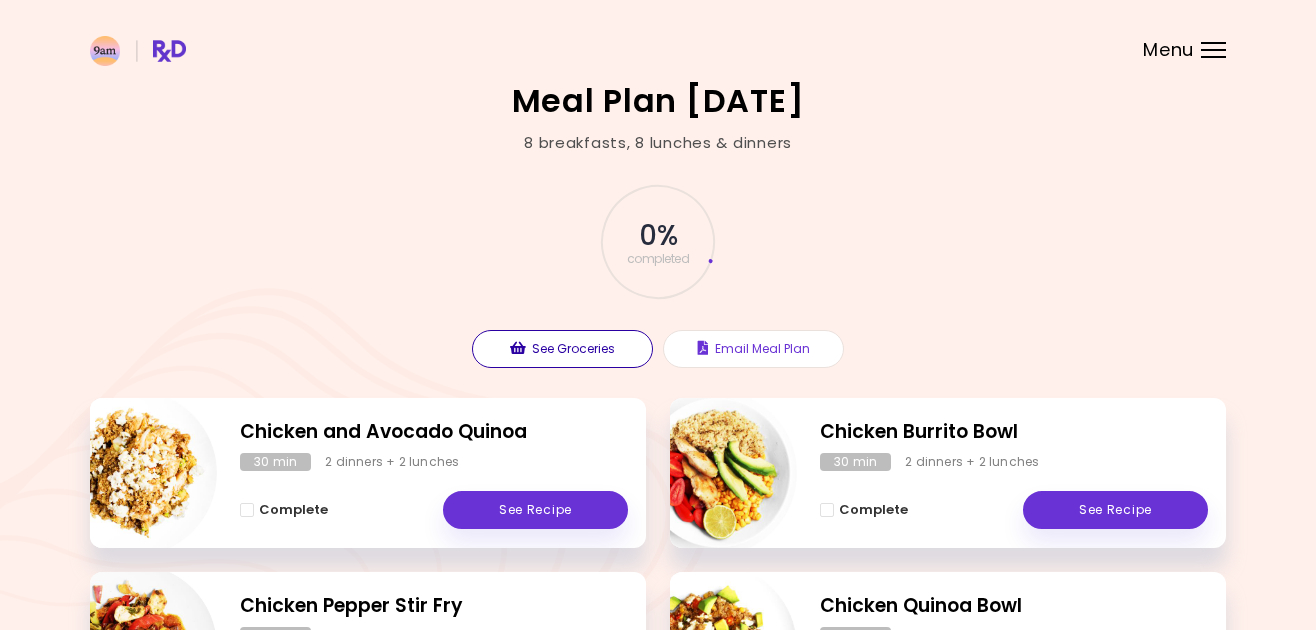 click on "See Groceries" at bounding box center [562, 349] 